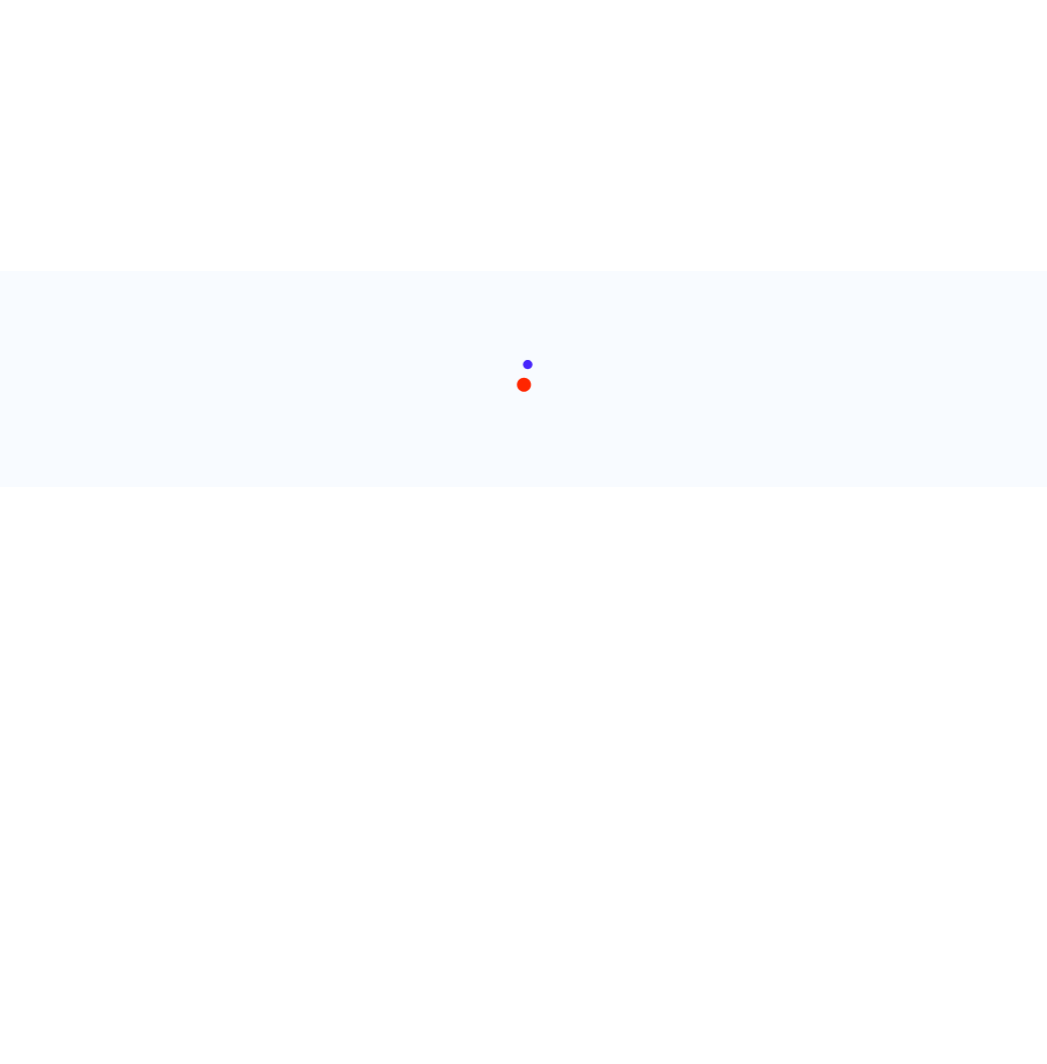 scroll, scrollTop: 0, scrollLeft: 0, axis: both 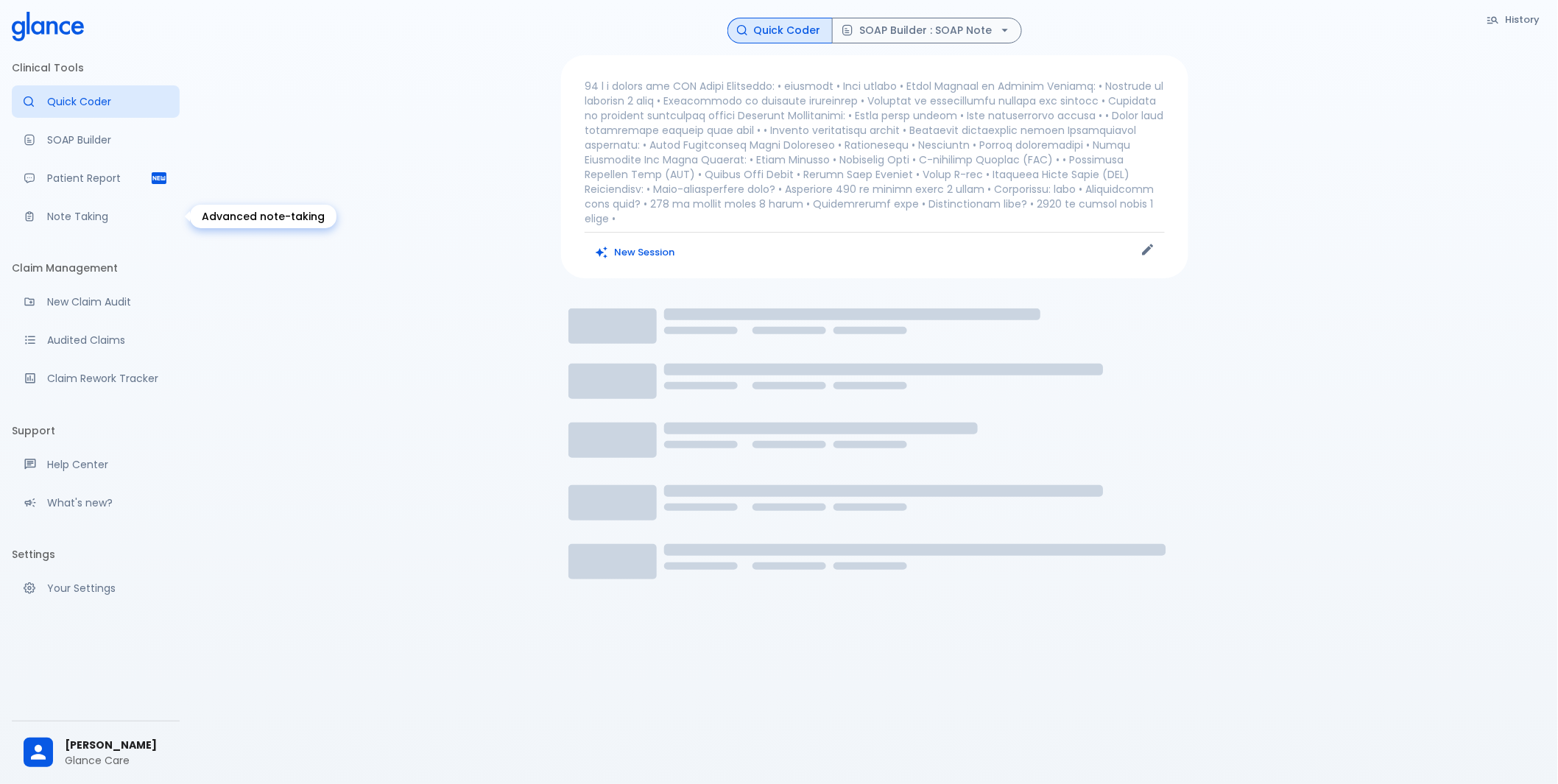 click on "Note Taking" at bounding box center [107, 216] 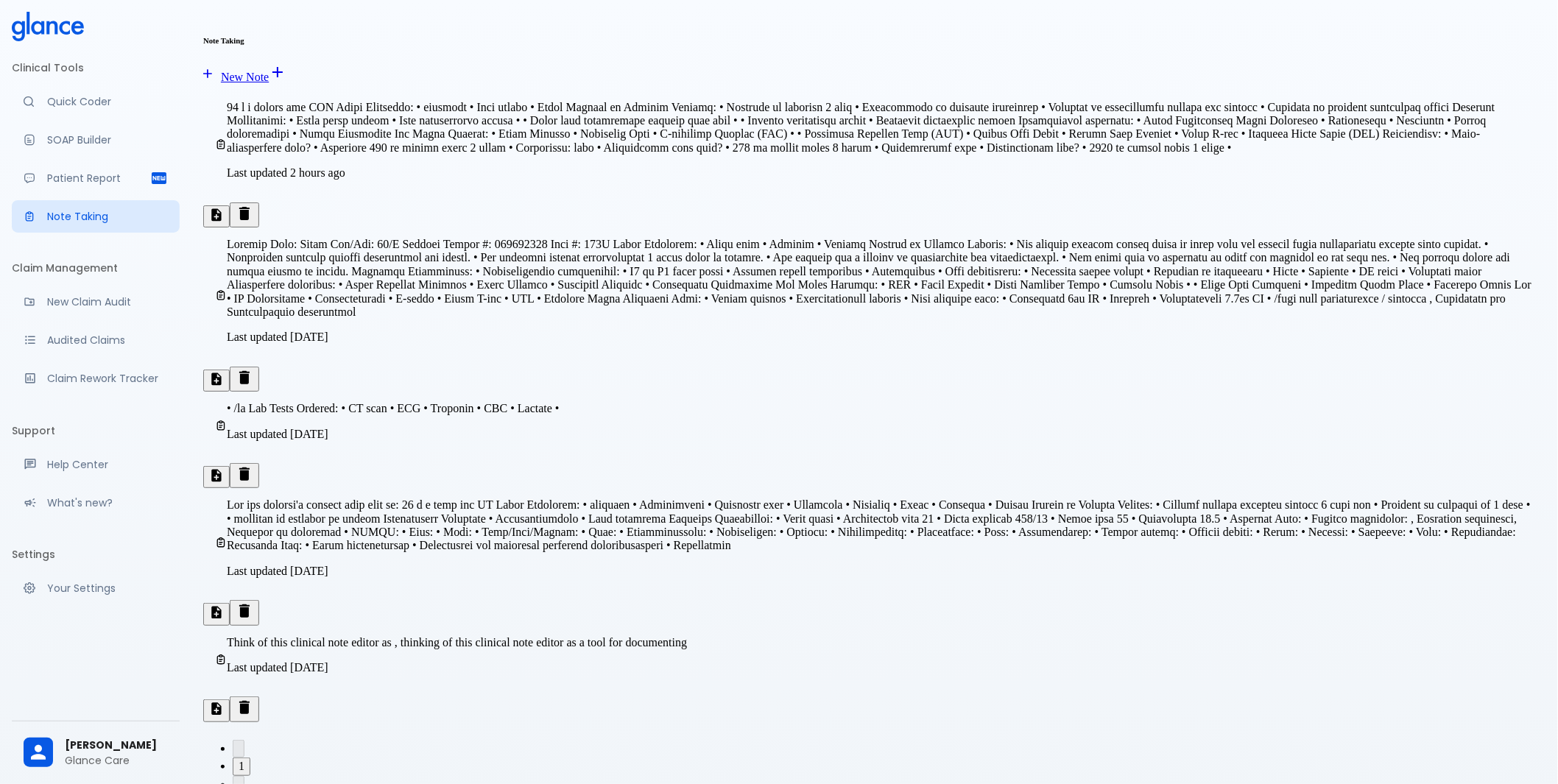 click at bounding box center [861, 127] 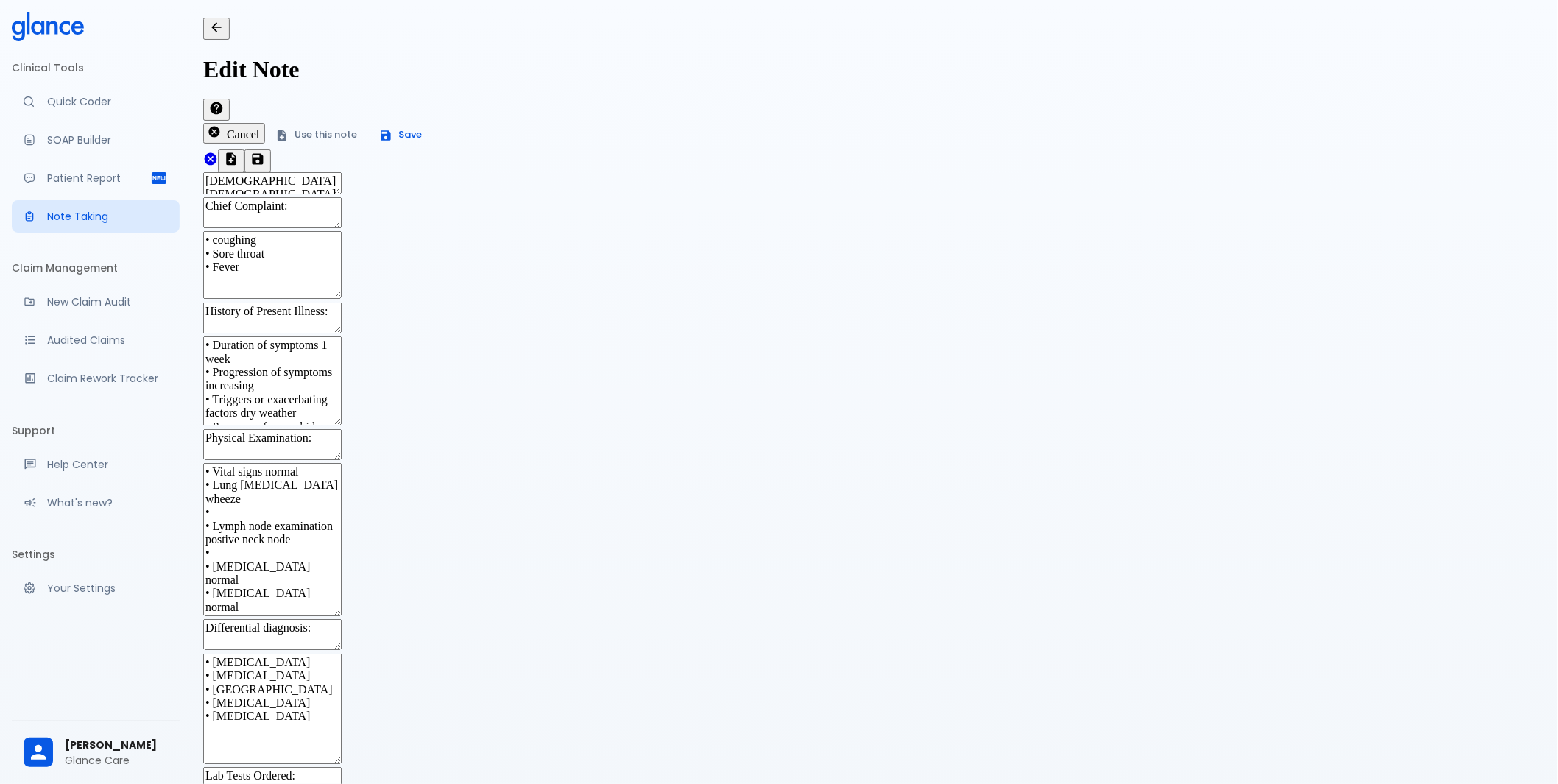 click on "• Duration of symptoms 1 week
• Progression of symptoms increasing
• Triggers or exacerbating factors dry weather
• Presence of comorbid conditions asthma" at bounding box center [272, 381] 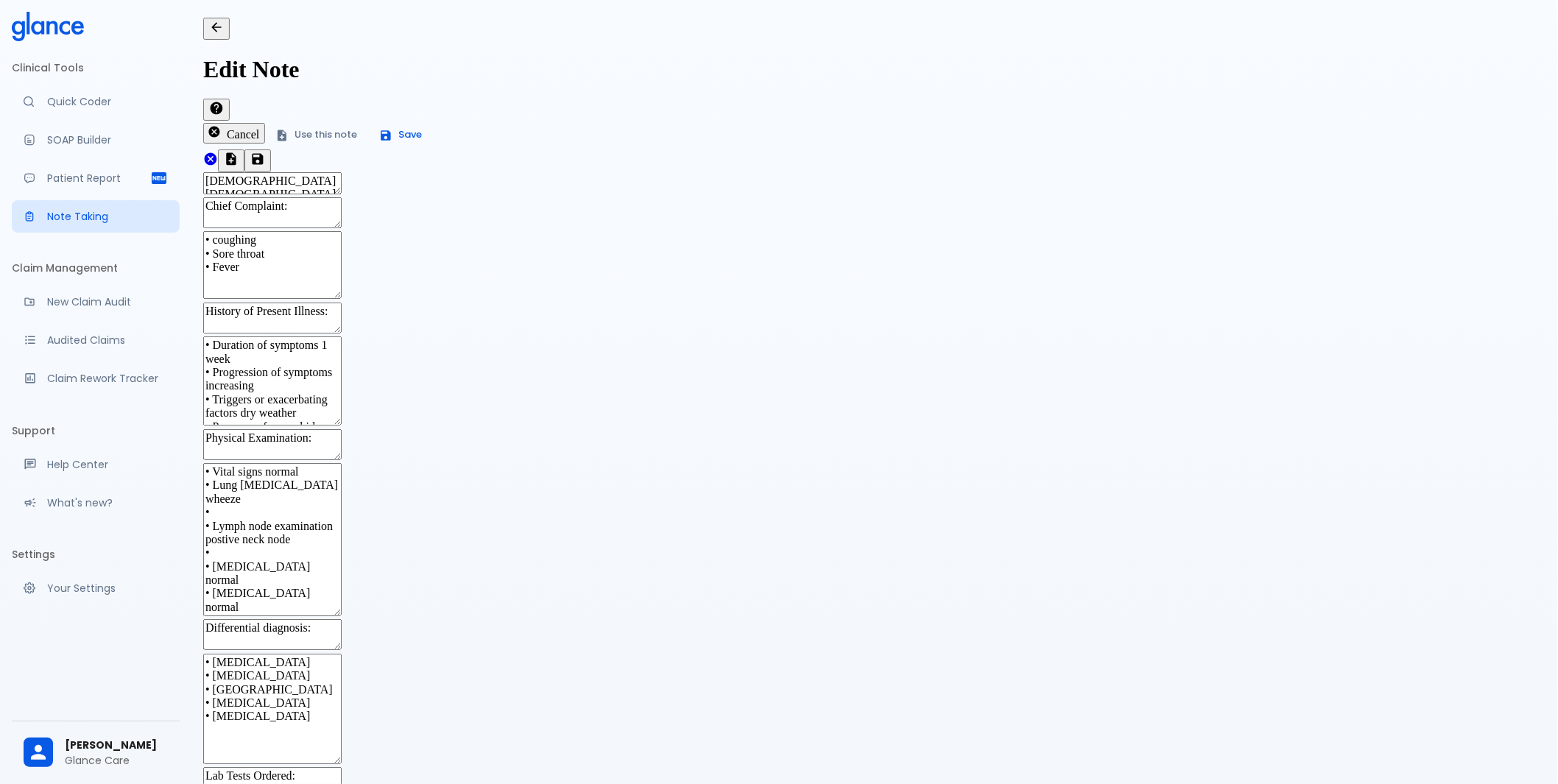 click on "• Duration of symptoms 1 week
• Progression of symptoms increasing
• Triggers or exacerbating factors dry weather
• Presence of comorbid conditions asthma" at bounding box center (272, 381) 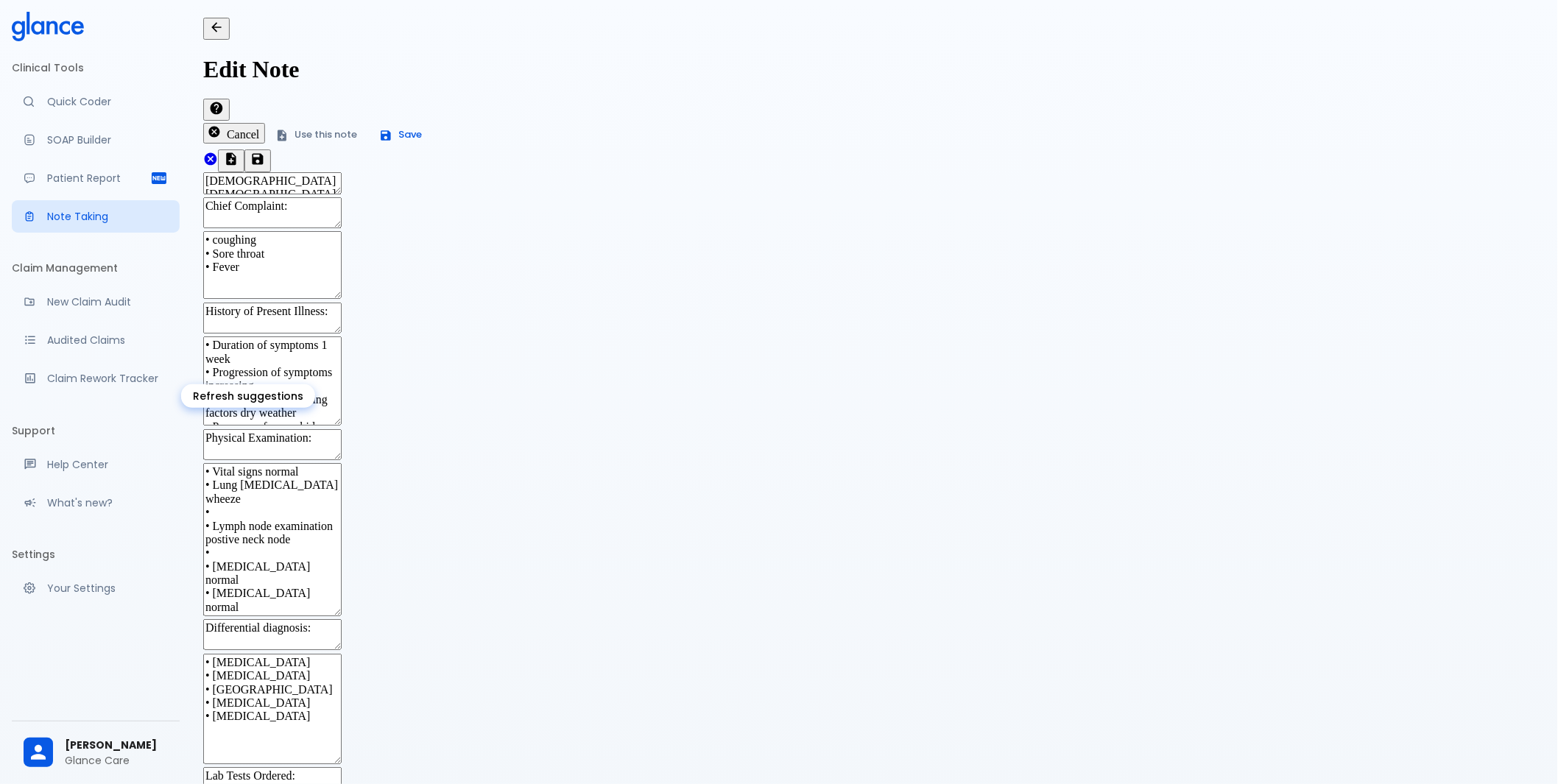 click 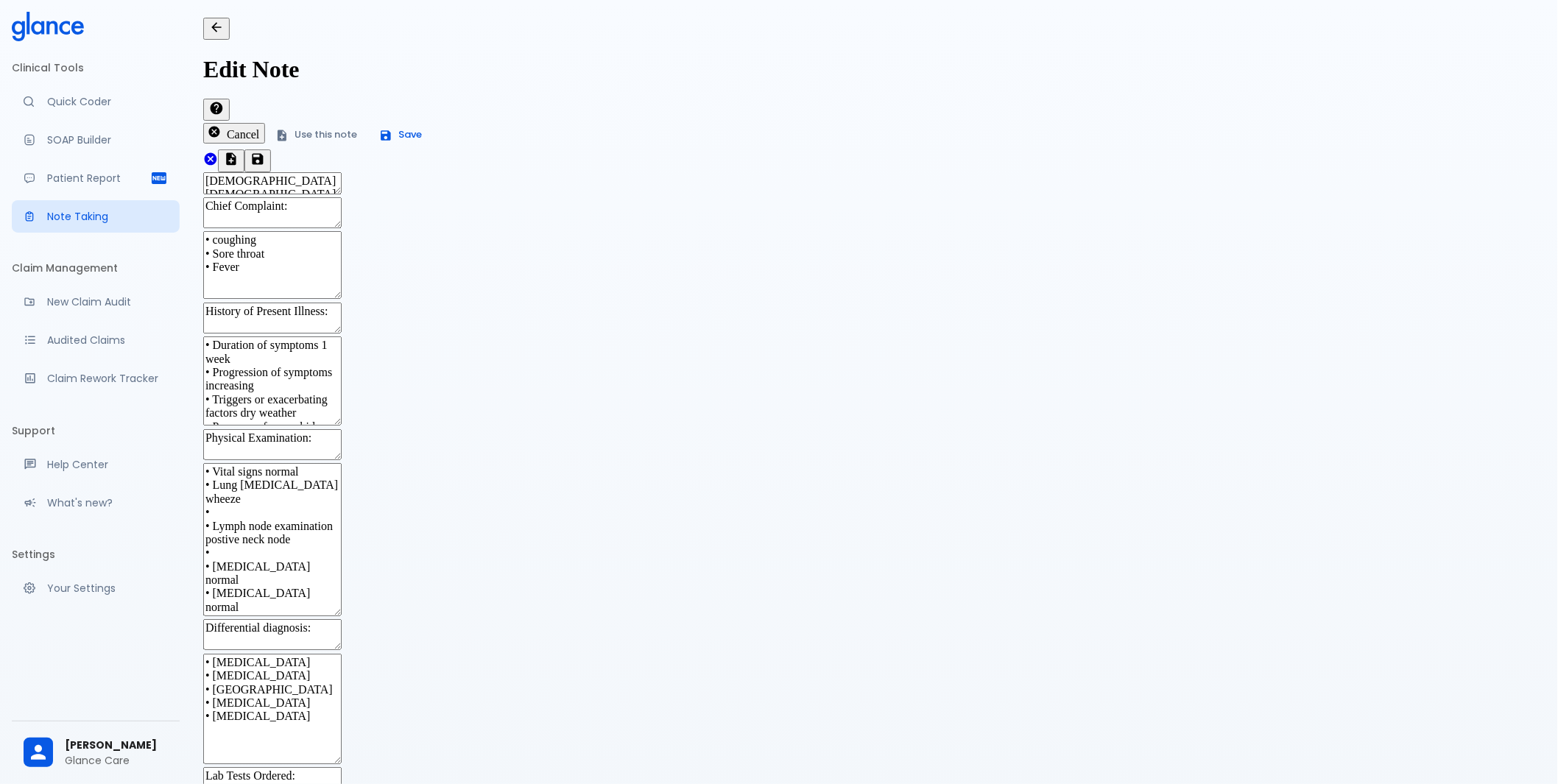 click on "• Duration of symptoms 1 week
• Progression of symptoms increasing
• Triggers or exacerbating factors dry weather
• Presence of comorbid conditions asthma" at bounding box center (272, 381) 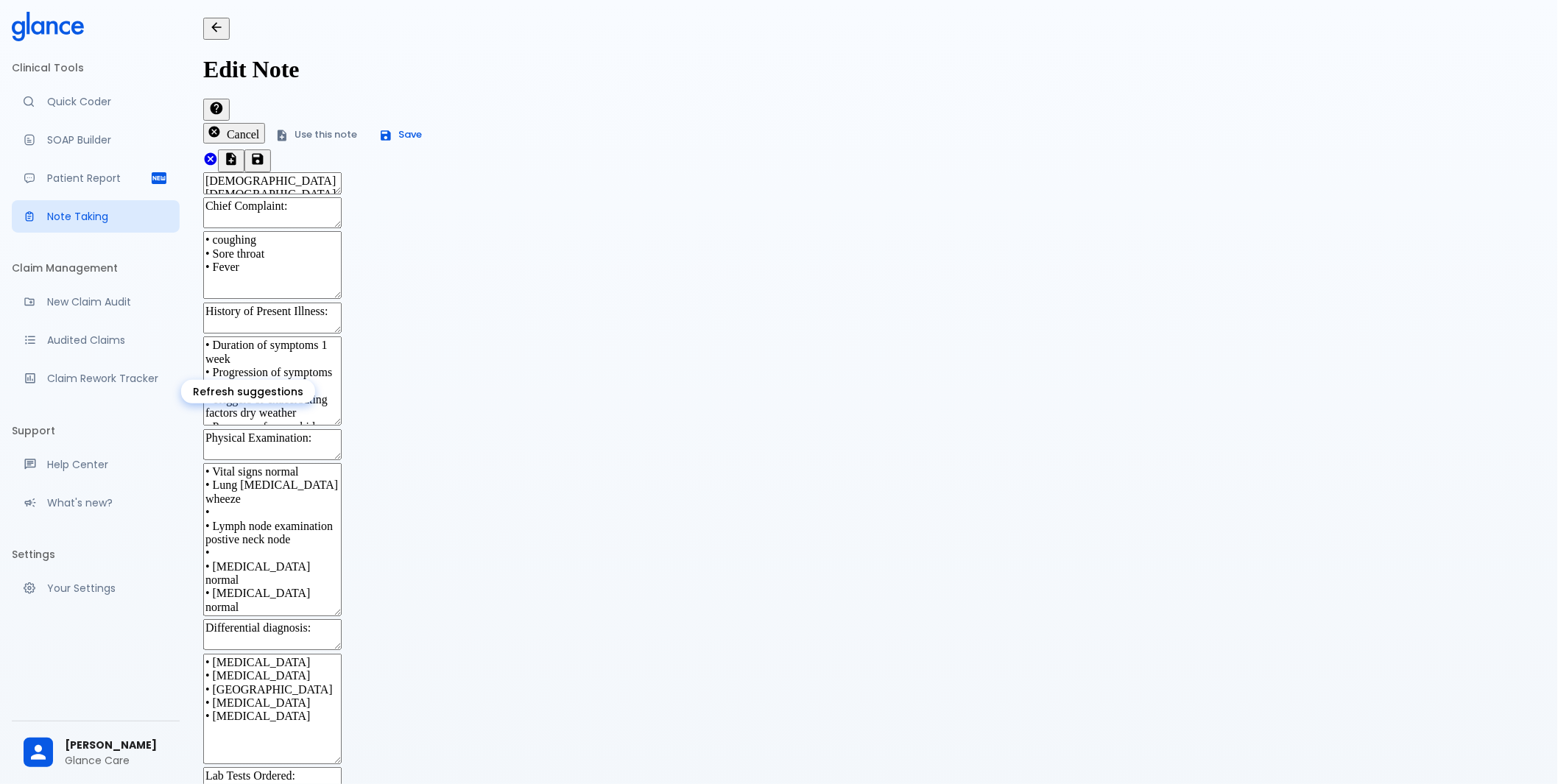click 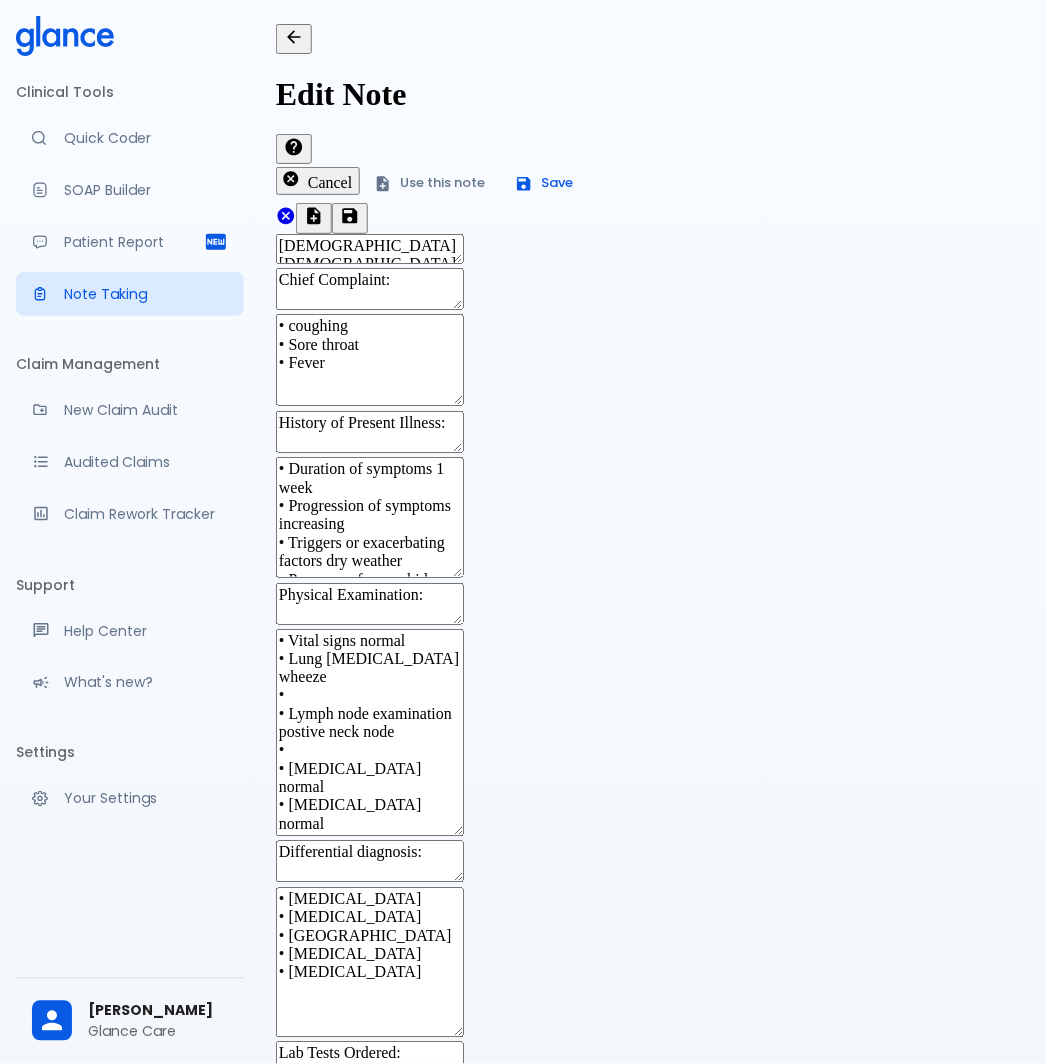 click on "• Duration of symptoms 1 week
• Progression of symptoms increasing
• Triggers or exacerbating factors dry weather
• Presence of comorbid conditions asthma" at bounding box center [370, 517] 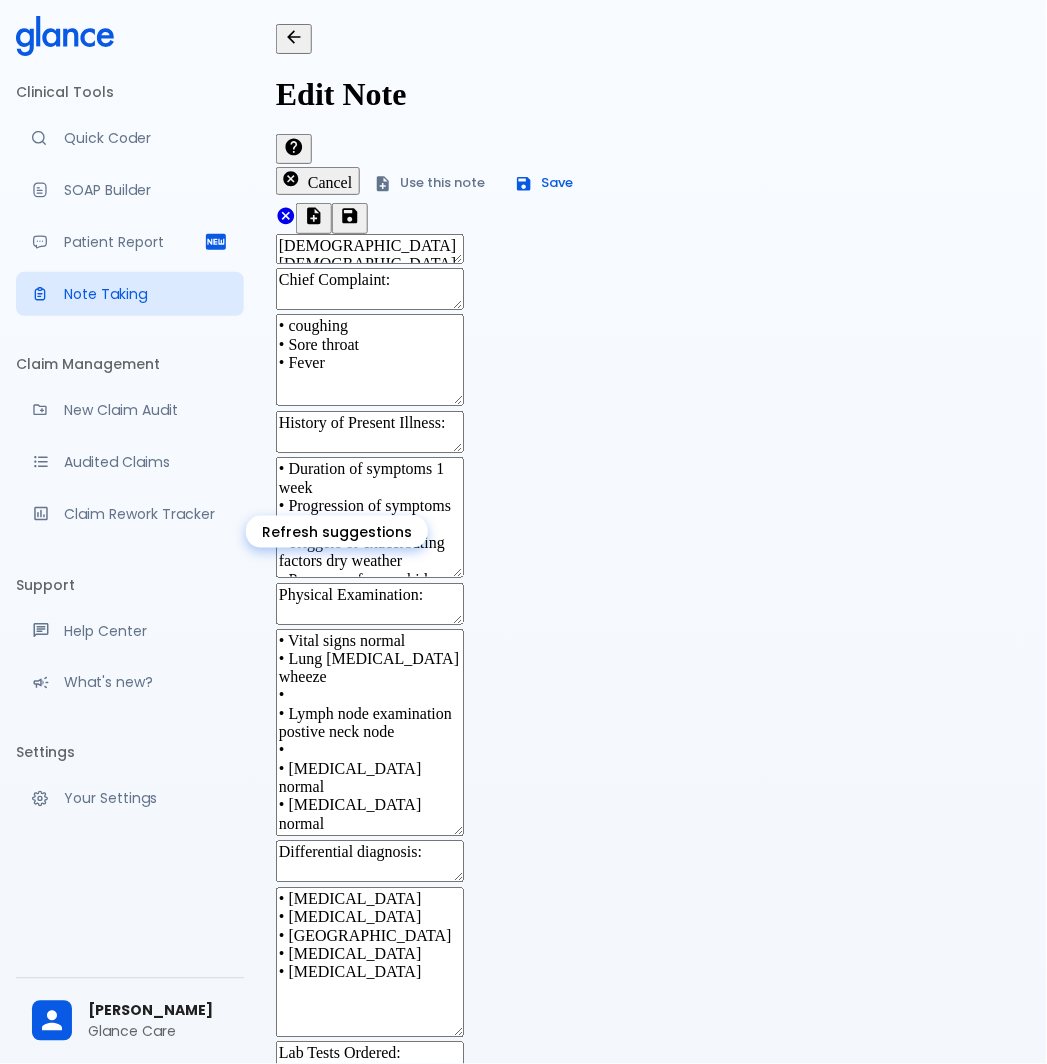 click 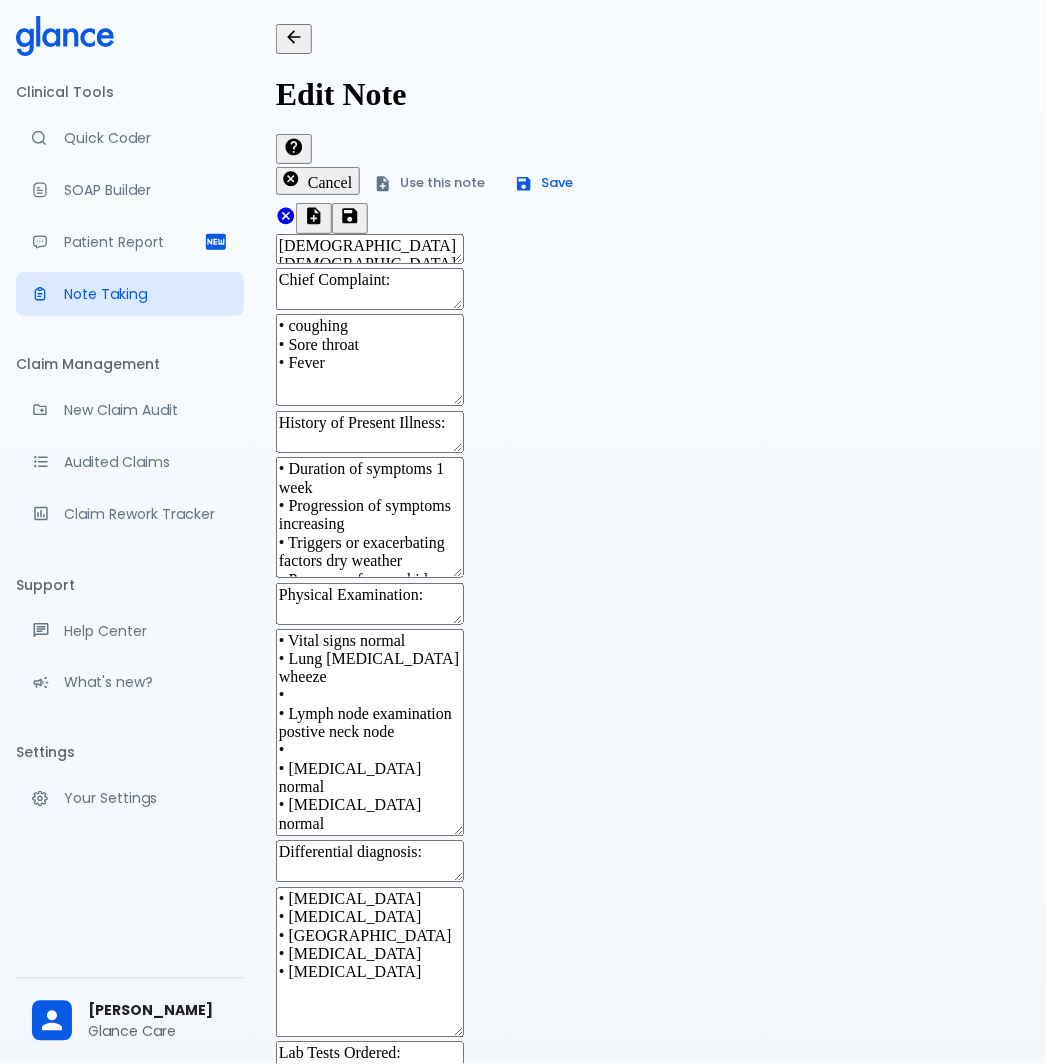 click on "• Duration of symptoms 1 week
• Progression of symptoms increasing
• Triggers or exacerbating factors dry weather
• Presence of comorbid conditions asthma" at bounding box center [370, 517] 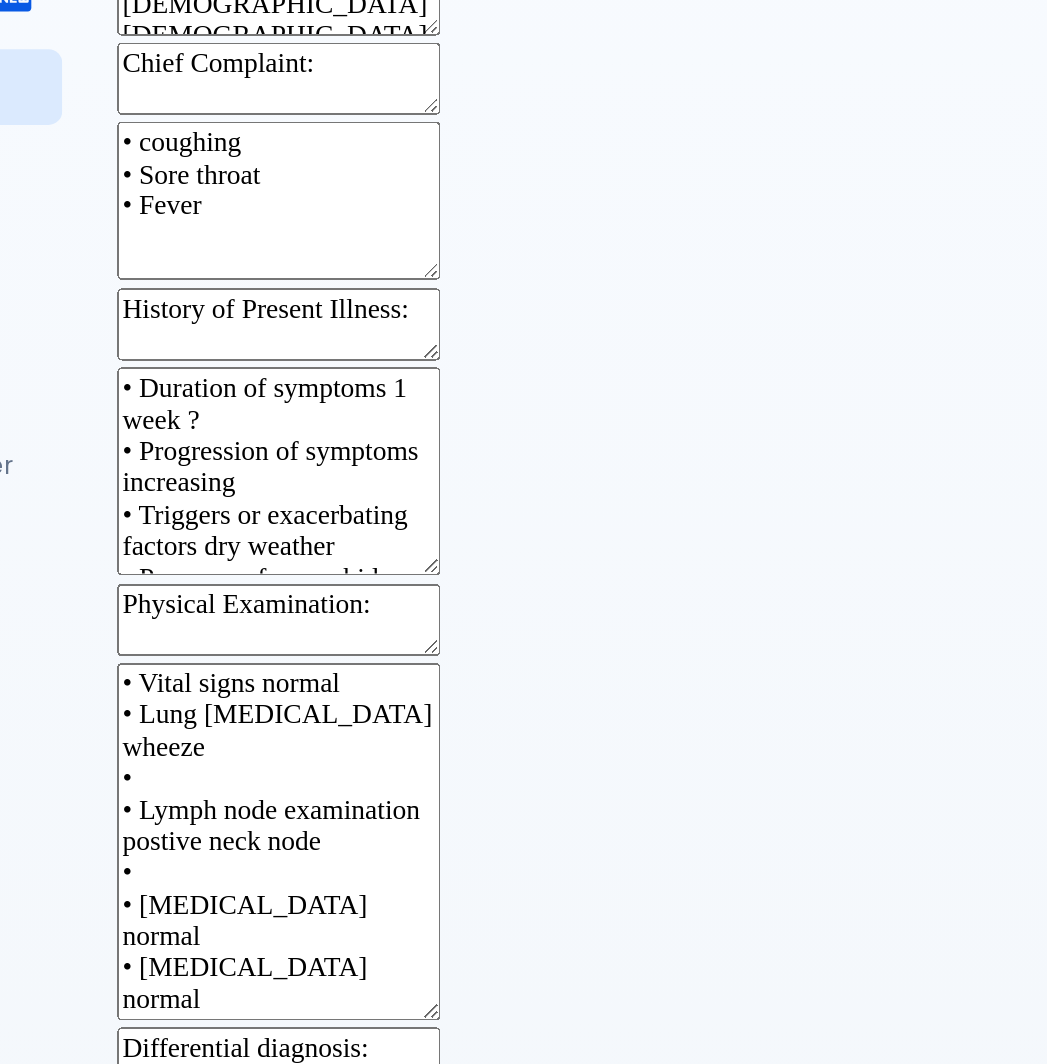 click on "• Duration of symptoms 1 week ?
• Progression of symptoms increasing
• Triggers or exacerbating factors dry weather
• Presence of comorbid conditions asthma" at bounding box center (370, 517) 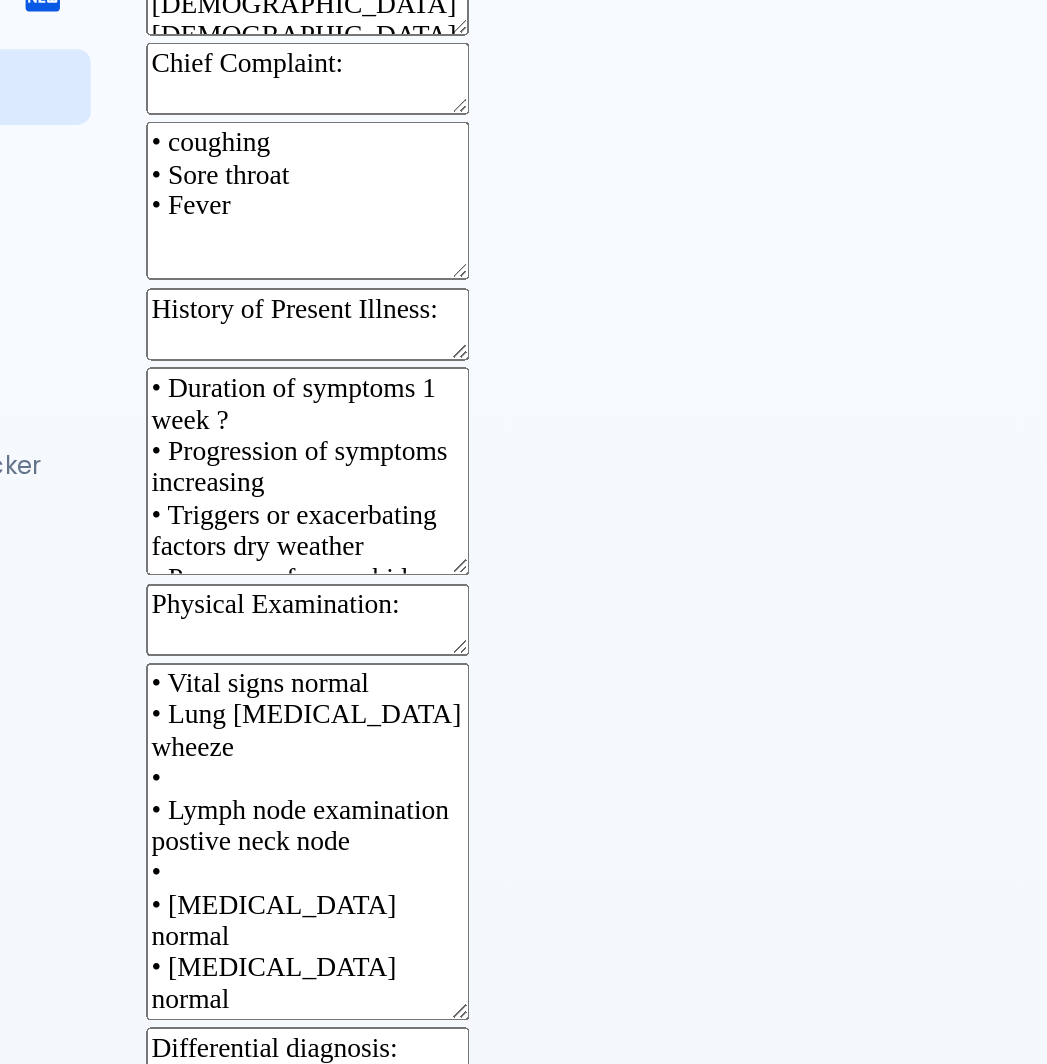 click on "• Duration of symptoms 1 week ?
• Progression of symptoms increasing
• Triggers or exacerbating factors dry weather
• Presence of comorbid conditions asthma" at bounding box center [370, 517] 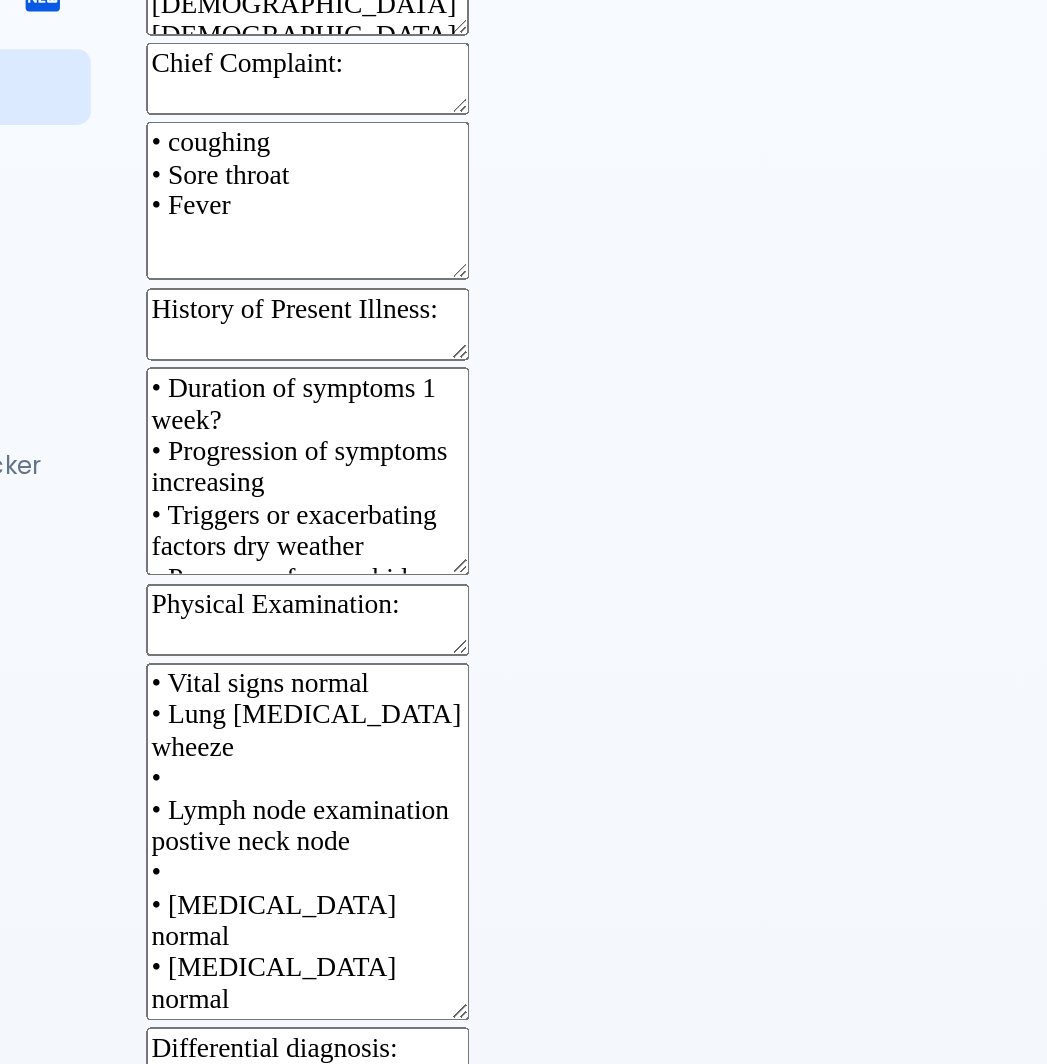 scroll, scrollTop: 0, scrollLeft: 0, axis: both 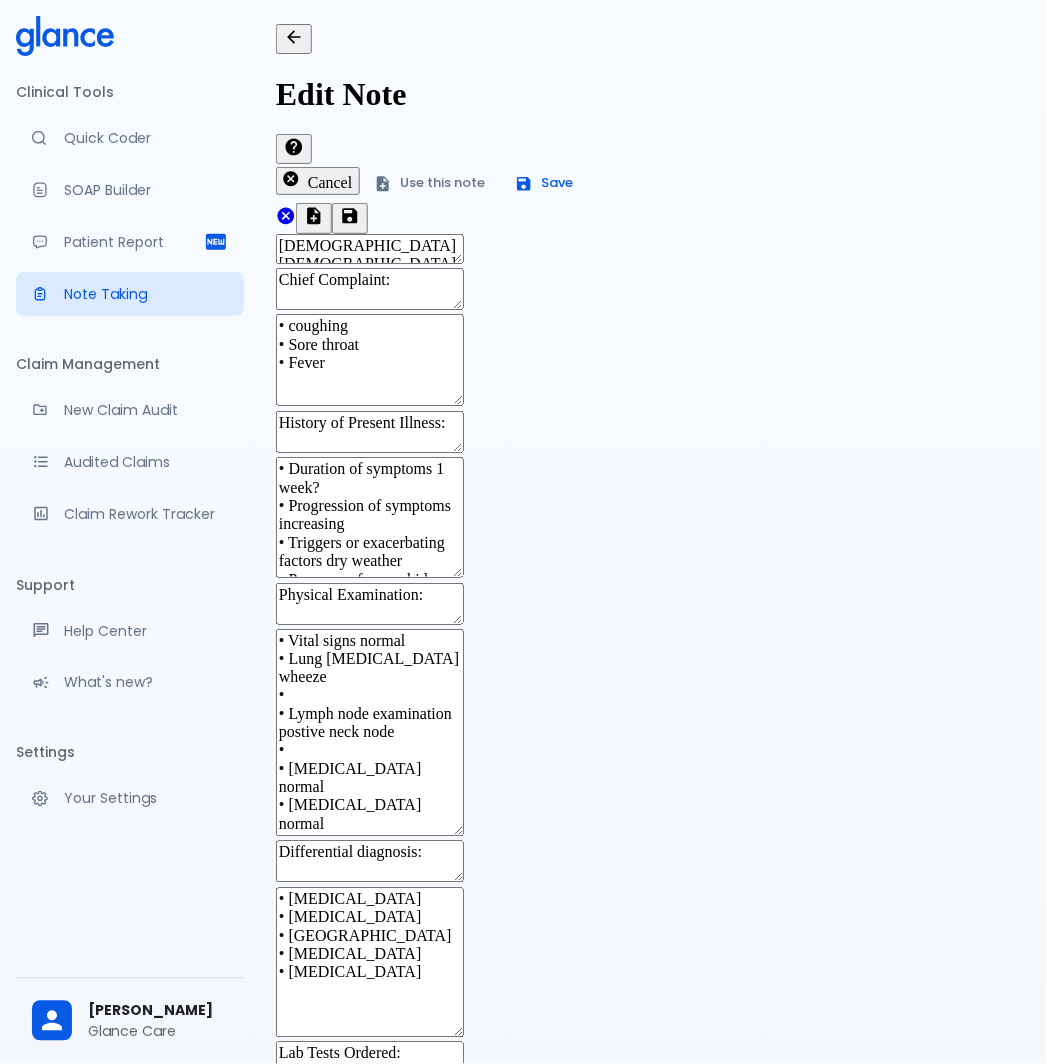 click on "• Duration of symptoms 1 week?
• Progression of symptoms increasing
• Triggers or exacerbating factors dry weather
• Presence of comorbid conditions asthma" at bounding box center (370, 517) 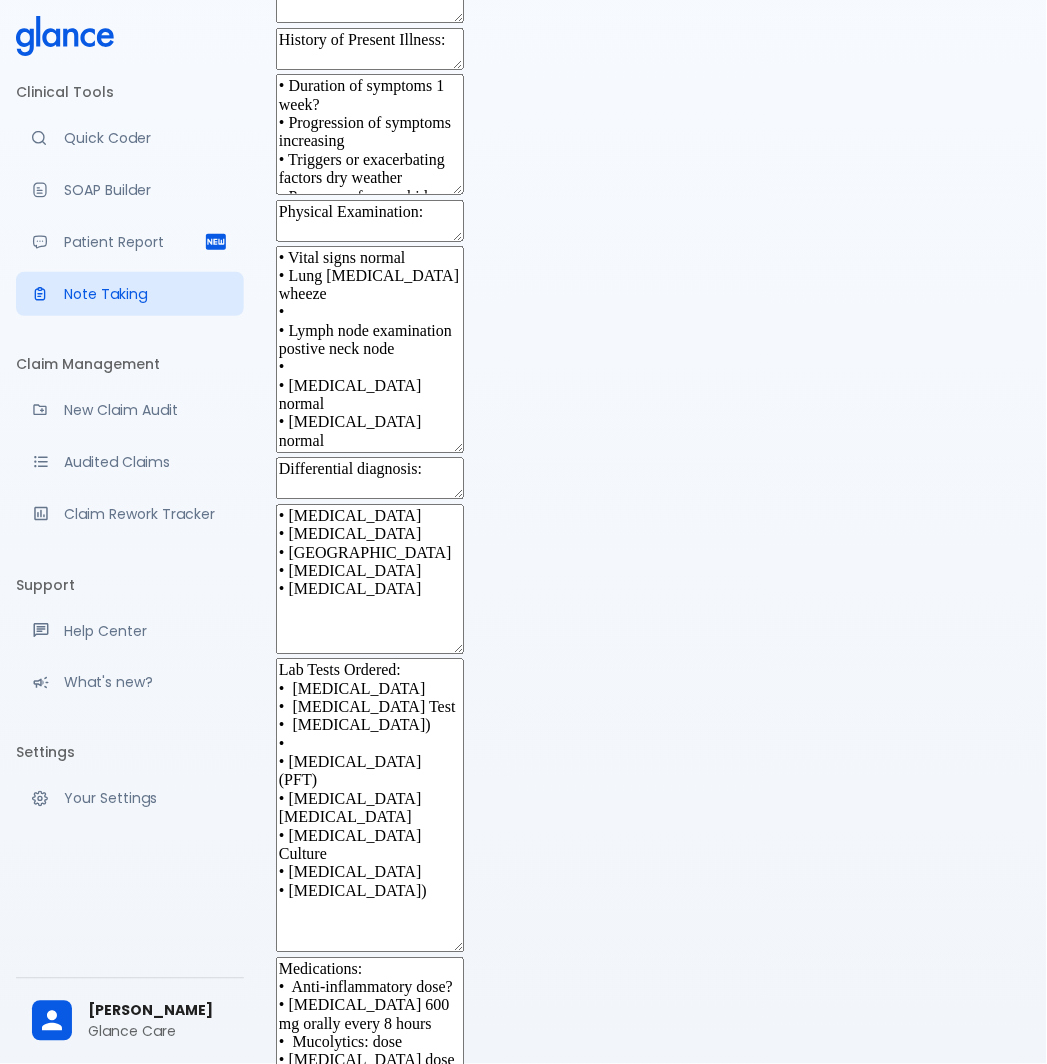 scroll, scrollTop: 444, scrollLeft: 0, axis: vertical 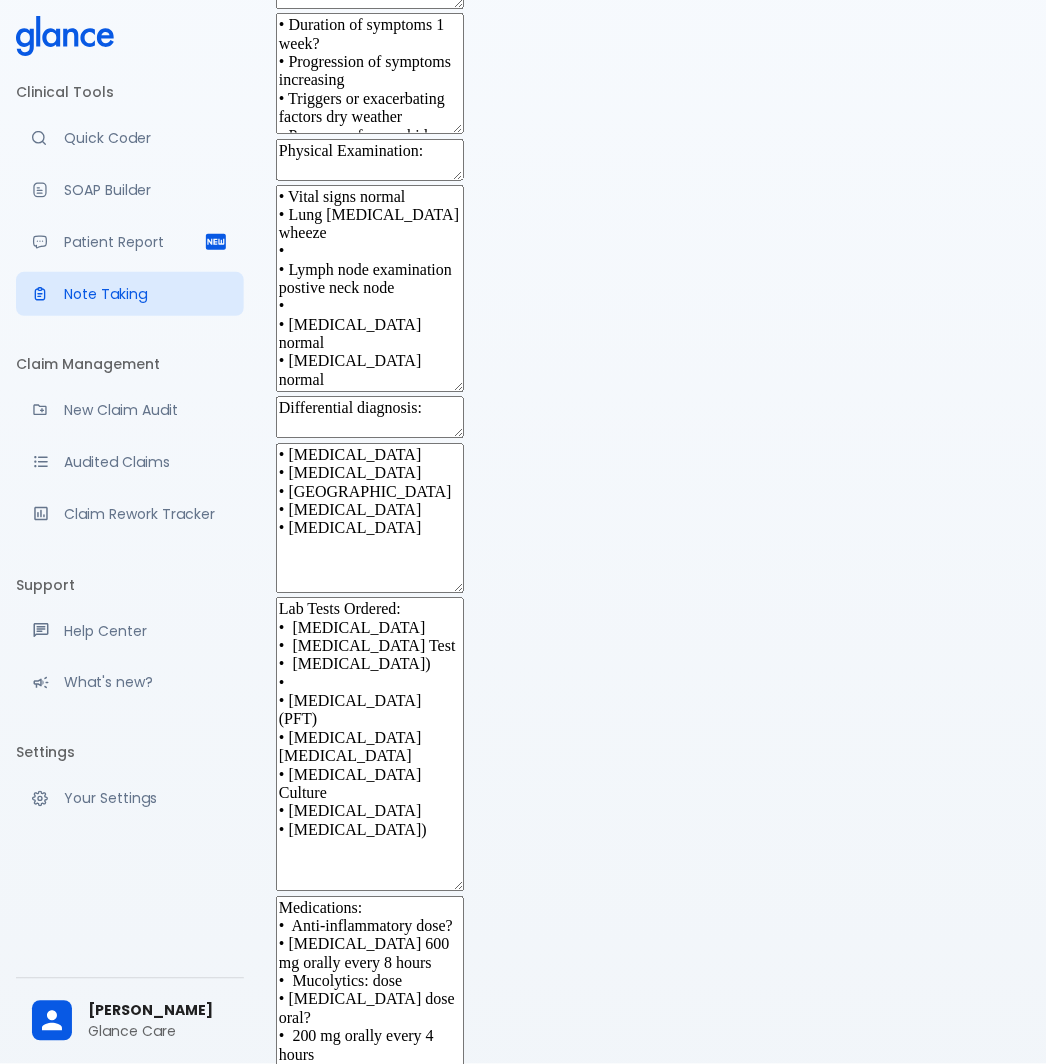 type on "• Duration of symptoms 1 week?
• Progression of symptoms increasing
• Triggers or exacerbating factors dry weather
• Presence of comorbid conditions [MEDICAL_DATA]" 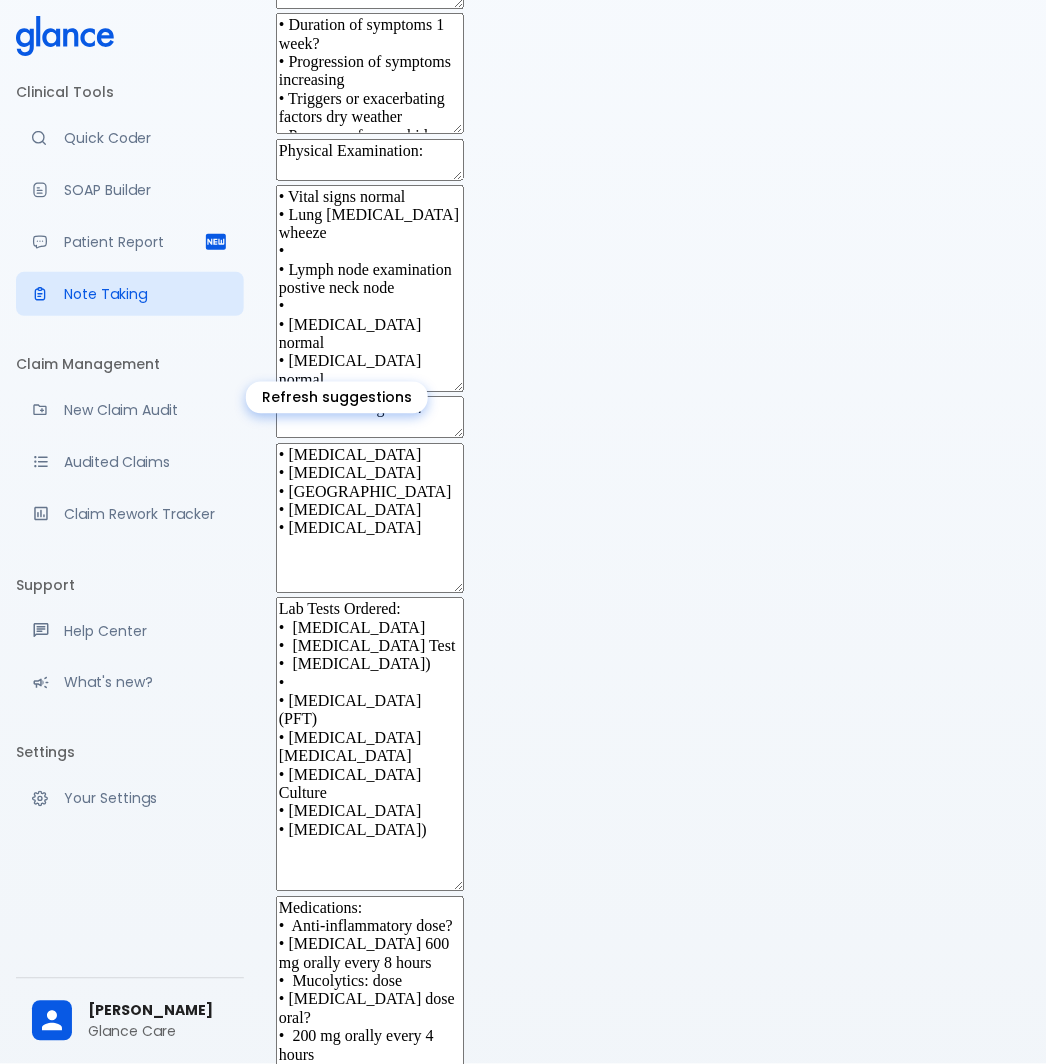 click 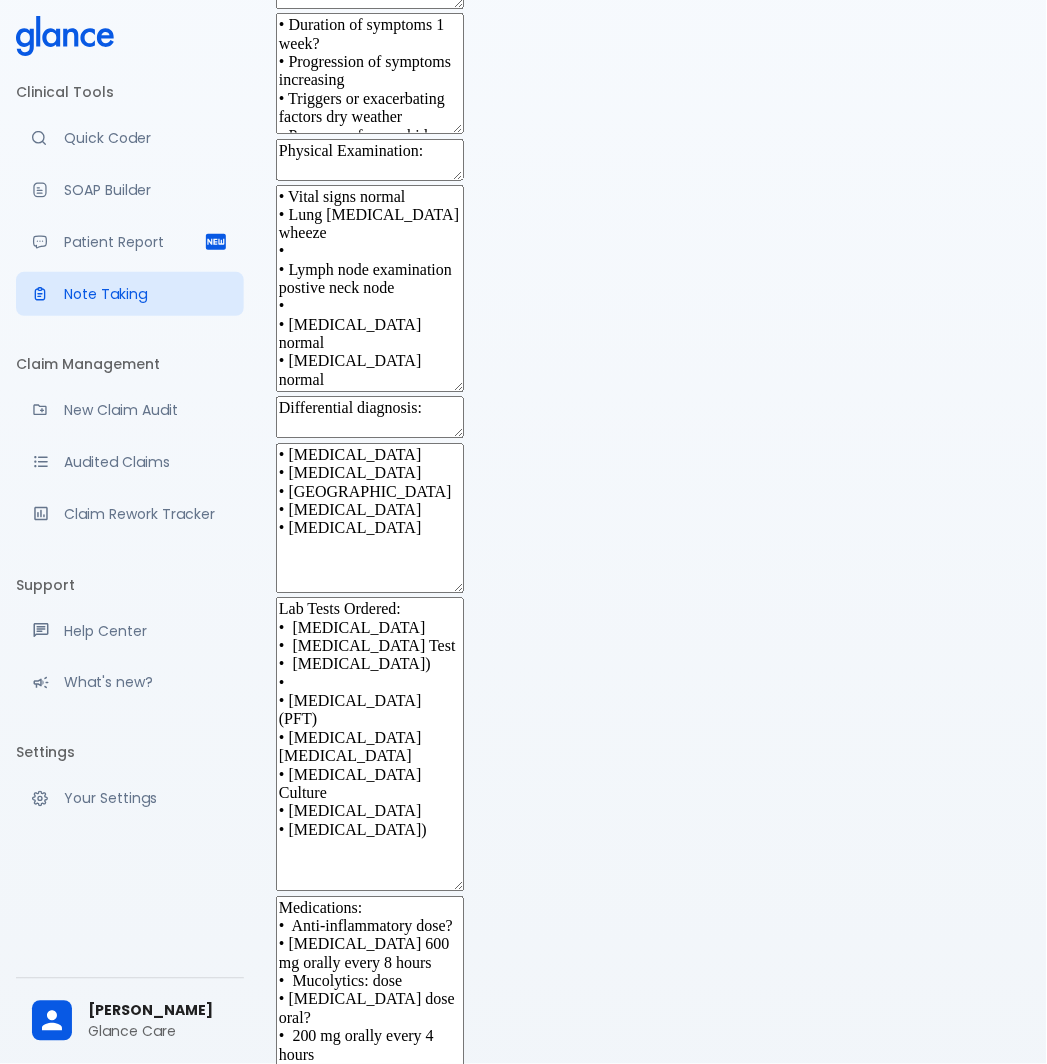 click on "• Vital signs normal
• Lung auscultation wheeze
•
• Lymph node examination postive neck node
•
• Cardiac examination normal
• Abdominal examination normal" at bounding box center [370, 289] 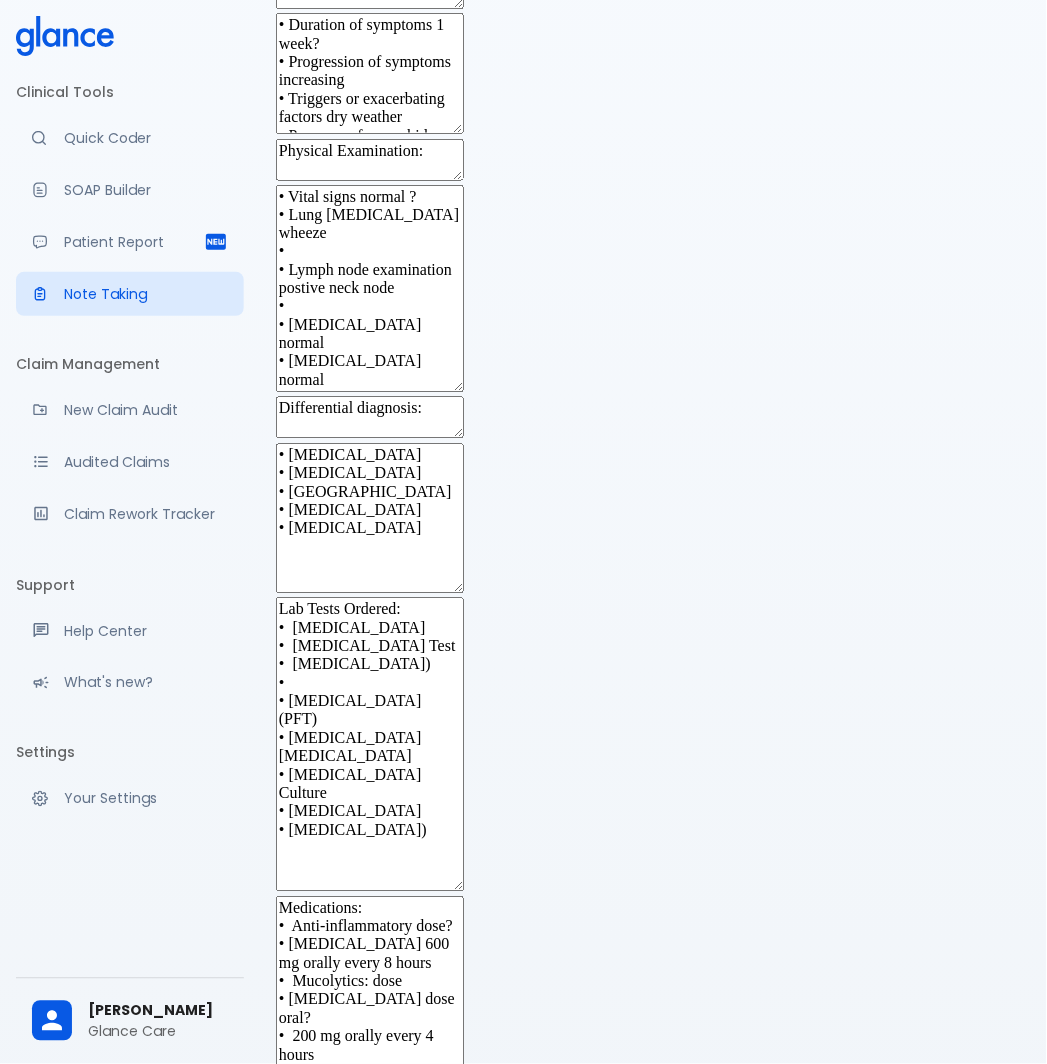type on "• Vital signs normal ?
• Lung auscultation wheeze
•
• Lymph node examination postive neck node
•
• Cardiac examination normal
• Abdominal examination normal" 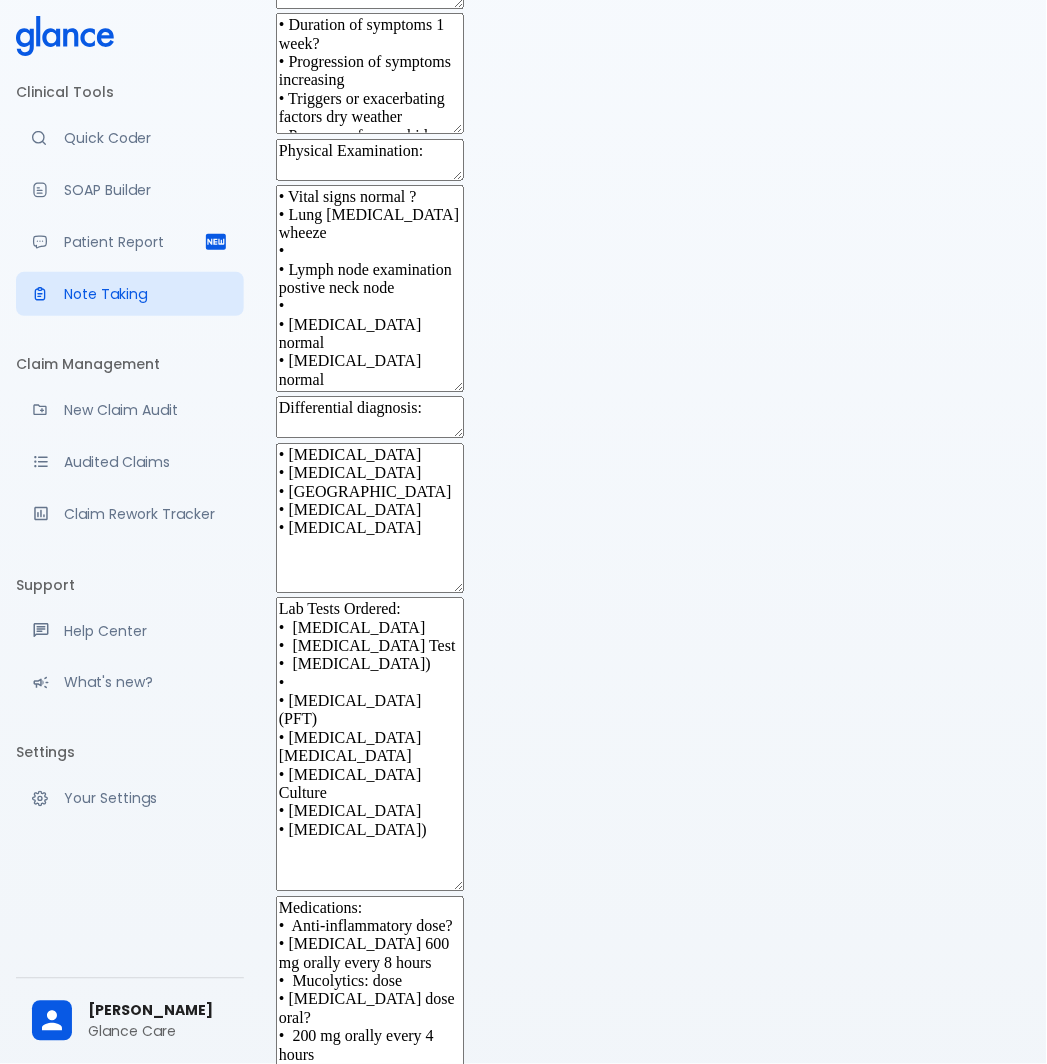 drag, startPoint x: 626, startPoint y: 411, endPoint x: 285, endPoint y: 254, distance: 375.40643 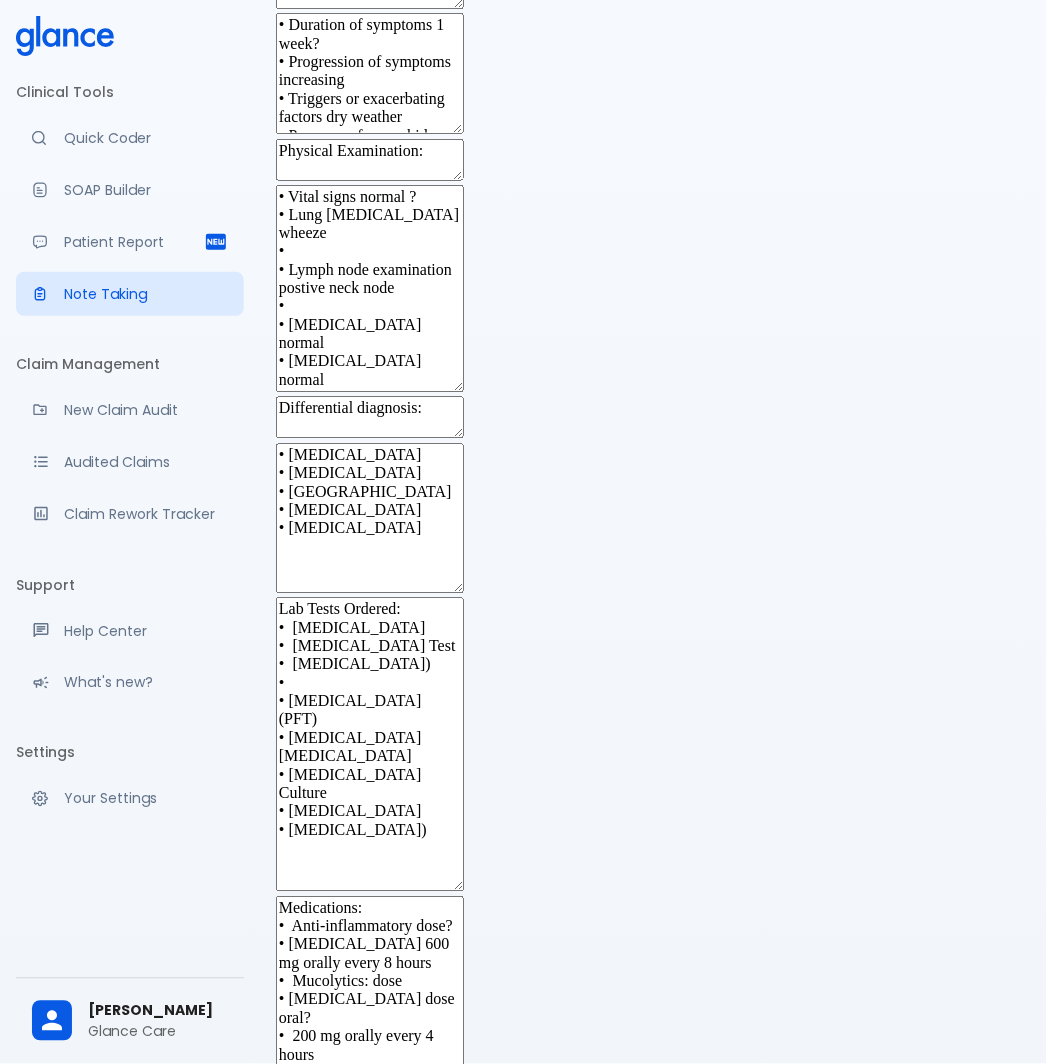 click on "Edit Note Cancel Use this note Save 23 y o female via OPD x Chief Complaint: x • coughing
• Sore throat
• Fever x History of Present Illness: x • Duration of symptoms 1 week?
• Progression of symptoms increasing
• Triggers or exacerbating factors dry weather
• Presence of comorbid conditions asthma  x Physical Examination: x • Vital signs normal ?
• Lung auscultation wheeze
•
• Lymph node examination postive neck node
•
• Cardiac examination normal
• Abdominal examination normal  x Blood pressure Heart rate Jugular venous pressure Differential diagnosis: x • Upper Respiratory Tract Infection
• Tonsillitis
• Pneumonia
• Asthma exacerbation
• Acute Bronchitis x Lab Tests Ordered:
•  Blood Culture
•  Influenza Test
•  C-reactive Protein (CRP)
•
• Pulmonary Function Test (PFT)
• Sputum Gram Stain
• Throat Swab Culture
• Chest X-ray
• Complete Blood Count (CBC) x x" at bounding box center (653, 387) 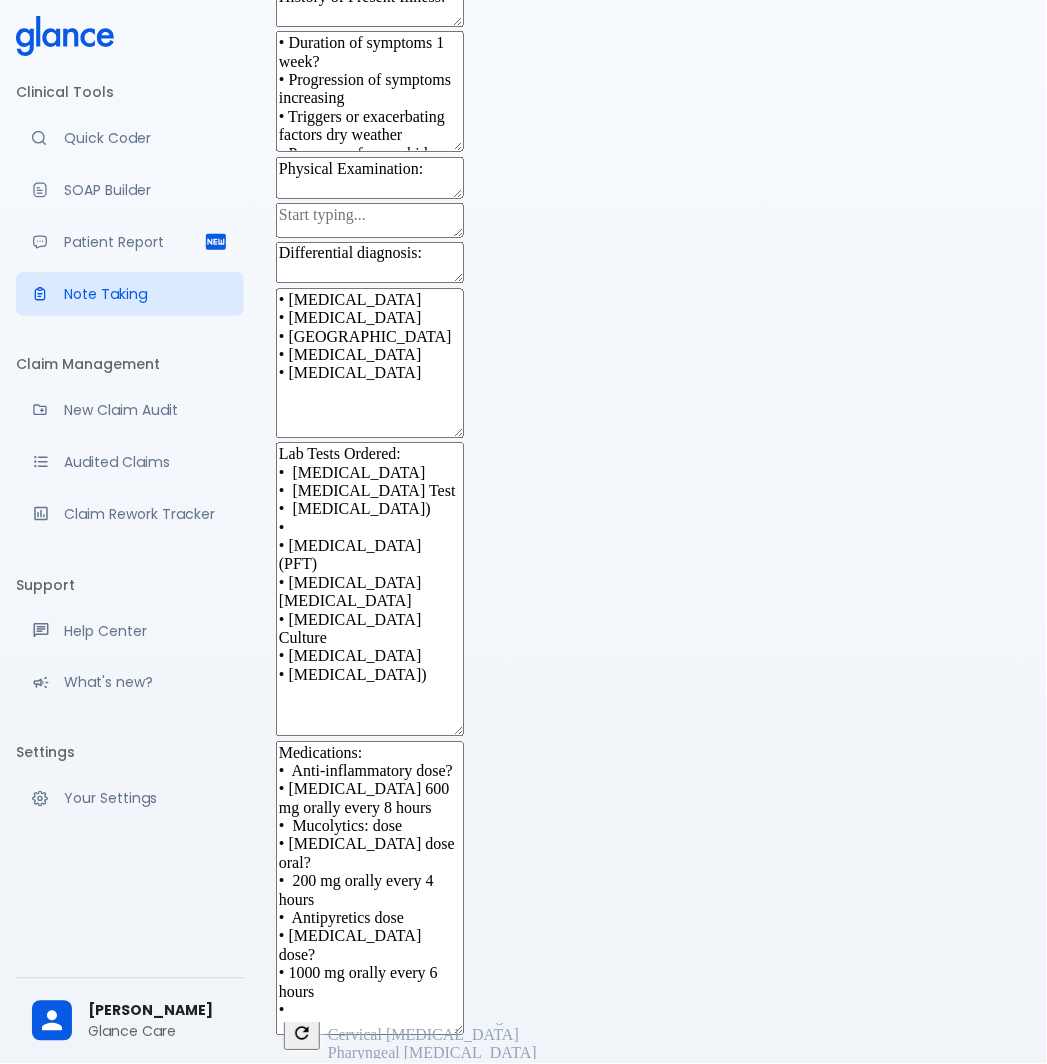 click on "Lung auscultation findings" at bounding box center [441, 998] 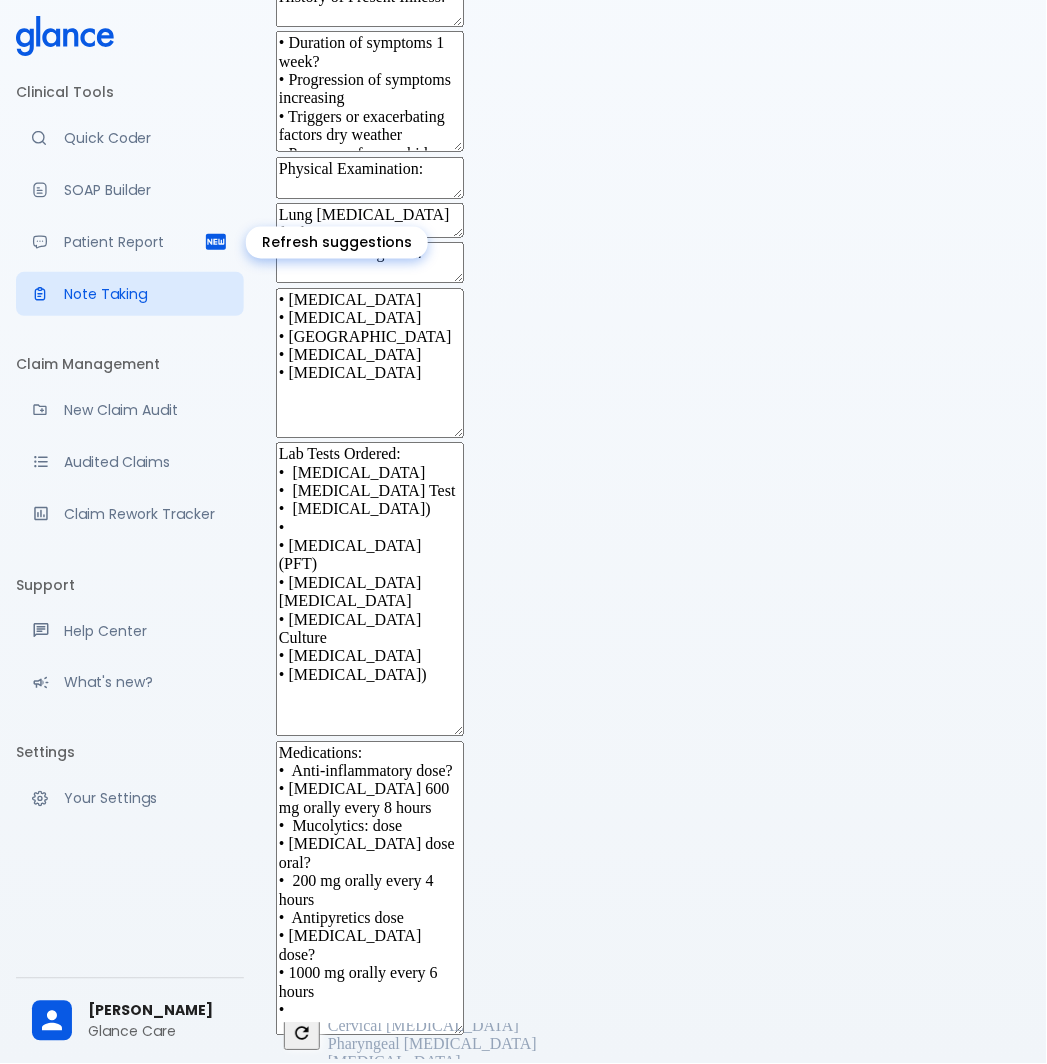 click 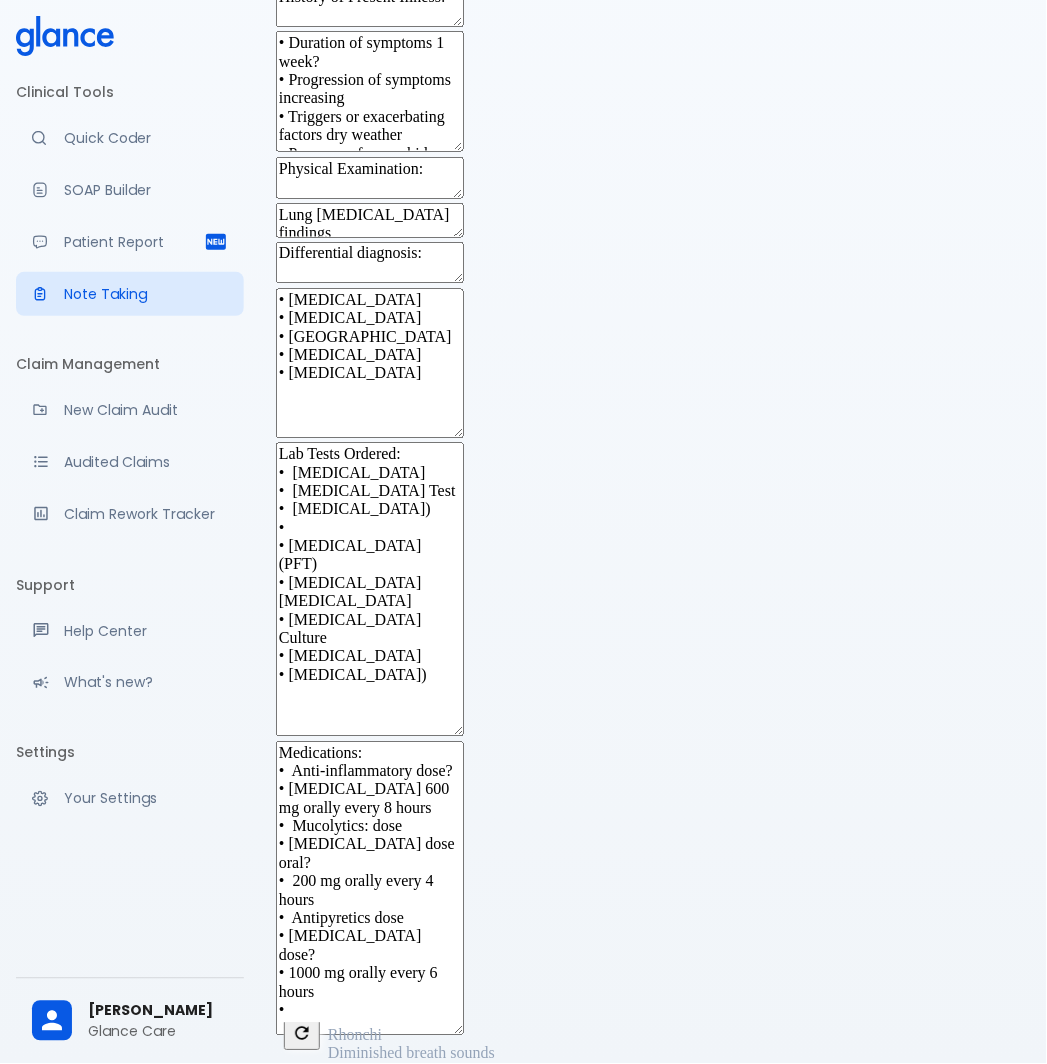 click on "Lung auscultation findings" at bounding box center (370, 220) 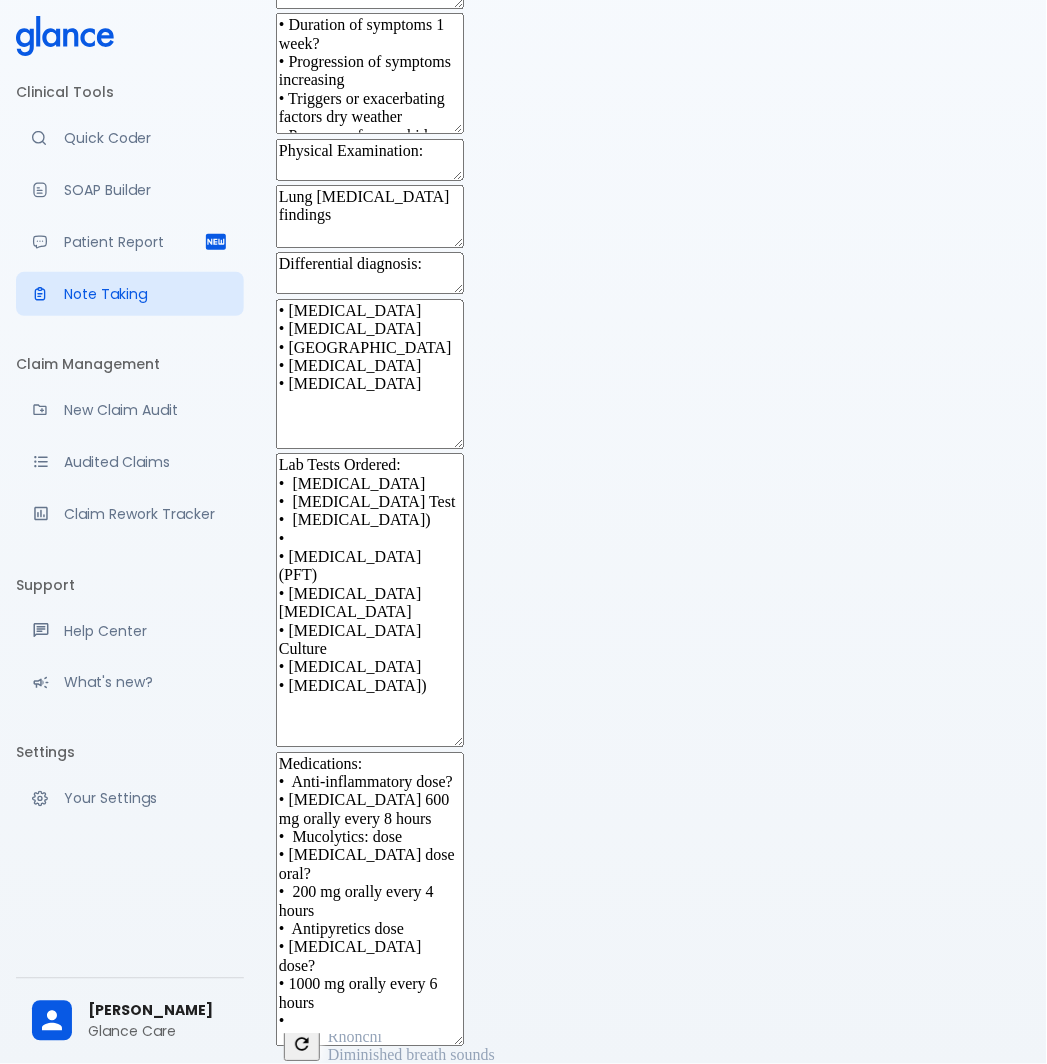 click on "Crackles" at bounding box center (356, 1018) 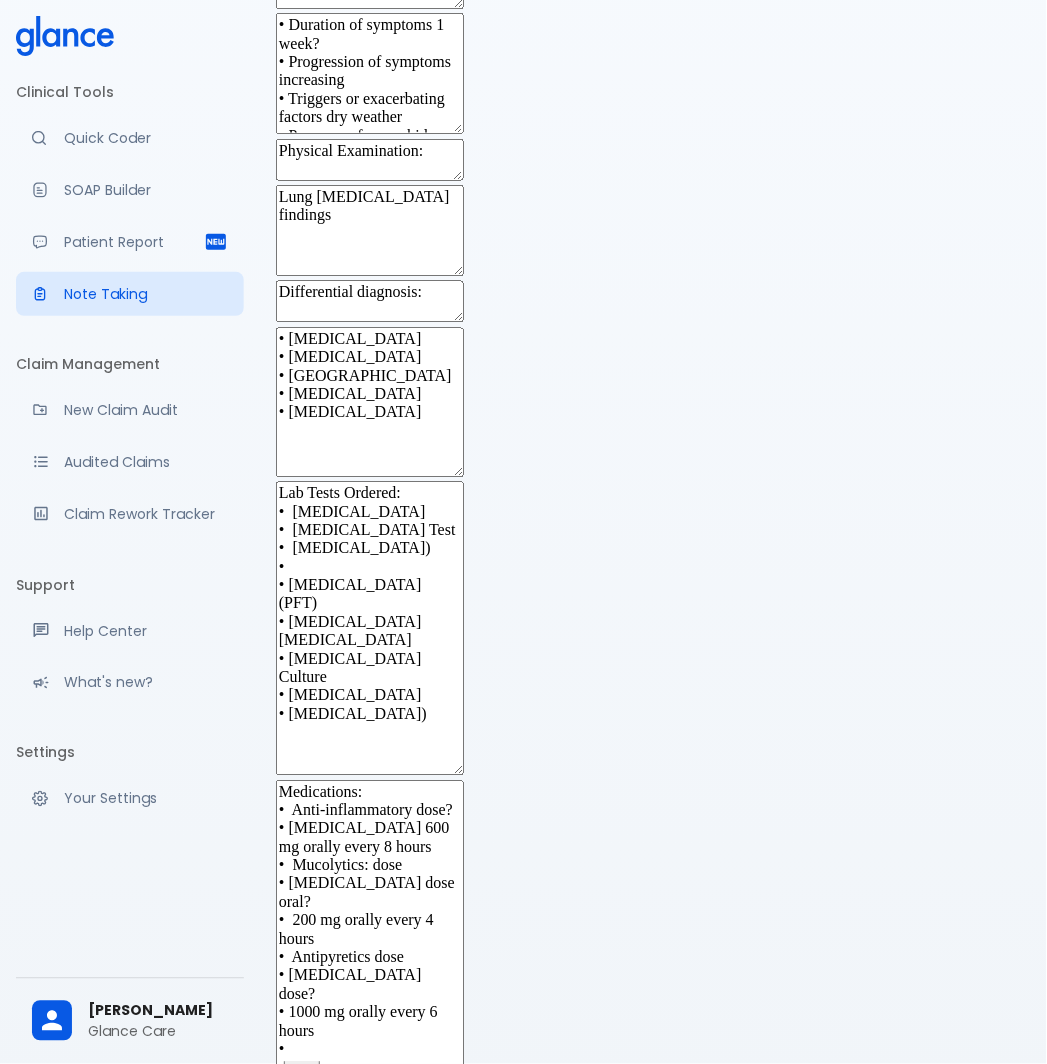 click on "Rhonchi" at bounding box center (355, 1055) 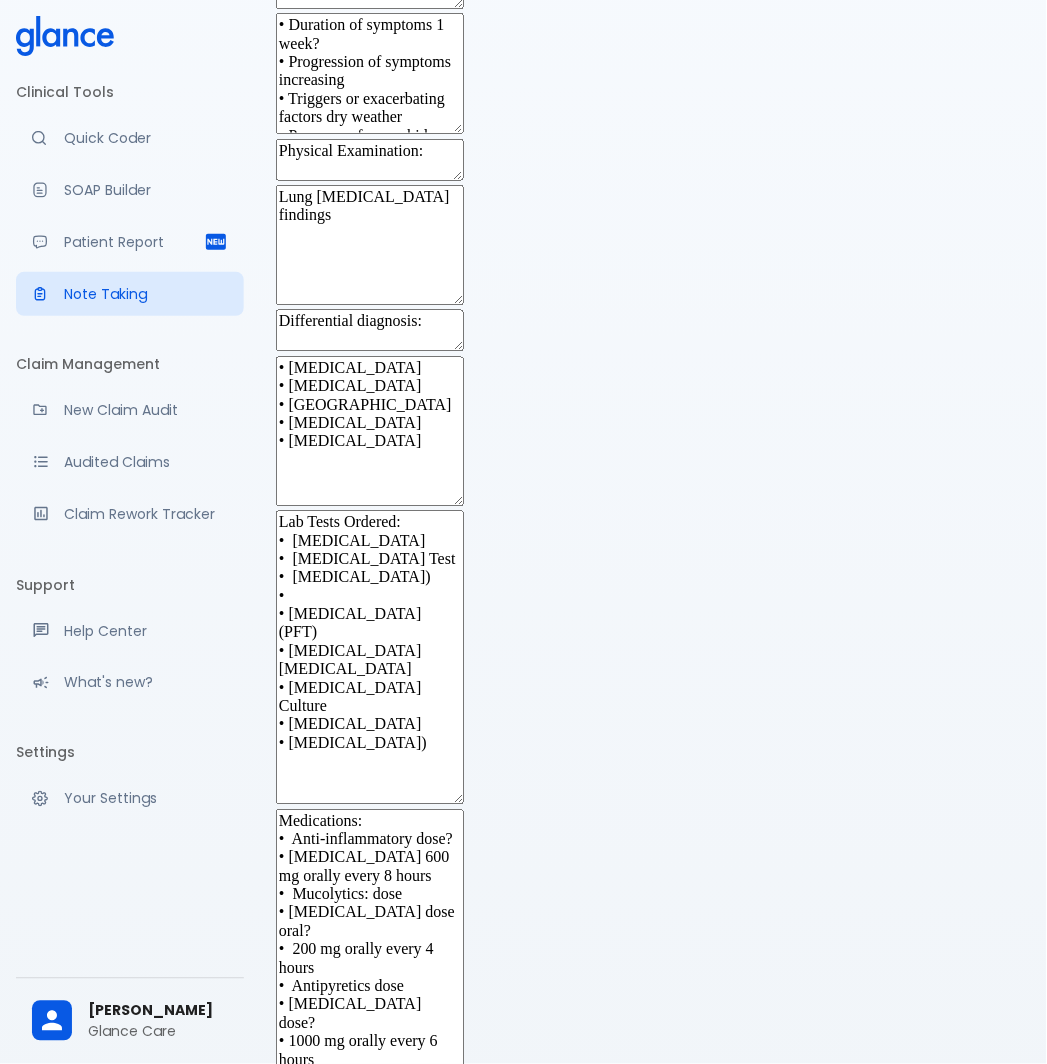 click on "Diminished breath sounds" at bounding box center [411, 1094] 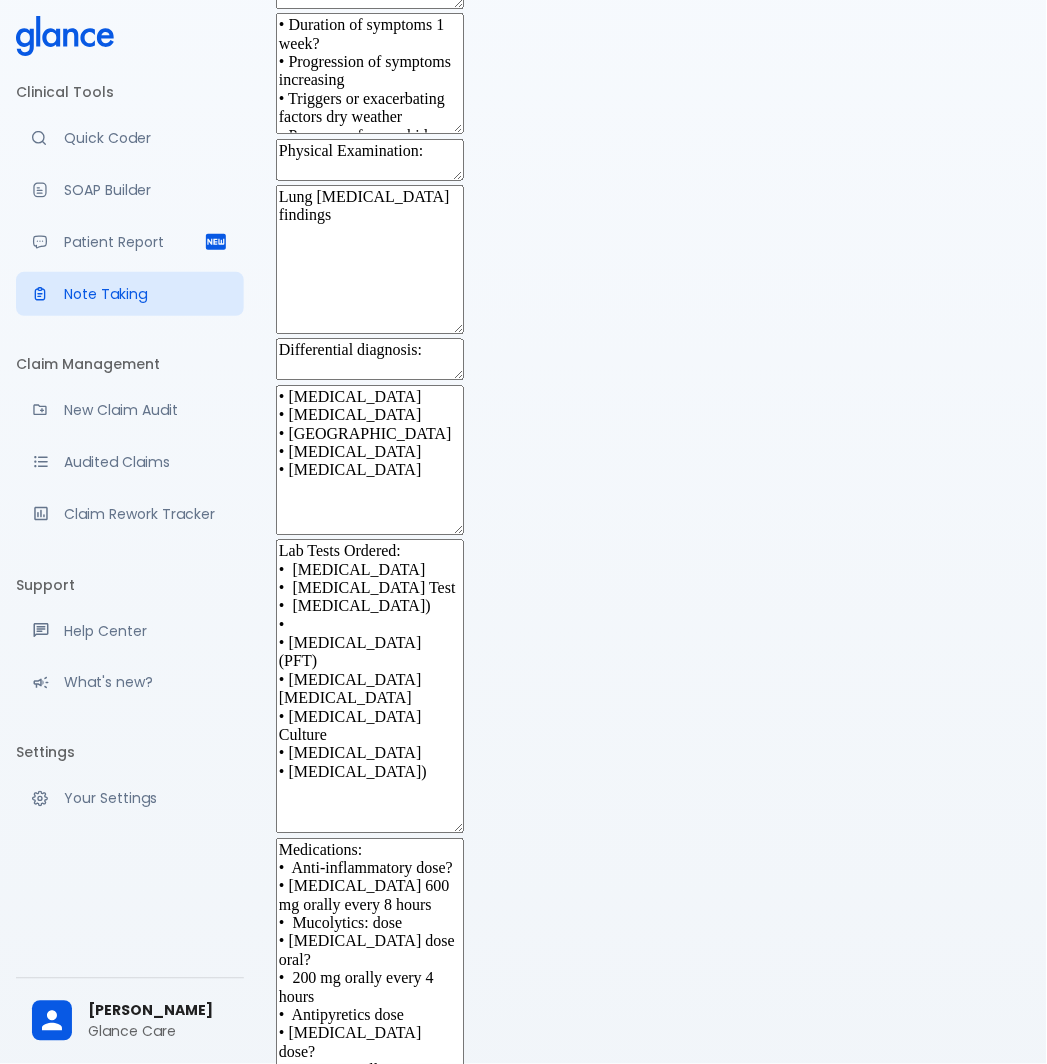 click on "Prolonged expiration" at bounding box center [395, 1132] 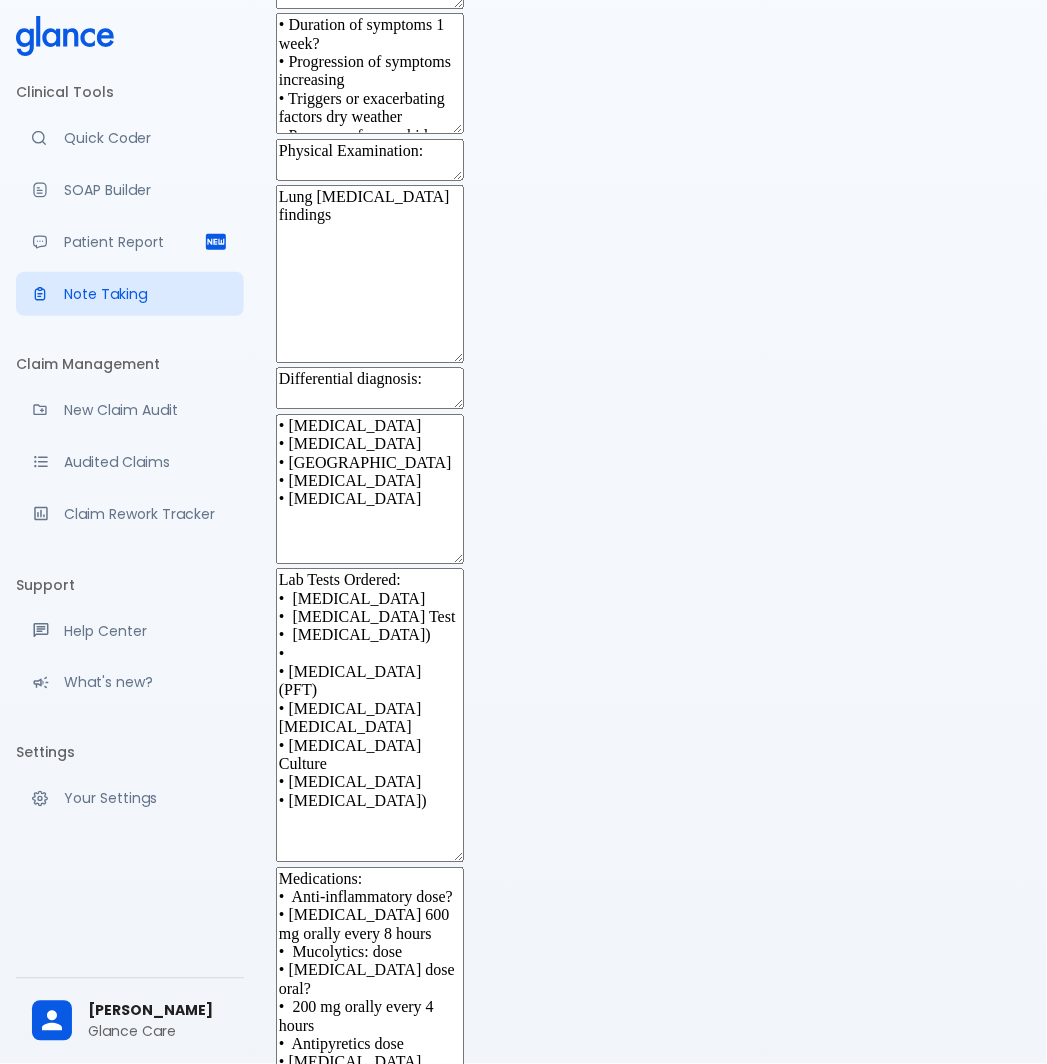 click on "Lung auscultation findings
• Prolonged expiration
• Diminished breath sounds
• Rhonchi
• Crackles
• Wheezing" at bounding box center [370, 274] 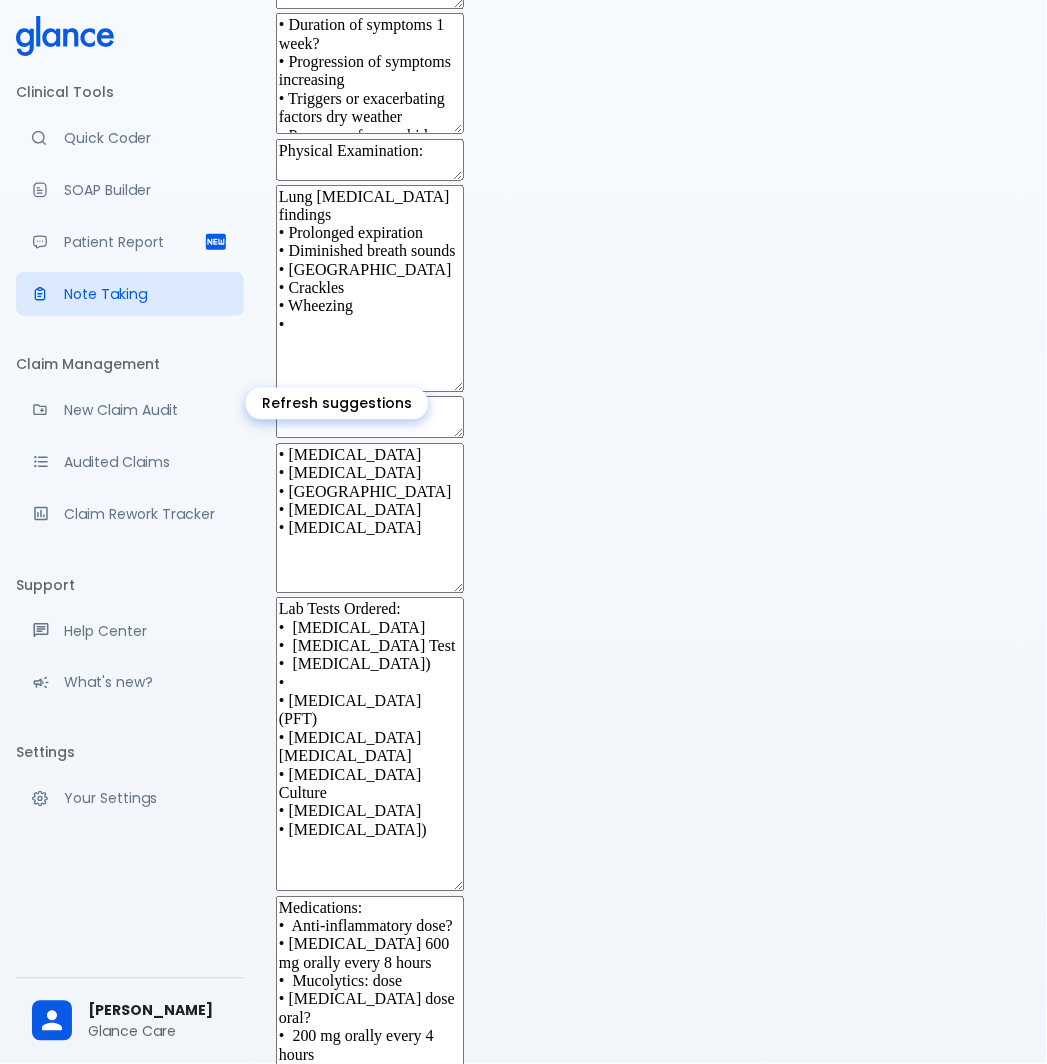 click at bounding box center [302, 1191] 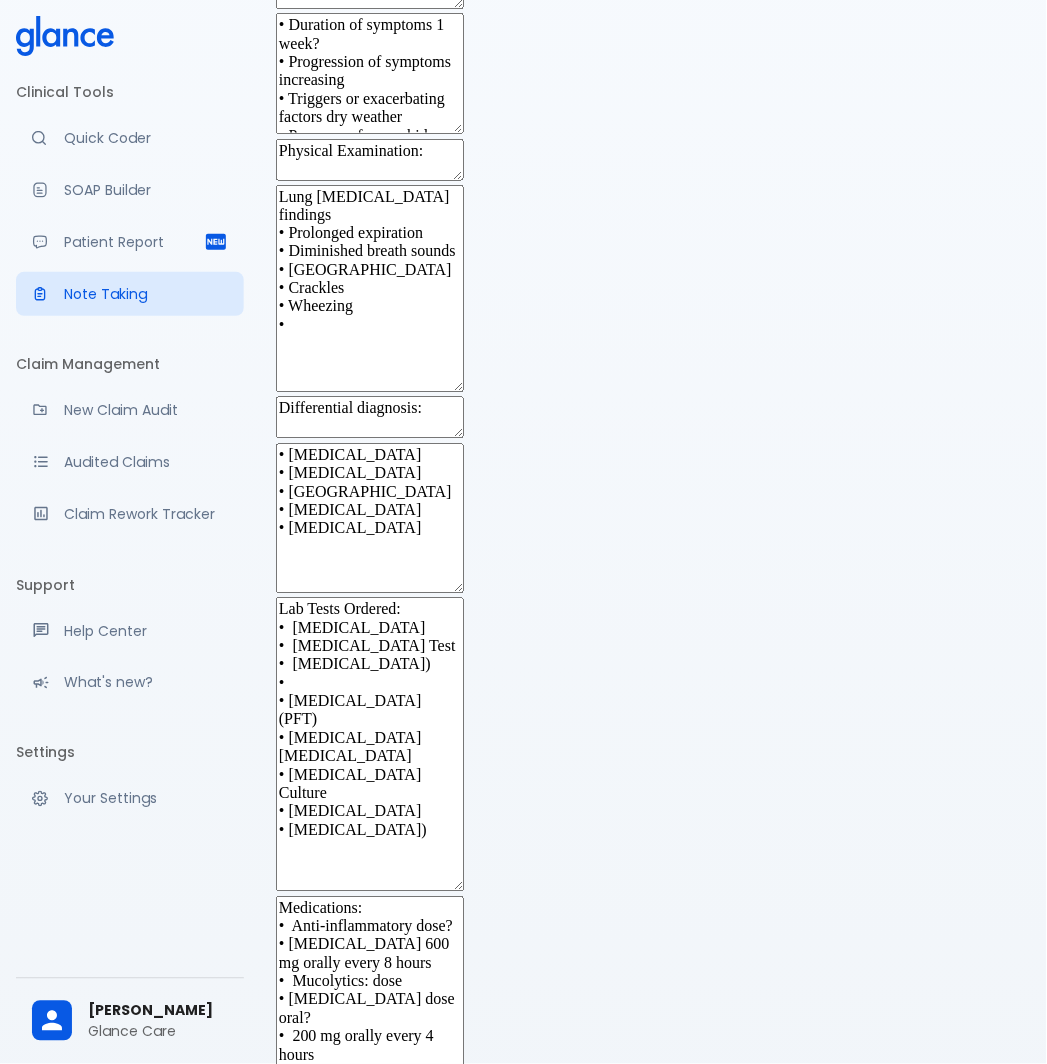 click on "Lung auscultation findings
• Prolonged expiration
• Diminished breath sounds
• Rhonchi
• Crackles
• Wheezing
•" at bounding box center (370, 289) 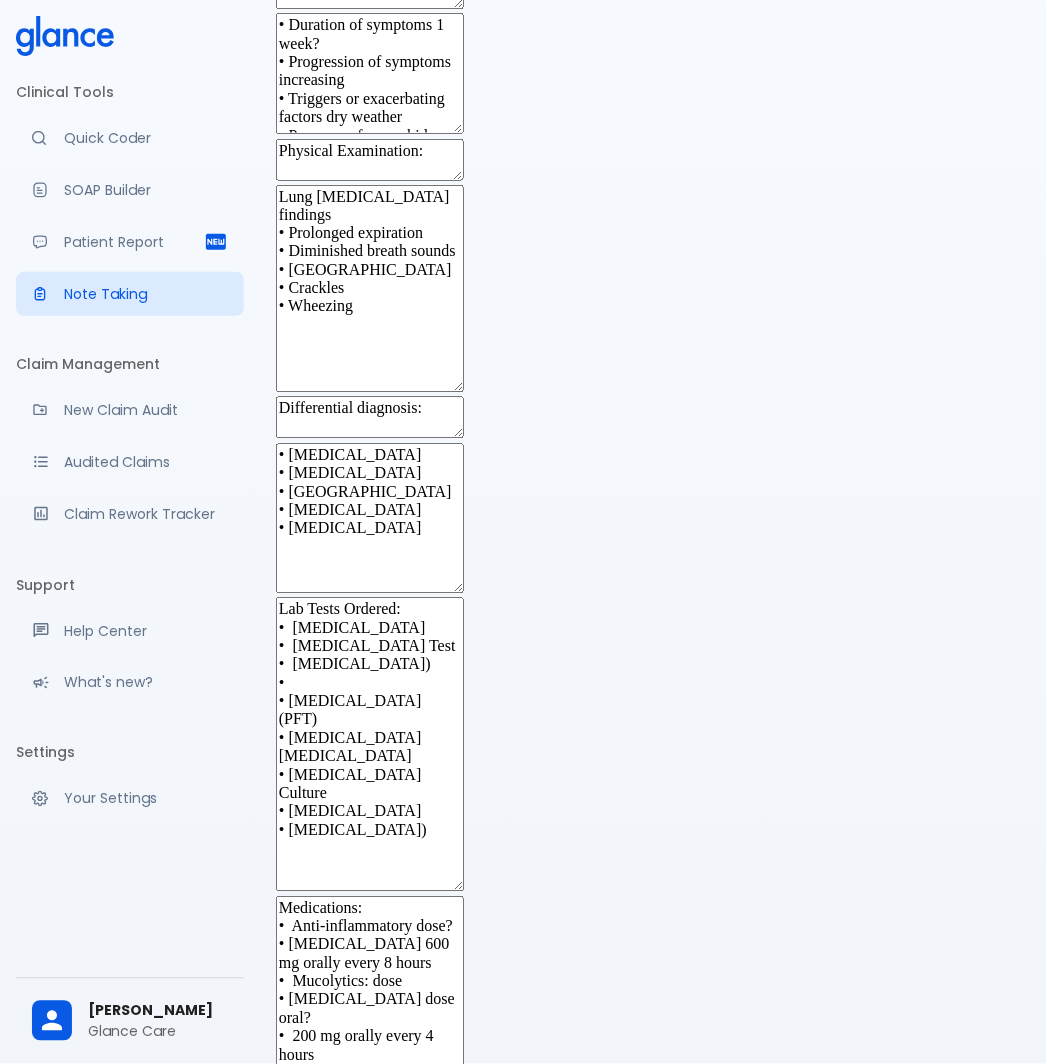 click on "Bronchial breath sounds" at bounding box center [406, 1171] 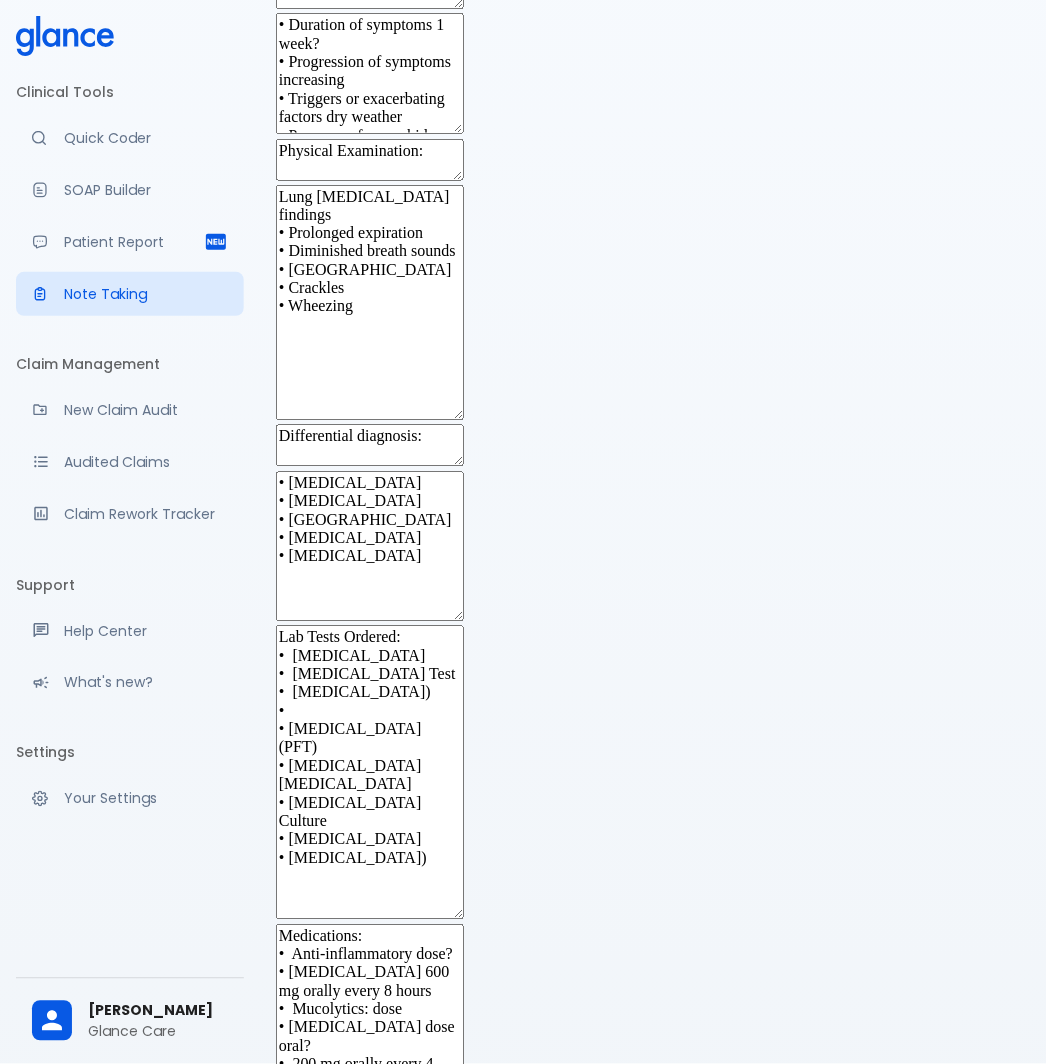 click on "Tenderness" at bounding box center [364, 1209] 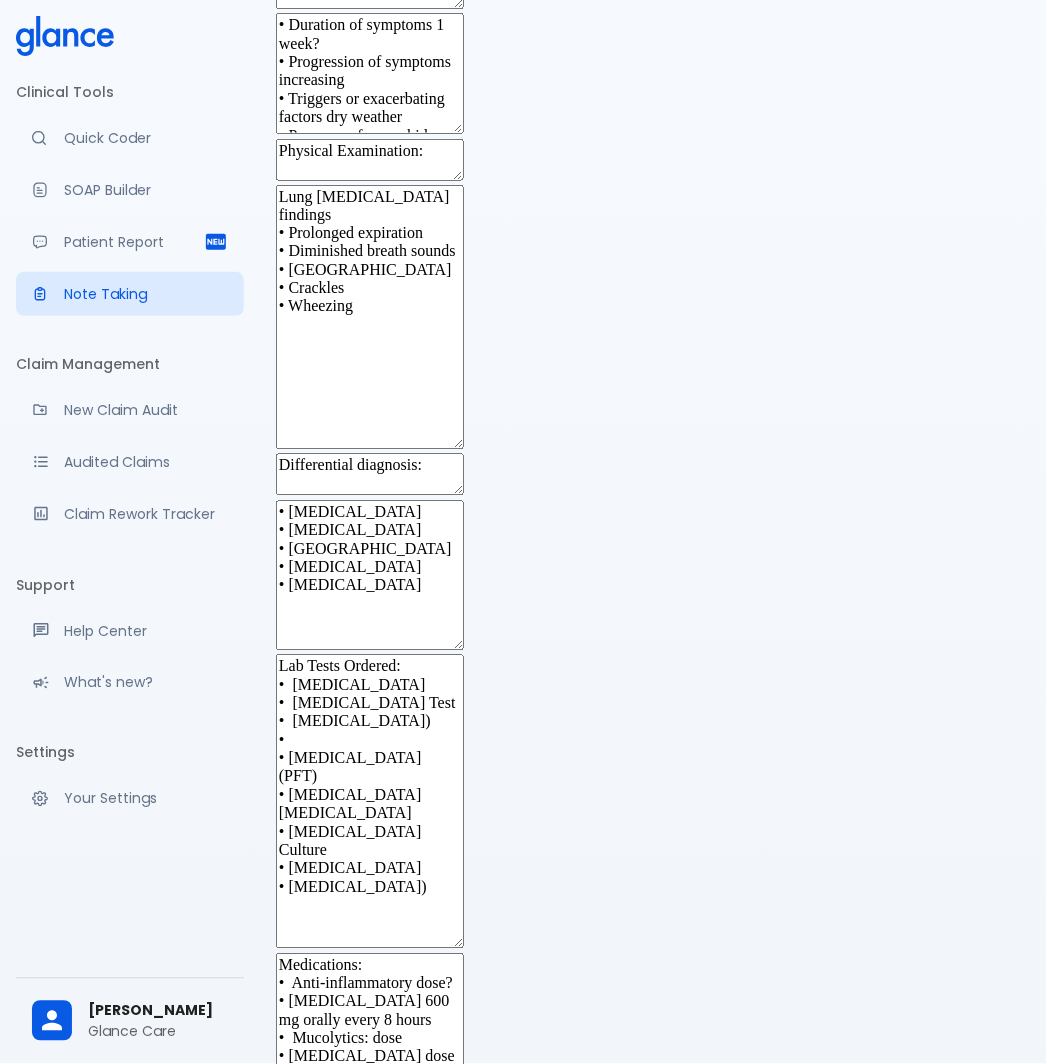 click on "Lymphadenopathy" at bounding box center [394, 1247] 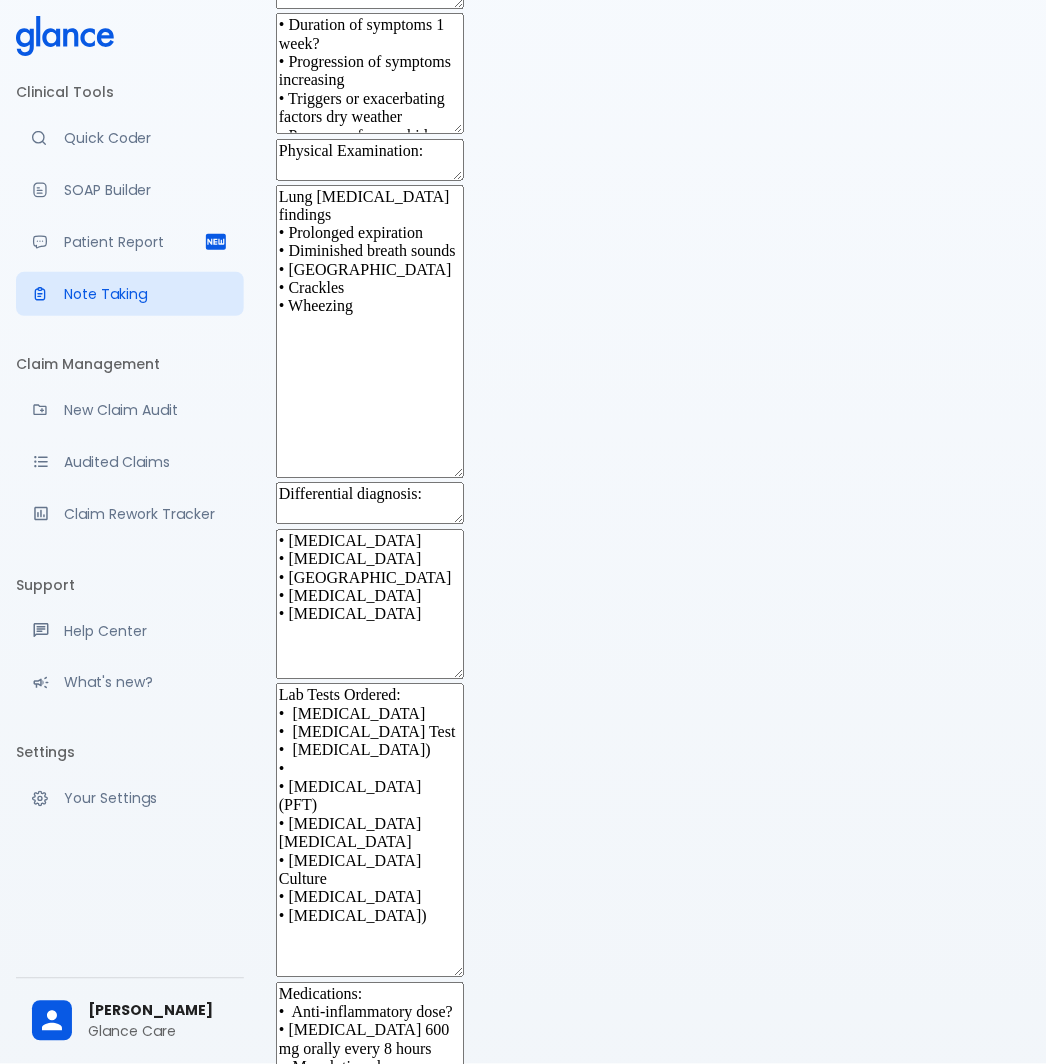 click on "Lung auscultation findings
• Prolonged expiration
• Diminished breath sounds
• Rhonchi
• Crackles
• Wheezing
• Lymphadenopathy
• Tenderness
• Bronchial breath sounds" at bounding box center (370, 332) 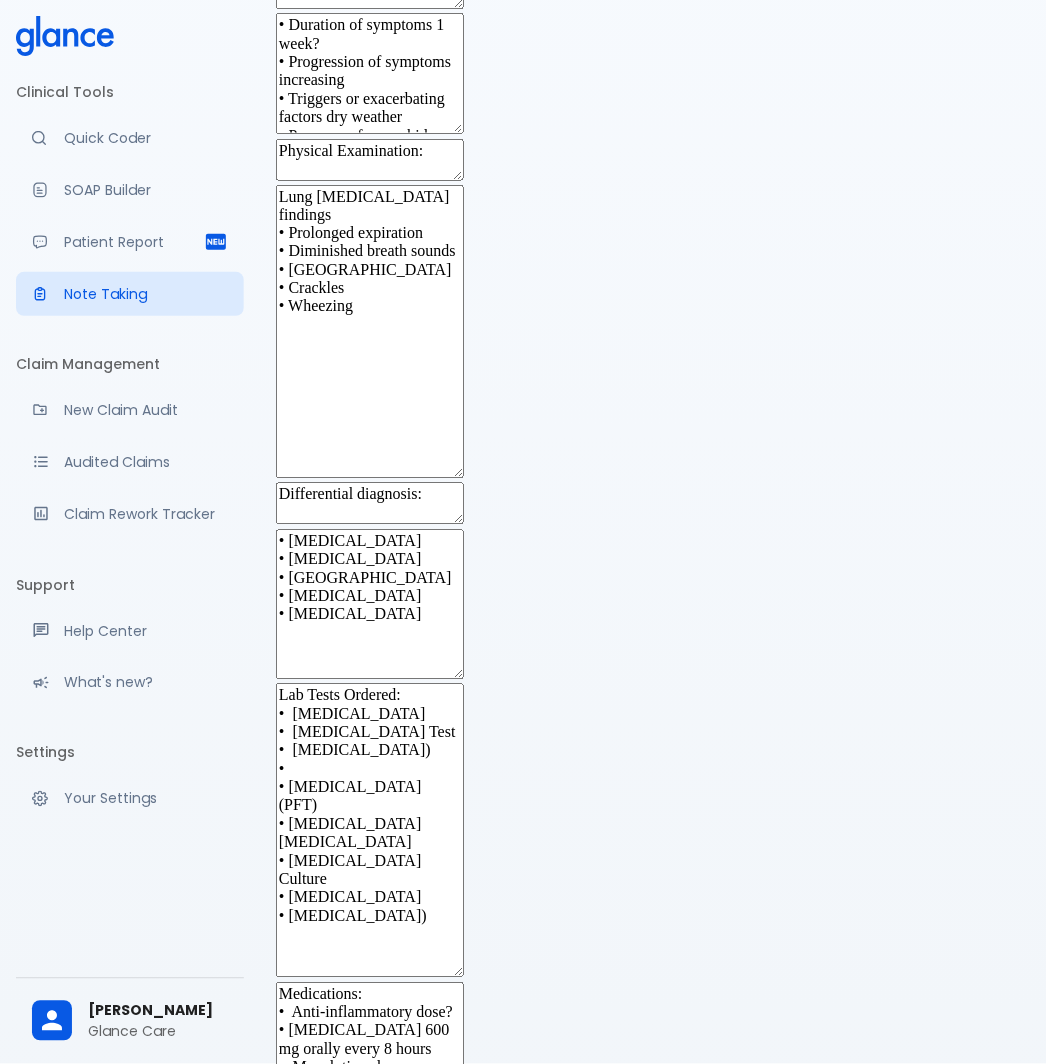 click on "Dullness to percussion" at bounding box center (400, 1294) 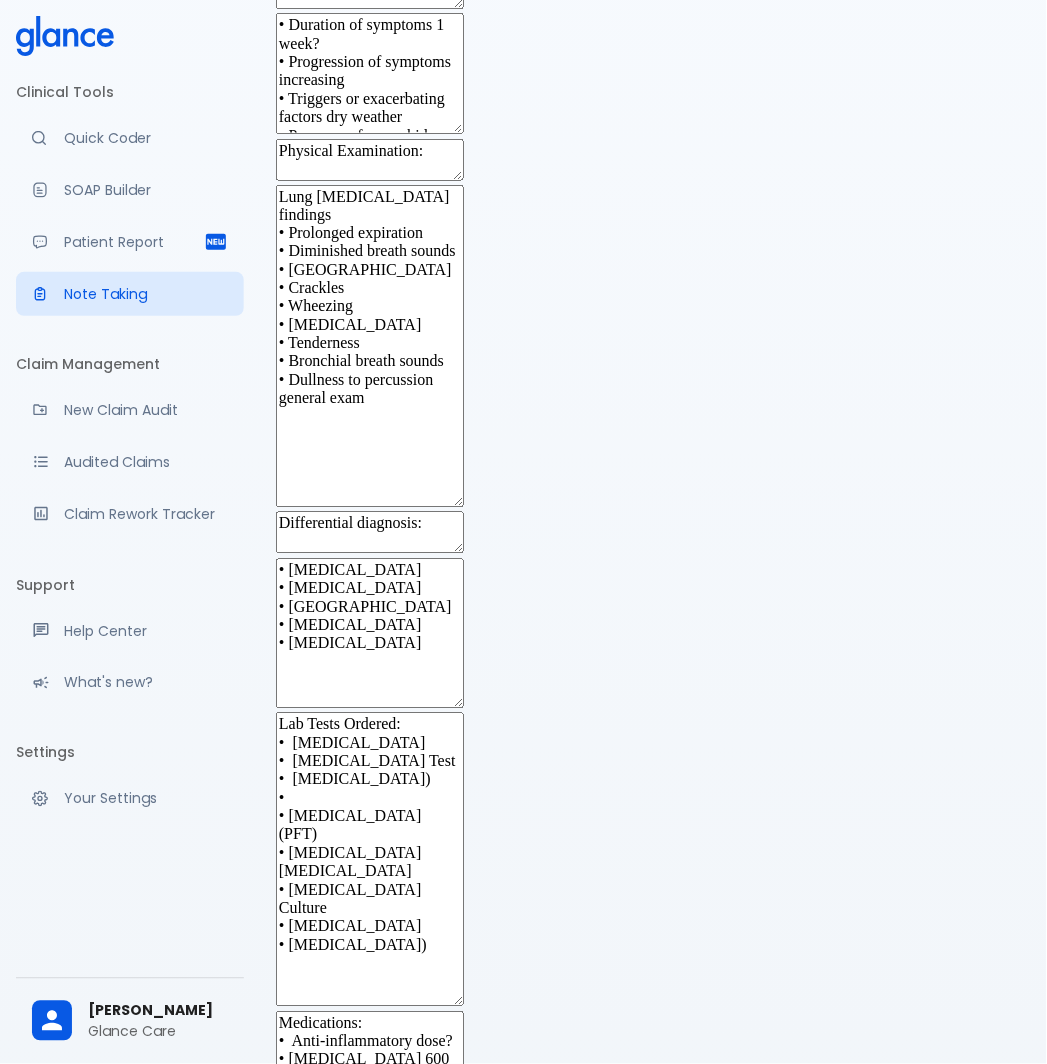 click on "[MEDICAL_DATA]" at bounding box center [394, 1286] 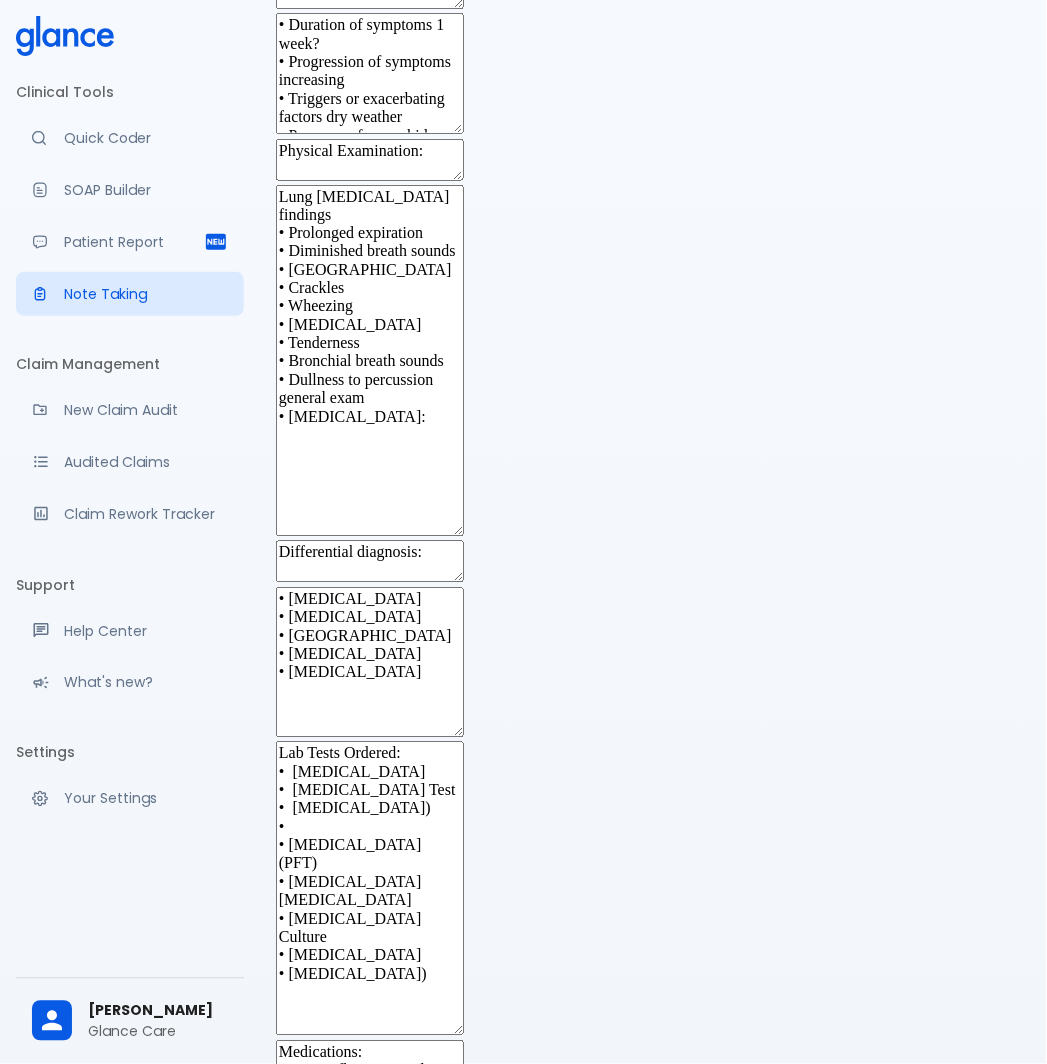 click on "Heart rate" at bounding box center (360, 1297) 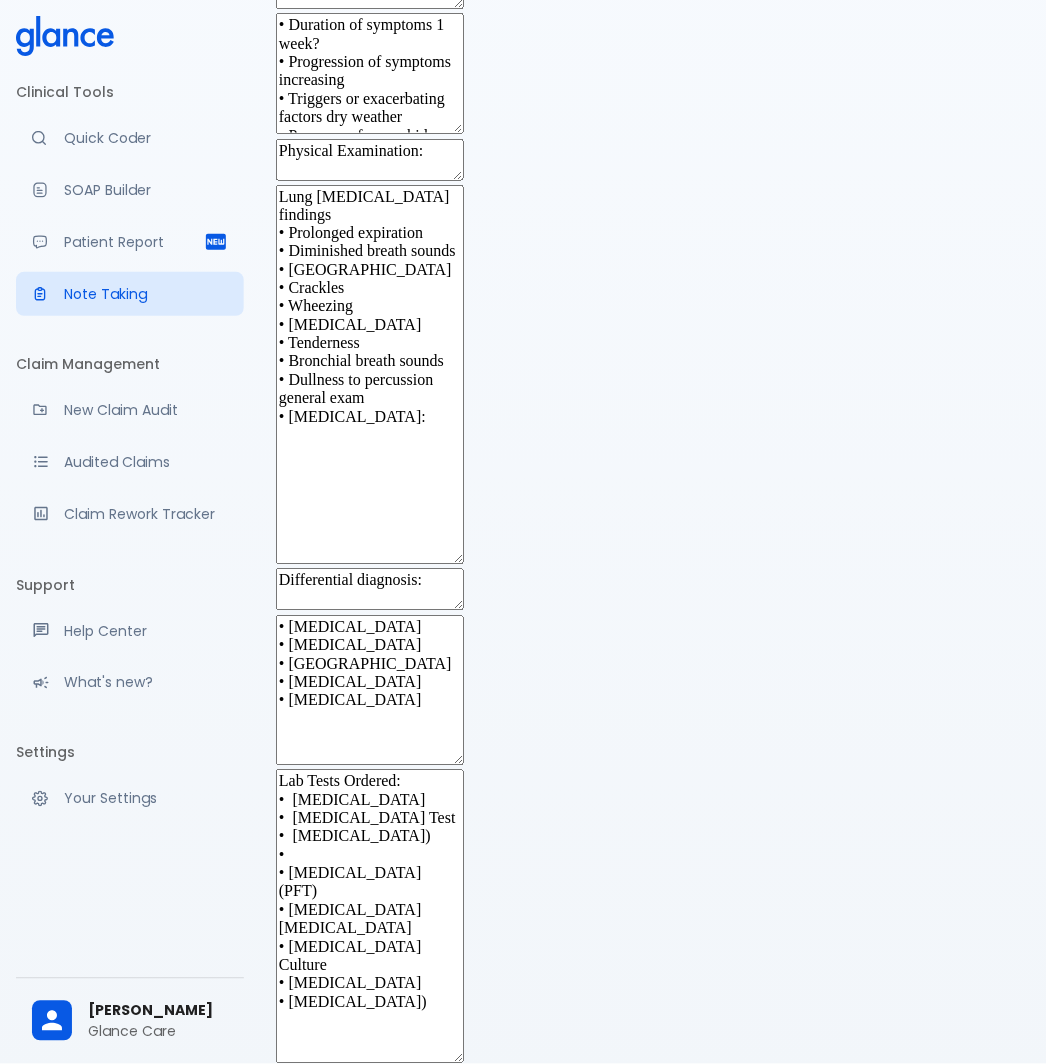 click on "Jugular venous distension" at bounding box center (453, 1334) 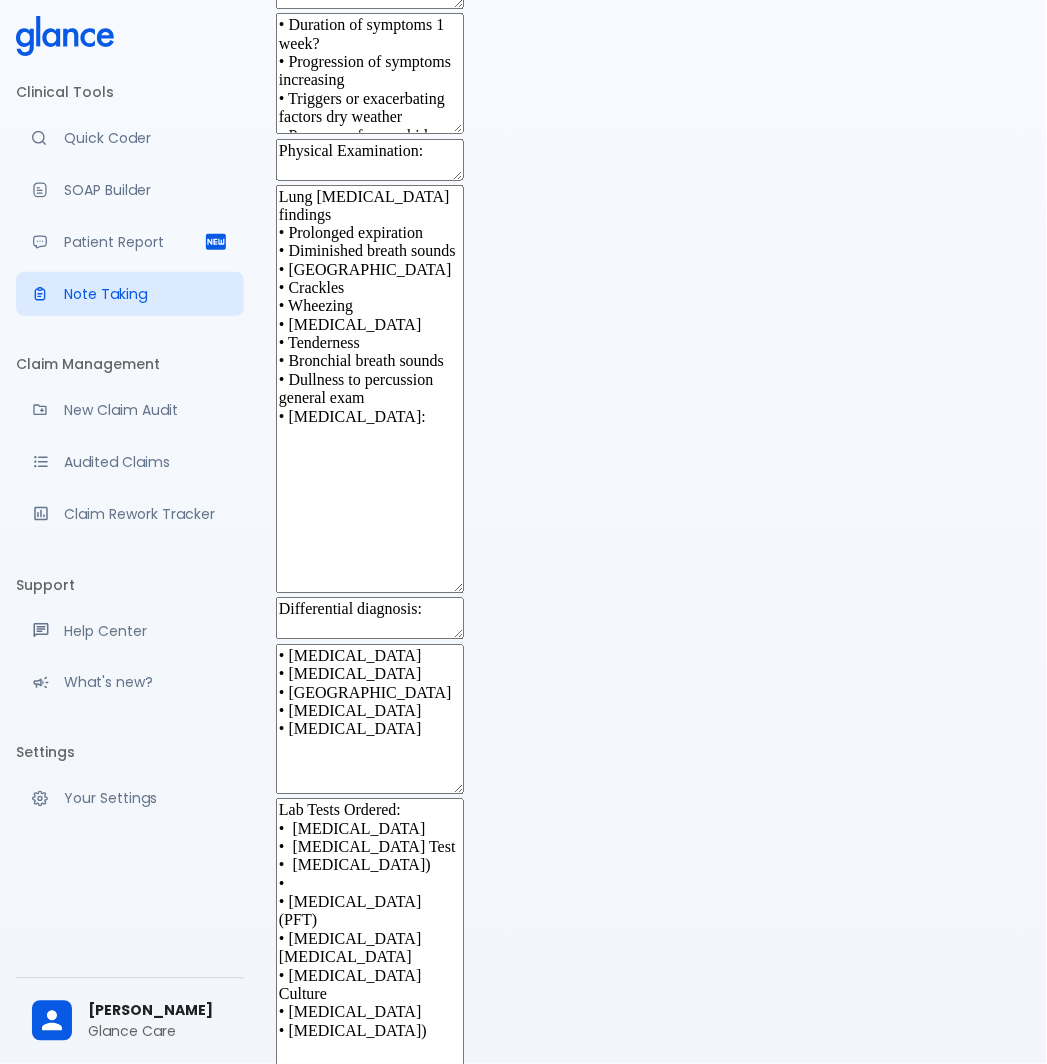 click on "Peripheral edema" at bounding box center (394, 1372) 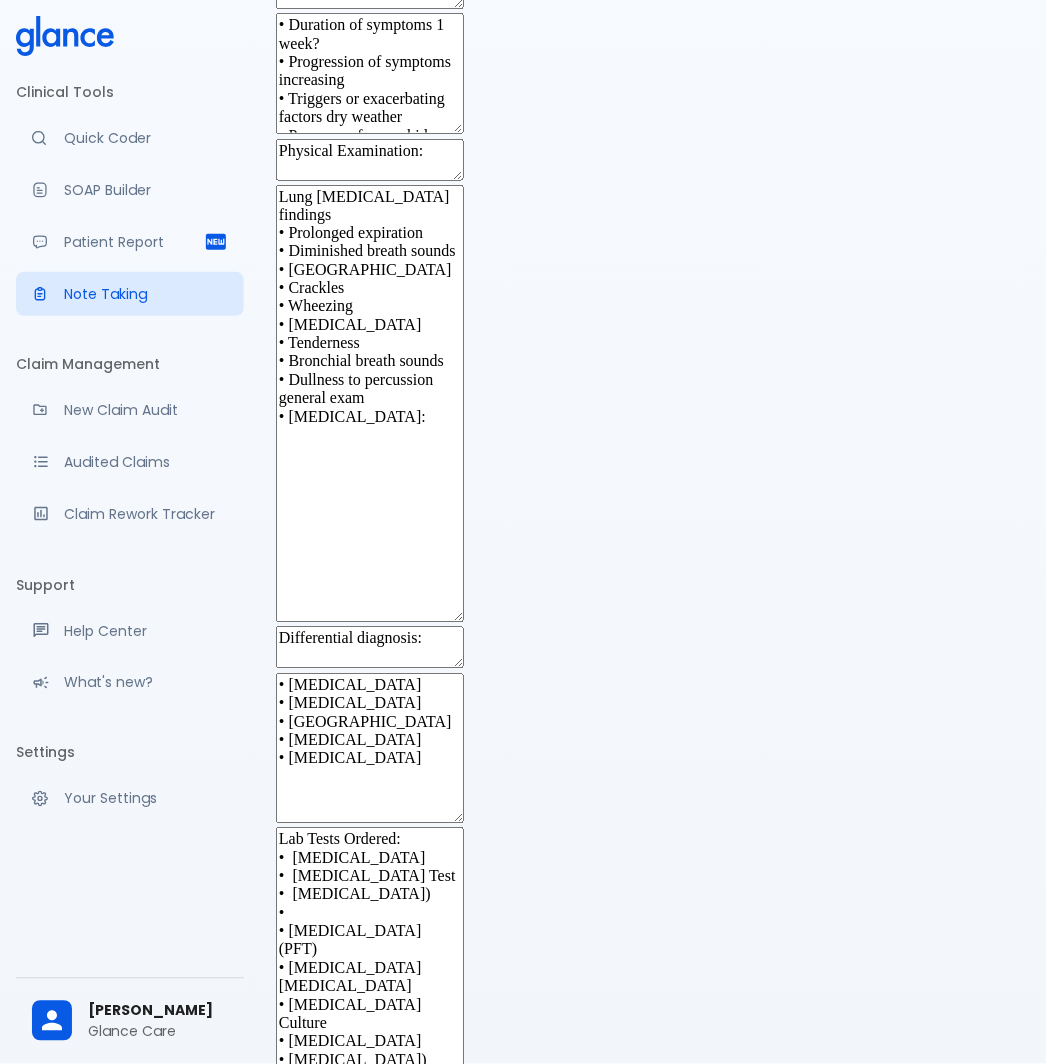 click on "Capillary refill time" at bounding box center [410, 1411] 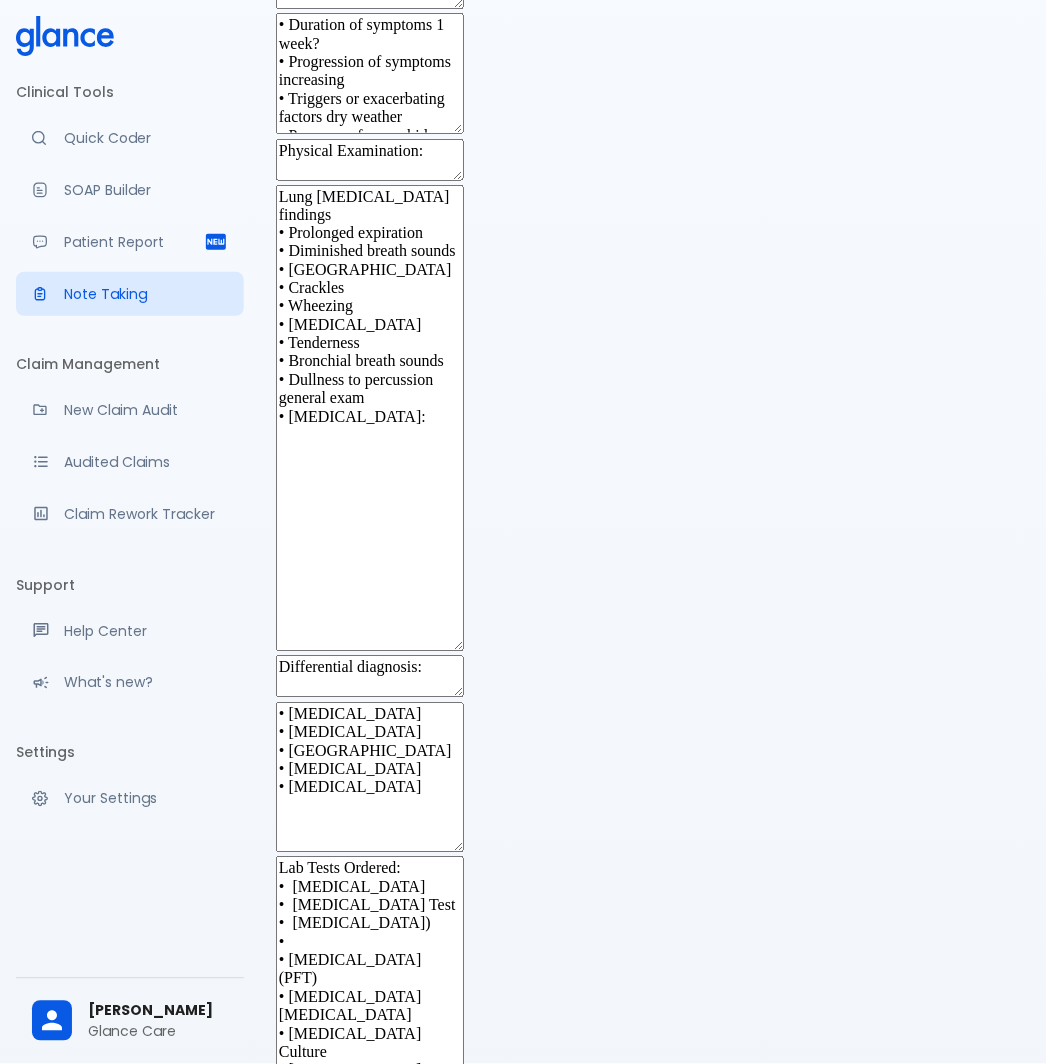 click on "Murmurs or abnormal heart sounds" at bounding box center (441, 1449) 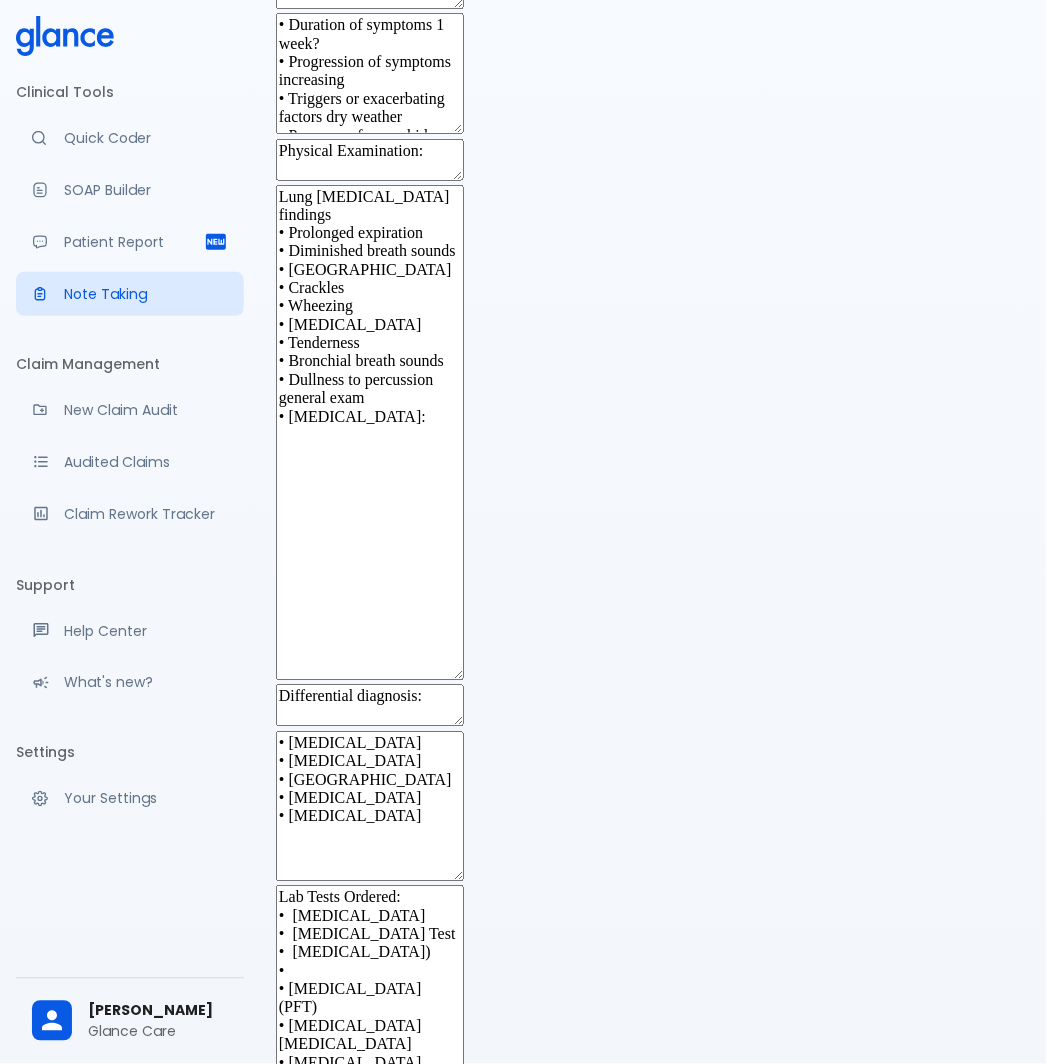 click on "Lung auscultation findings
• Prolonged expiration
• Diminished breath sounds
• Rhonchi
• Crackles
• Wheezing
• Lymphadenopathy
• Tenderness
• Bronchial breath sounds
• Dullness to percussion
general exam
• Cardiovascular examination:
• Murmurs or abnormal heart sounds
• Capillary refill time
• Peripheral edema
• Jugular venous distension
• Heart rate" at bounding box center (370, 433) 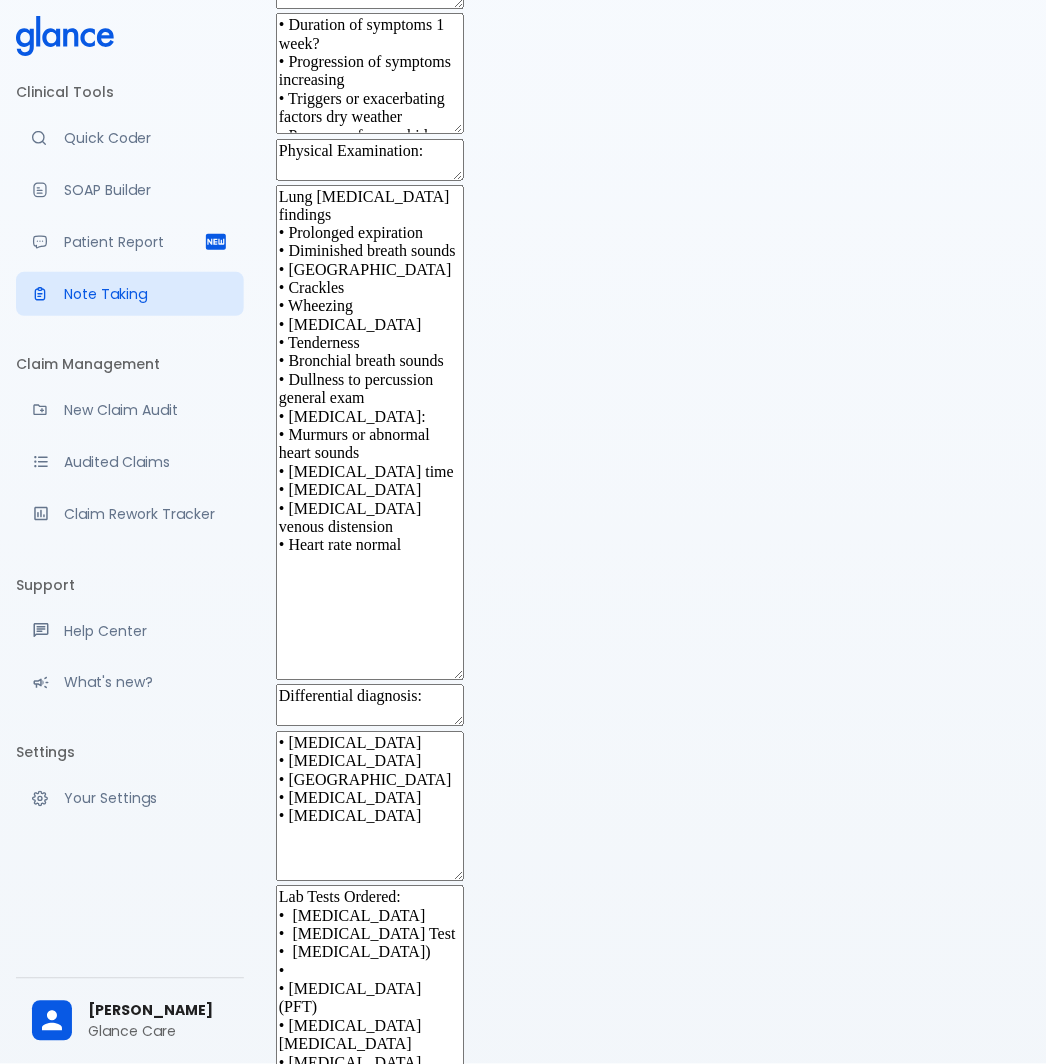 click on "Lung auscultation findings
• Prolonged expiration
• Diminished breath sounds
• Rhonchi
• Crackles
• Wheezing
• Lymphadenopathy
• Tenderness
• Bronchial breath sounds
• Dullness to percussion
general exam
• Cardiovascular examination:
• Murmurs or abnormal heart sounds
• Capillary refill time
• Peripheral edema
• Jugular venous distension
• Heart rate normal" at bounding box center (370, 433) 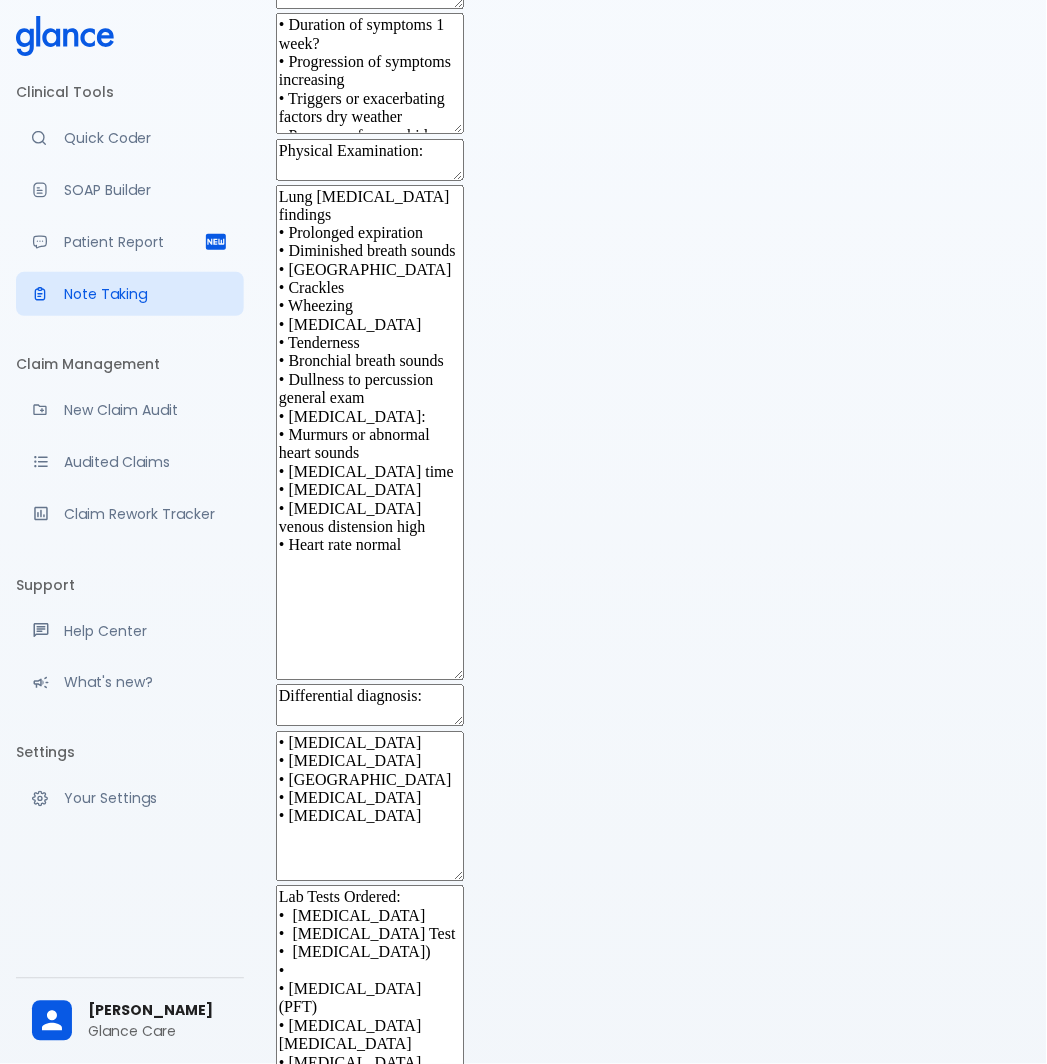 click on "Lung auscultation findings
• Prolonged expiration
• Diminished breath sounds
• Rhonchi
• Crackles
• Wheezing
• Lymphadenopathy
• Tenderness
• Bronchial breath sounds
• Dullness to percussion
general exam
• Cardiovascular examination:
• Murmurs or abnormal heart sounds
• Capillary refill time
• Peripheral edema
• Jugular venous distension high
• Heart rate normal" at bounding box center (370, 433) 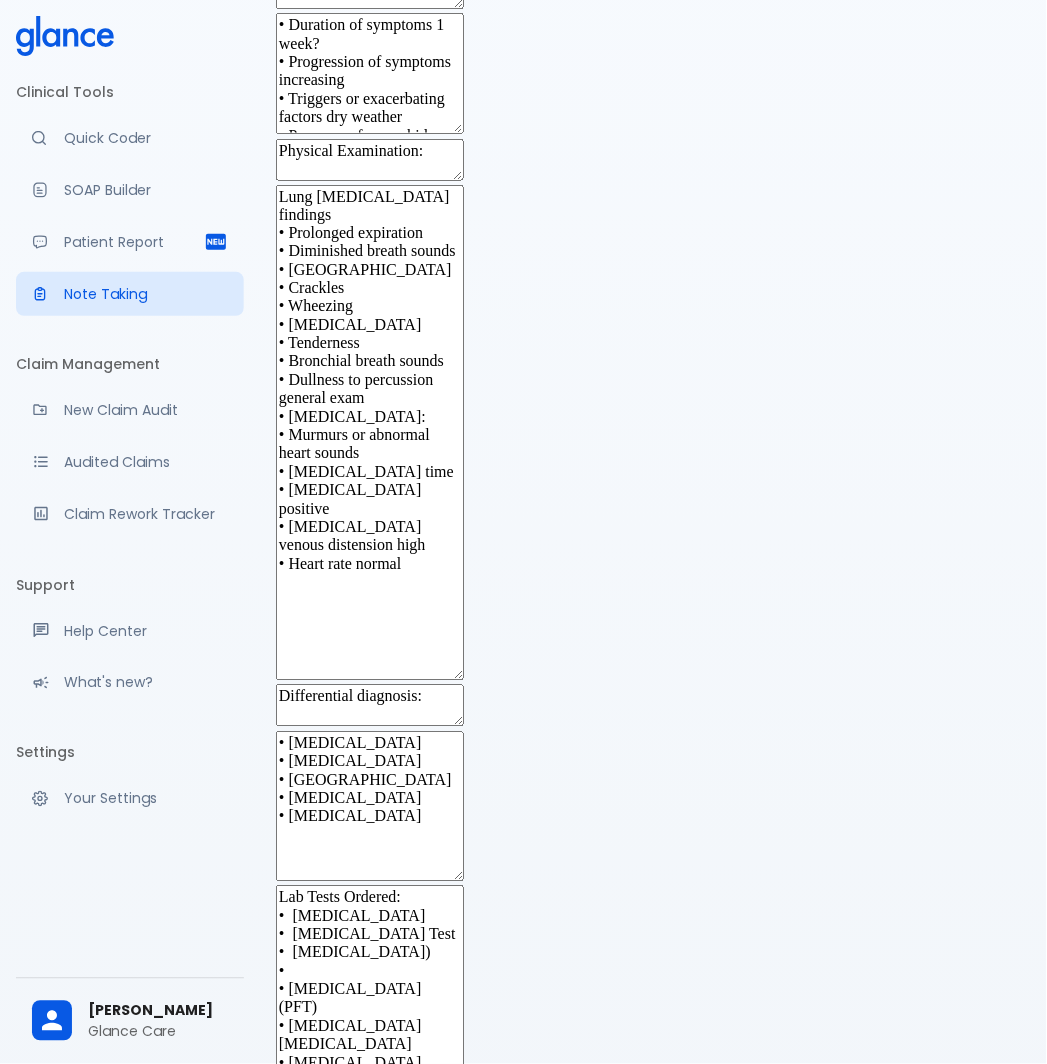 click on "Lung auscultation findings
• Prolonged expiration
• Diminished breath sounds
• Rhonchi
• Crackles
• Wheezing
• Lymphadenopathy
• Tenderness
• Bronchial breath sounds
• Dullness to percussion
general exam
• Cardiovascular examination:
• Murmurs or abnormal heart sounds
• Capillary refill time
• Peripheral edema positive
• Jugular venous distension high
• Heart rate normal" at bounding box center (370, 433) 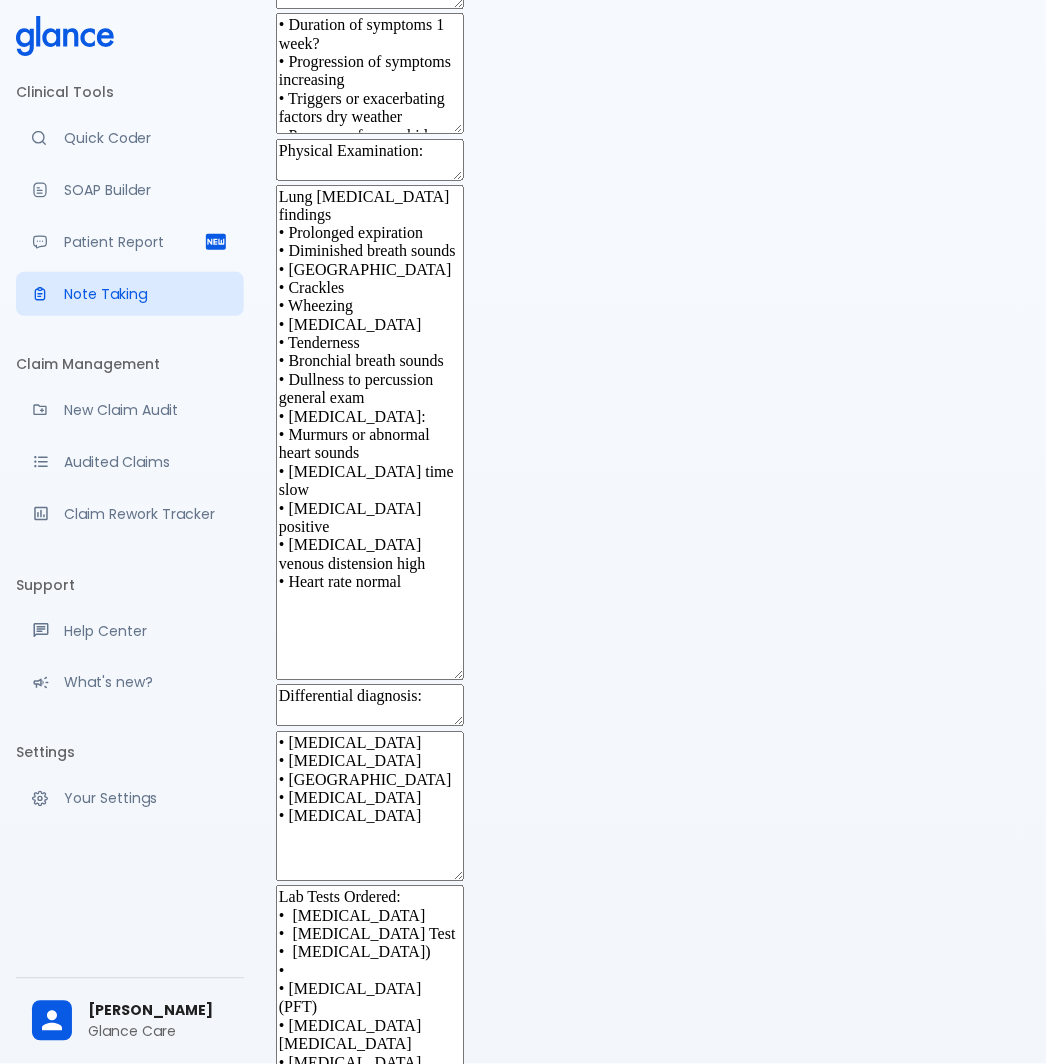 click on "Lung auscultation findings
• Prolonged expiration
• Diminished breath sounds
• Rhonchi
• Crackles
• Wheezing
• Lymphadenopathy
• Tenderness
• Bronchial breath sounds
• Dullness to percussion
general exam
• Cardiovascular examination:
• Murmurs or abnormal heart sounds
• Capillary refill time slow
• Peripheral edema positive
• Jugular venous distension high
• Heart rate normal" at bounding box center (370, 433) 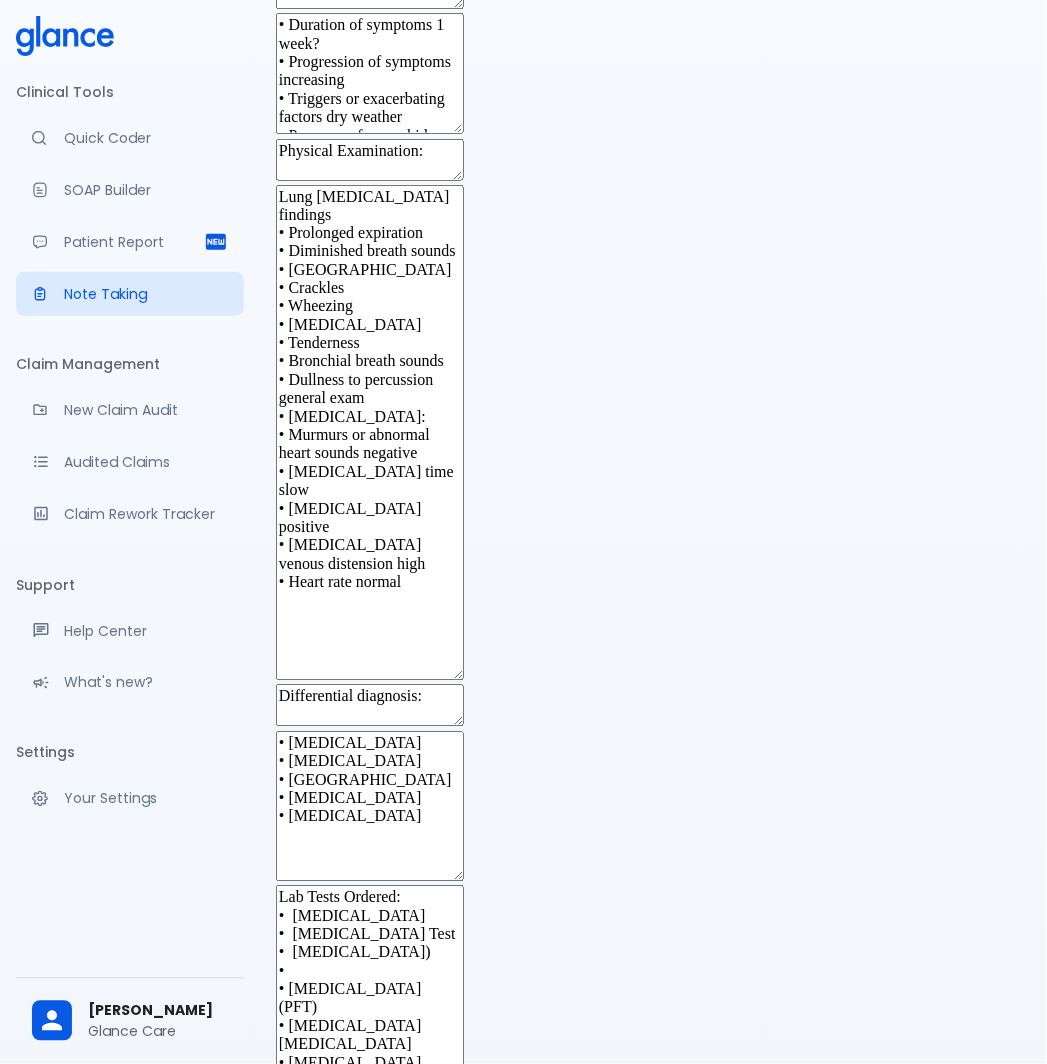 click on "Lung auscultation findings
• Prolonged expiration
• Diminished breath sounds
• Rhonchi
• Crackles
• Wheezing
• Lymphadenopathy
• Tenderness
• Bronchial breath sounds
• Dullness to percussion
general exam
• Cardiovascular examination:
• Murmurs or abnormal heart sounds negative
• Capillary refill time slow
• Peripheral edema positive
• Jugular venous distension high
• Heart rate normal" at bounding box center [370, 433] 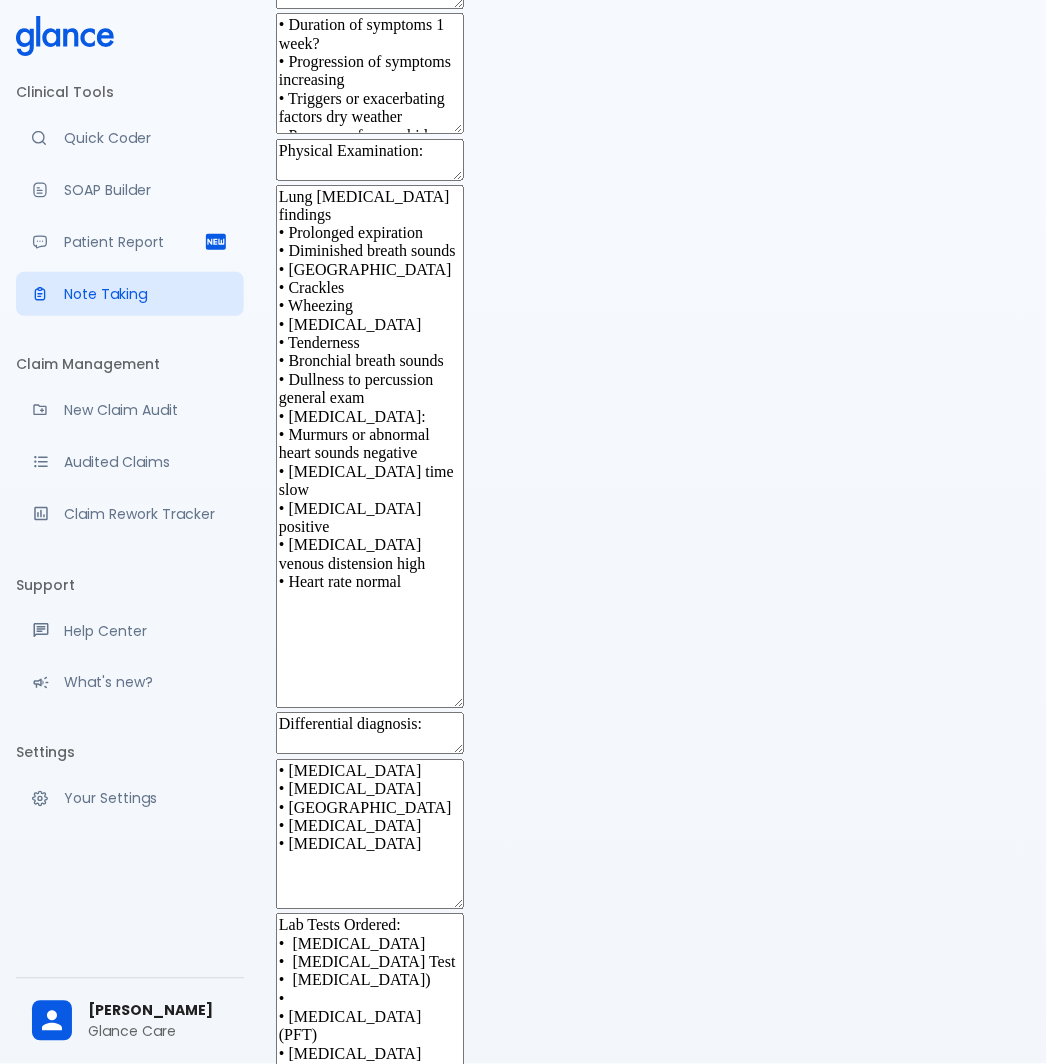 click on "Blood pressure normal" at bounding box center (401, 1497) 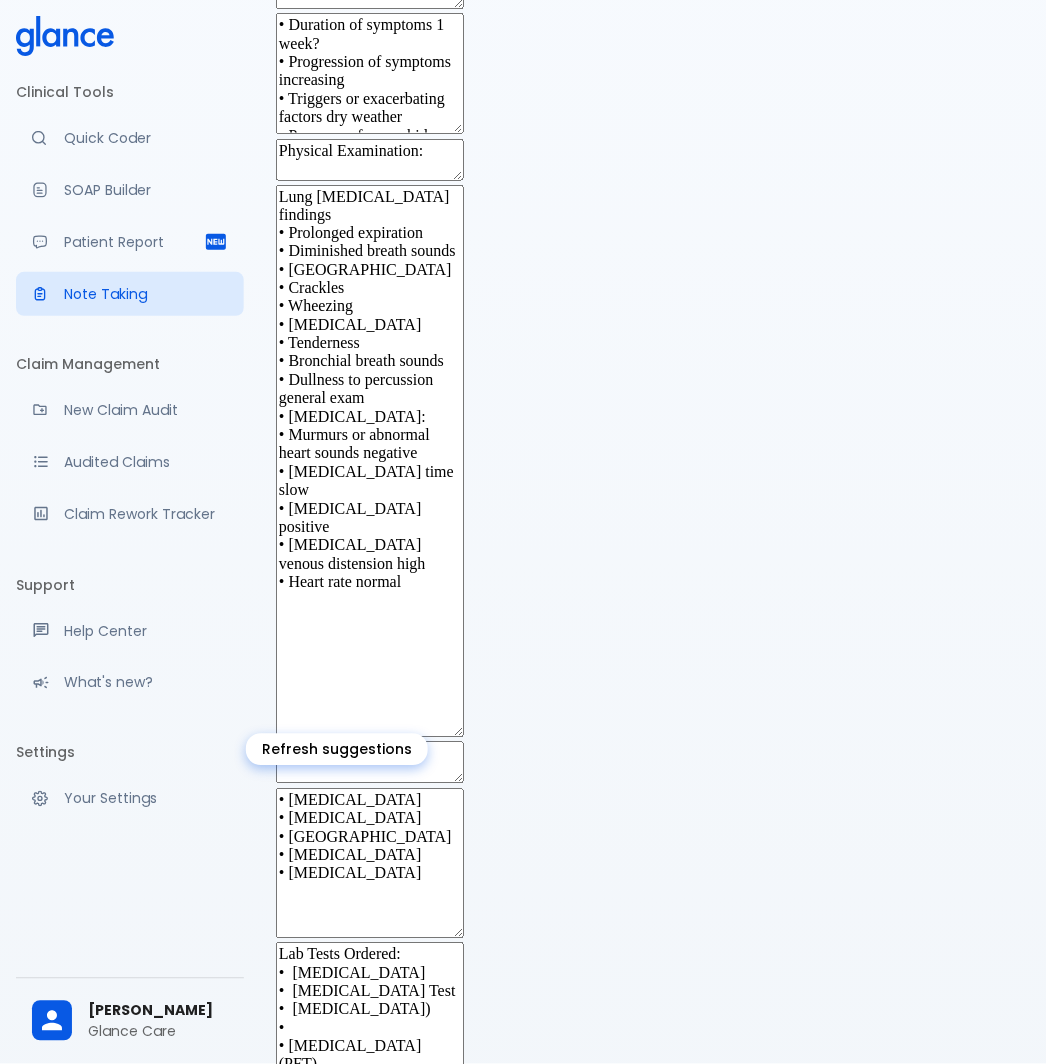 click 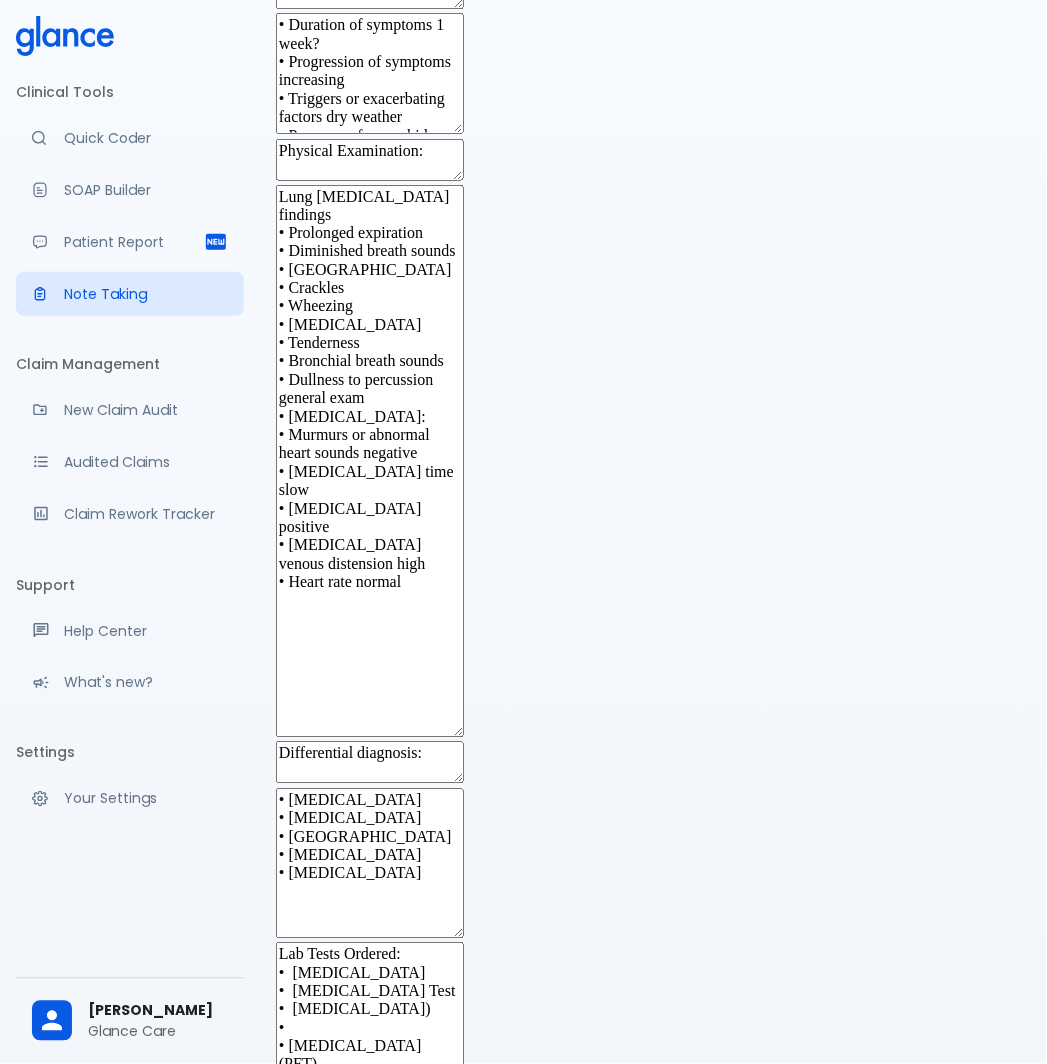 click on "Lung auscultation findings
• Prolonged expiration
• Diminished breath sounds
• Rhonchi
• Crackles
• Wheezing
• Lymphadenopathy
• Tenderness
• Bronchial breath sounds
• Dullness to percussion
general exam
• Cardiovascular examination:
• Murmurs or abnormal heart sounds negative
• Capillary refill time slow
• Peripheral edema positive
• Jugular venous distension high
• Heart rate normal
• Blood pressure normal
• Heart rhythm regular" at bounding box center [370, 461] 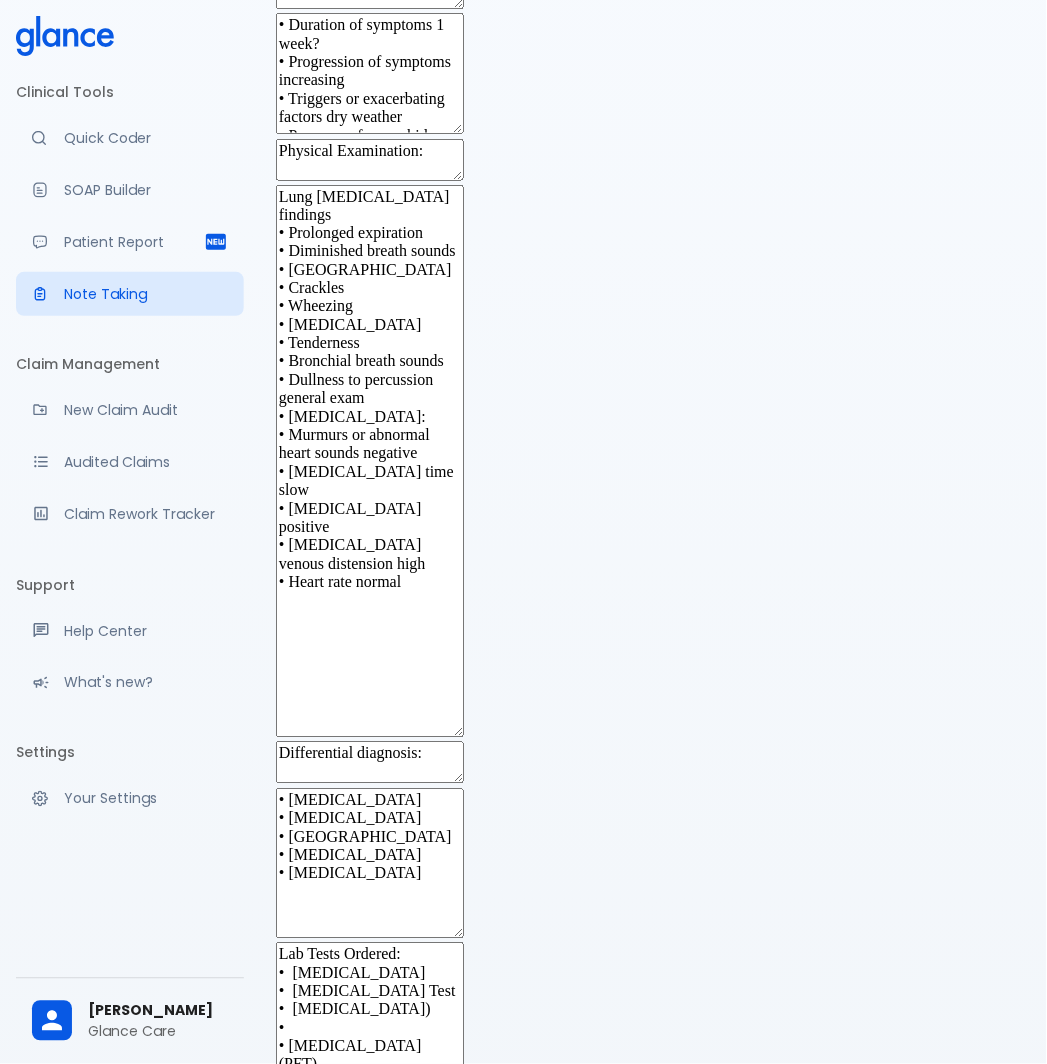 click on "Lung auscultation findings
• Prolonged expiration
• Diminished breath sounds
• Rhonchi
• Crackles
• Wheezing
• Lymphadenopathy
• Tenderness
• Bronchial breath sounds
• Dullness to percussion
general exam
• Cardiovascular examination:
• Murmurs or abnormal heart sounds negative
• Capillary refill time slow
• Peripheral edema positive
• Jugular venous distension high
• Heart rate normal
• Blood pressure normal
• Heart rhythm regular" at bounding box center [370, 461] 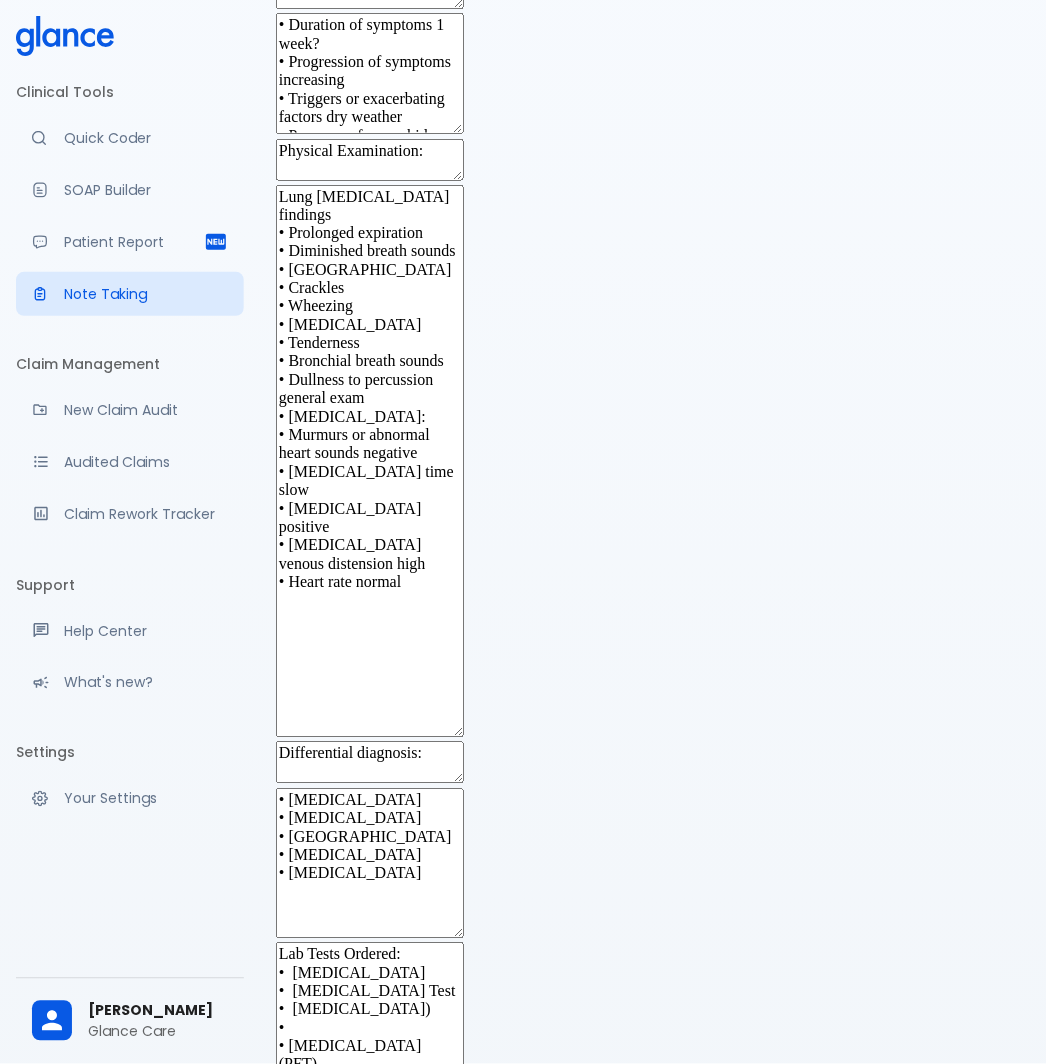 click on "Lung auscultation findings
• Prolonged expiration
• Diminished breath sounds
• Rhonchi
• Crackles
• Wheezing
• Lymphadenopathy
• Tenderness
• Bronchial breath sounds
• Dullness to percussion
general exam
• Cardiovascular examination:
• Murmurs or abnormal heart sounds negative
• Capillary refill time slow
• Peripheral edema positive
• Jugular venous distension high
• Heart rate normal
• Blood pressure normal
• Heart rhythm regular" at bounding box center (370, 461) 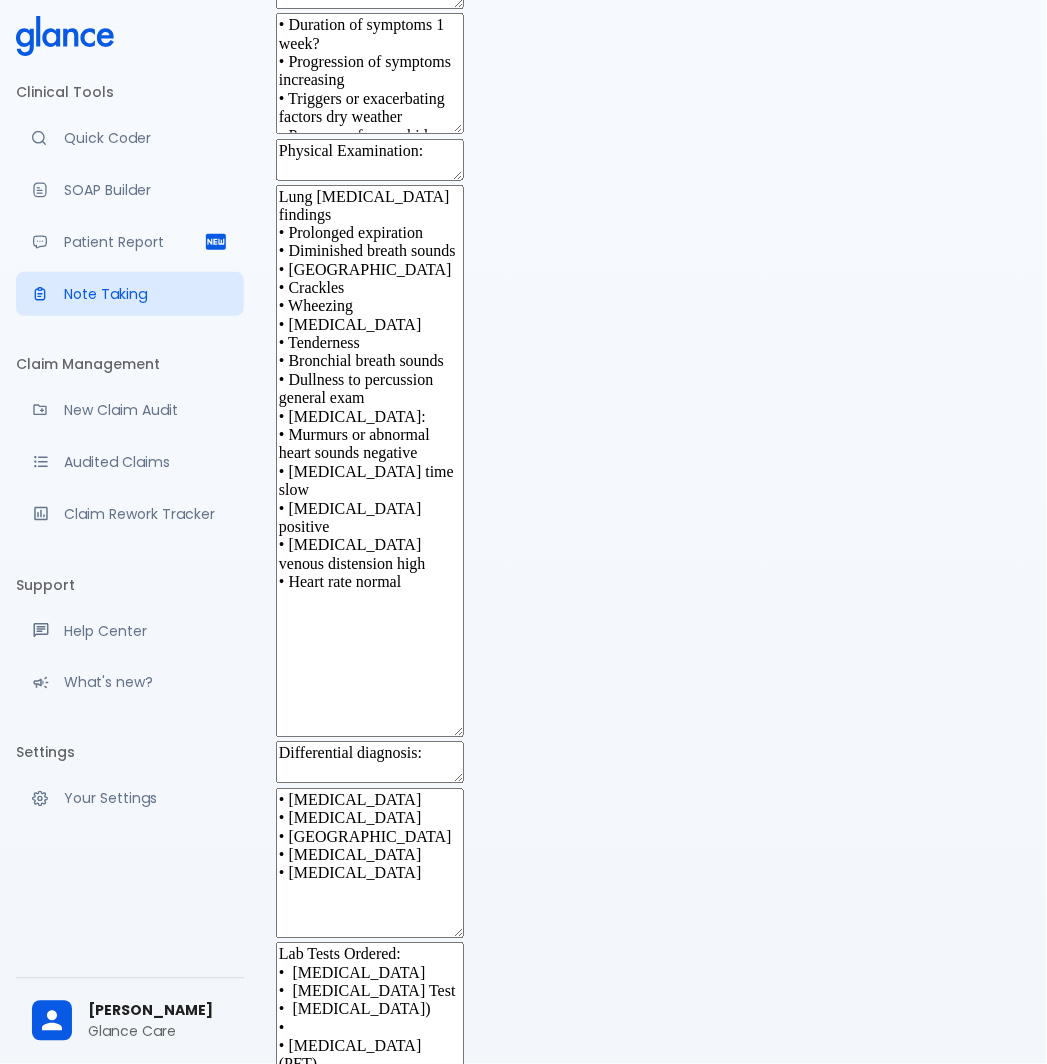 click on "Lung auscultation findings
• Prolonged expiration
• Diminished breath sounds
• Rhonchi
• Crackles
• Wheezing
• Lymphadenopathy
• Tenderness
• Bronchial breath sounds
• Dullness to percussion
general exam
• Cardiovascular examination:
• Murmurs or abnormal heart sounds negative
• Capillary refill time slow
• Peripheral edema positive
• Jugular venous distension high
• Heart rate normal
• Blood pressure normal
• Heart rhythm regular" at bounding box center [370, 461] 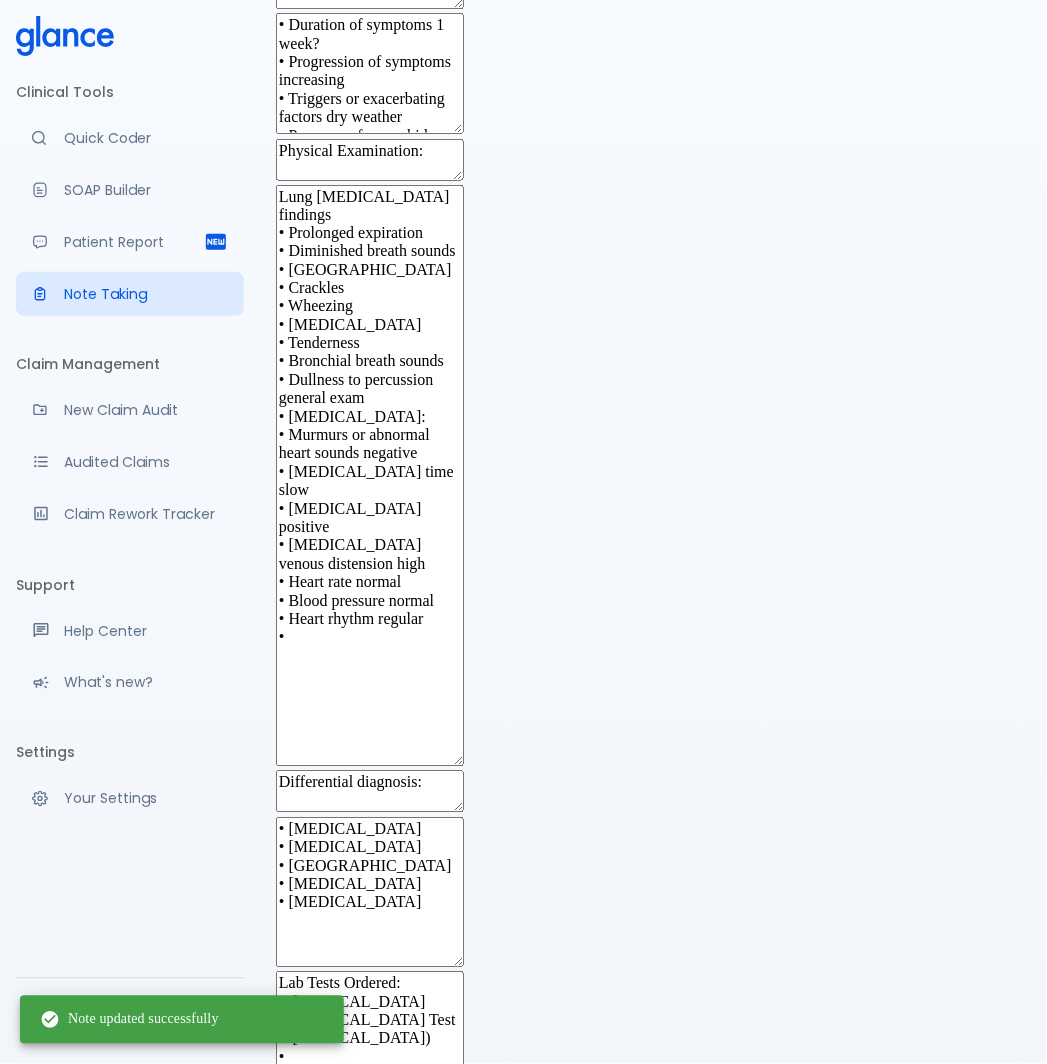 click on "Lung [MEDICAL_DATA] findings
• Prolonged expiration
• Diminished breath sounds
• [GEOGRAPHIC_DATA]
• Crackles
• Wheezing
• [MEDICAL_DATA]
• Tenderness
• Bronchial breath sounds
• Dullness to percussion
general exam
• [MEDICAL_DATA]:
• Murmurs or abnormal heart sounds negative
• [MEDICAL_DATA] time slow
• [MEDICAL_DATA] positive
• [MEDICAL_DATA] venous distension high
• Heart rate normal
• Blood pressure normal
• Heart rhythm regular
•" at bounding box center (370, 476) 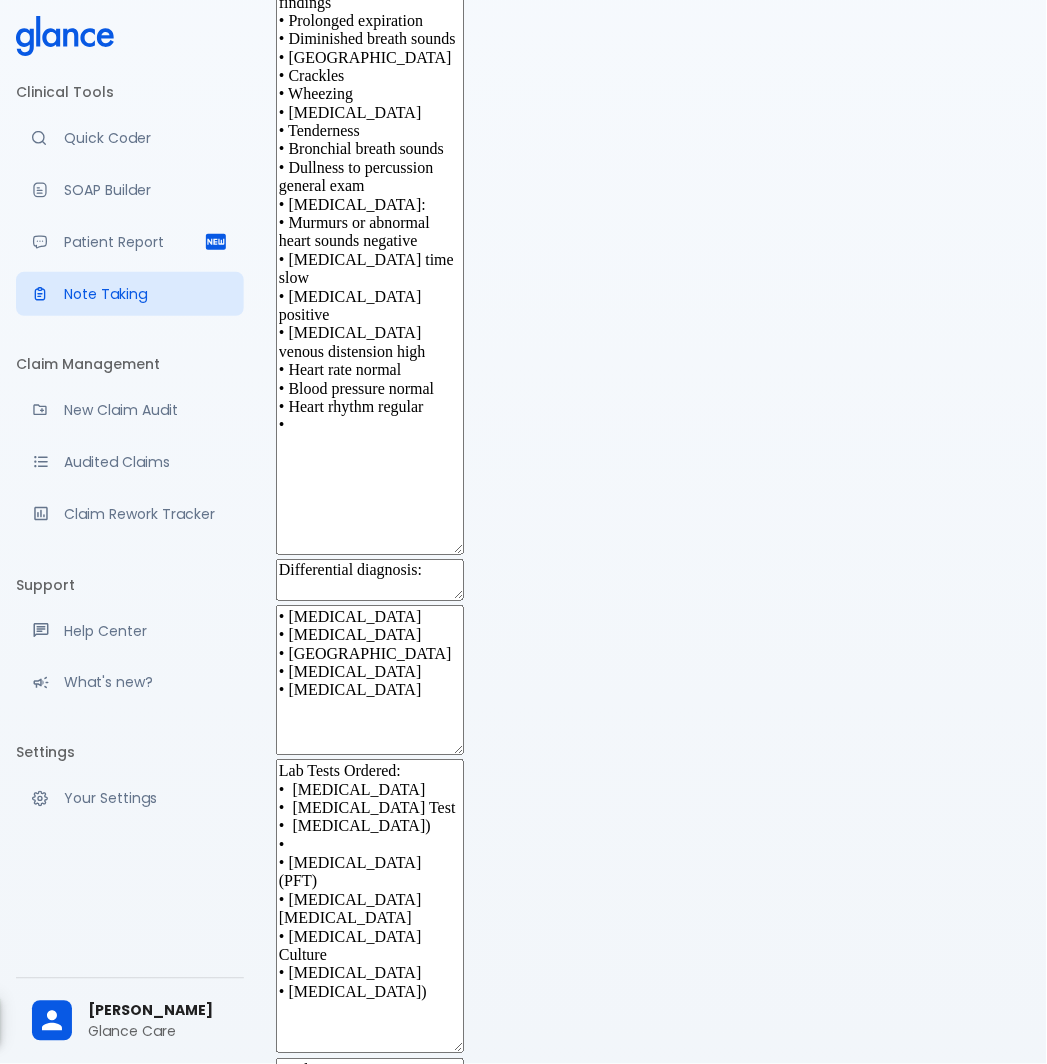 scroll, scrollTop: 777, scrollLeft: 0, axis: vertical 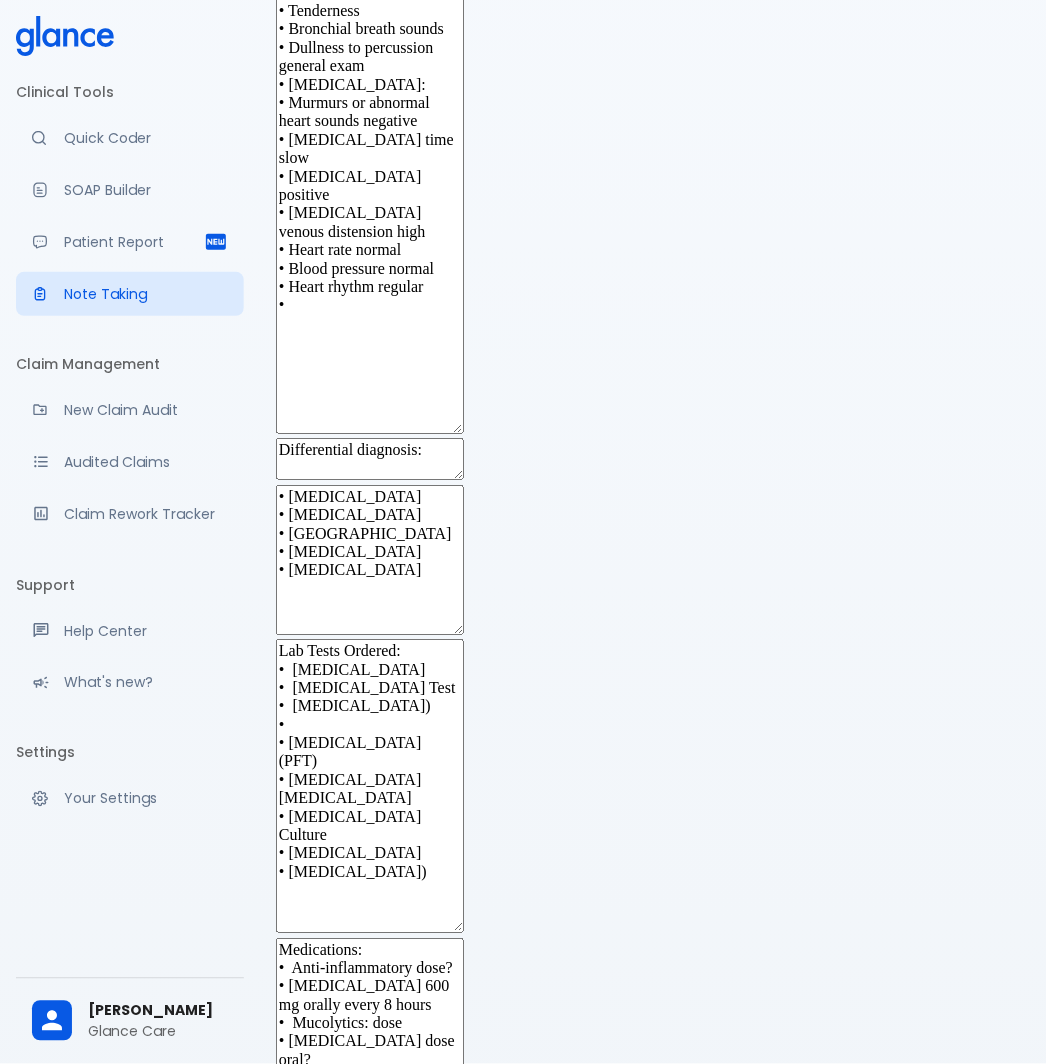 type on "Lung [MEDICAL_DATA] findings
• Prolonged expiration
• Diminished breath sounds
• [GEOGRAPHIC_DATA]
• Crackles
• Wheezing
• [MEDICAL_DATA]
• Tenderness
• Bronchial breath sounds
• Dullness to percussion
general exam
• [MEDICAL_DATA]:
• Murmurs or abnormal heart sounds negative
• [MEDICAL_DATA] time slow
• [MEDICAL_DATA] positive
• [MEDICAL_DATA] venous distension high
• Heart rate normal
• Blood pressure normal
• Heart rhythm regular
•" 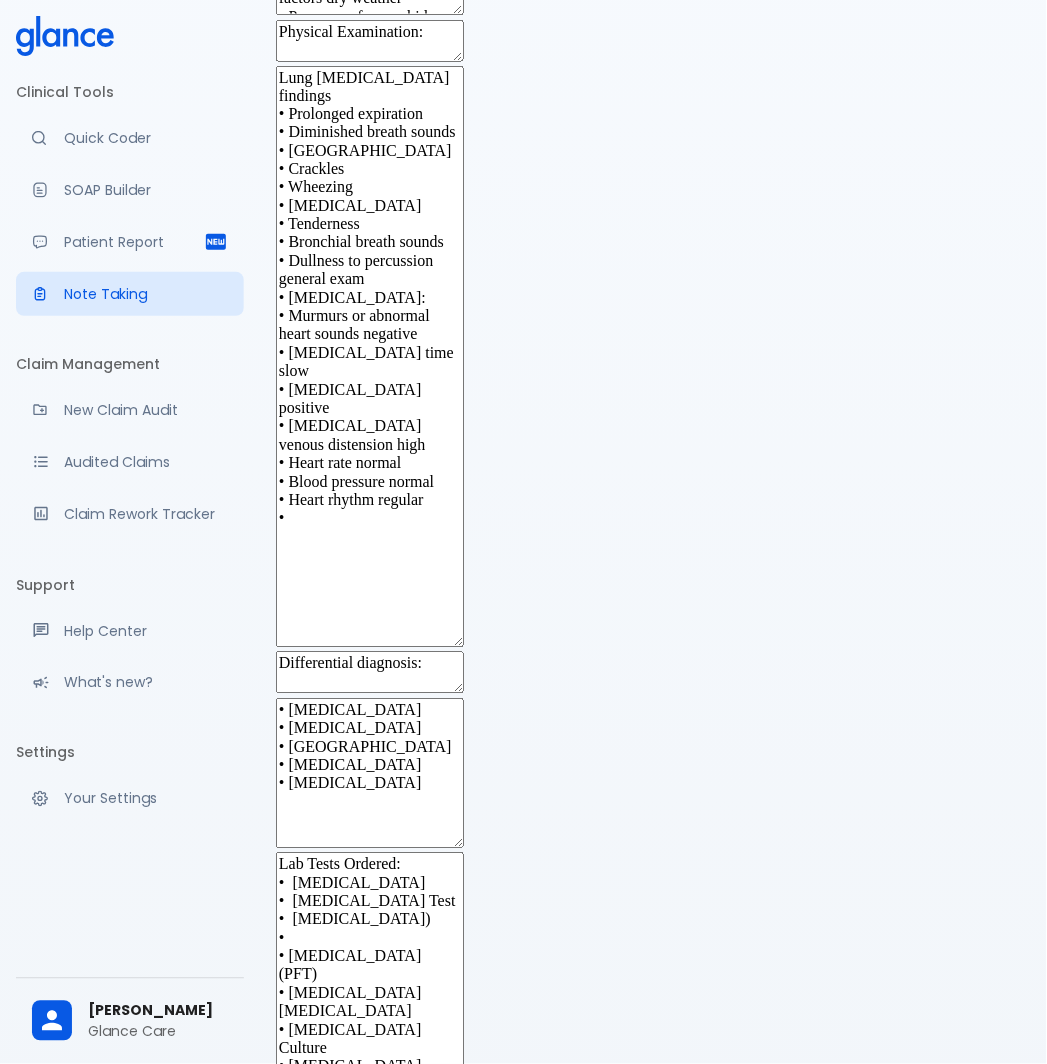 scroll, scrollTop: 444, scrollLeft: 0, axis: vertical 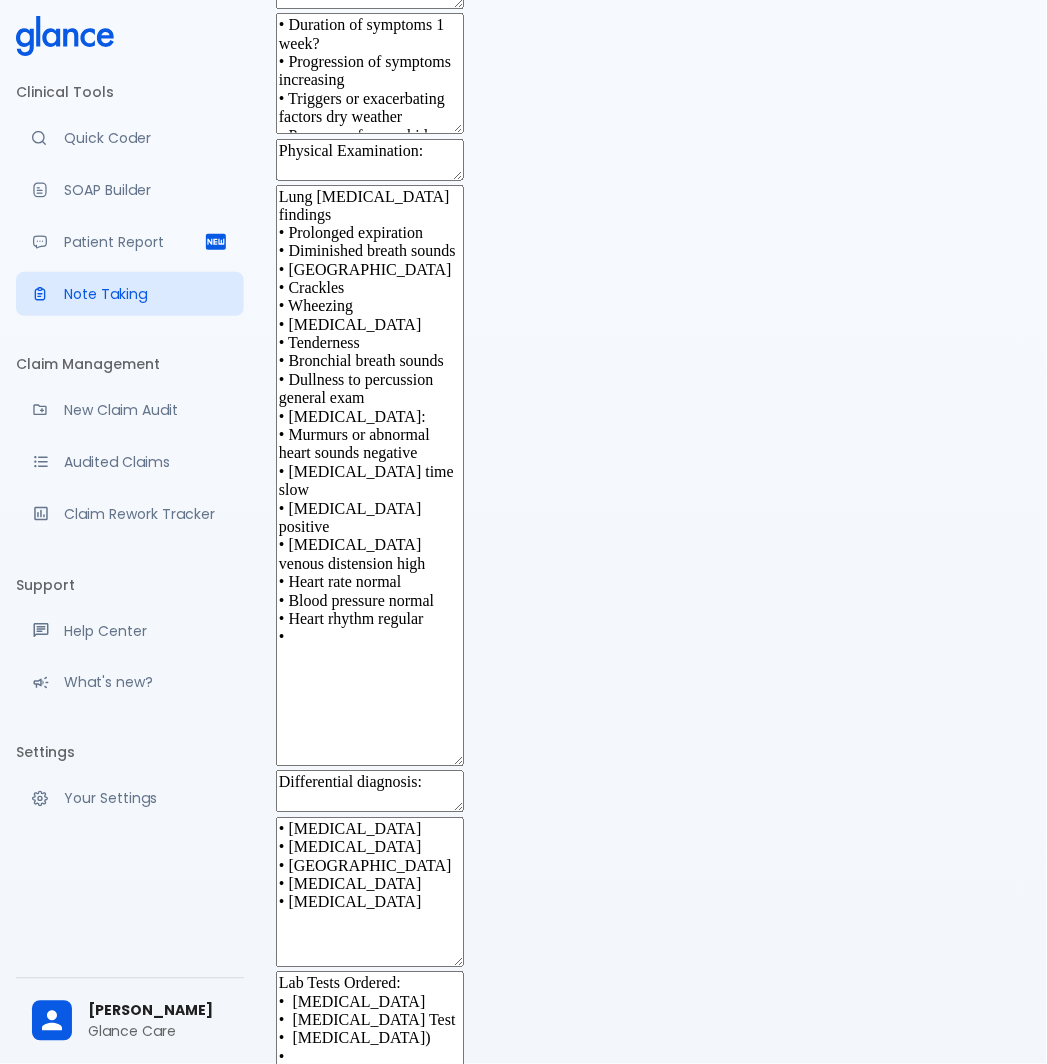 click on "Lung [MEDICAL_DATA] findings
• Prolonged expiration
• Diminished breath sounds
• [GEOGRAPHIC_DATA]
• Crackles
• Wheezing
• [MEDICAL_DATA]
• Tenderness
• Bronchial breath sounds
• Dullness to percussion
general exam
• [MEDICAL_DATA]:
• Murmurs or abnormal heart sounds negative
• [MEDICAL_DATA] time slow
• [MEDICAL_DATA] positive
• [MEDICAL_DATA] venous distension high
• Heart rate normal
• Blood pressure normal
• Heart rhythm regular
•" at bounding box center [370, 476] 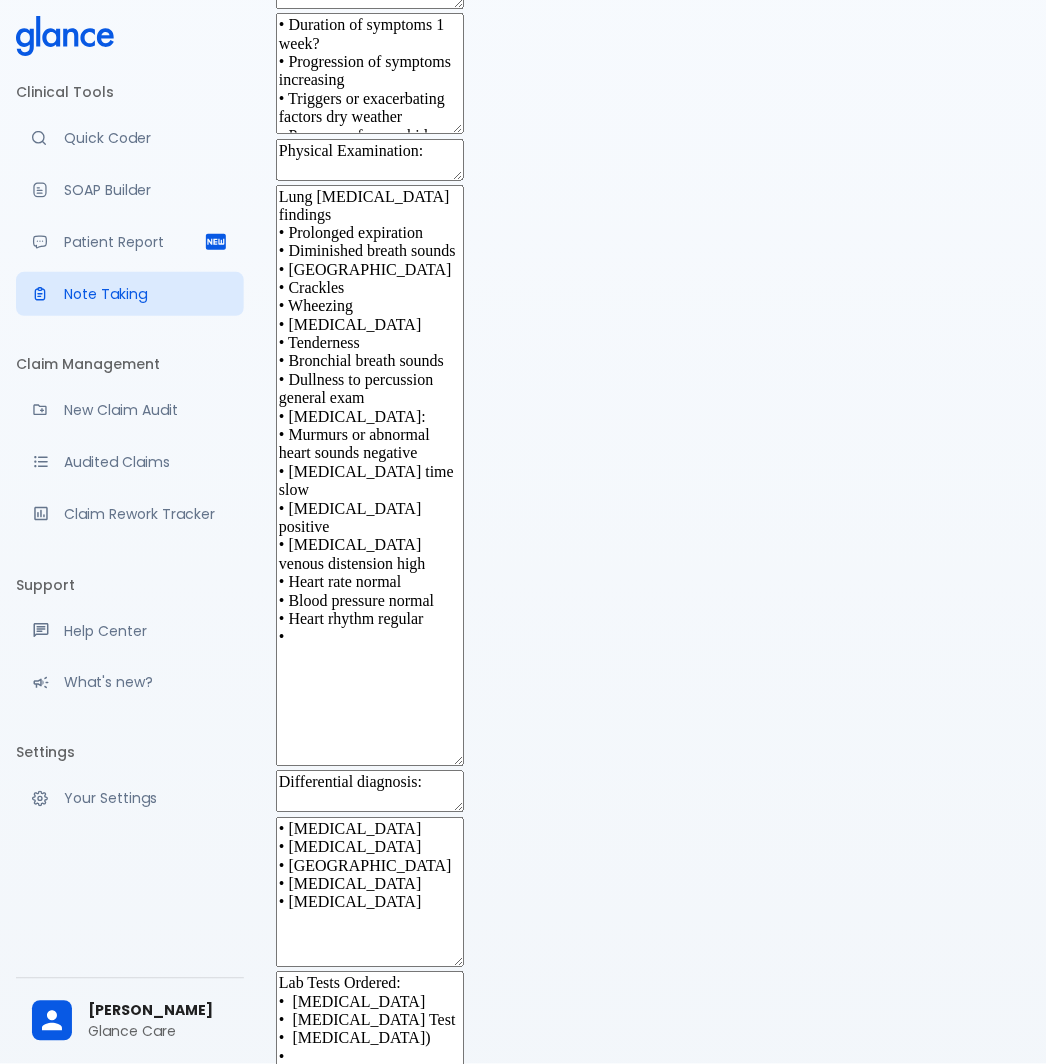 drag, startPoint x: 417, startPoint y: 328, endPoint x: 330, endPoint y: 238, distance: 125.17587 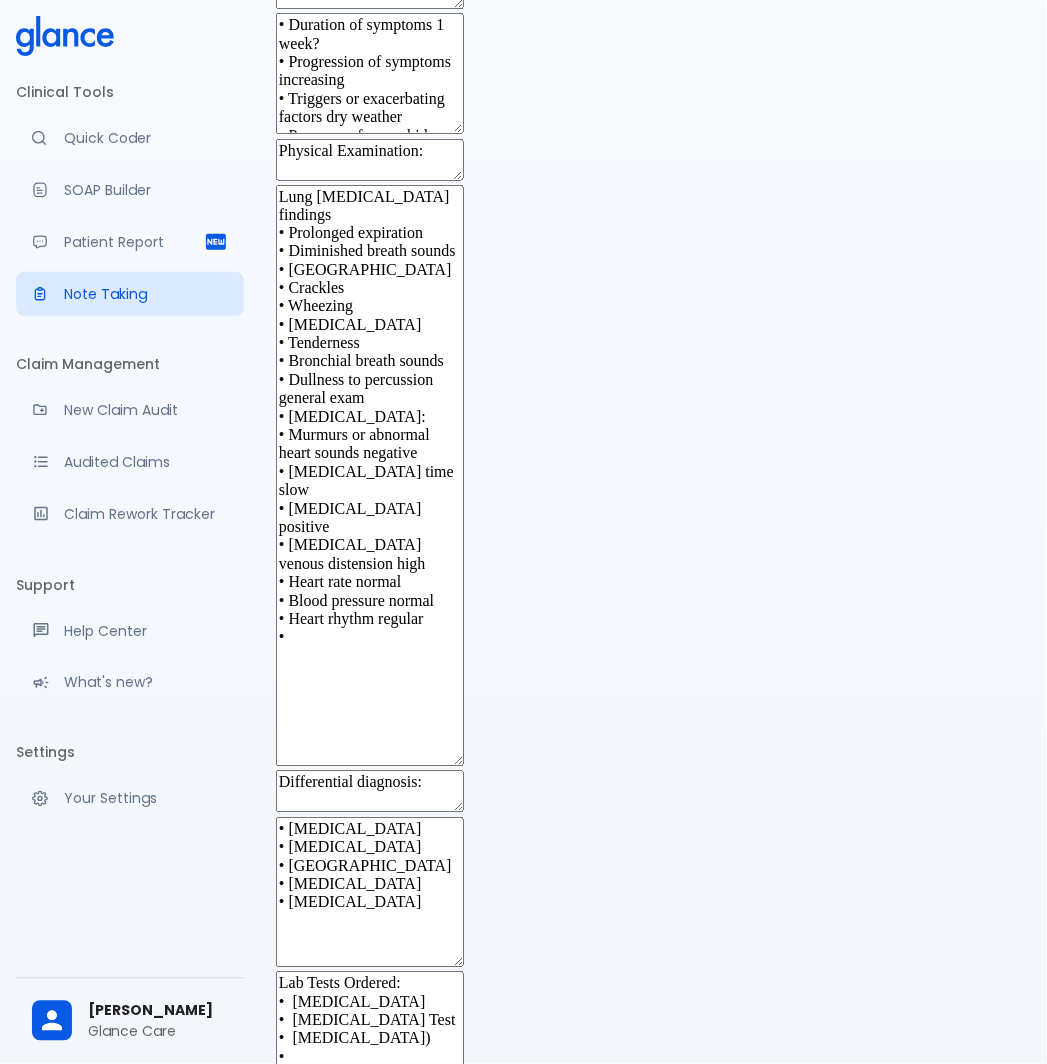 click on "Lung [MEDICAL_DATA] findings
• Prolonged expiration
• Diminished breath sounds
• [GEOGRAPHIC_DATA]
• Crackles
• Wheezing
• [MEDICAL_DATA]
• Tenderness
• Bronchial breath sounds
• Dullness to percussion
general exam
• [MEDICAL_DATA]:
• Murmurs or abnormal heart sounds negative
• [MEDICAL_DATA] time slow
• [MEDICAL_DATA] positive
• [MEDICAL_DATA] venous distension high
• Heart rate normal
• Blood pressure normal
• Heart rhythm regular
•" at bounding box center (370, 476) 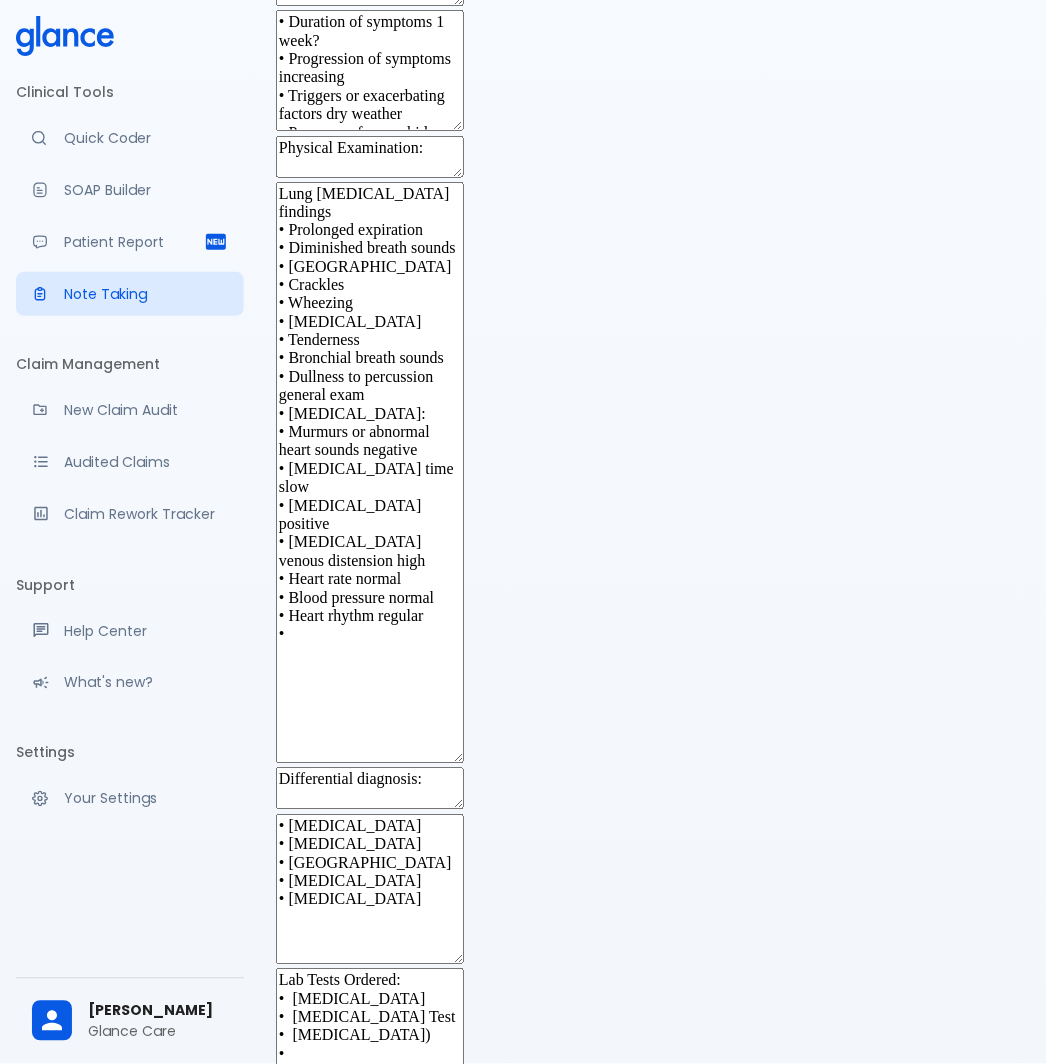 scroll, scrollTop: 446, scrollLeft: 0, axis: vertical 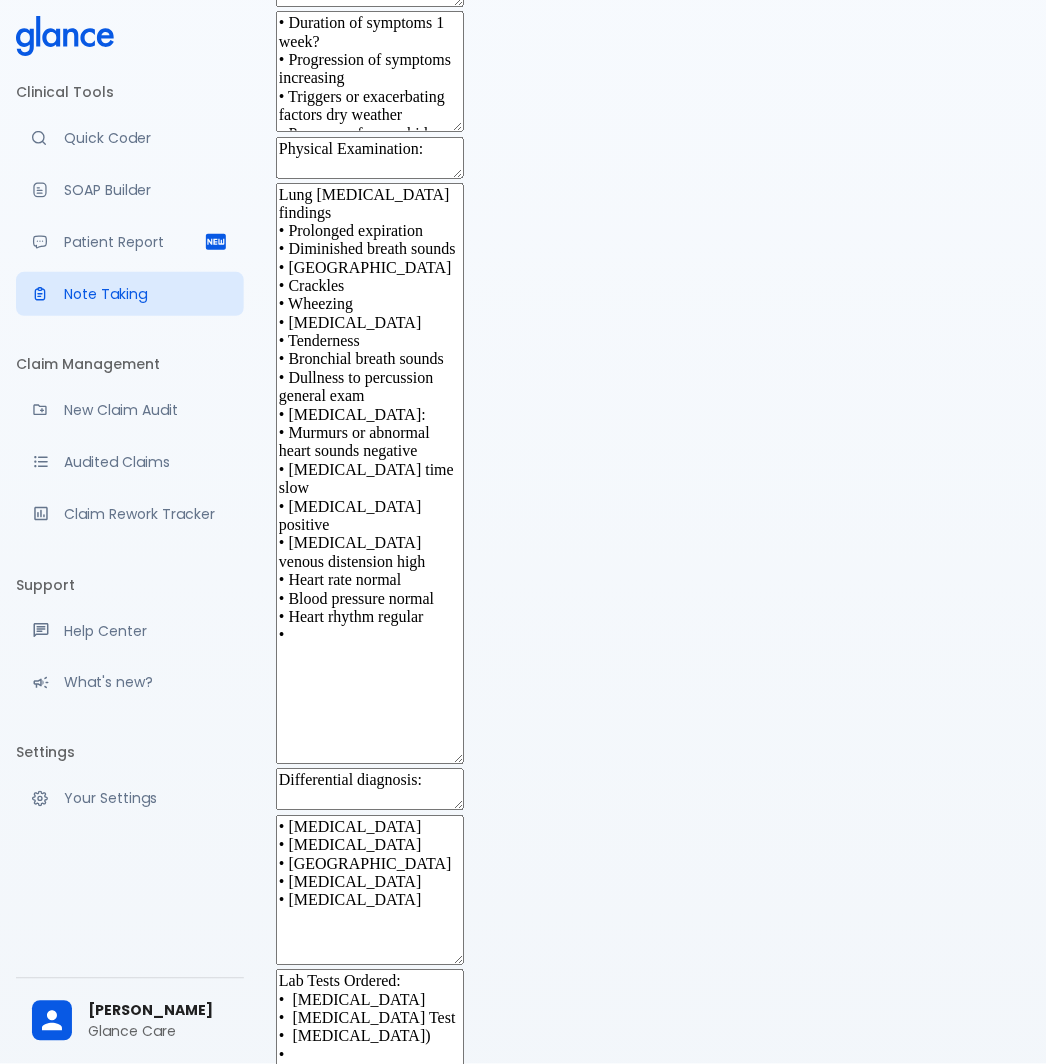 drag, startPoint x: 330, startPoint y: 232, endPoint x: 586, endPoint y: 228, distance: 256.03125 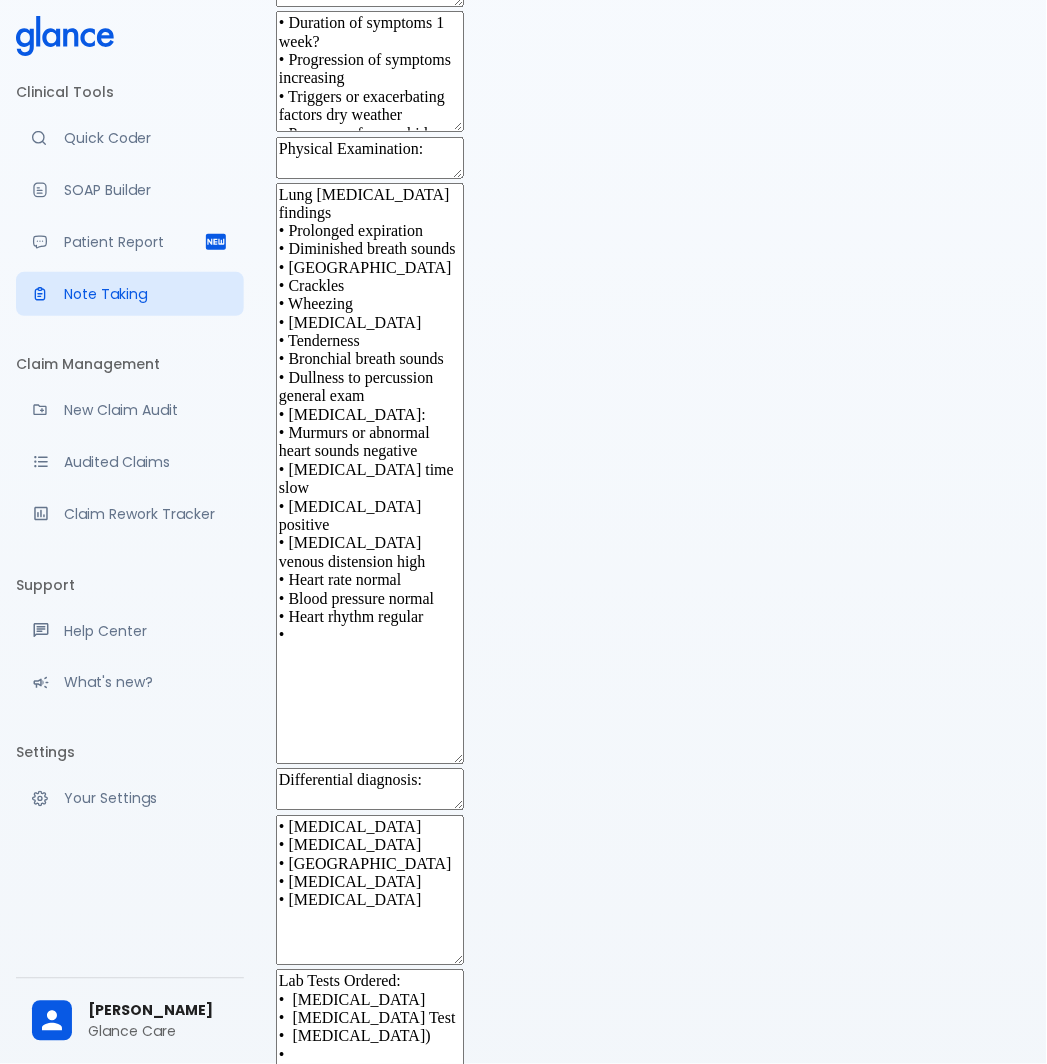 click on "Lung [MEDICAL_DATA] findings
• Prolonged expiration
• Diminished breath sounds
• [GEOGRAPHIC_DATA]
• Crackles
• Wheezing
• [MEDICAL_DATA]
• Tenderness
• Bronchial breath sounds
• Dullness to percussion
general exam
• [MEDICAL_DATA]:
• Murmurs or abnormal heart sounds negative
• [MEDICAL_DATA] time slow
• [MEDICAL_DATA] positive
• [MEDICAL_DATA] venous distension high
• Heart rate normal
• Blood pressure normal
• Heart rhythm regular
•" at bounding box center [370, 474] 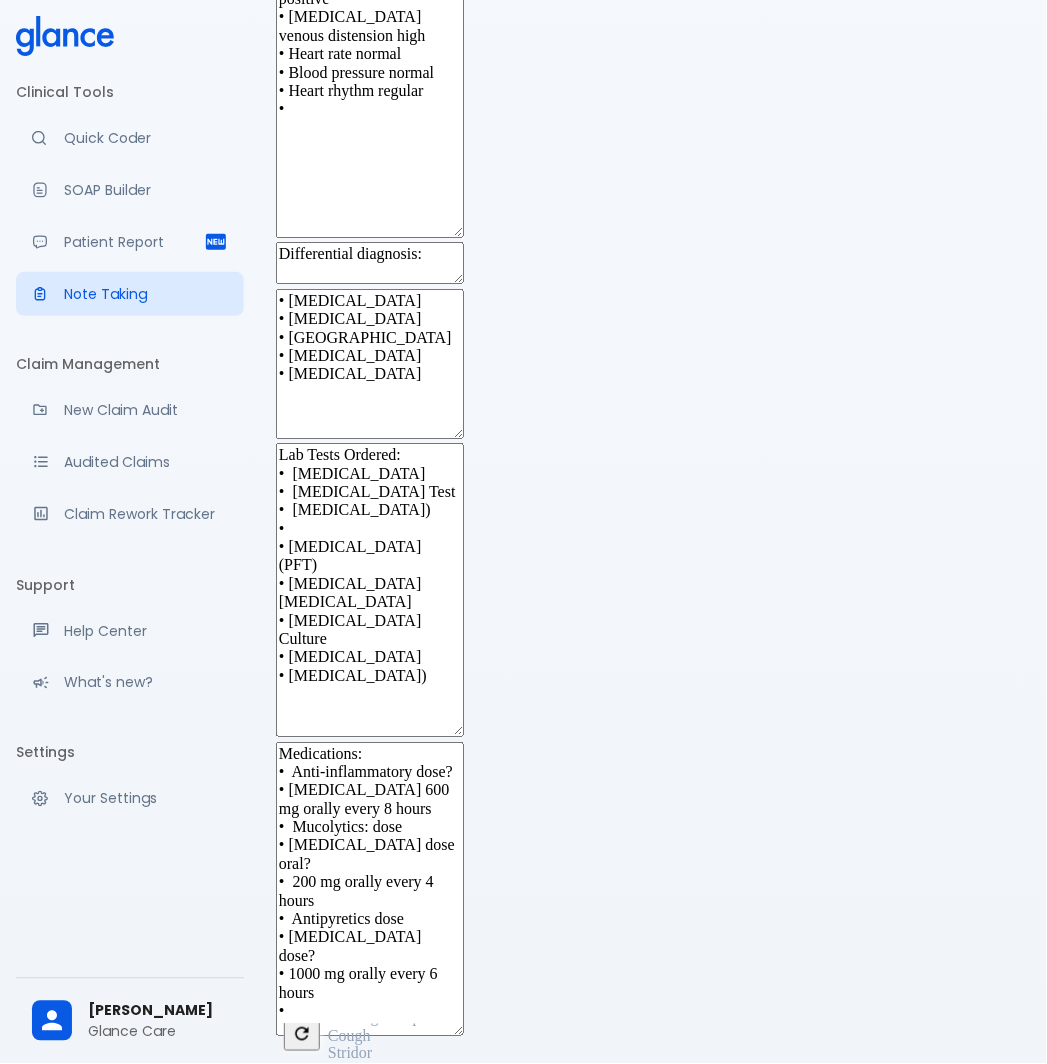 click at bounding box center [653, 1040] 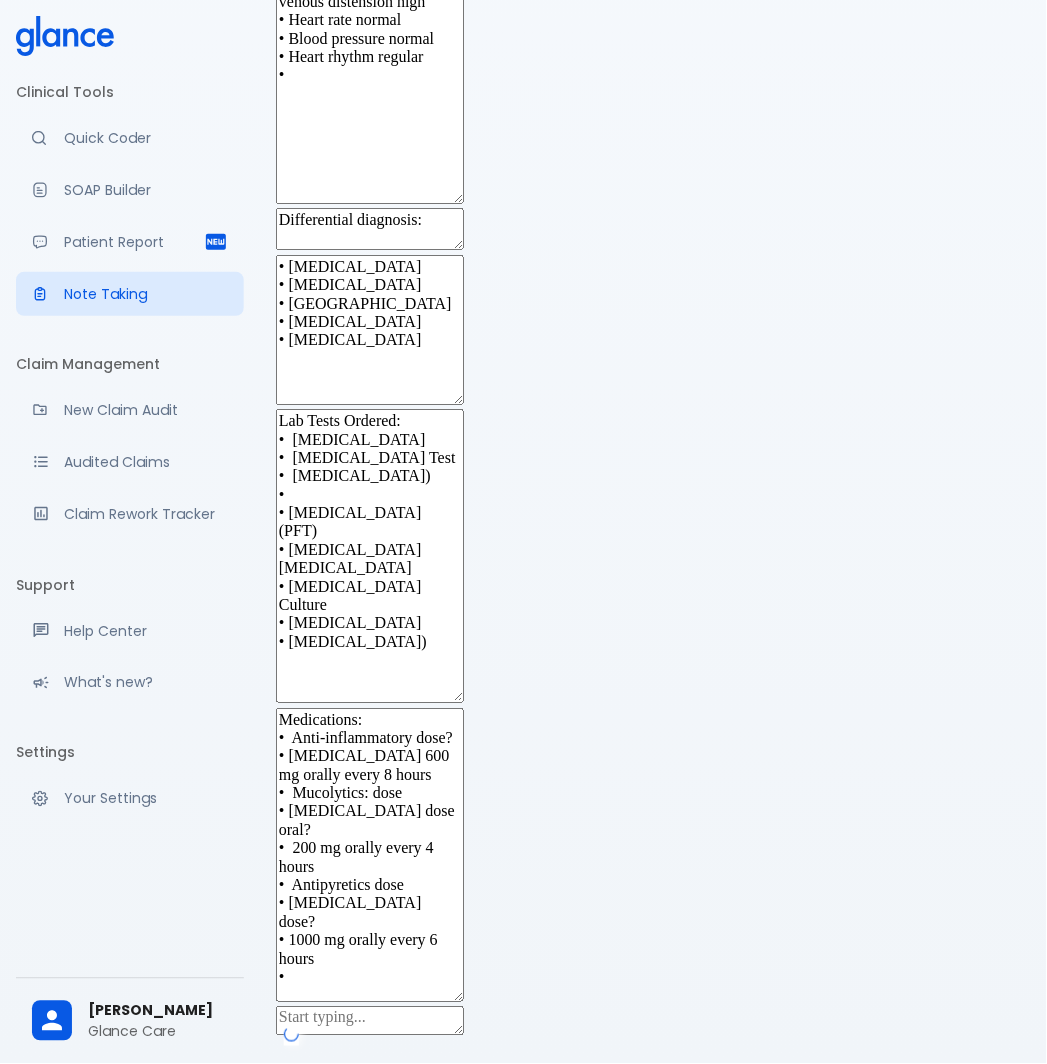 scroll, scrollTop: 1273, scrollLeft: 0, axis: vertical 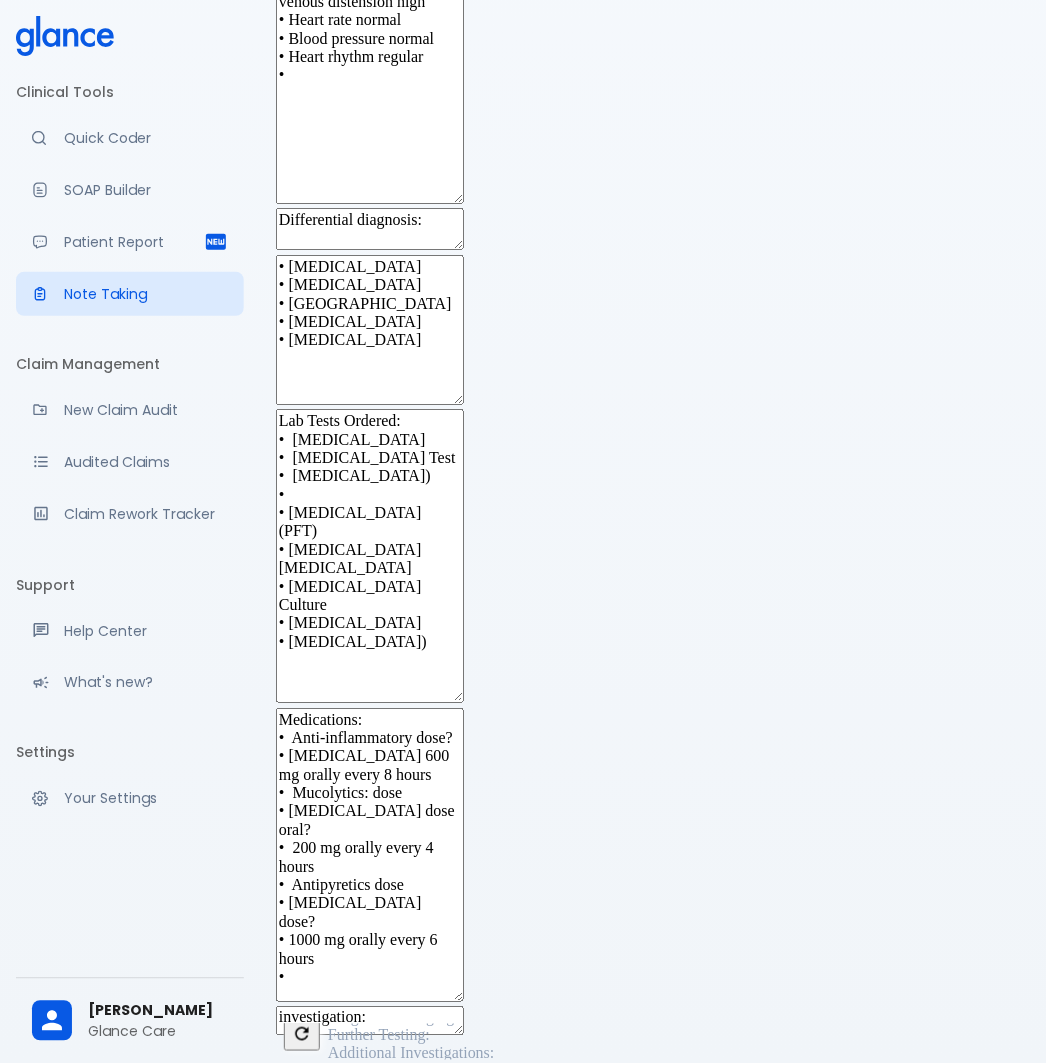click on "Diagnostic Imaging:" at bounding box center [393, 1017] 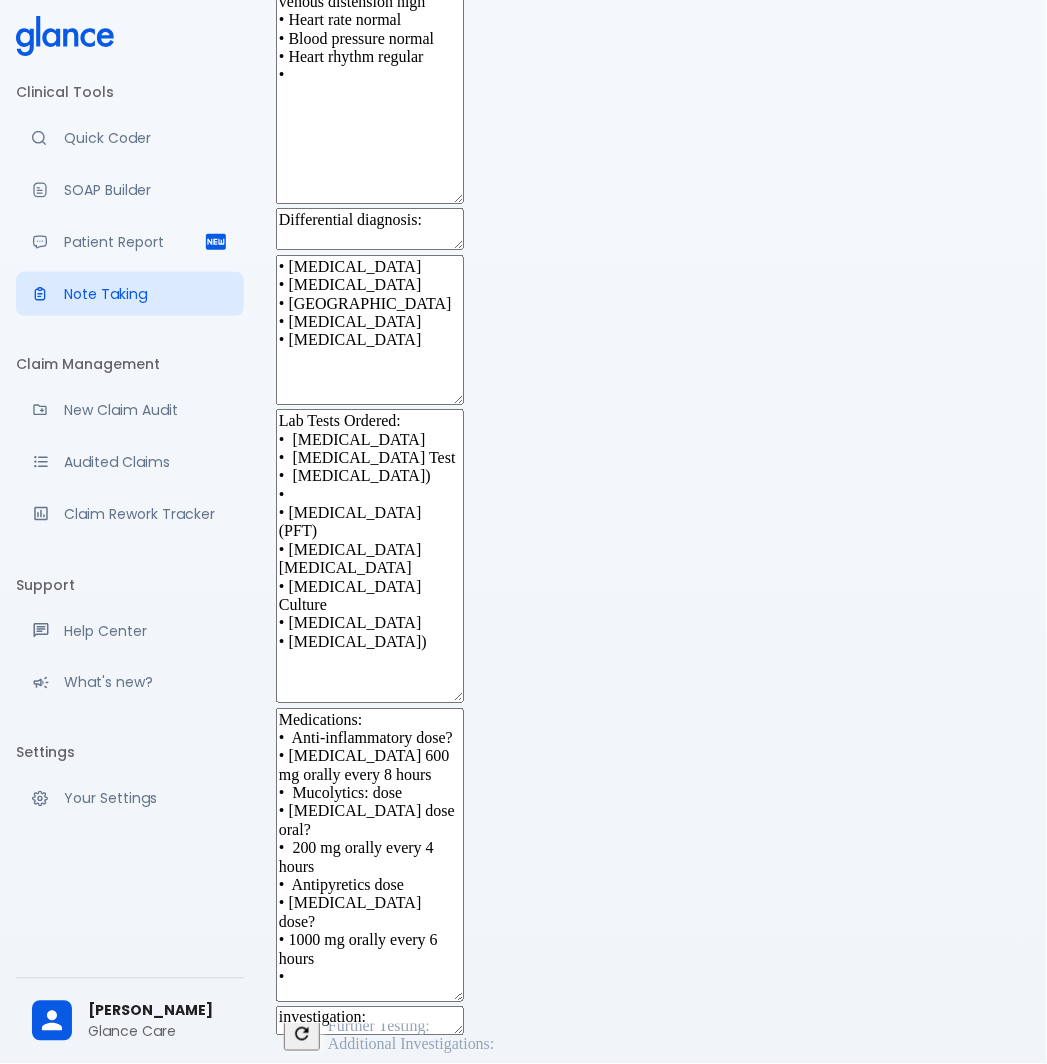 click on "Further Testing:" at bounding box center [379, 1026] 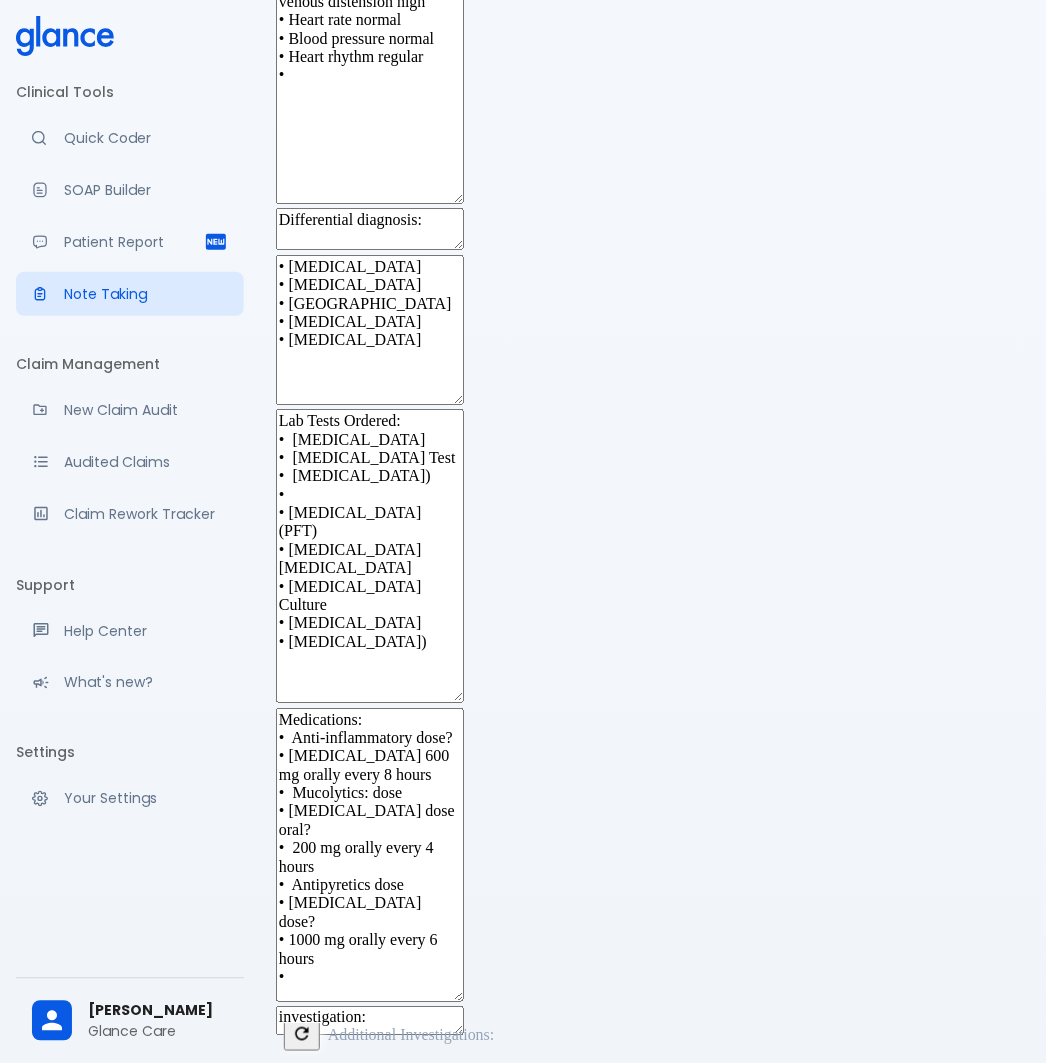 click on "Additional Investigations:" at bounding box center (411, 1035) 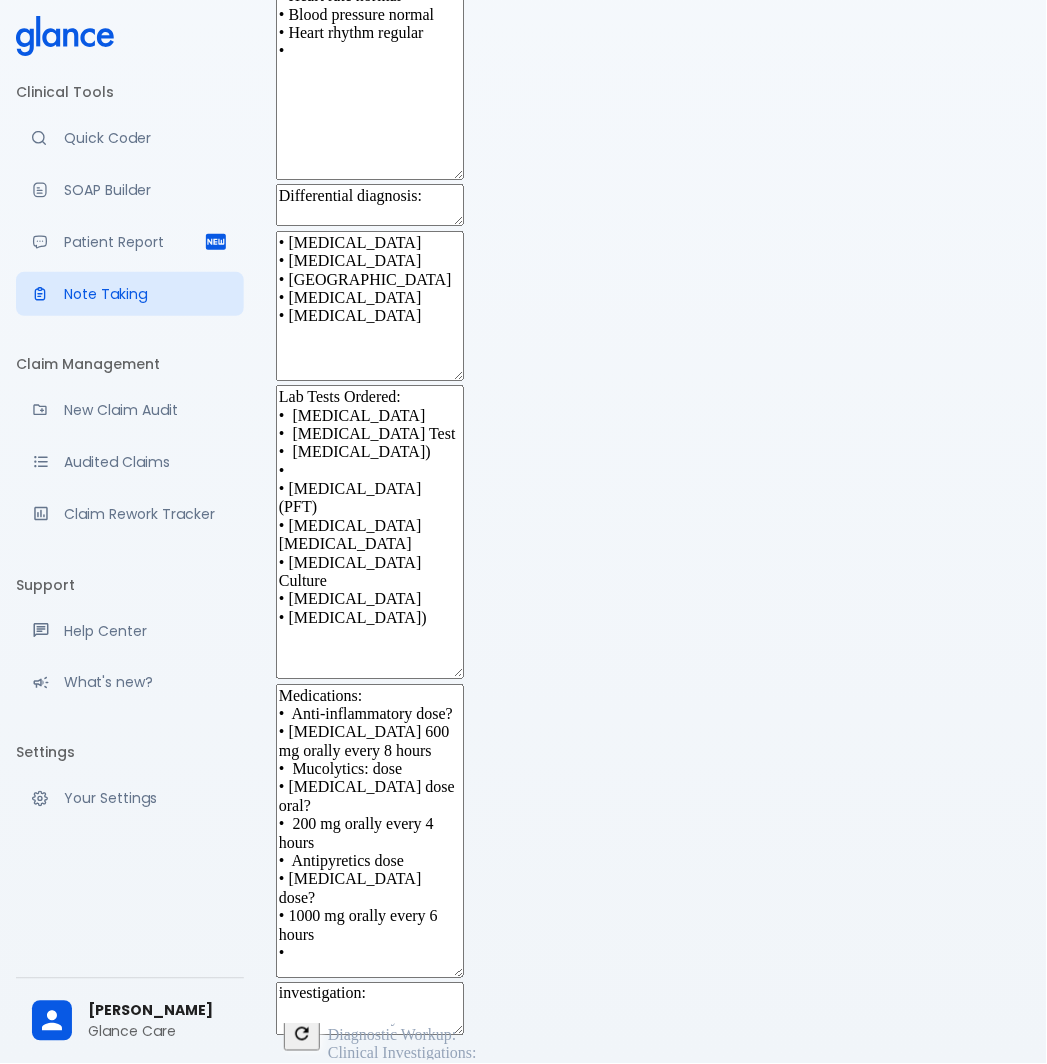 click on "investigation: , Additional Investigations:, Further Testing:, Diagnostic Imaging:" at bounding box center (370, 1009) 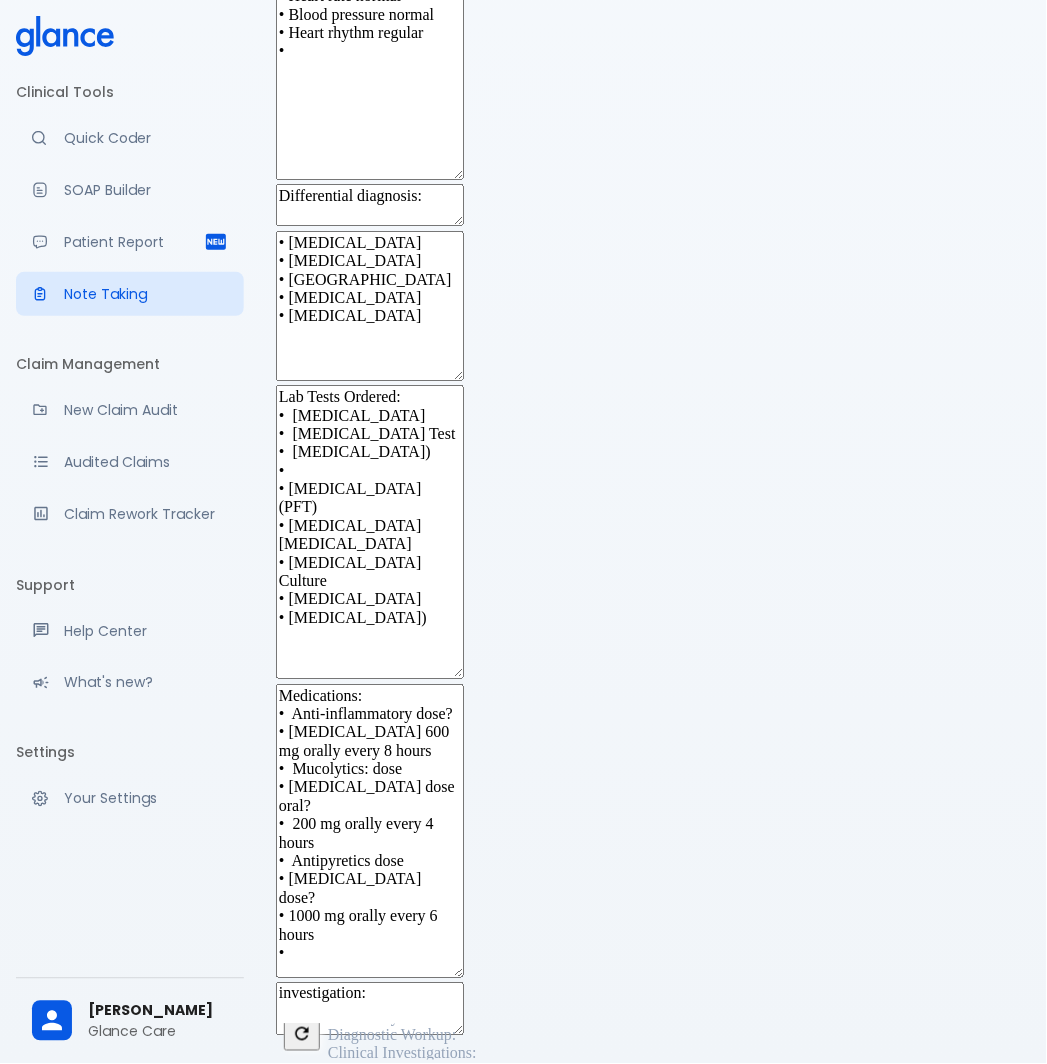 drag, startPoint x: 458, startPoint y: 913, endPoint x: 507, endPoint y: 947, distance: 59.64059 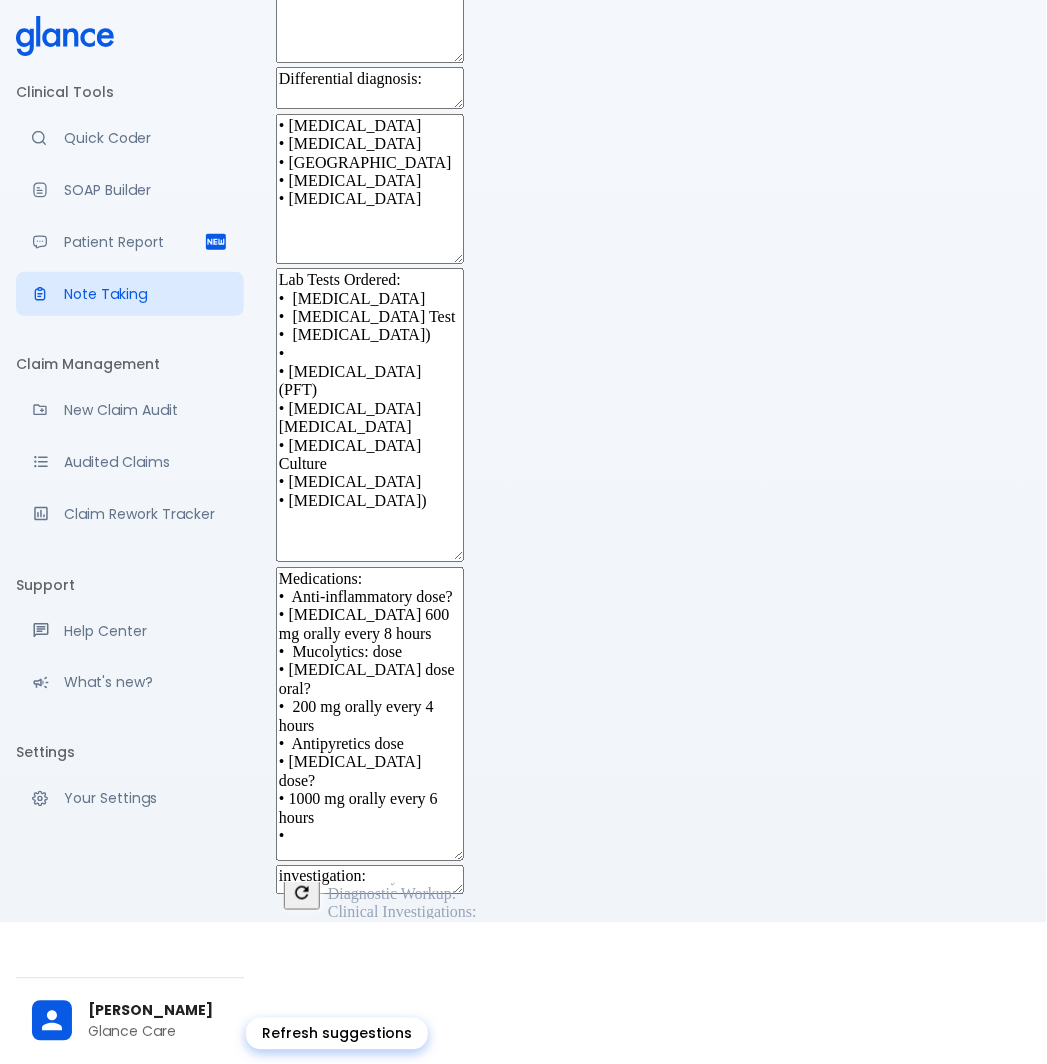 click 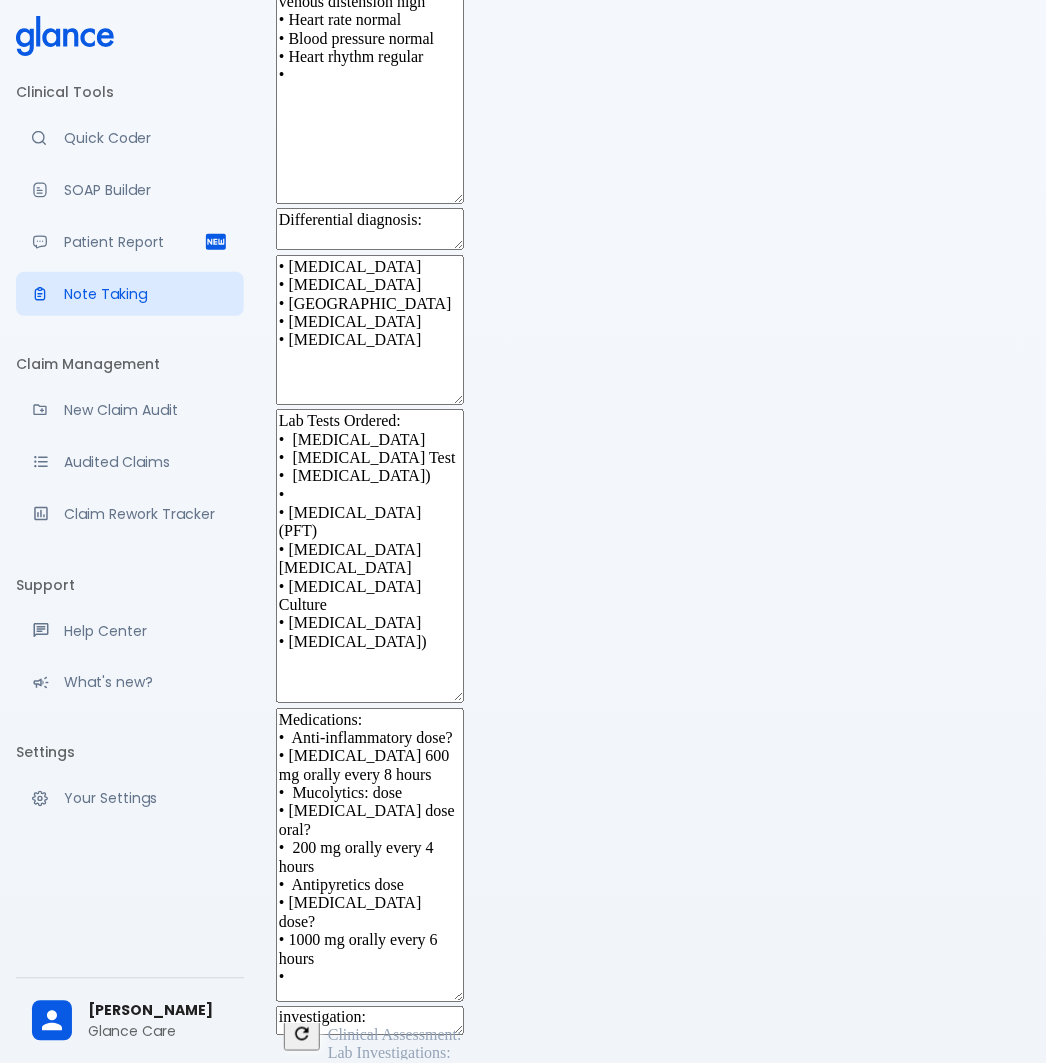 click on "investigation:" at bounding box center [370, 1021] 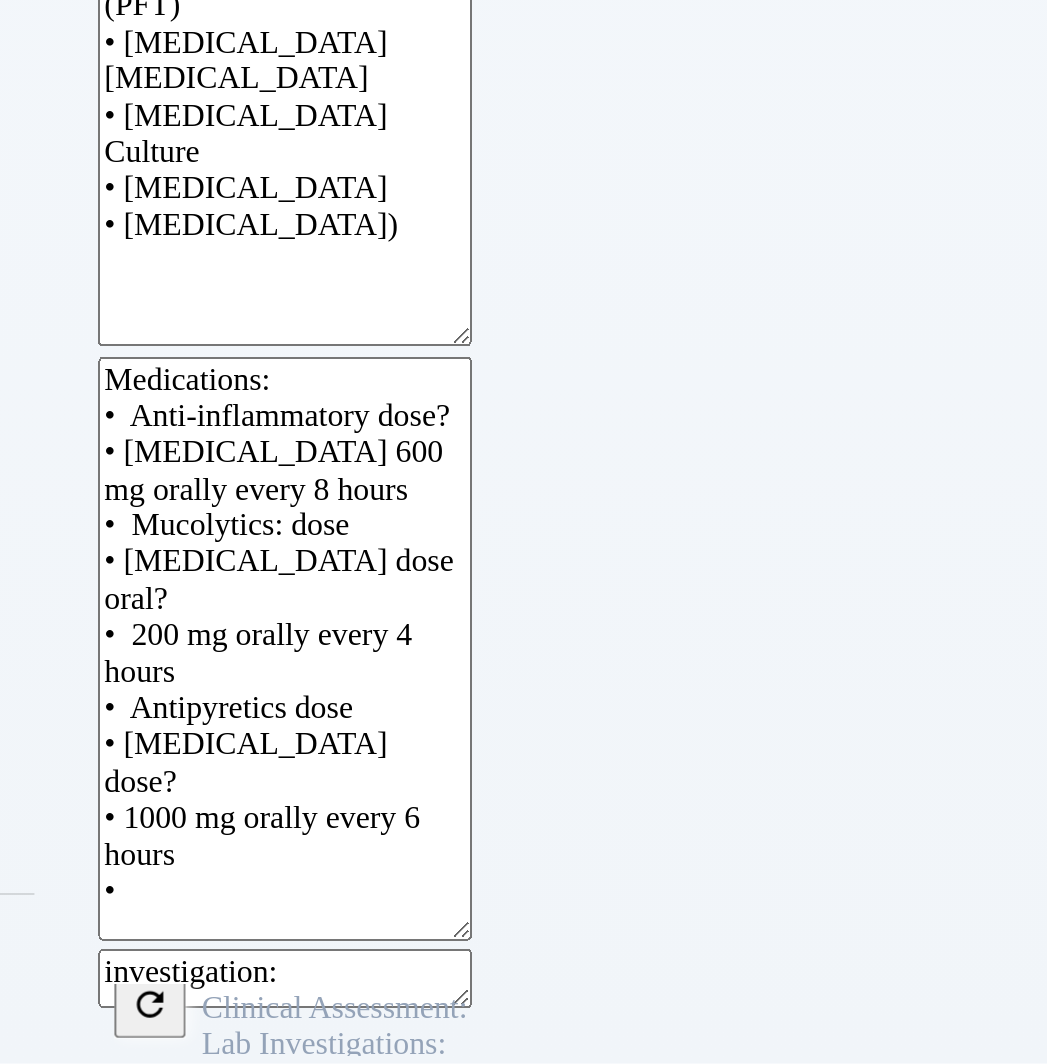 scroll, scrollTop: 1268, scrollLeft: 0, axis: vertical 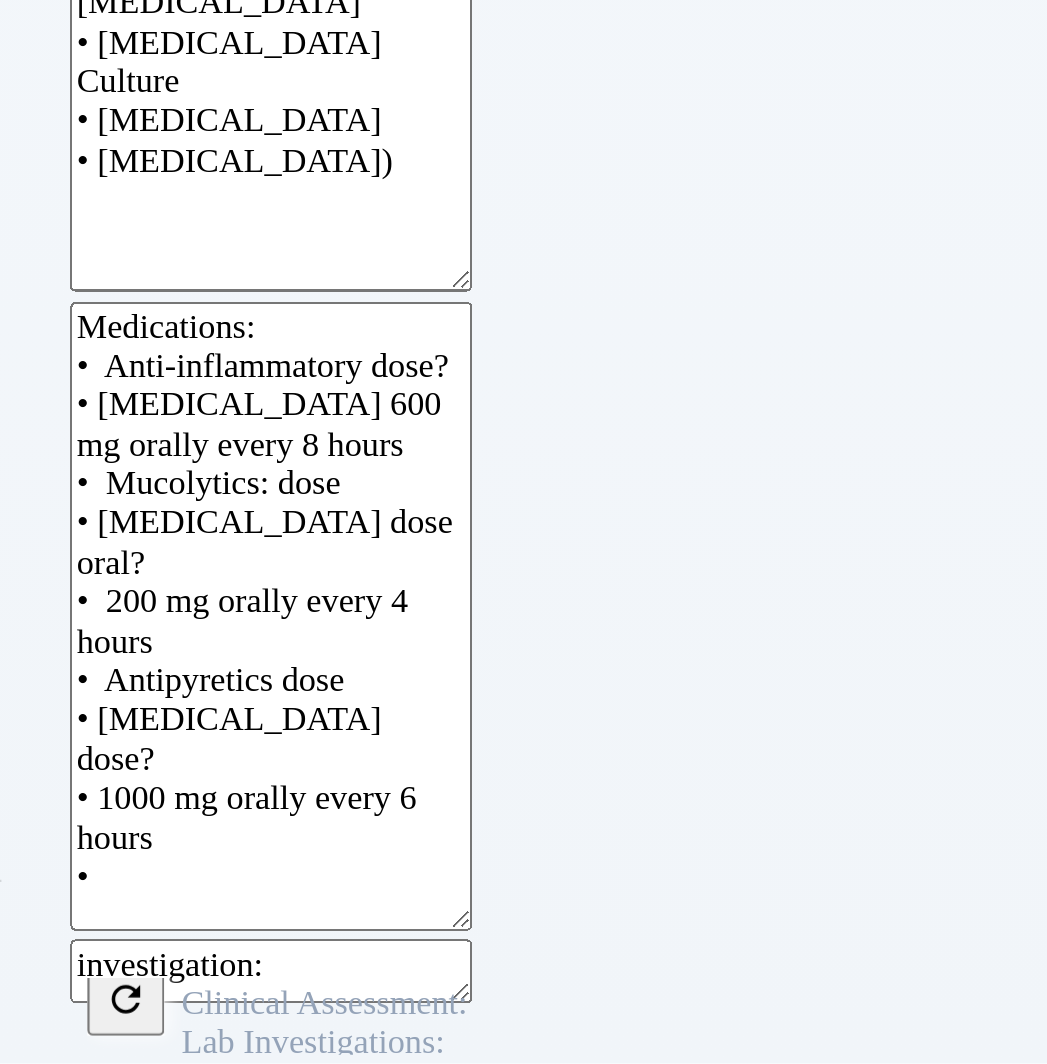 click on "investigation:" at bounding box center [370, 1021] 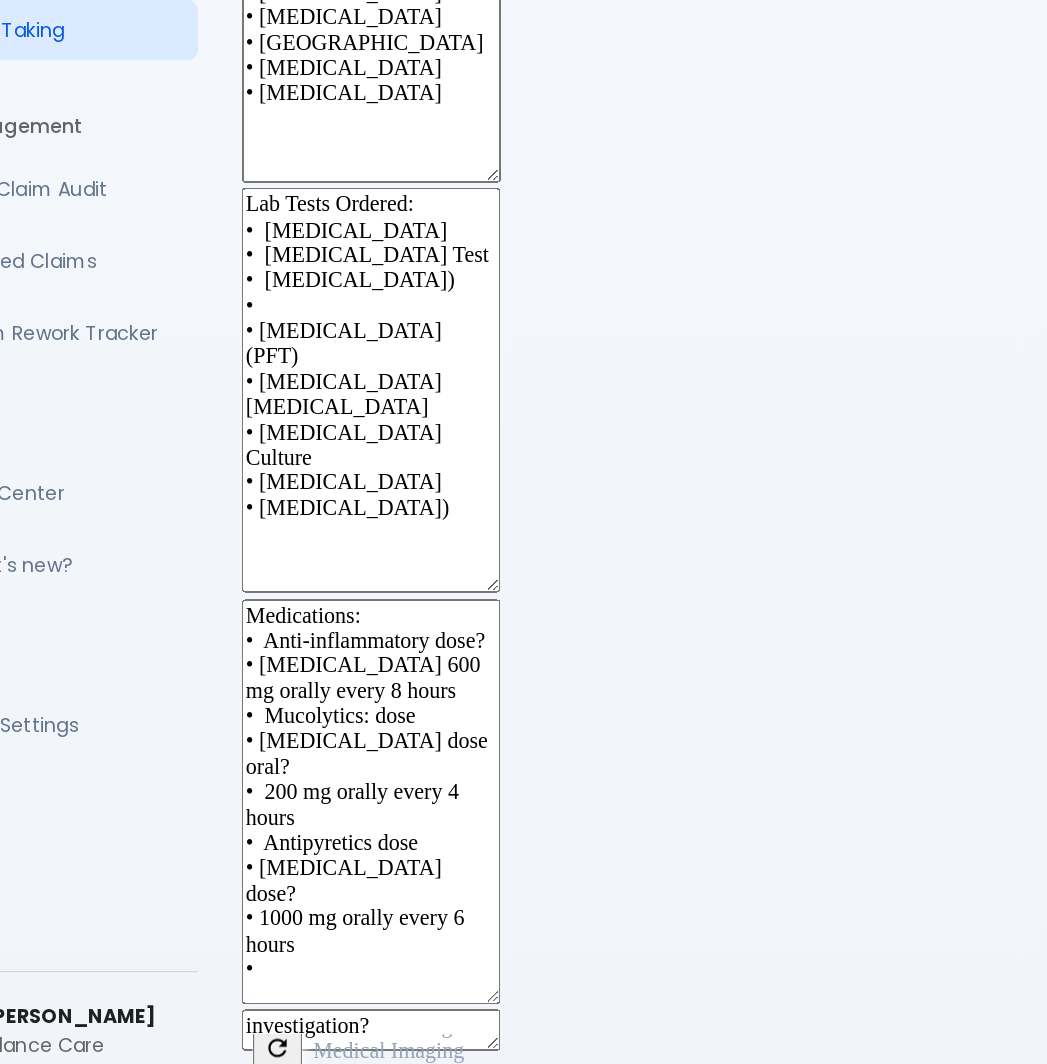 scroll, scrollTop: 1268, scrollLeft: 0, axis: vertical 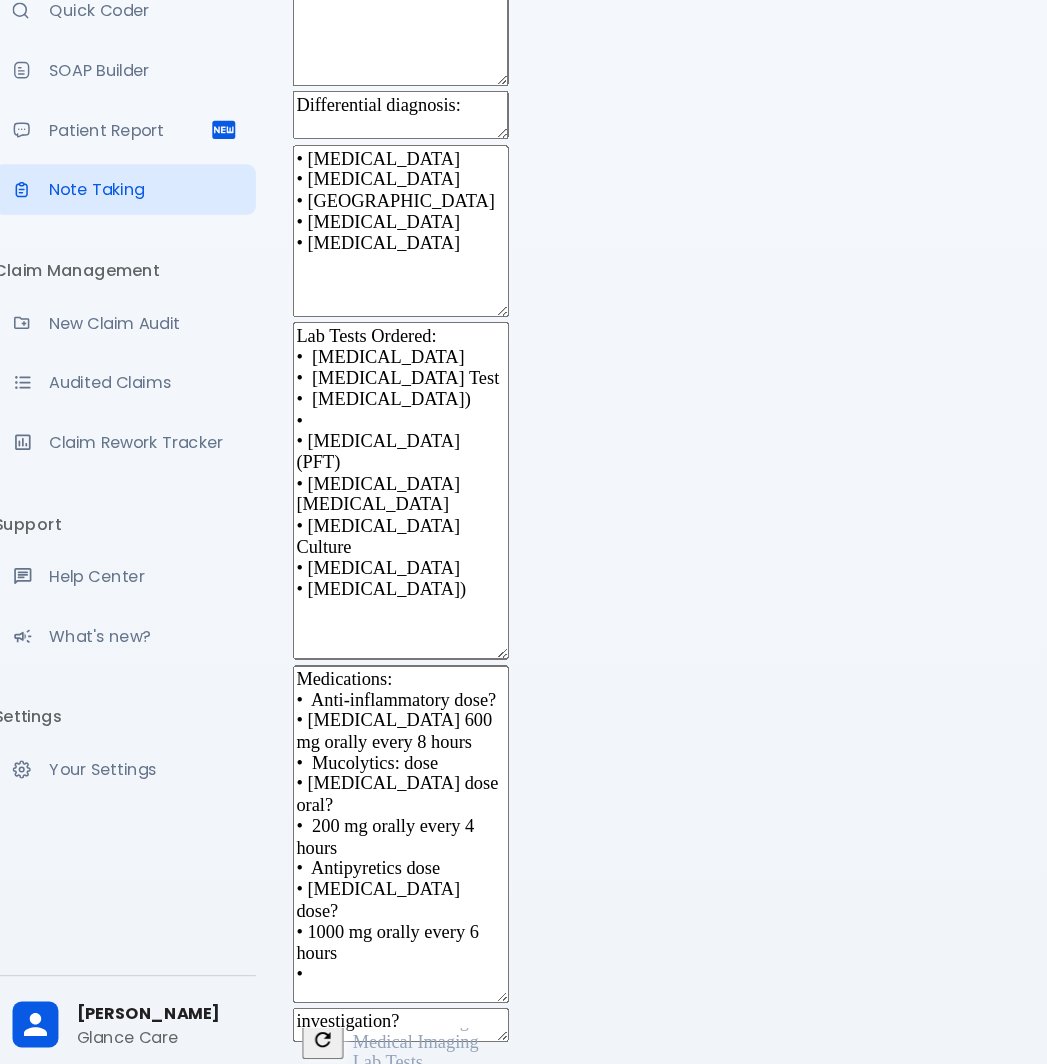click on "Medical Imaging" at bounding box center (383, 1035) 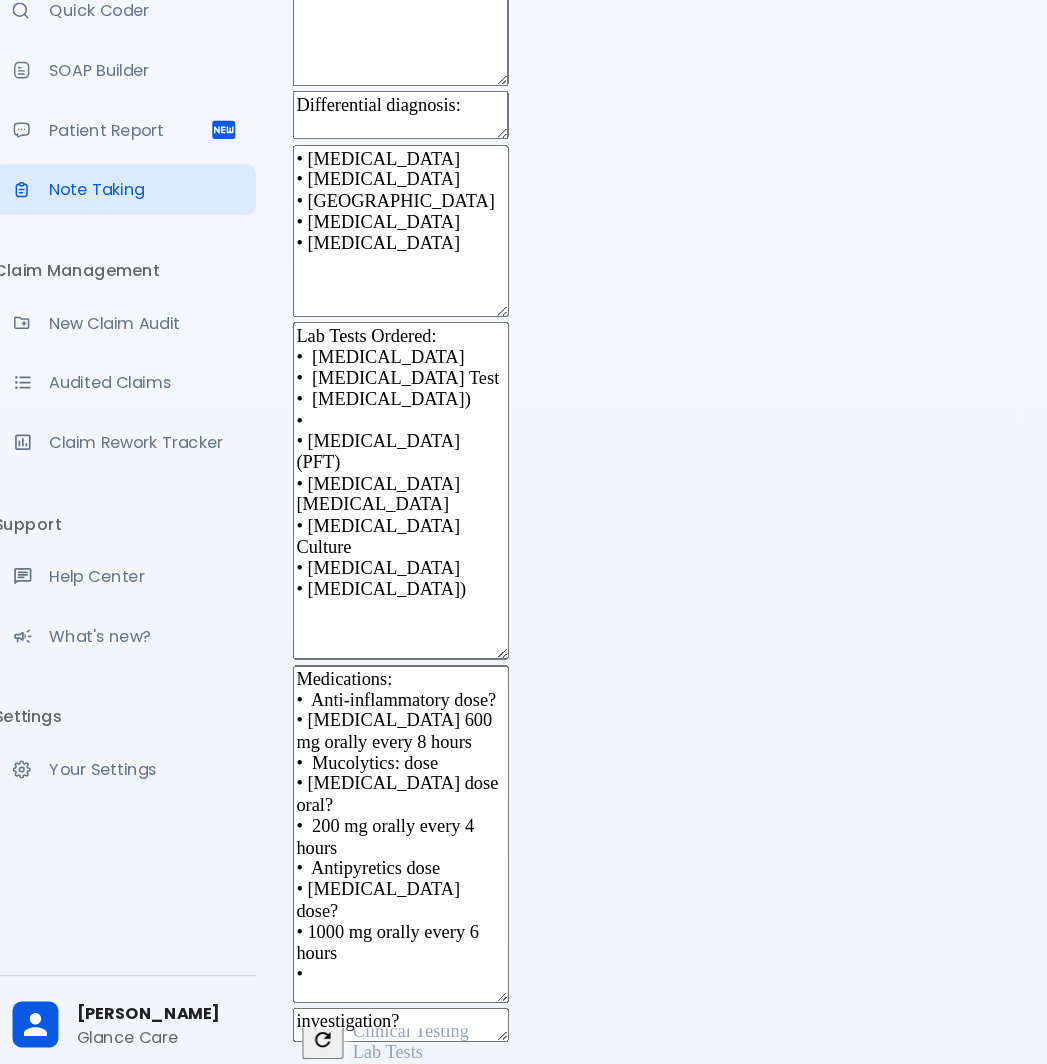 click on "investigation?,  Medical Imaging" at bounding box center [370, 1021] 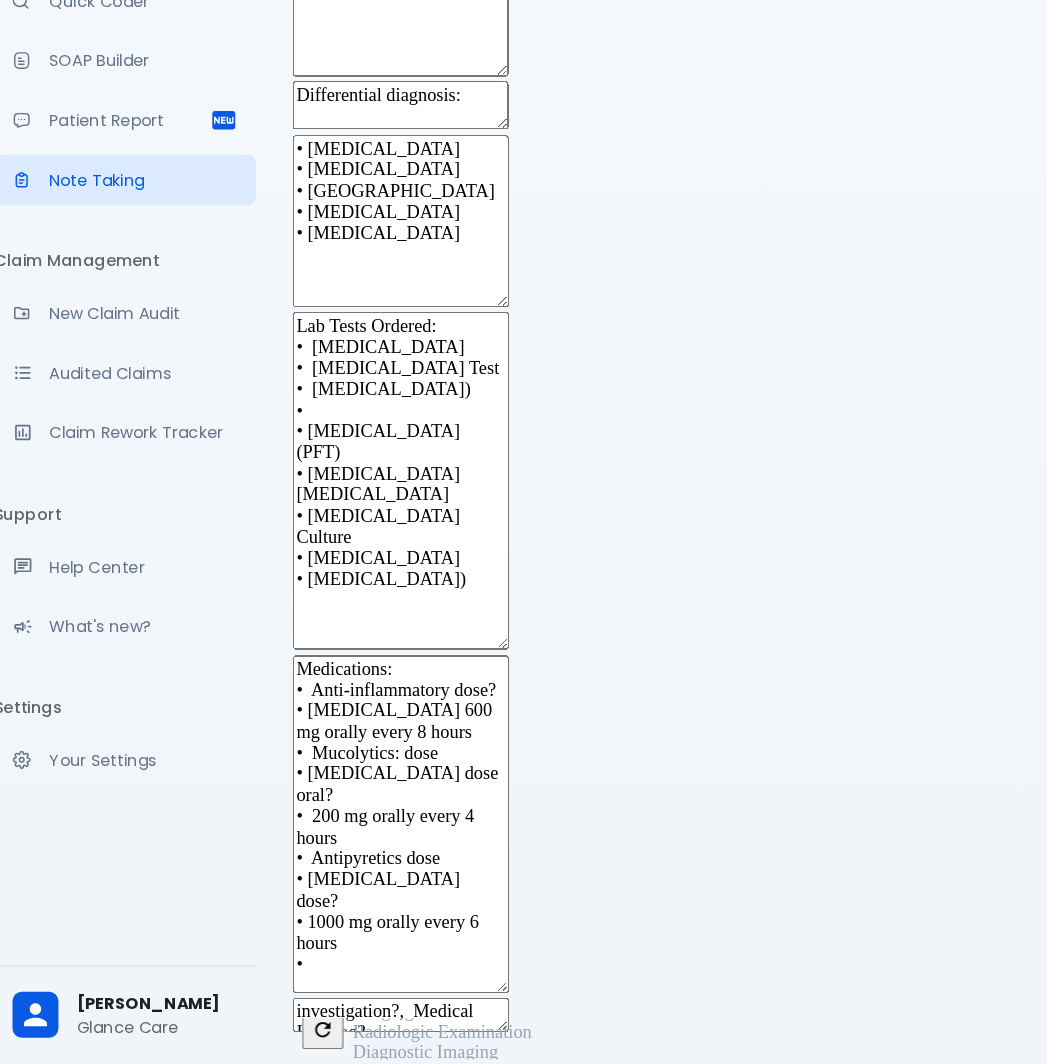 scroll, scrollTop: 1357, scrollLeft: 0, axis: vertical 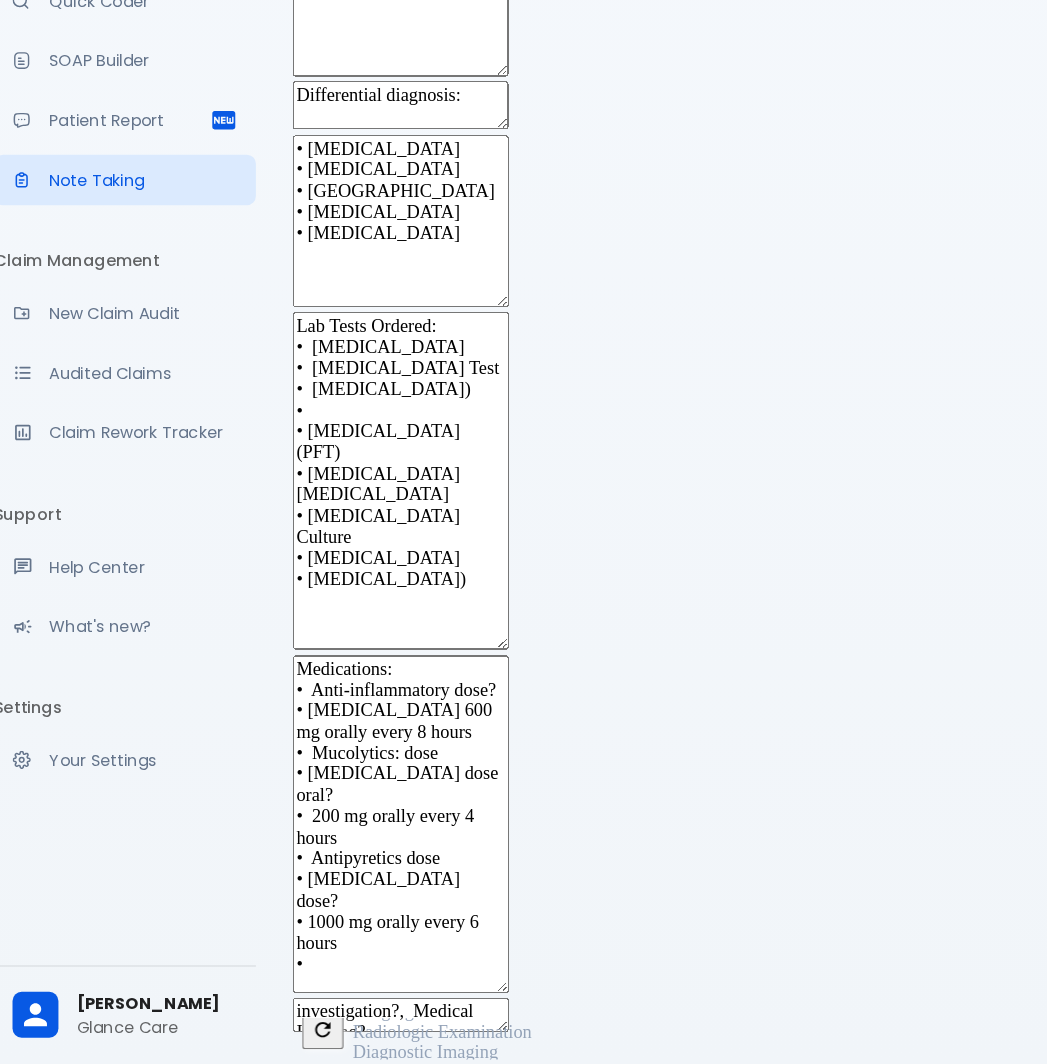 click on "investigation?,  Medical Imaging?" at bounding box center (370, 1021) 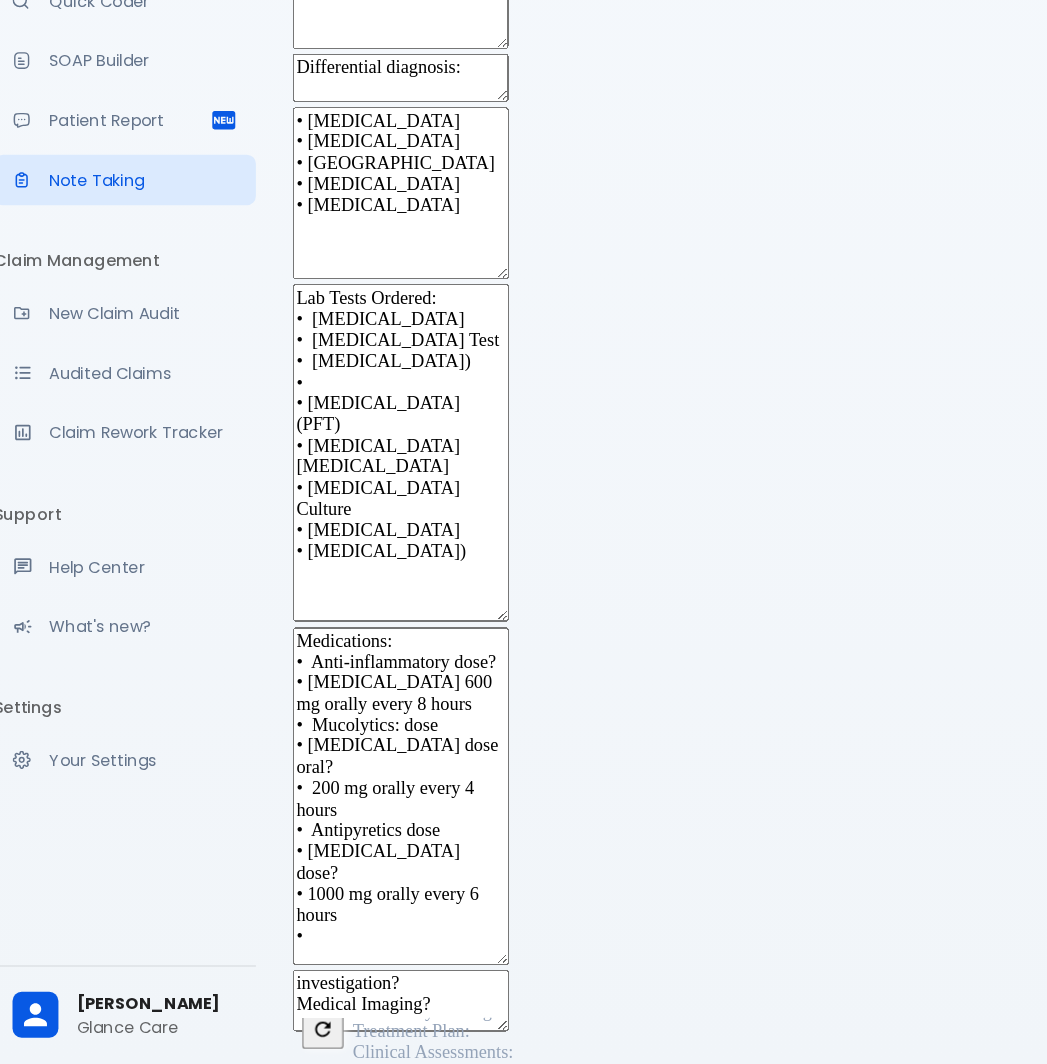 click on "investigation?
Medical Imaging?" at bounding box center (370, 1009) 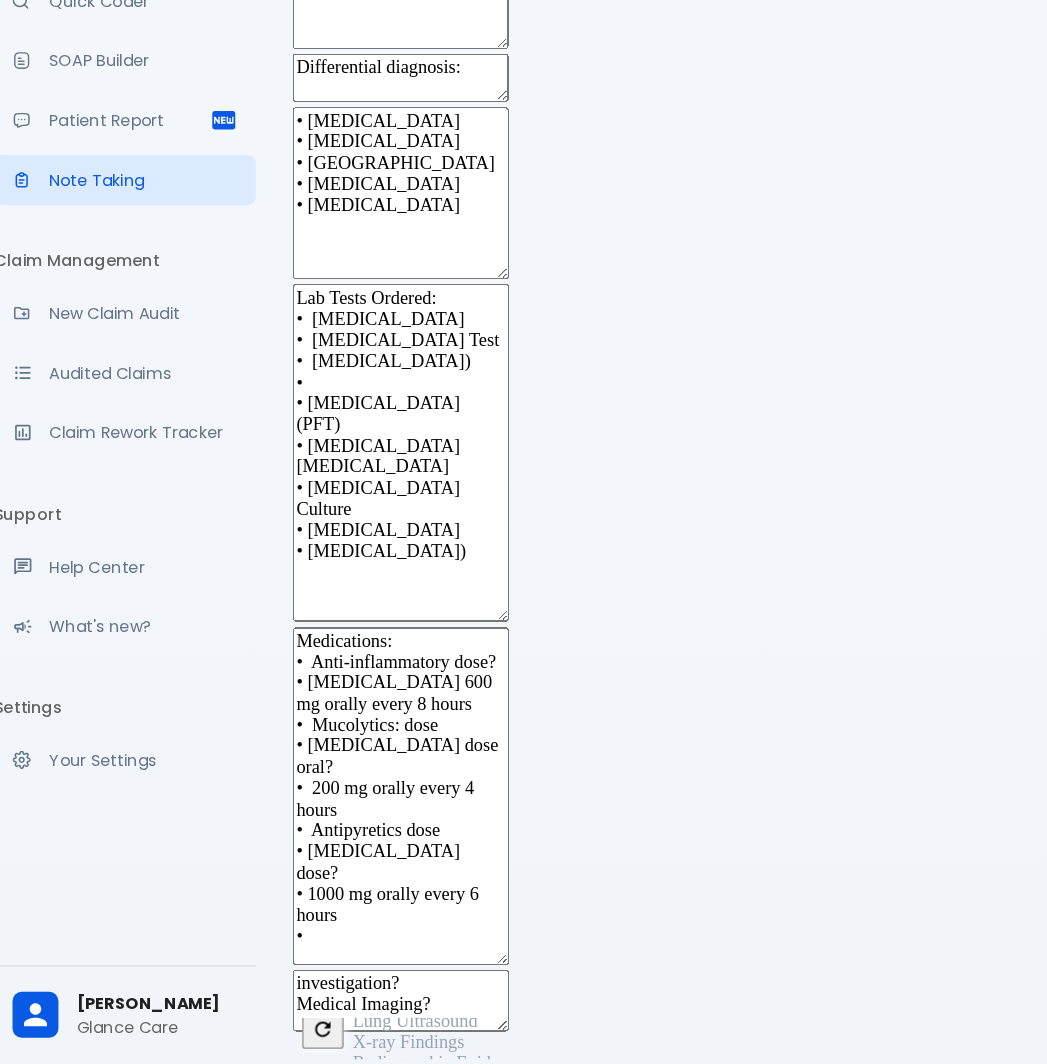type on "investigation?
Medical Imaging?" 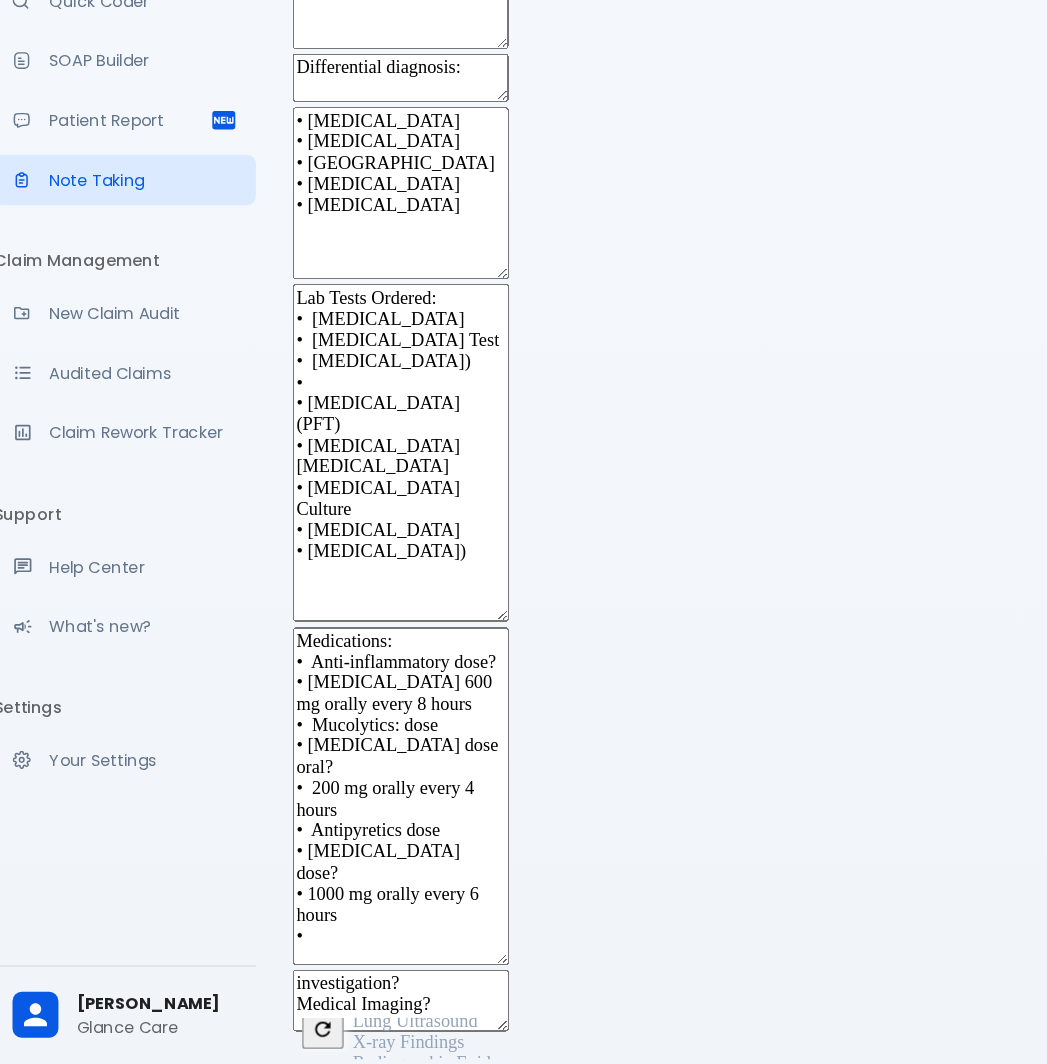 click on "investigation?
Medical Imaging?" at bounding box center (370, 1009) 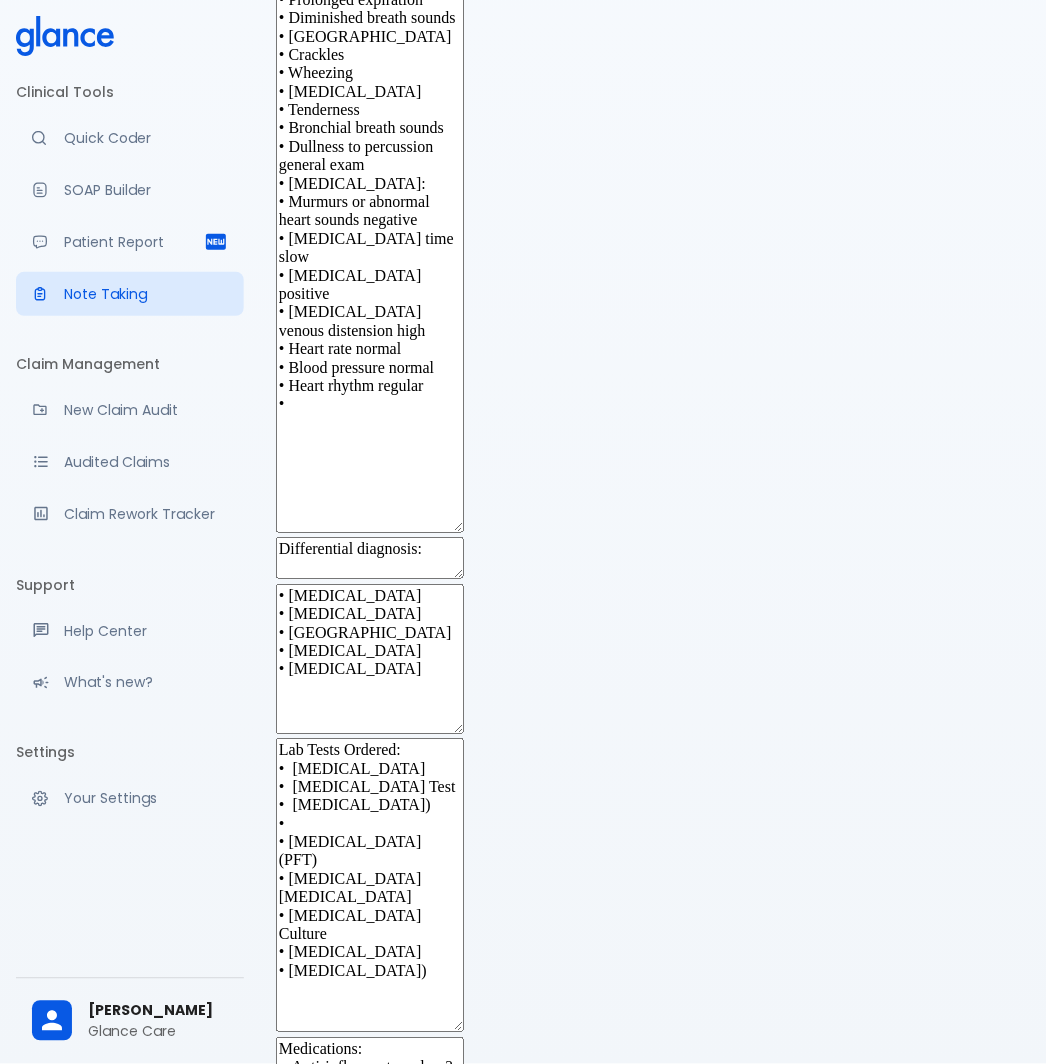 scroll, scrollTop: 677, scrollLeft: 0, axis: vertical 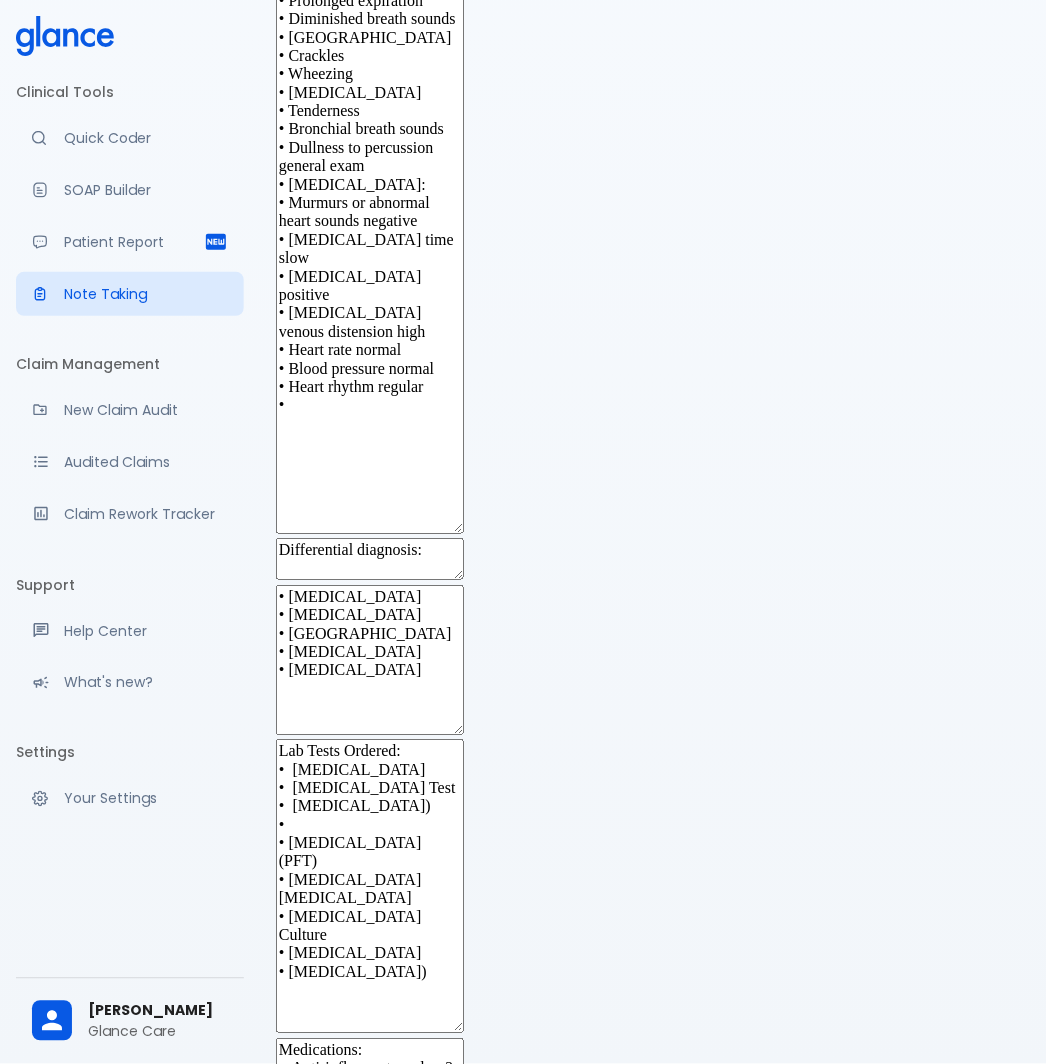 click on "• [MEDICAL_DATA]
• [MEDICAL_DATA]
• [GEOGRAPHIC_DATA]
• [MEDICAL_DATA]
• [MEDICAL_DATA]" at bounding box center [370, 660] 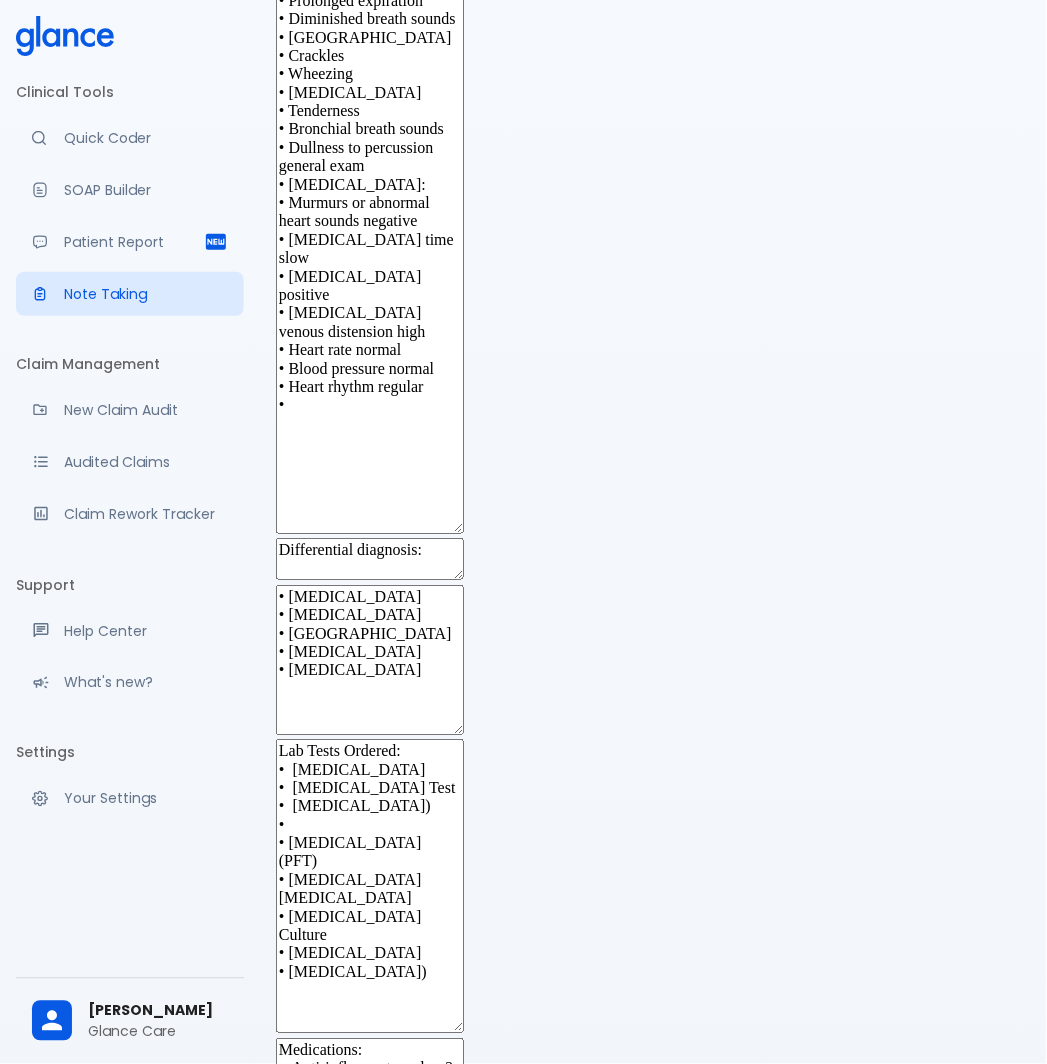 click on "Differential diagnosis:" at bounding box center [370, 559] 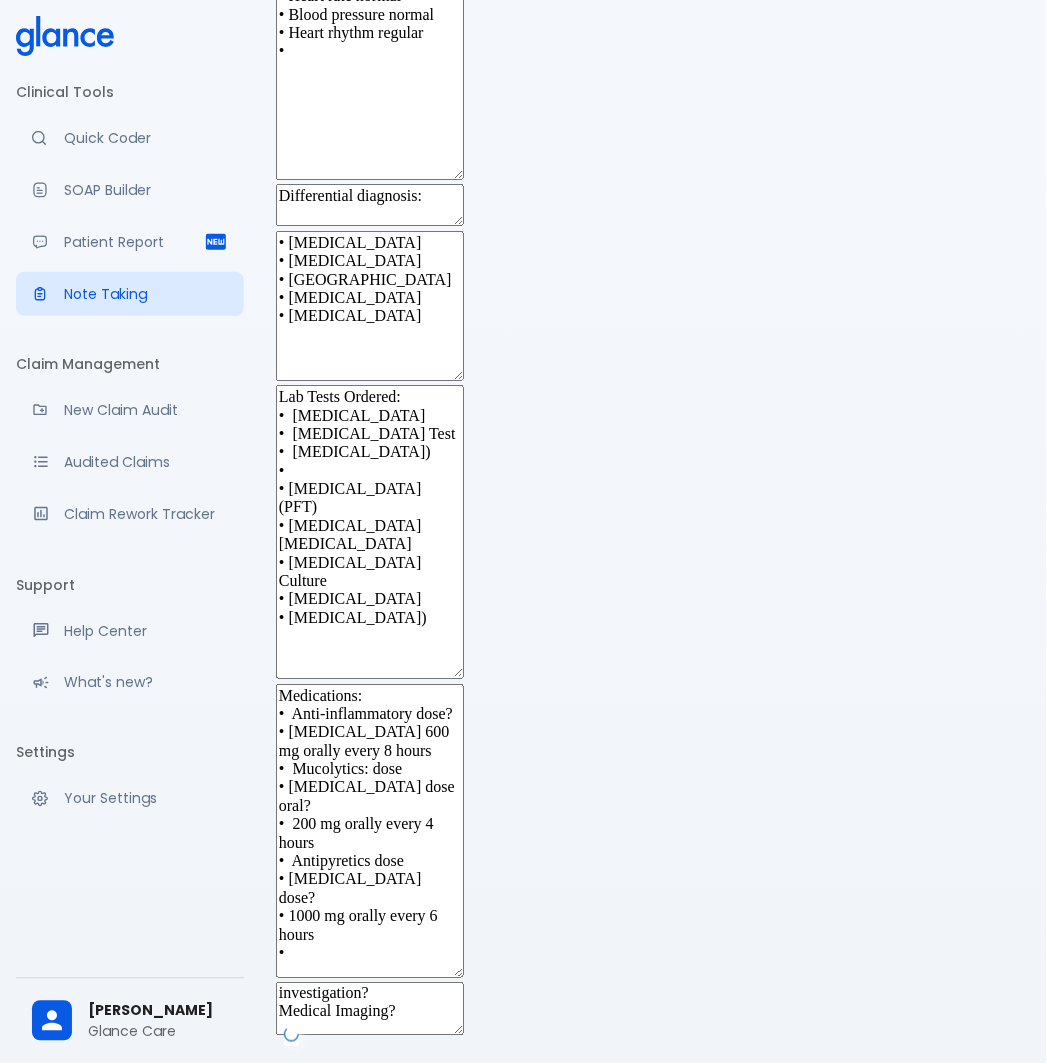 scroll, scrollTop: 1388, scrollLeft: 0, axis: vertical 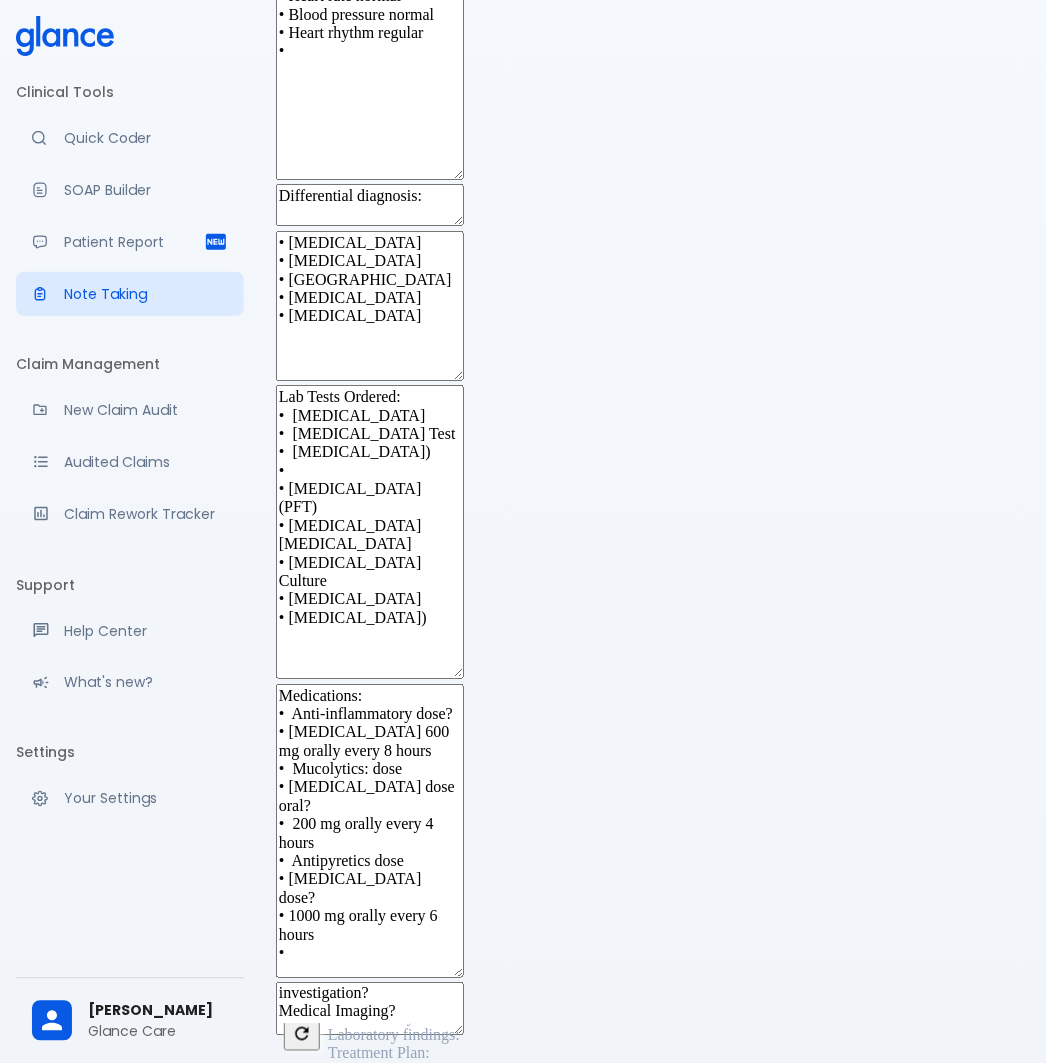 drag, startPoint x: 491, startPoint y: 826, endPoint x: 207, endPoint y: 780, distance: 287.70123 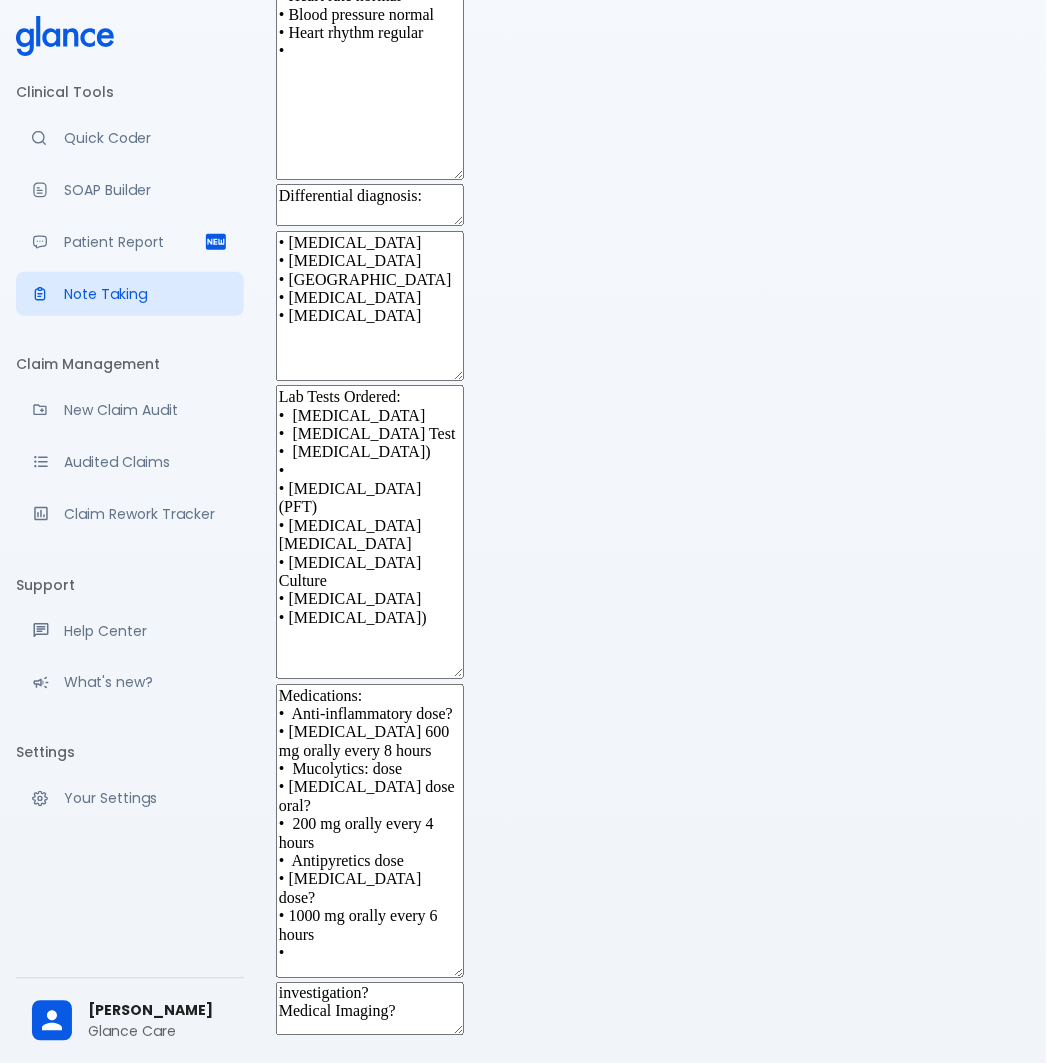click on "investigation?
Medical Imaging?" at bounding box center (370, 1009) 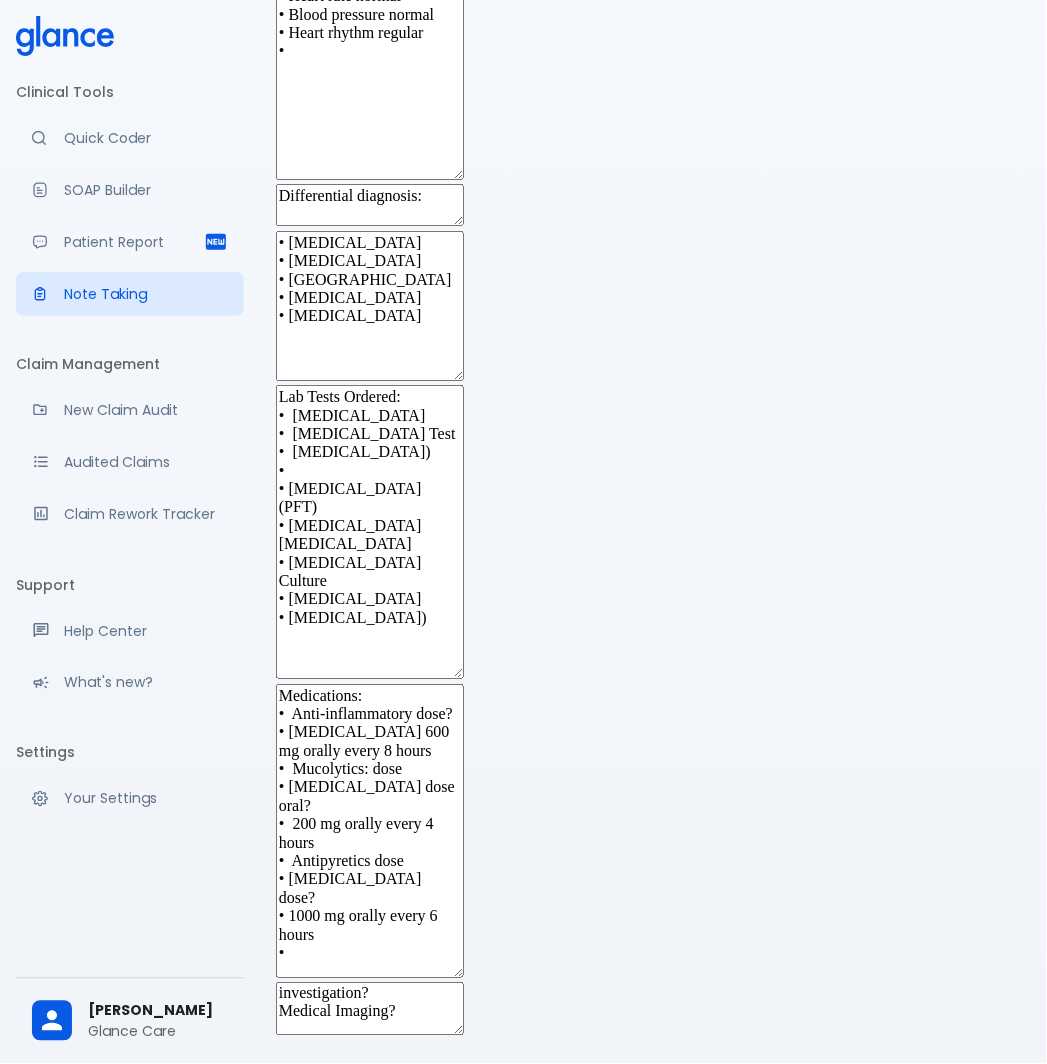 drag, startPoint x: 558, startPoint y: 828, endPoint x: 257, endPoint y: 797, distance: 302.59213 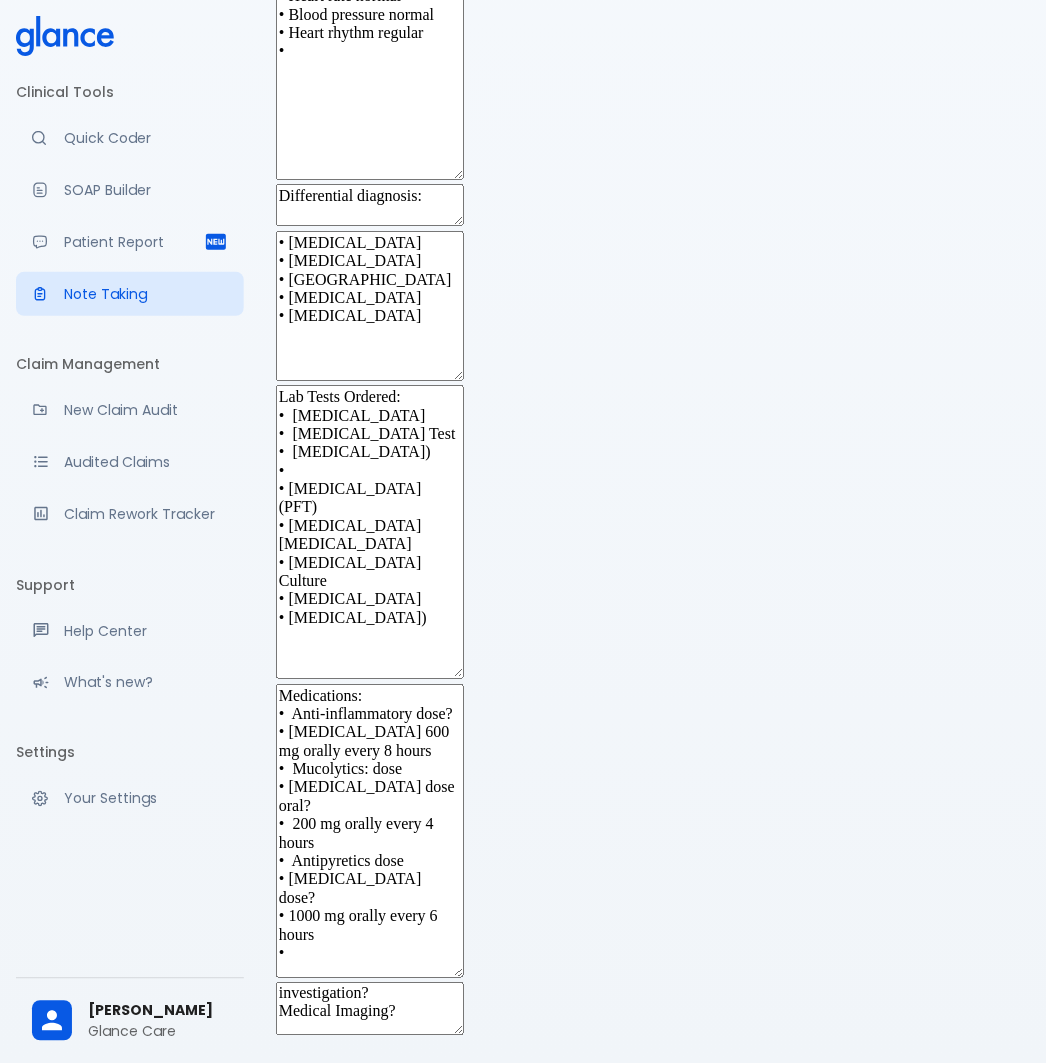 click on "Clinical Tools Quick Coder SOAP Builder Patient Report Note Taking Claim Management New Claim Audit Audited Claims Claim Rework Tracker Support Help Center What's new? Settings Your Settings Dr. Abdulrahman AlJahhaaf Glance Care Edit Note Cancel Use this note Save 23 y o female via OPD x Chief Complaint: x • coughing
• Sore throat
• Fever x History of Present Illness: x • Duration of symptoms 1 week?
• Progression of symptoms increasing
• Triggers or exacerbating factors dry weather
• Presence of comorbid conditions asthma  x Physical Examination: x x Differential diagnosis: x • Upper Respiratory Tract Infection
• Tonsillitis
• Pneumonia
• Asthma exacerbation
• Acute Bronchitis x Lab Tests Ordered:
•  Blood Culture
•  Influenza Test
•  C-reactive Protein (CRP)
•
• Pulmonary Function Test (PFT)
• Sputum Gram Stain
• Throat Swab Culture
• Chest X-ray
• Complete Blood Count (CBC) x x investigation?
Medical Imaging? x" at bounding box center [523, 16] 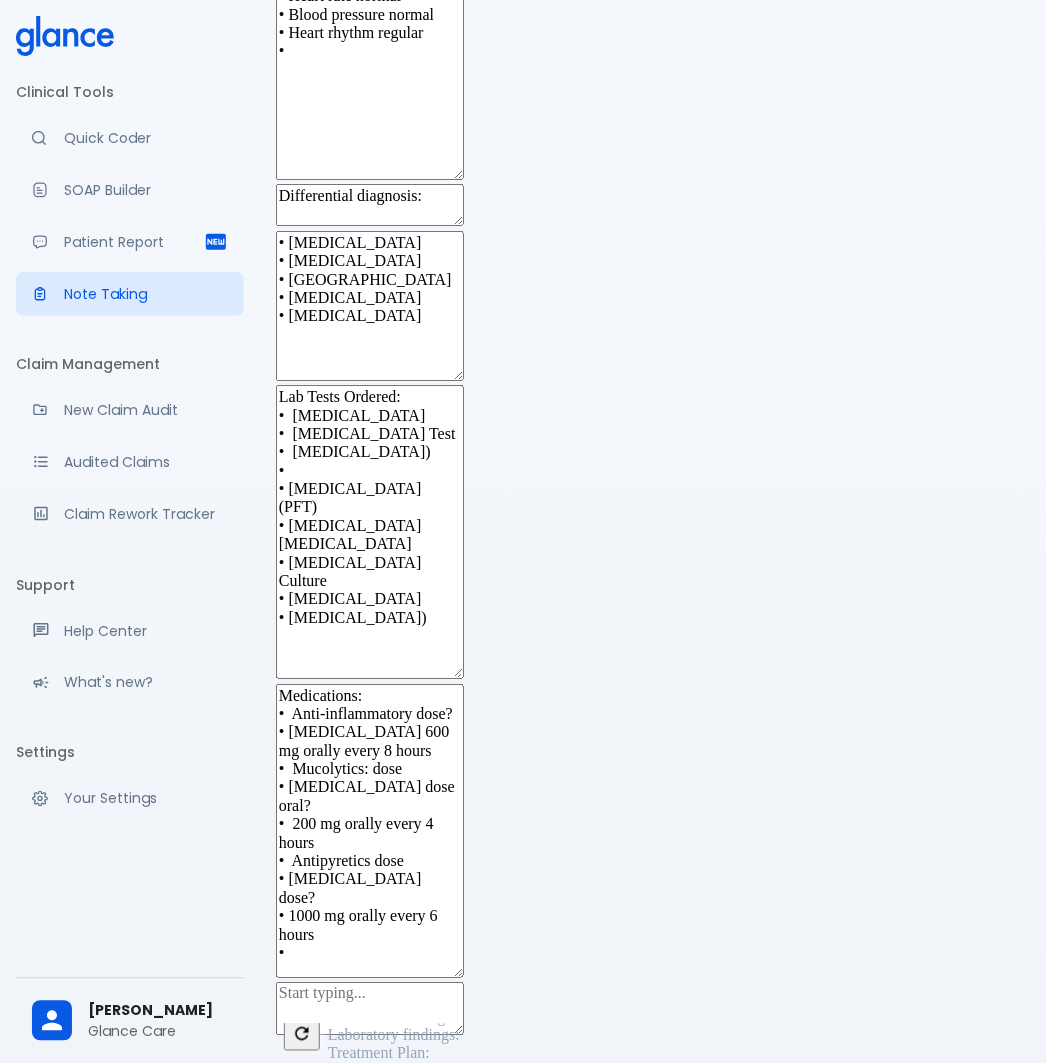 scroll, scrollTop: 1364, scrollLeft: 0, axis: vertical 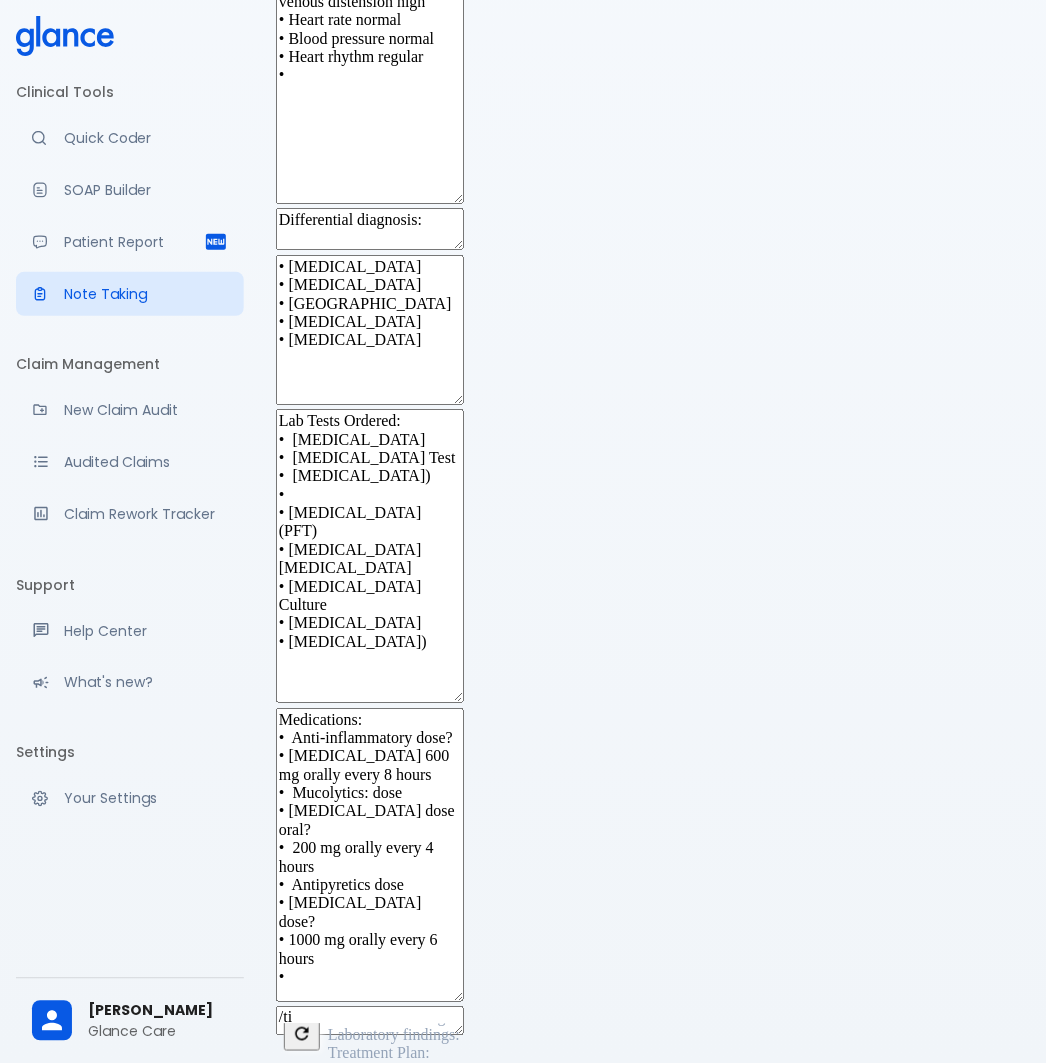 type on "/tit" 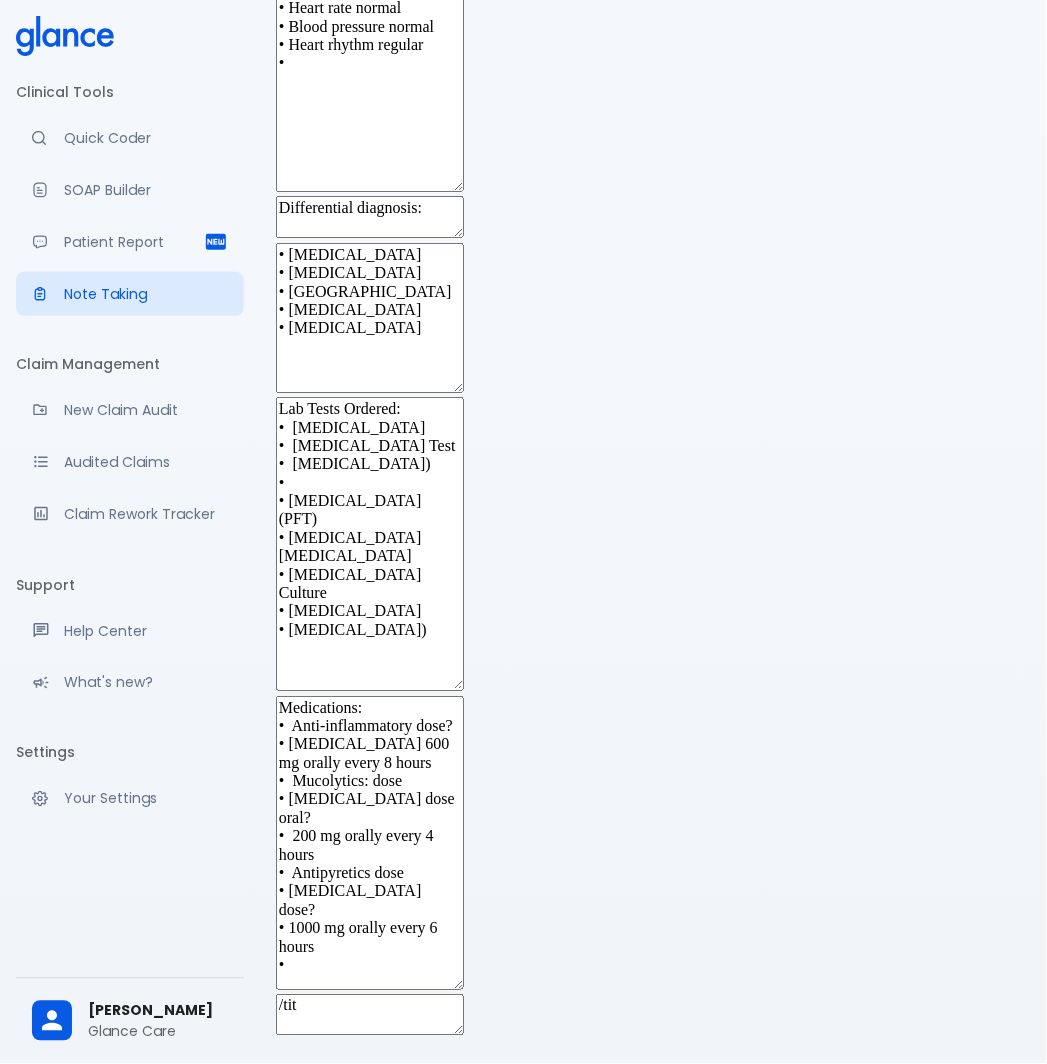 scroll, scrollTop: 1376, scrollLeft: 0, axis: vertical 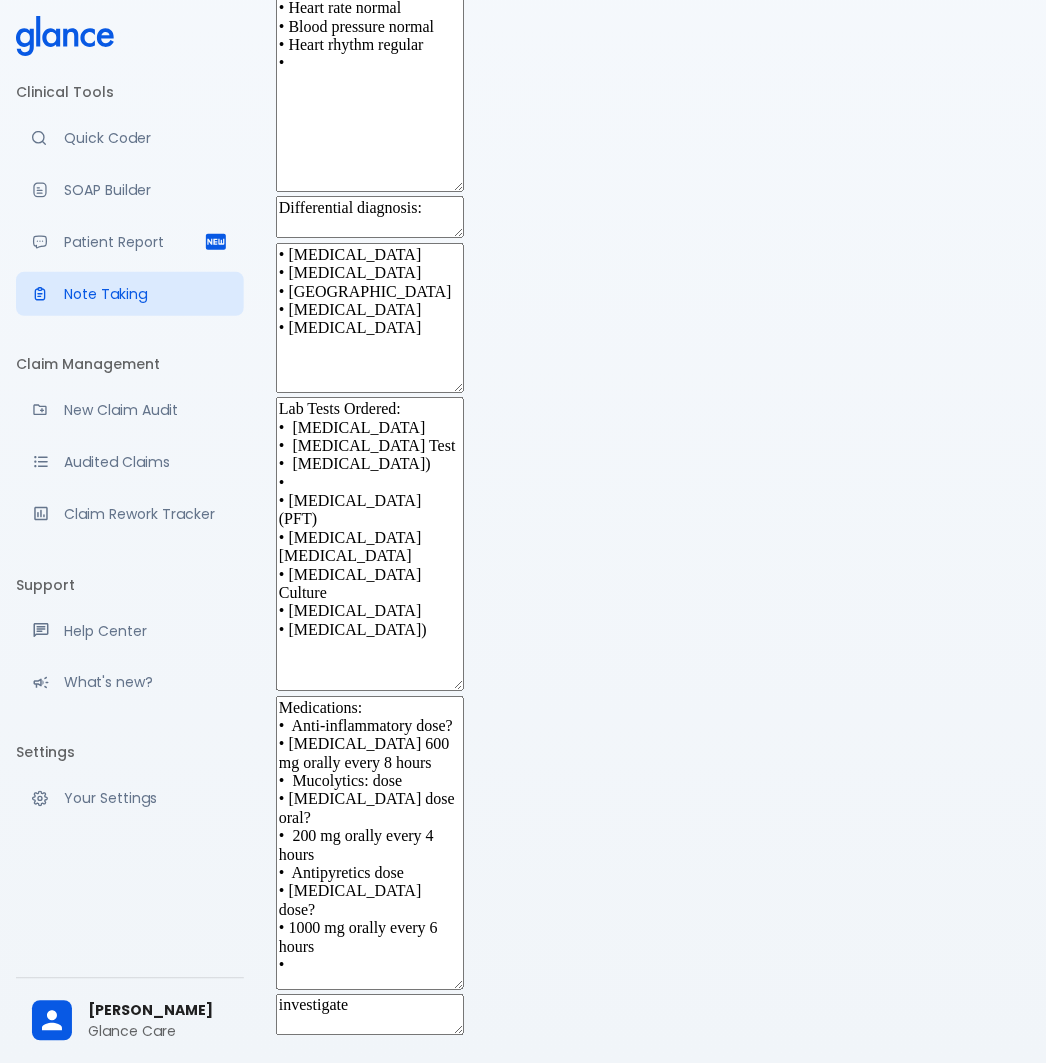 type on "investigate" 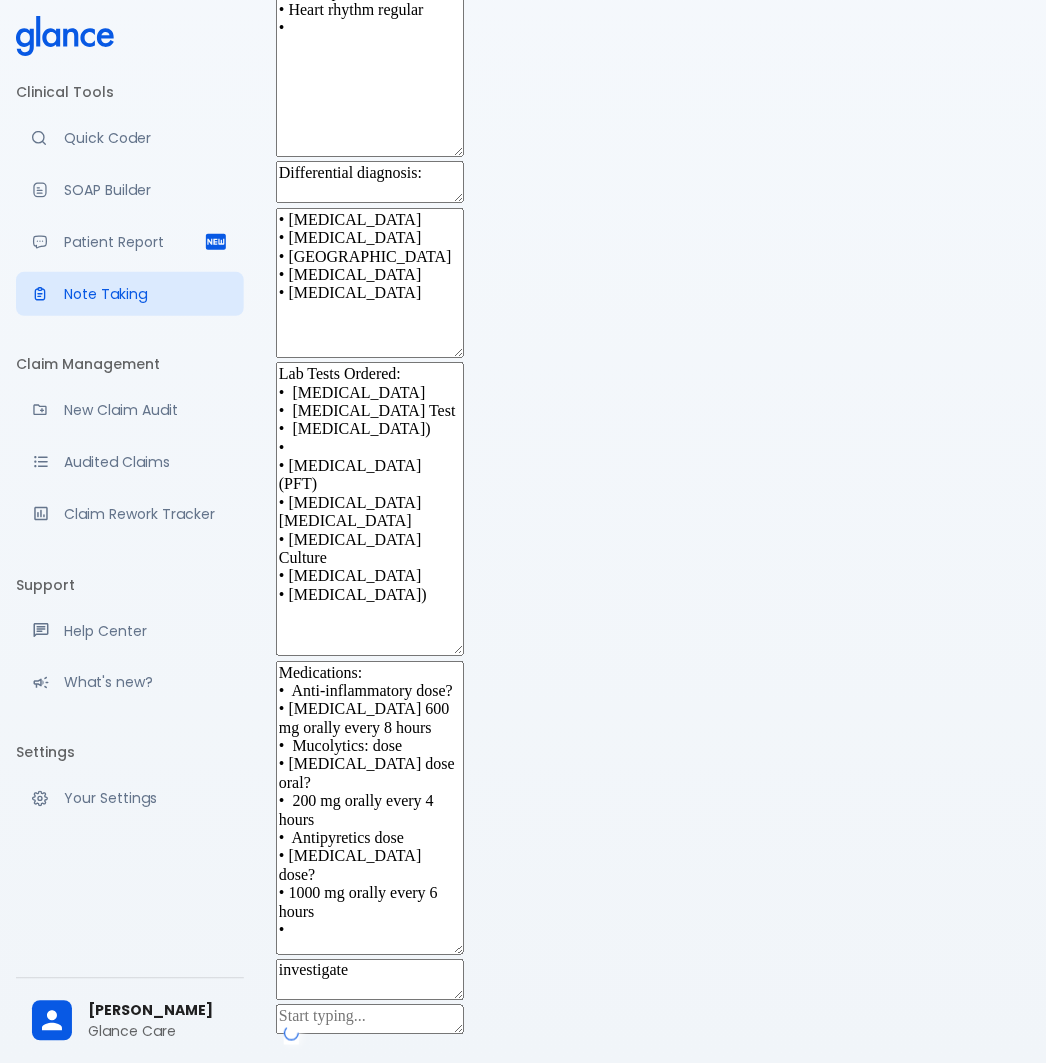 scroll, scrollTop: 1388, scrollLeft: 0, axis: vertical 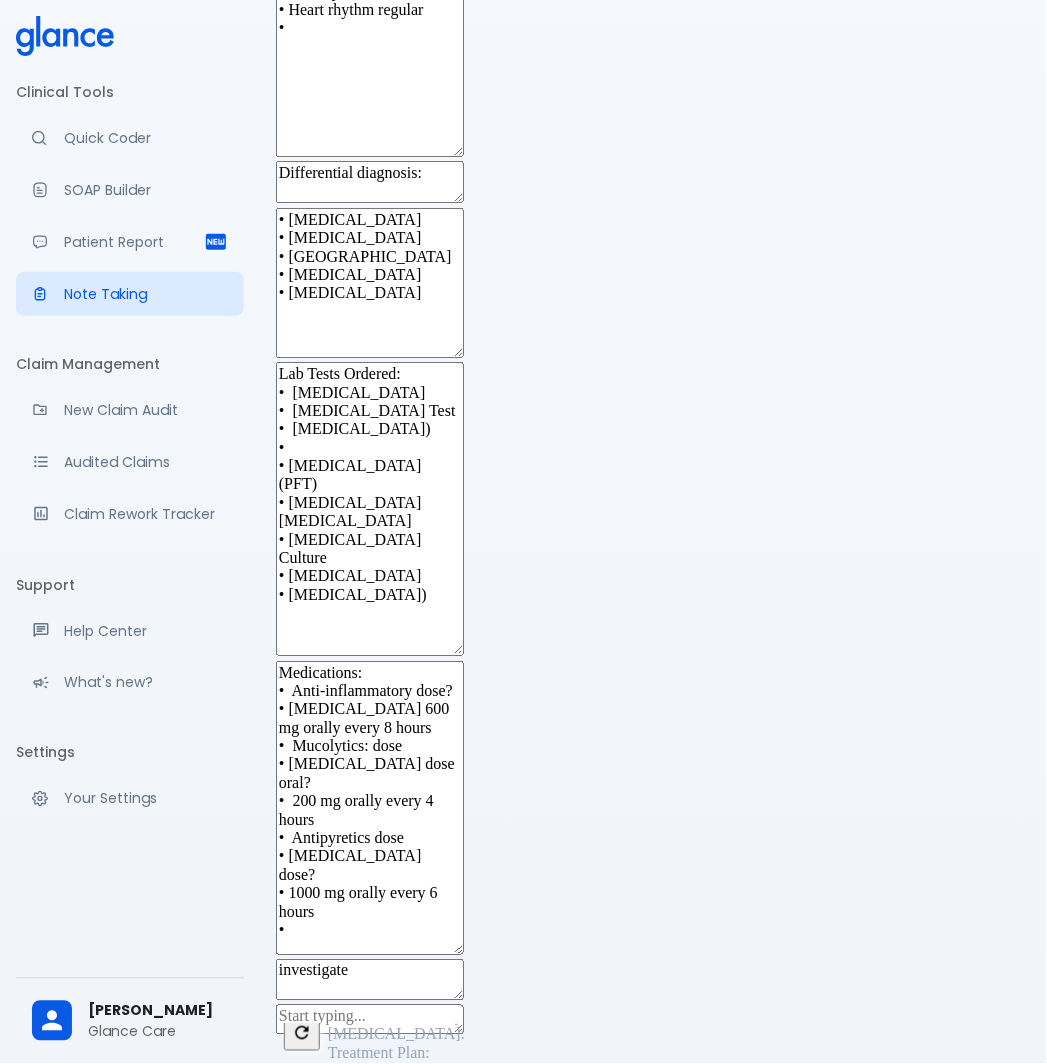 click at bounding box center [370, 1020] 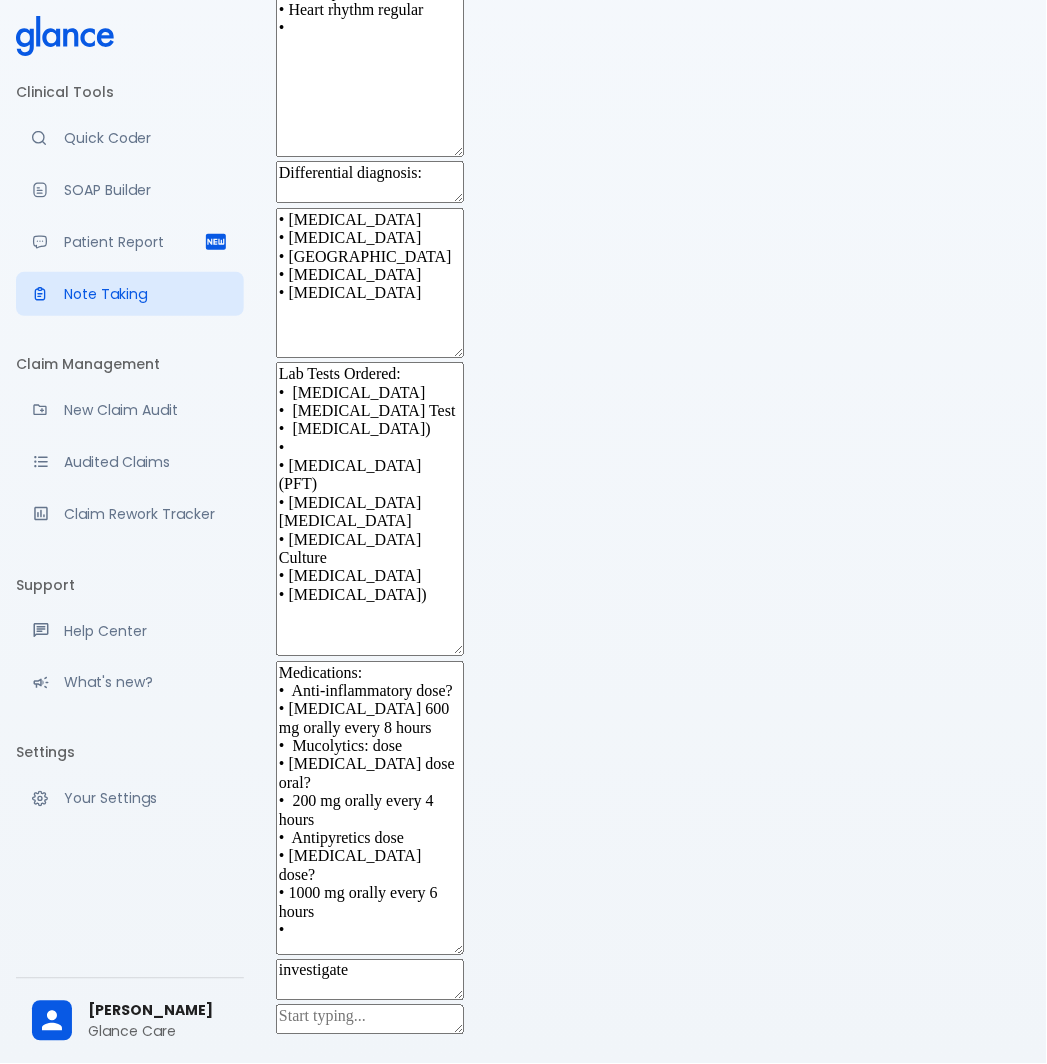 click at bounding box center [370, 1020] 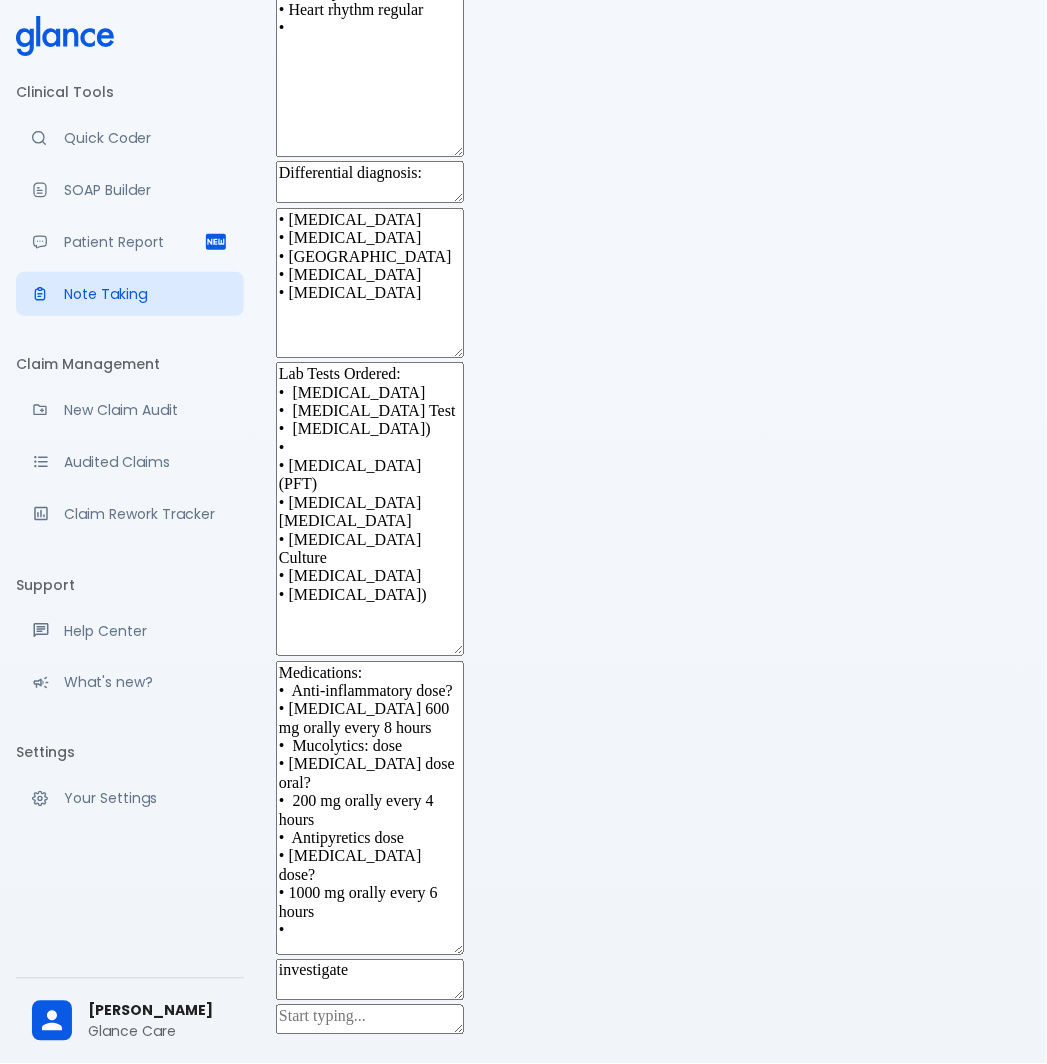 click on "investigate" at bounding box center (370, 980) 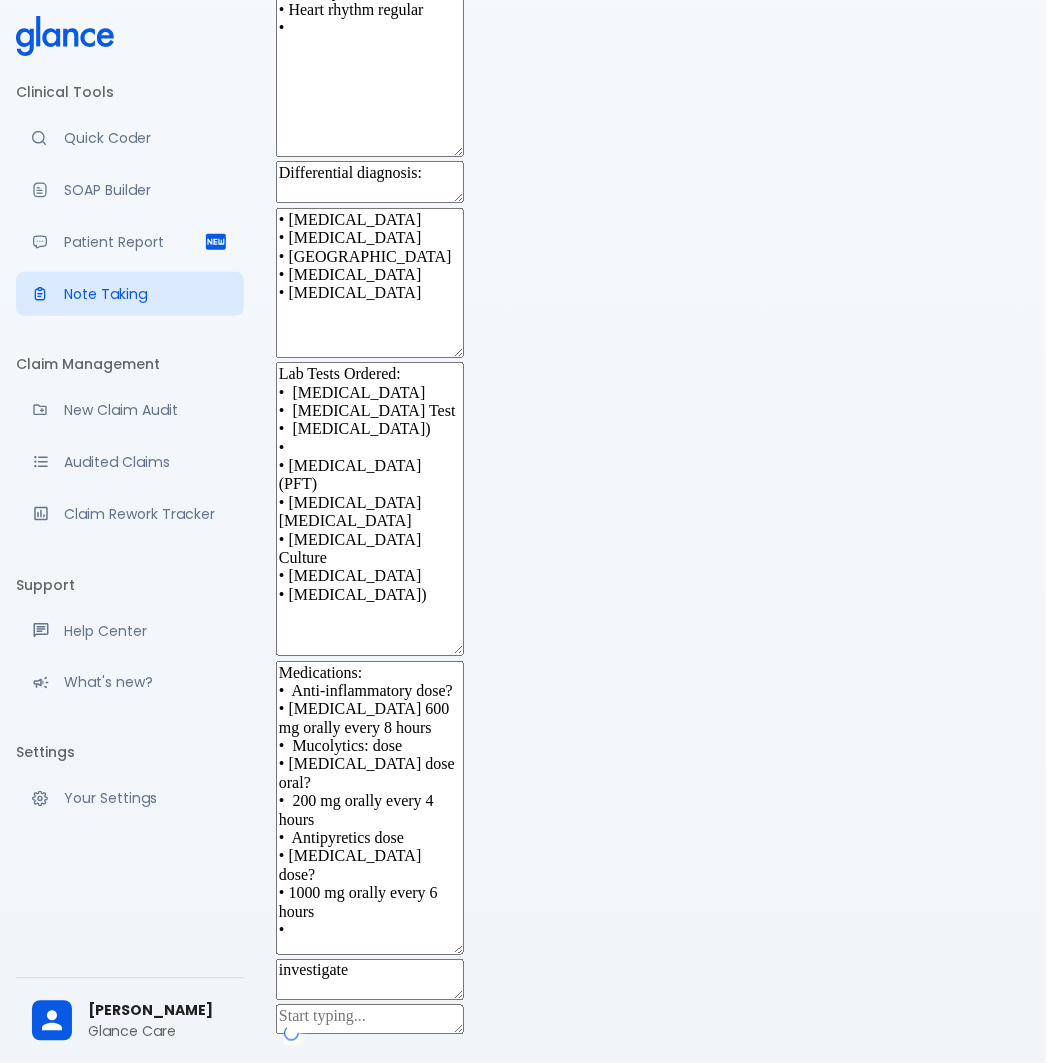 click on "x" at bounding box center [653, 1022] 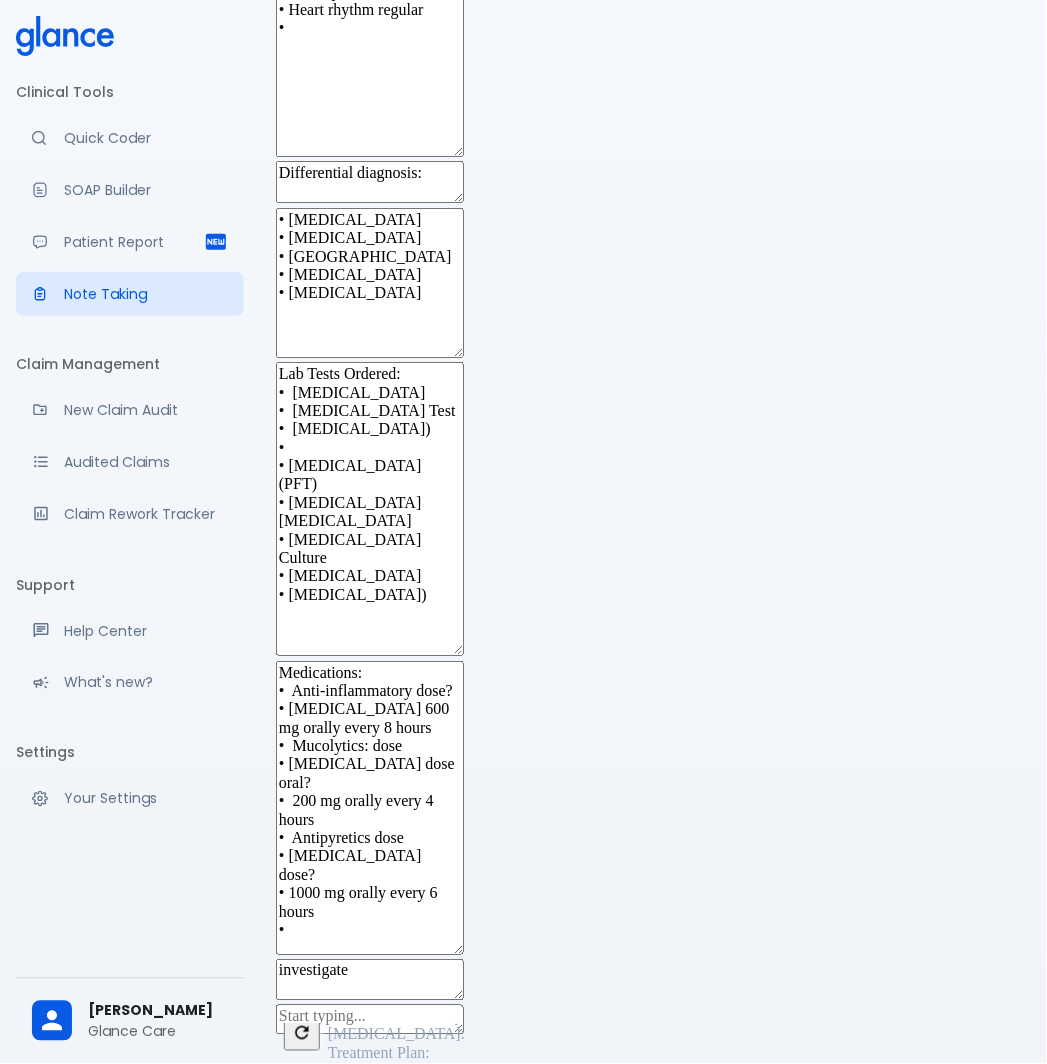 scroll, scrollTop: 1436, scrollLeft: 0, axis: vertical 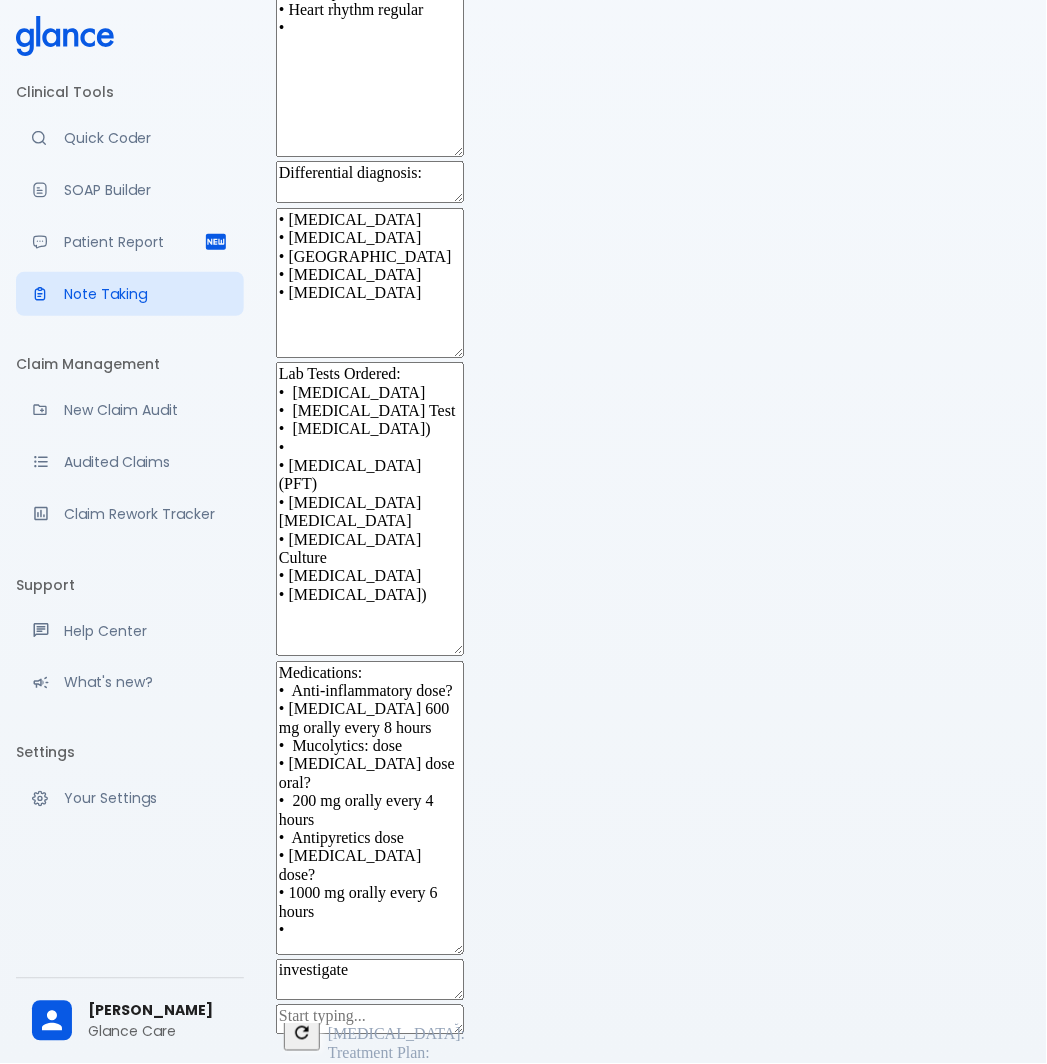 click on "Medications:
•  Anti-inflammatory dose?
• Ibuprofen 600 mg orally every 8 hours
•  Mucolytics: dose
• Guaifenesin dose oral?
•  200 mg orally every 4 hours
•  Antipyretics dose
• Acetaminophen dose?
• 1000 mg orally every 6 hours
•" at bounding box center [370, 808] 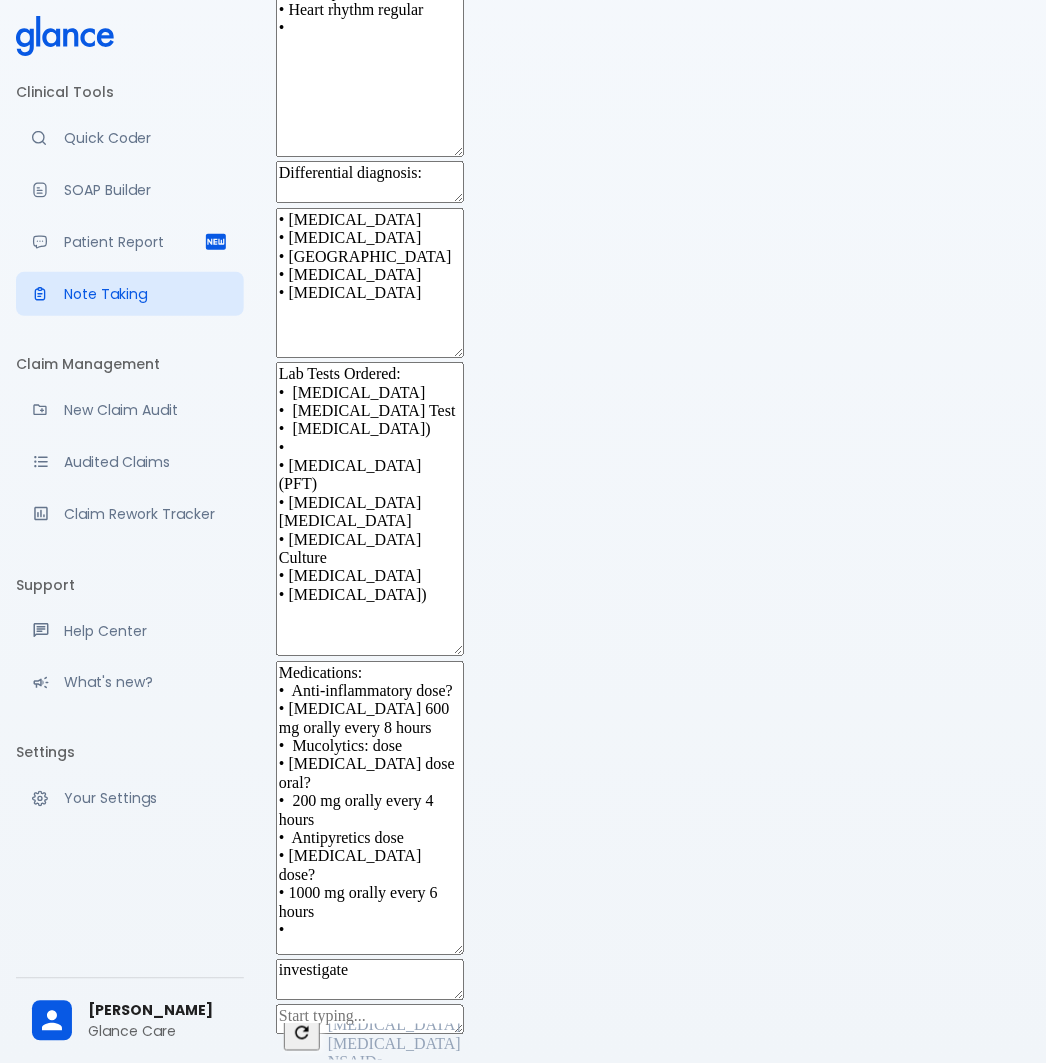 click on "Medications:
•  Anti-inflammatory dose?
• Ibuprofen 600 mg orally every 8 hours
•  Mucolytics: dose
• Guaifenesin dose oral?
•  200 mg orally every 4 hours
•  Antipyretics dose
• Acetaminophen dose?
• 1000 mg orally every 6 hours
•" at bounding box center (370, 808) 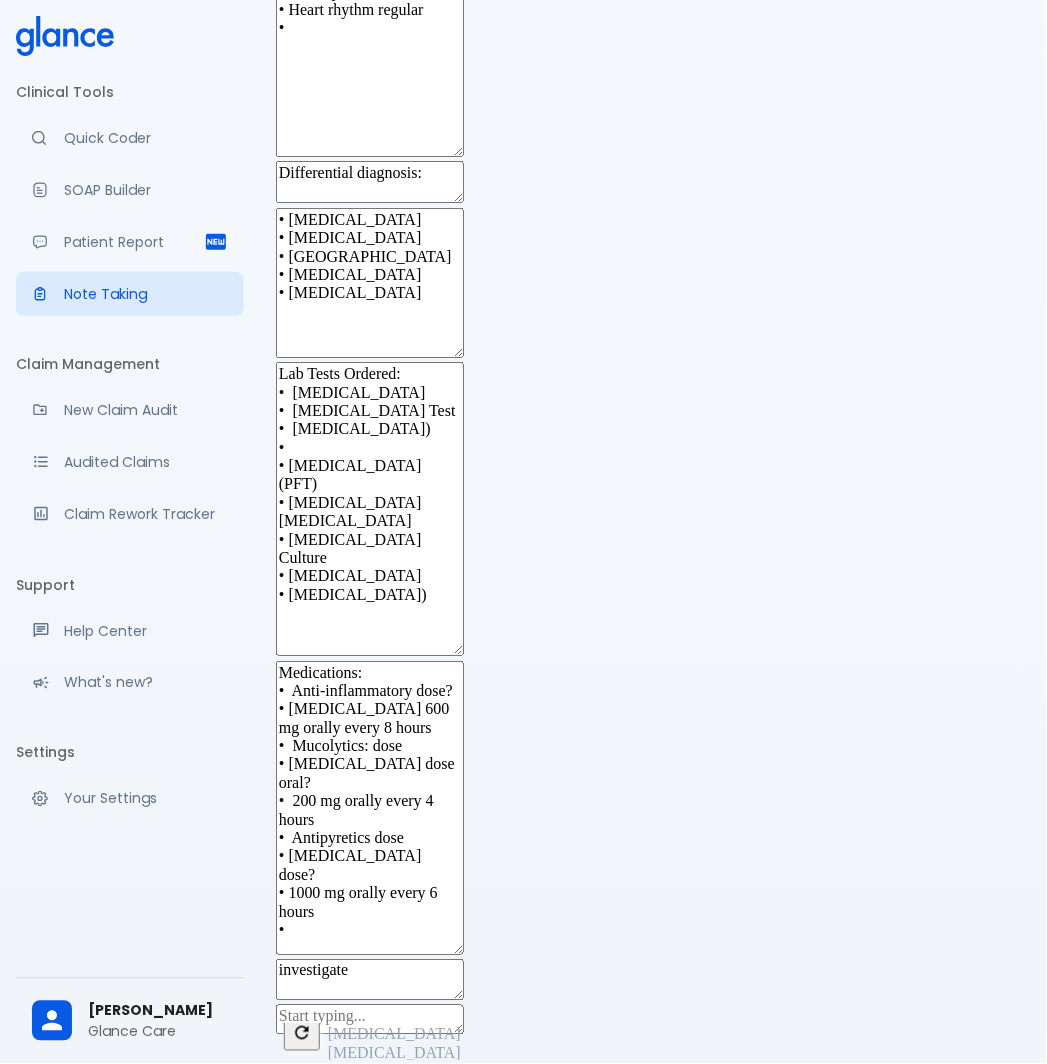 click on "Medications:
•  Anti-inflammatory dose?
• [MEDICAL_DATA] 600 mg orally every 8 hours
•  Mucolytics: dose
• [MEDICAL_DATA] dose oral?
•  200 mg orally every 4 hours
•  Antipyretics dose
• [MEDICAL_DATA] dose?
• 1000 mg orally every 6 hours
•" at bounding box center [370, 808] 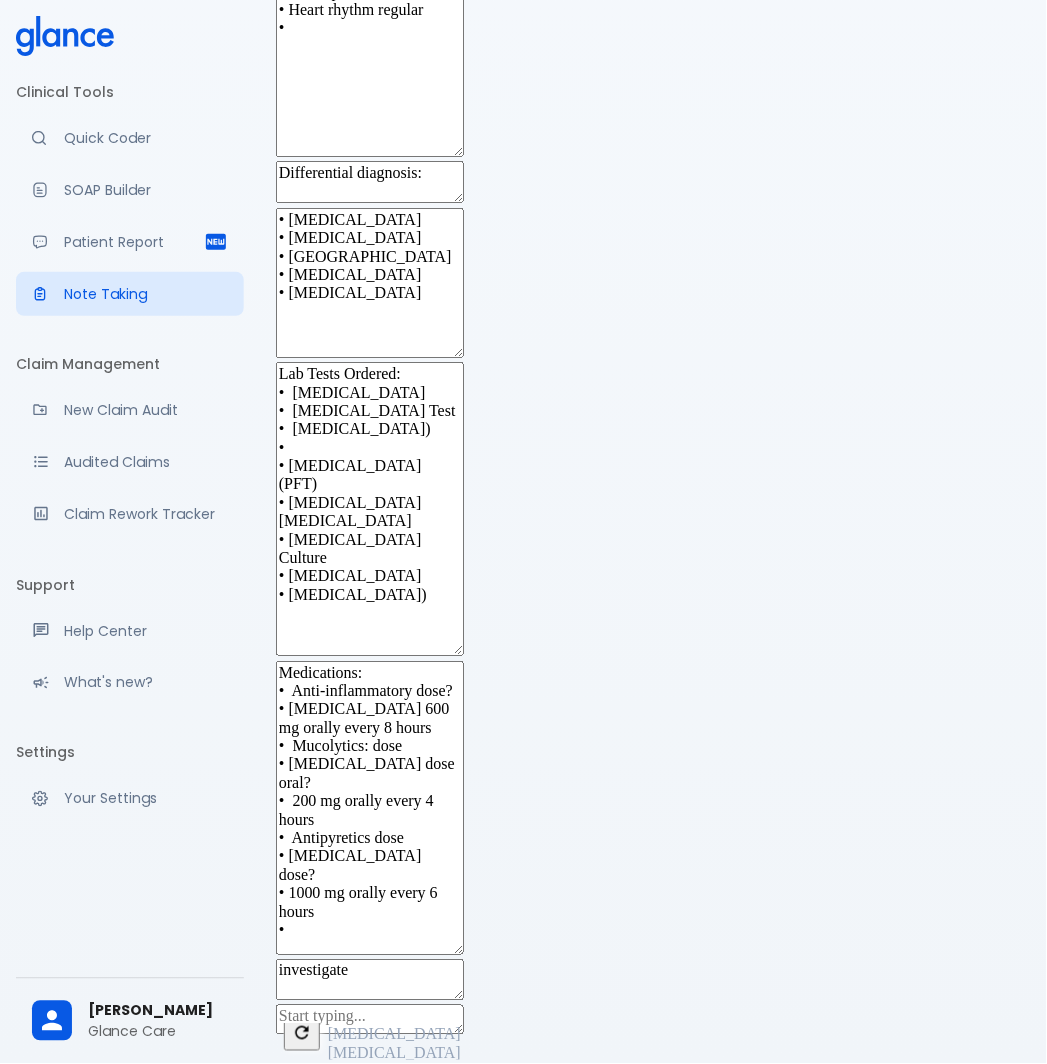 type on "Medications:
•  Anti-inflammatory dose?
• [MEDICAL_DATA] 600 mg orally every 8 hours
•  Mucolytics: dose
• [MEDICAL_DATA] dose oral?
•  200 mg orally every 4 hours
•  Antipyretics dose
• [MEDICAL_DATA] dose?
• 1000 mg orally every 6 hours
•" 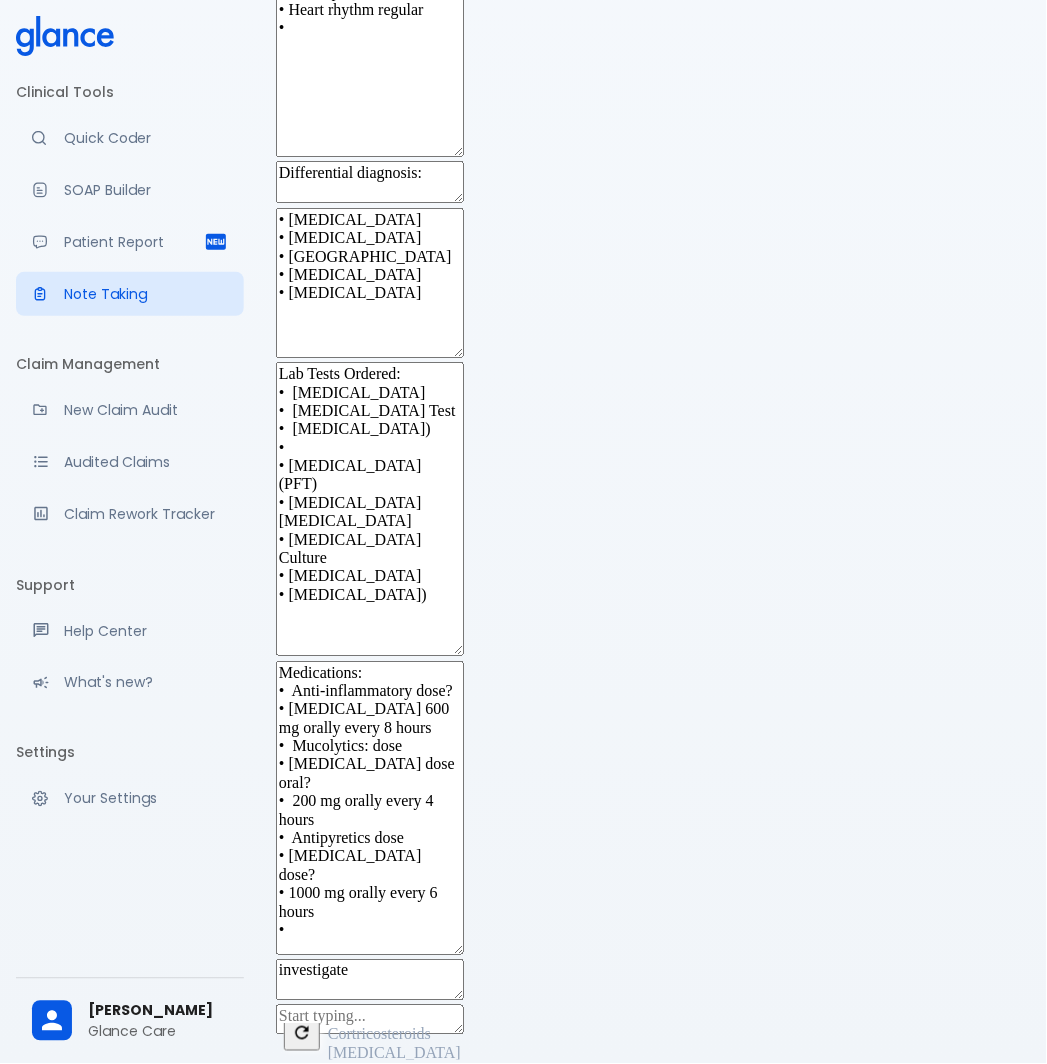 click on "Medications:
•  Anti-inflammatory dose?
• [MEDICAL_DATA] 600 mg orally every 8 hours
•  Mucolytics: dose
• [MEDICAL_DATA] dose oral?
•  200 mg orally every 4 hours
•  Antipyretics dose
• [MEDICAL_DATA] dose?
• 1000 mg orally every 6 hours
•" at bounding box center (370, 808) 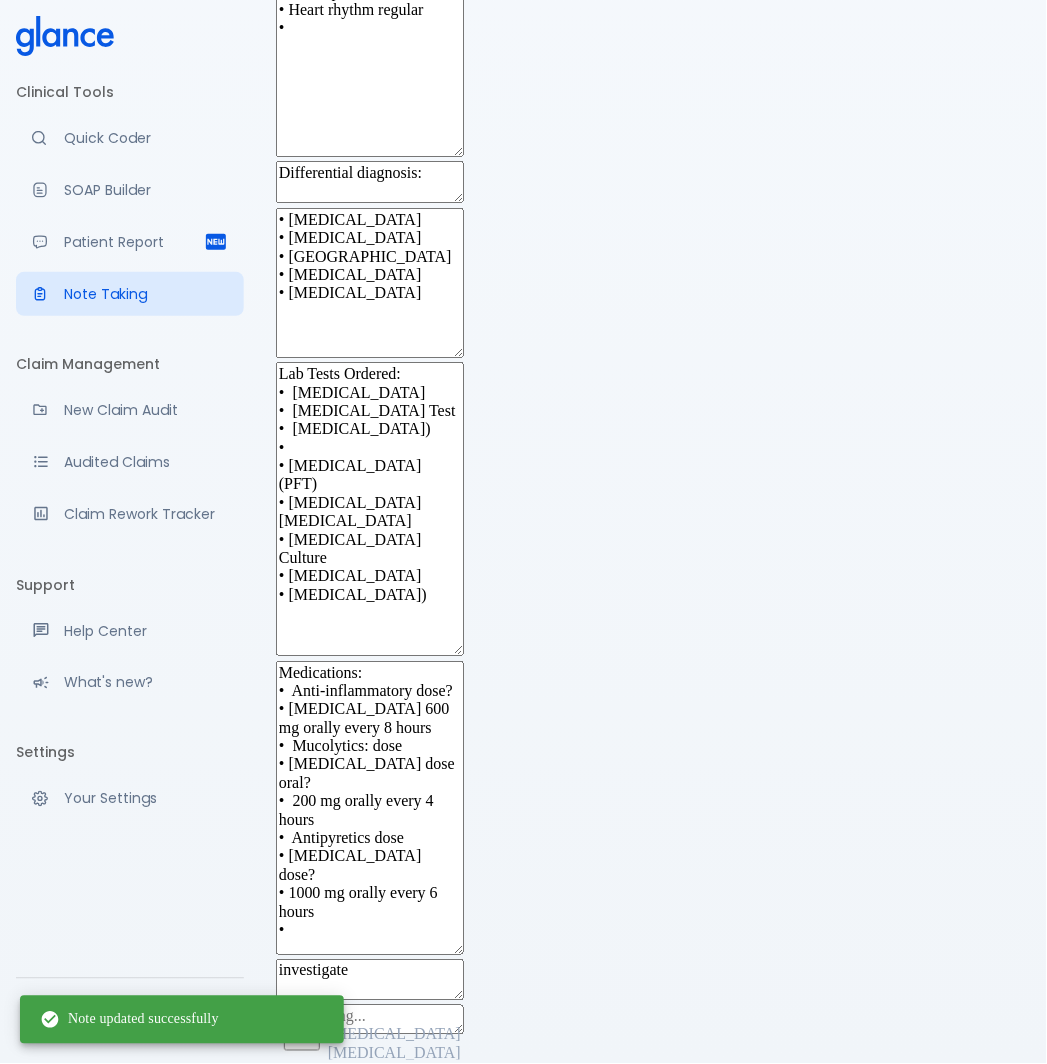 click on "Medications:
•  Anti-inflammatory dose?
• [MEDICAL_DATA] 600 mg orally every 8 hours
•  Mucolytics: dose
• [MEDICAL_DATA] dose oral?
•  200 mg orally every 4 hours
•  Antipyretics dose
• [MEDICAL_DATA] dose?
• 1000 mg orally every 6 hours
•" at bounding box center [370, 808] 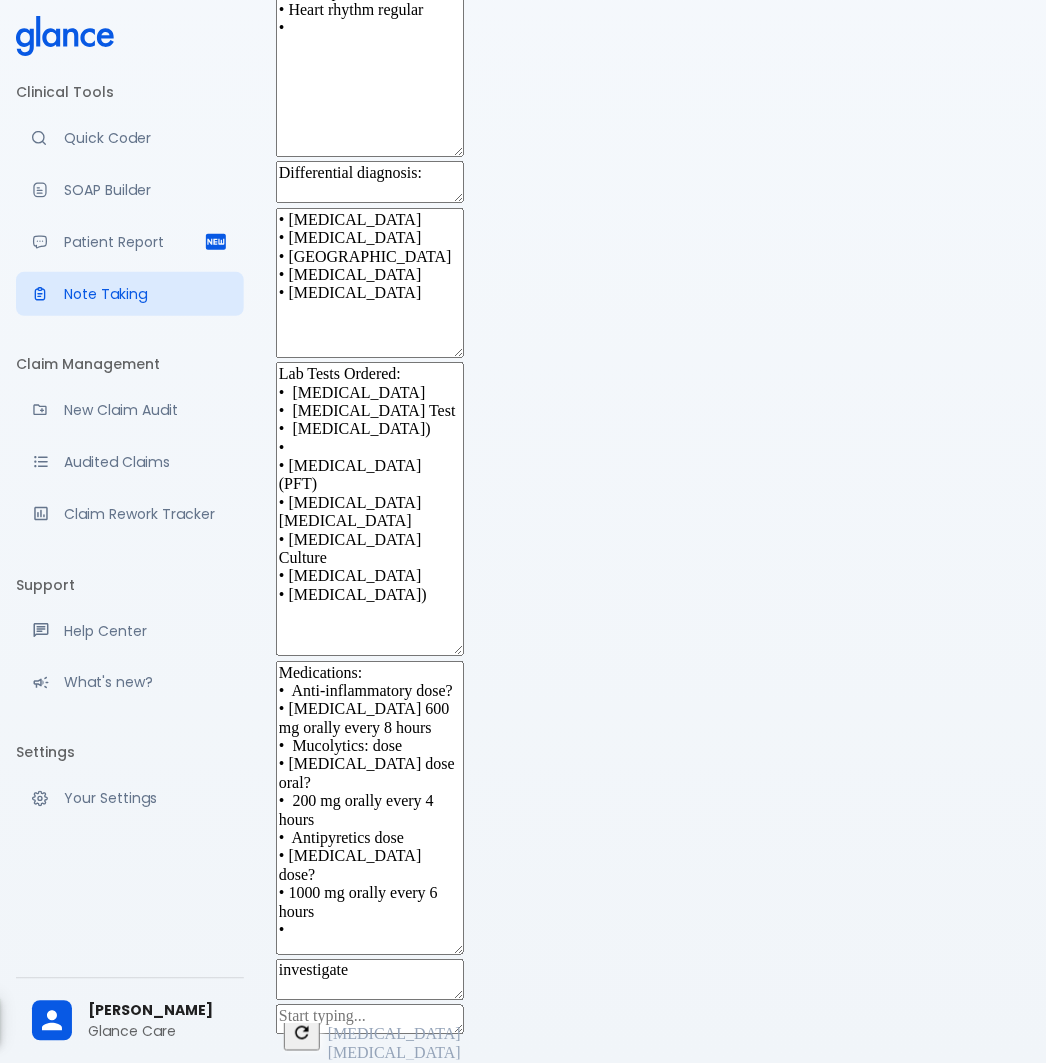 click on "Medications:
•  Anti-inflammatory dose?
• [MEDICAL_DATA] 600 mg orally every 8 hours
•  Mucolytics: dose
• [MEDICAL_DATA] dose oral?
•  200 mg orally every 4 hours
•  Antipyretics dose
• [MEDICAL_DATA] dose?
• 1000 mg orally every 6 hours
•" at bounding box center (370, 808) 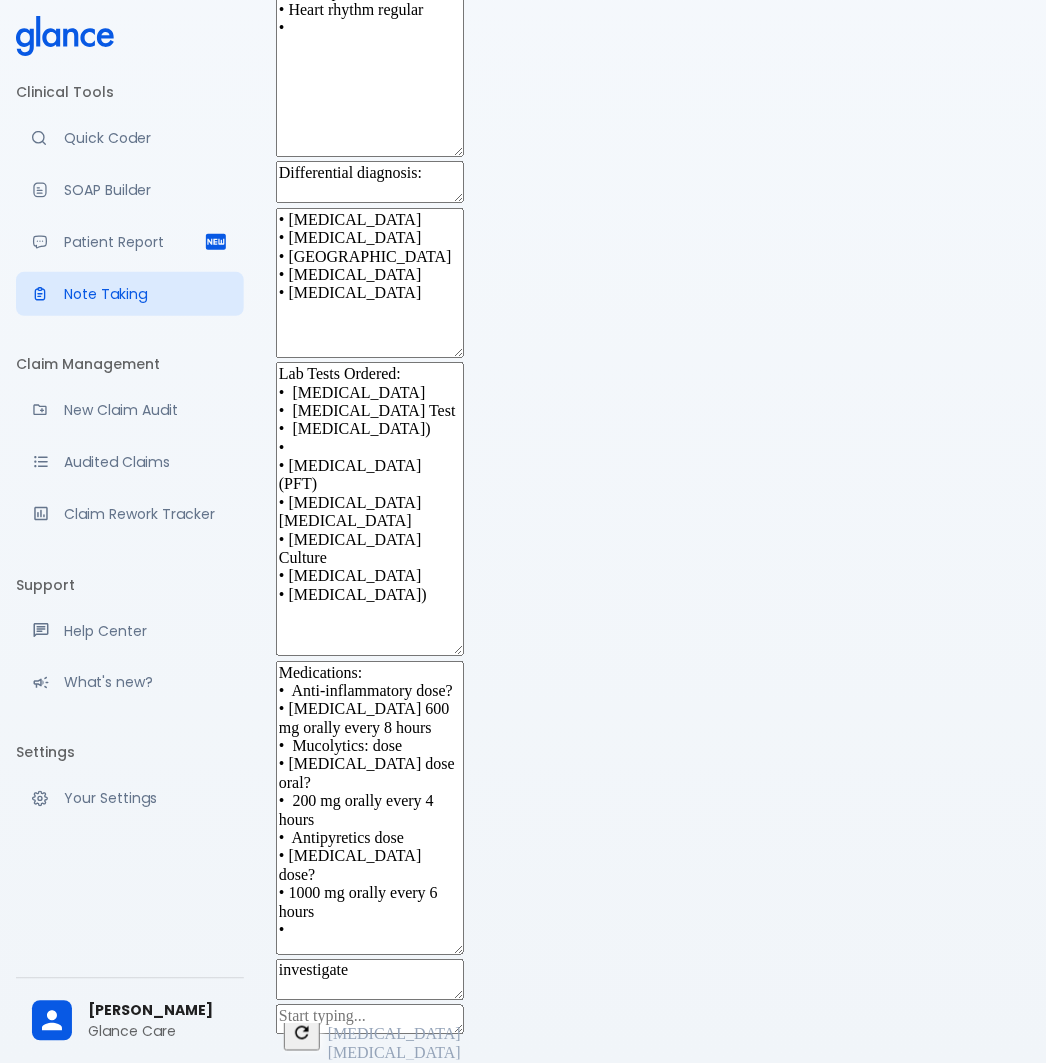 click on "Medications:
•  Anti-inflammatory dose?
• [MEDICAL_DATA] 600 mg orally every 8 hours
•  Mucolytics: dose
• [MEDICAL_DATA] dose oral?
•  200 mg orally every 4 hours
•  Antipyretics dose
• [MEDICAL_DATA] dose?
• 1000 mg orally every 6 hours
•" at bounding box center [370, 808] 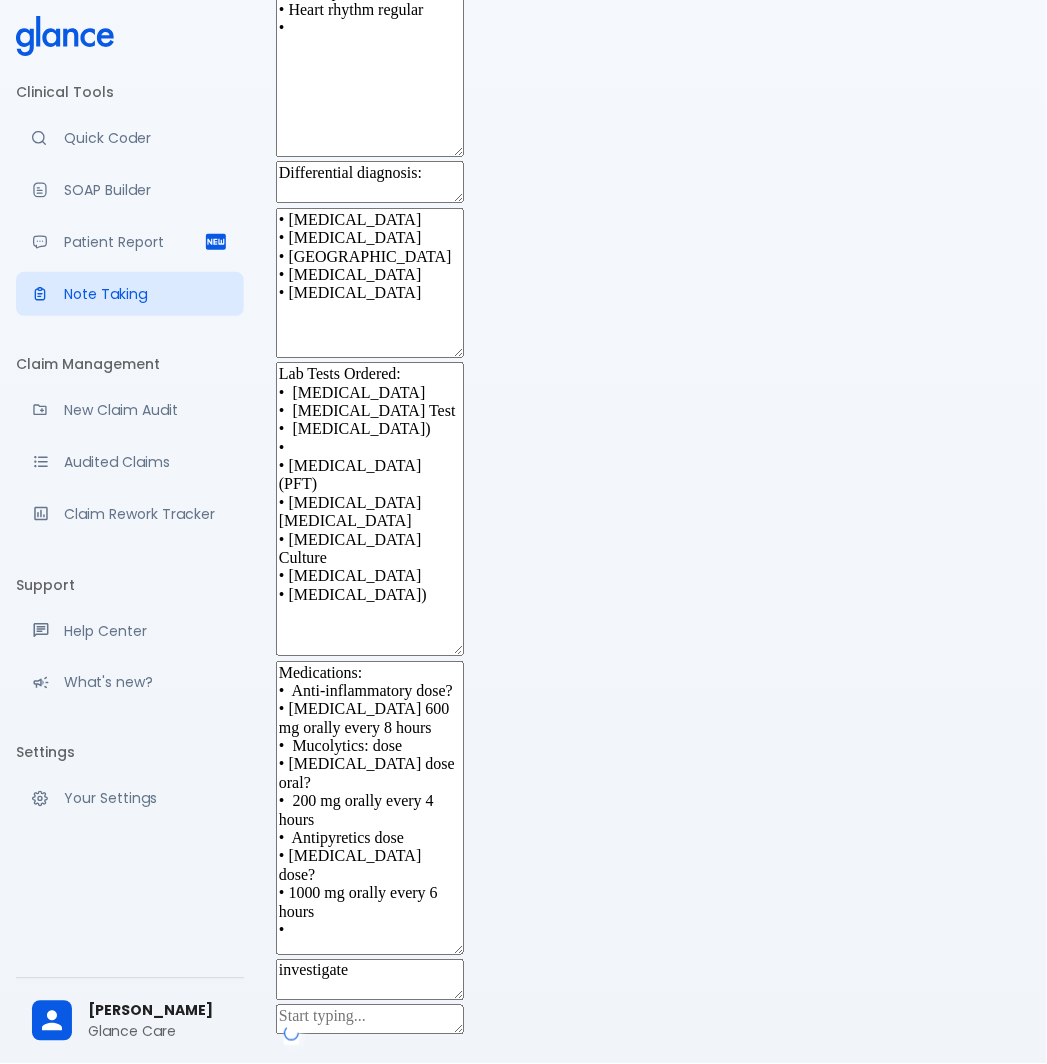 click on "Medications:
•  Anti-inflammatory dose?
• [MEDICAL_DATA] 600 mg orally every 8 hours
•  Mucolytics: dose
• [MEDICAL_DATA] dose oral?
•  200 mg orally every 4 hours
•  Antipyretics dose
• [MEDICAL_DATA] dose?
• 1000 mg orally every 6 hours
•" at bounding box center [370, 808] 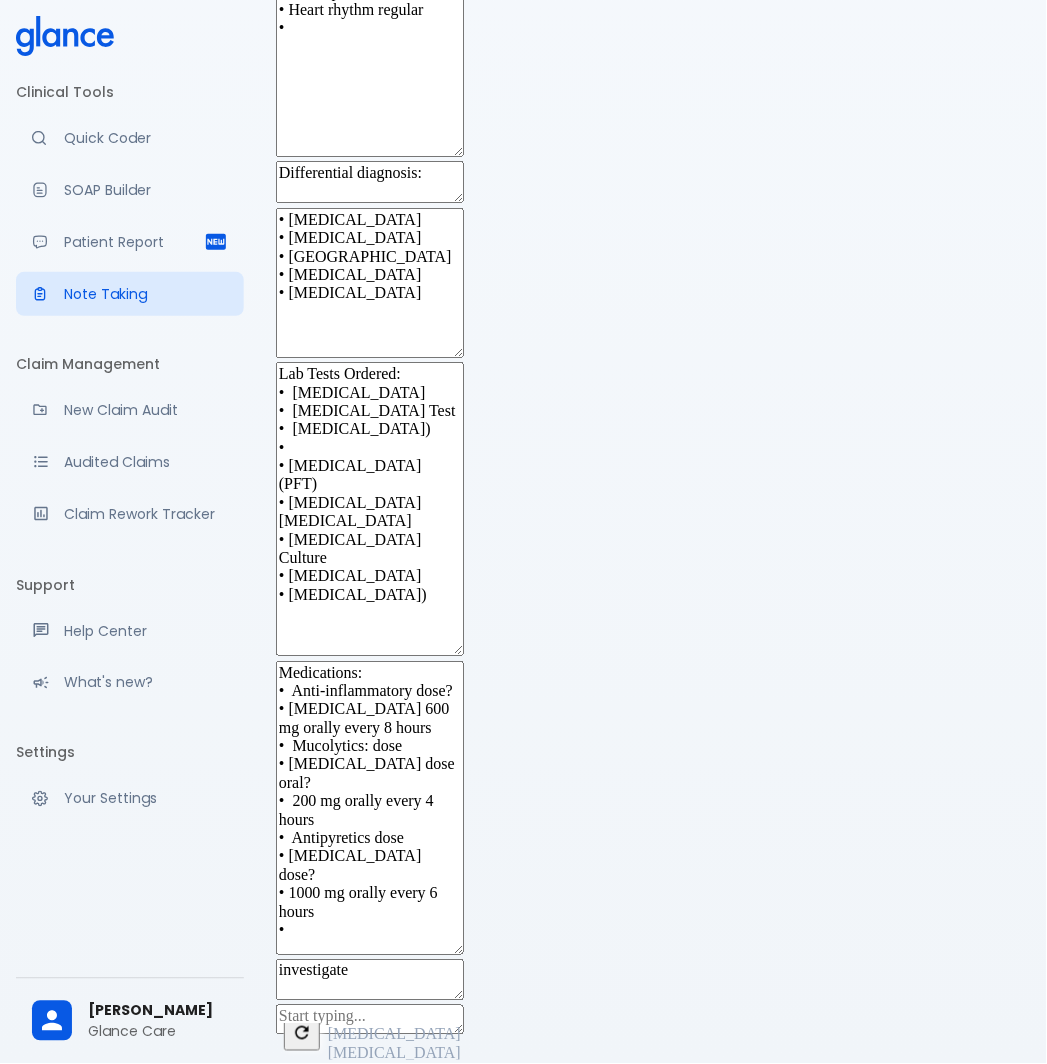 click on "x" at bounding box center (653, 1022) 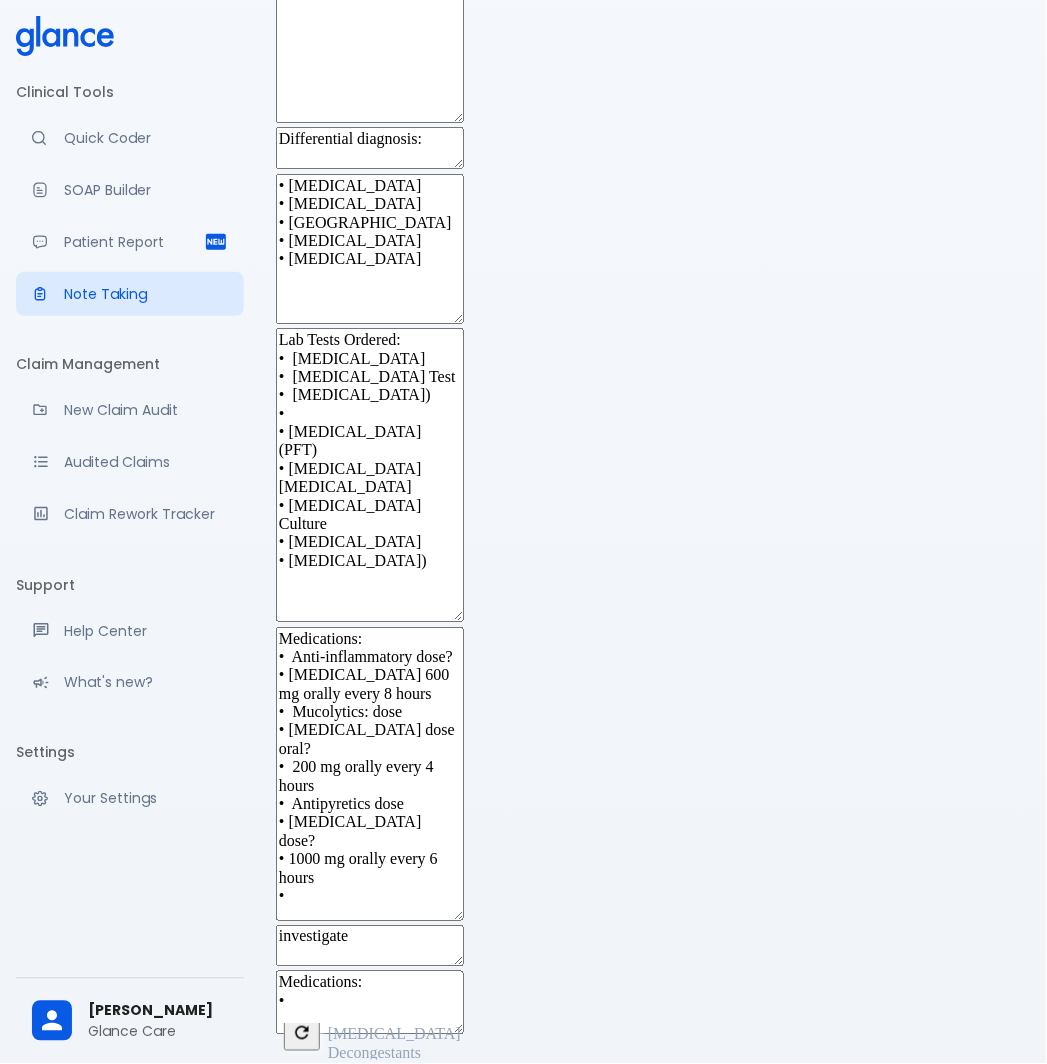 type on "Medications:
•" 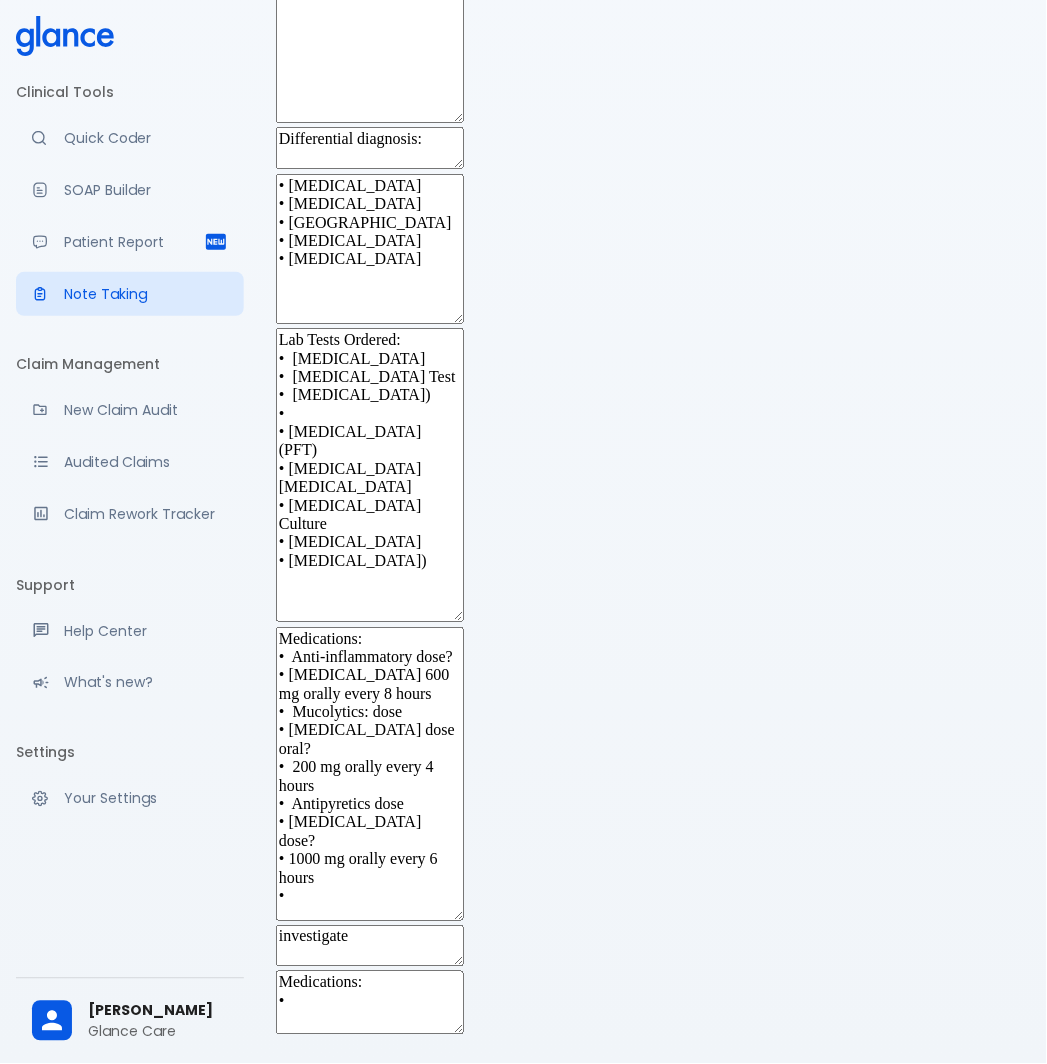 click on "investigate" at bounding box center [370, 946] 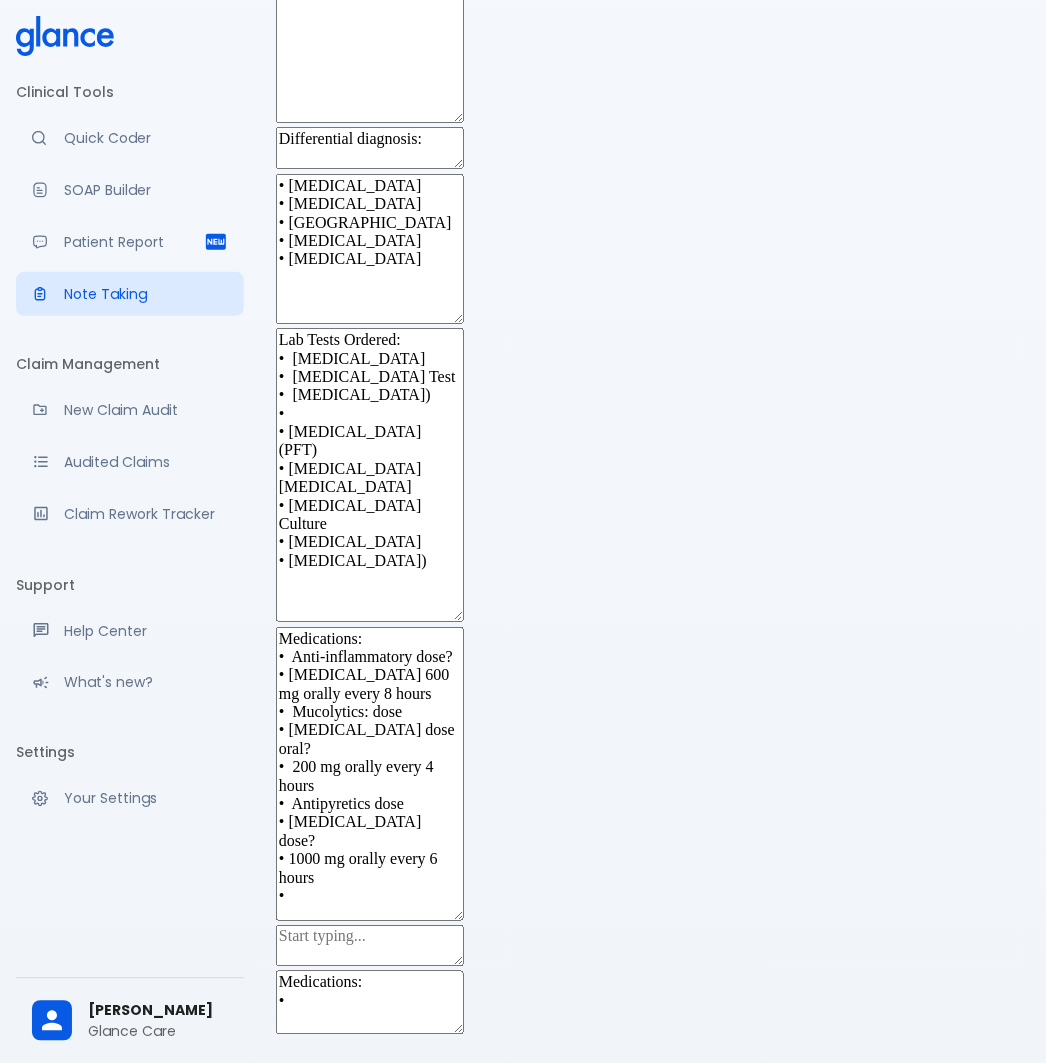 scroll, scrollTop: 1398, scrollLeft: 0, axis: vertical 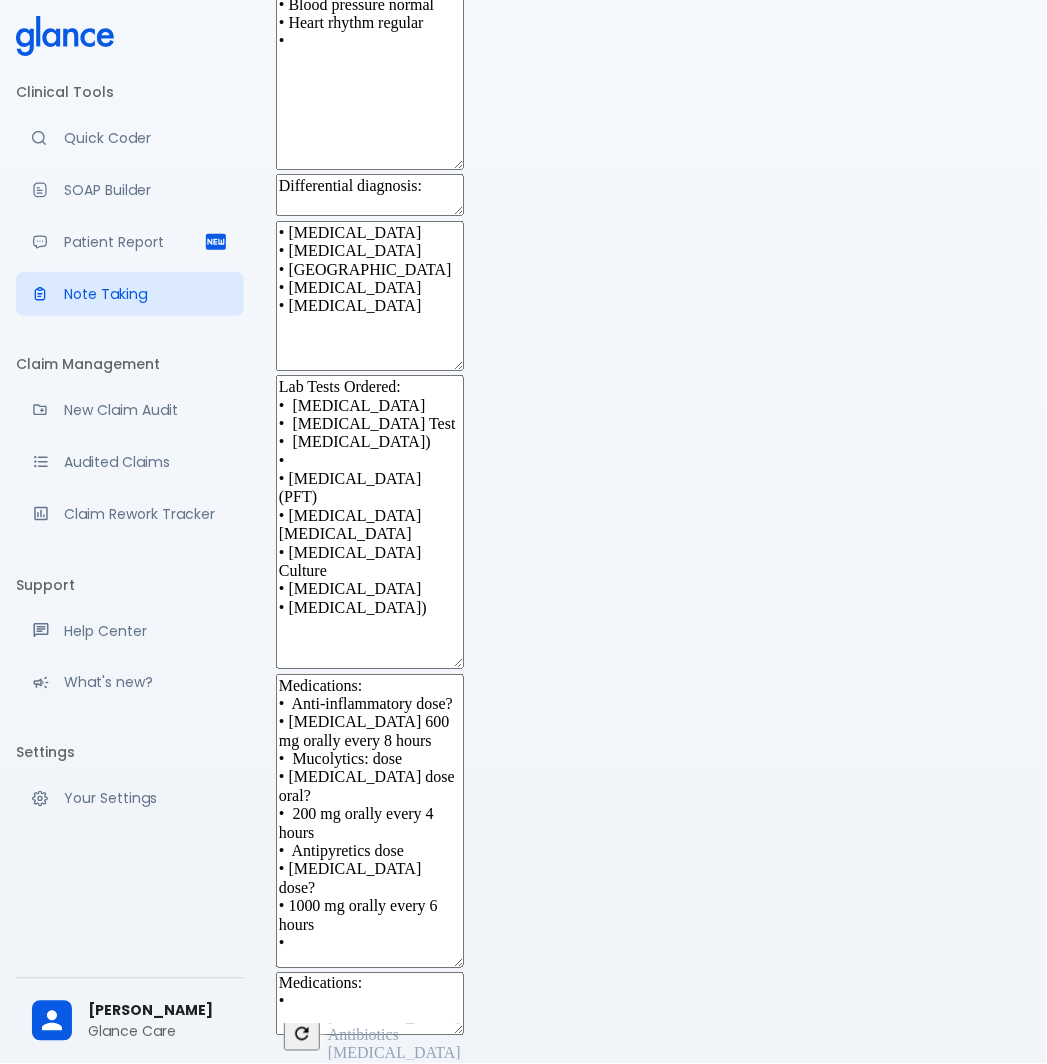 click on "Medications:
•  x" at bounding box center [653, 1006] 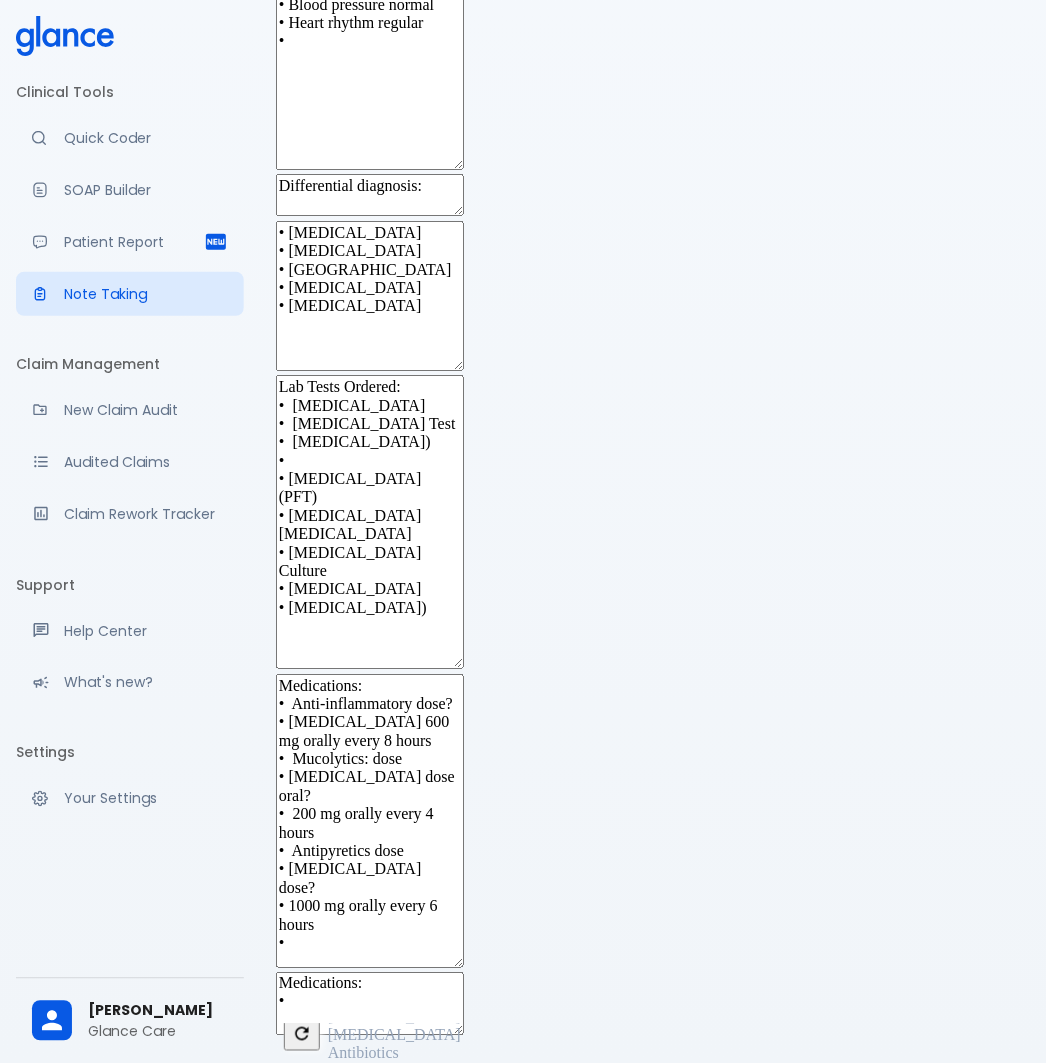 click on "Medications:
•" at bounding box center (370, 1004) 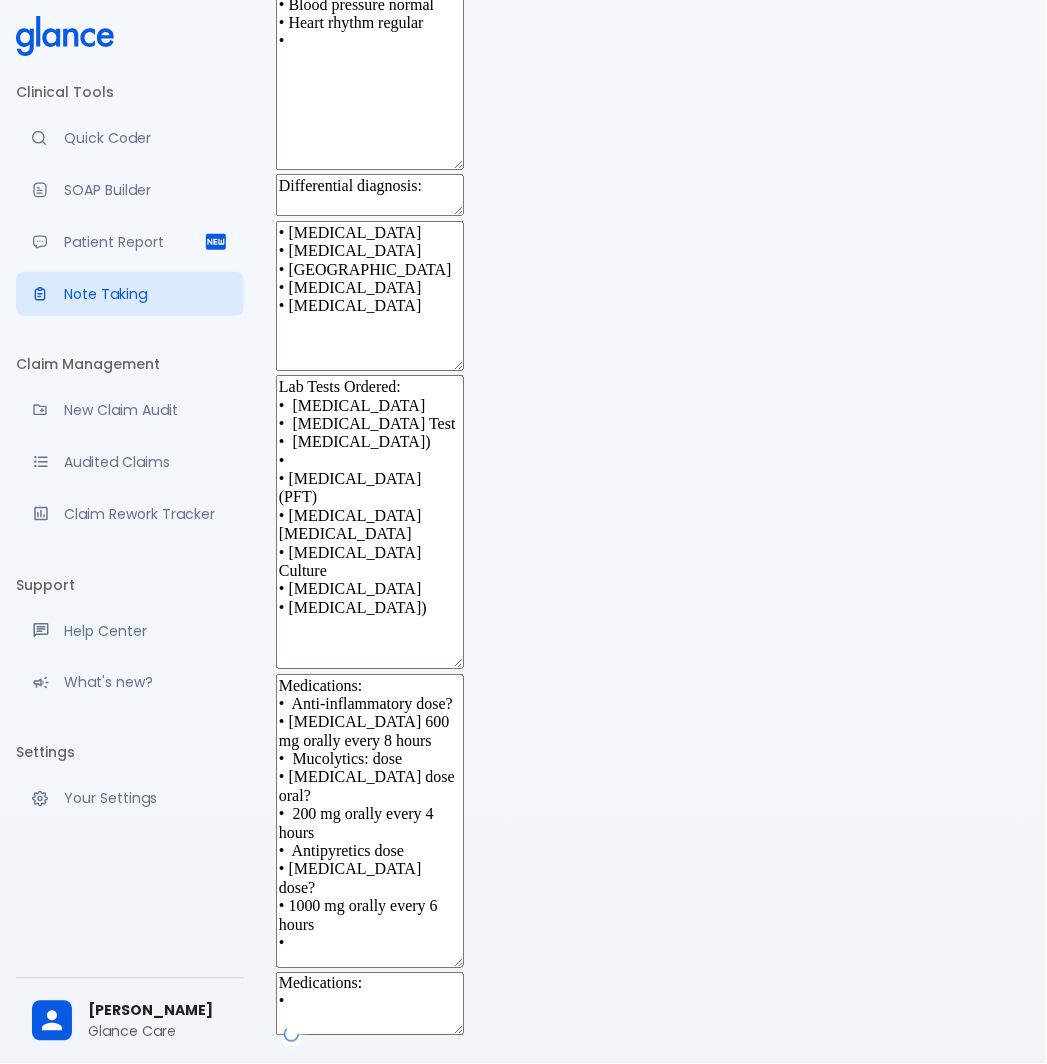 click on "Medications:
•  Anti-inflammatory dose?
• [MEDICAL_DATA] 600 mg orally every 8 hours
•  Mucolytics: dose
• [MEDICAL_DATA] dose oral?
•  200 mg orally every 4 hours
•  Antipyretics dose
• [MEDICAL_DATA] dose?
• 1000 mg orally every 6 hours
•" at bounding box center (370, 821) 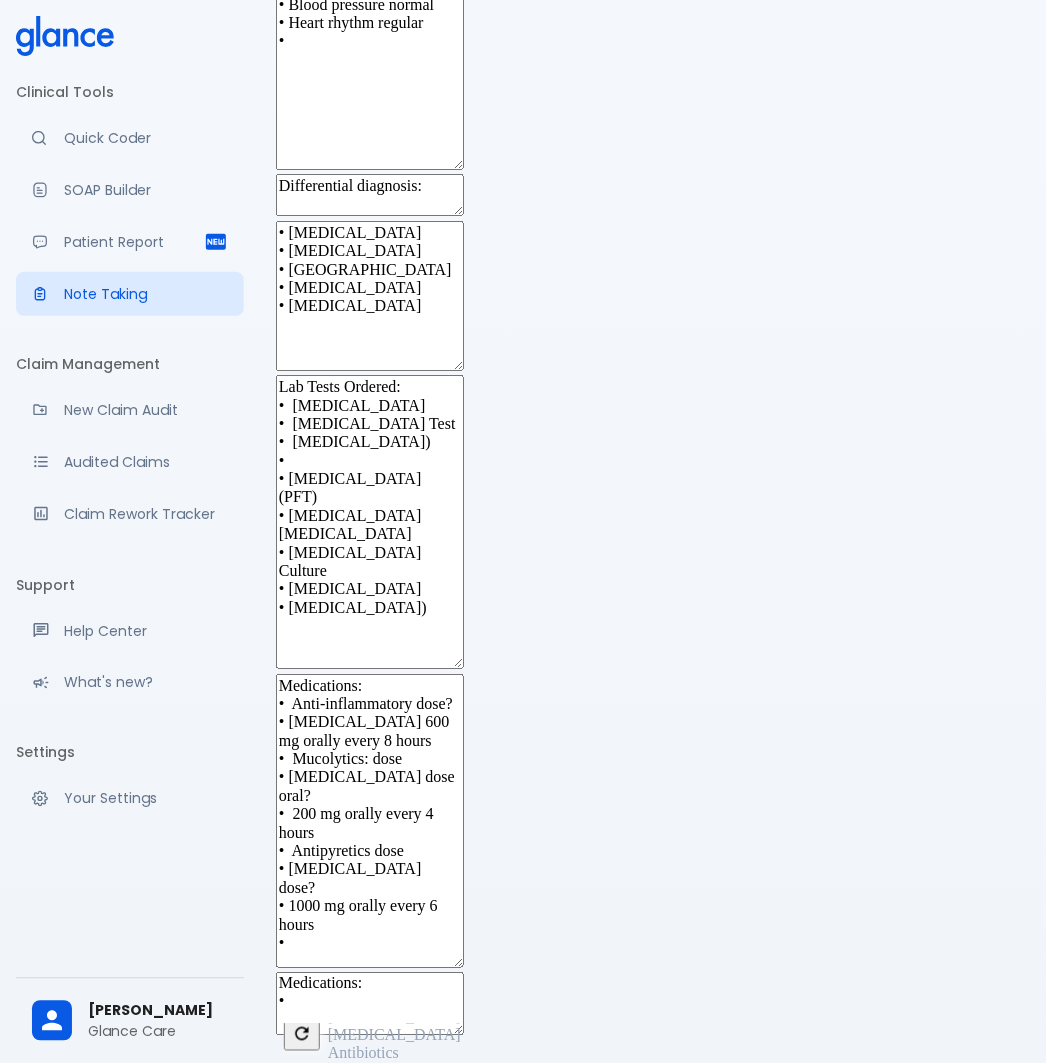 click on "Medications:
•  Anti-inflammatory dose?
• [MEDICAL_DATA] 600 mg orally every 8 hours
•  Mucolytics: dose
• [MEDICAL_DATA] dose oral?
•  200 mg orally every 4 hours
•  Antipyretics dose
• [MEDICAL_DATA] dose?
• 1000 mg orally every 6 hours
•" at bounding box center (370, 821) 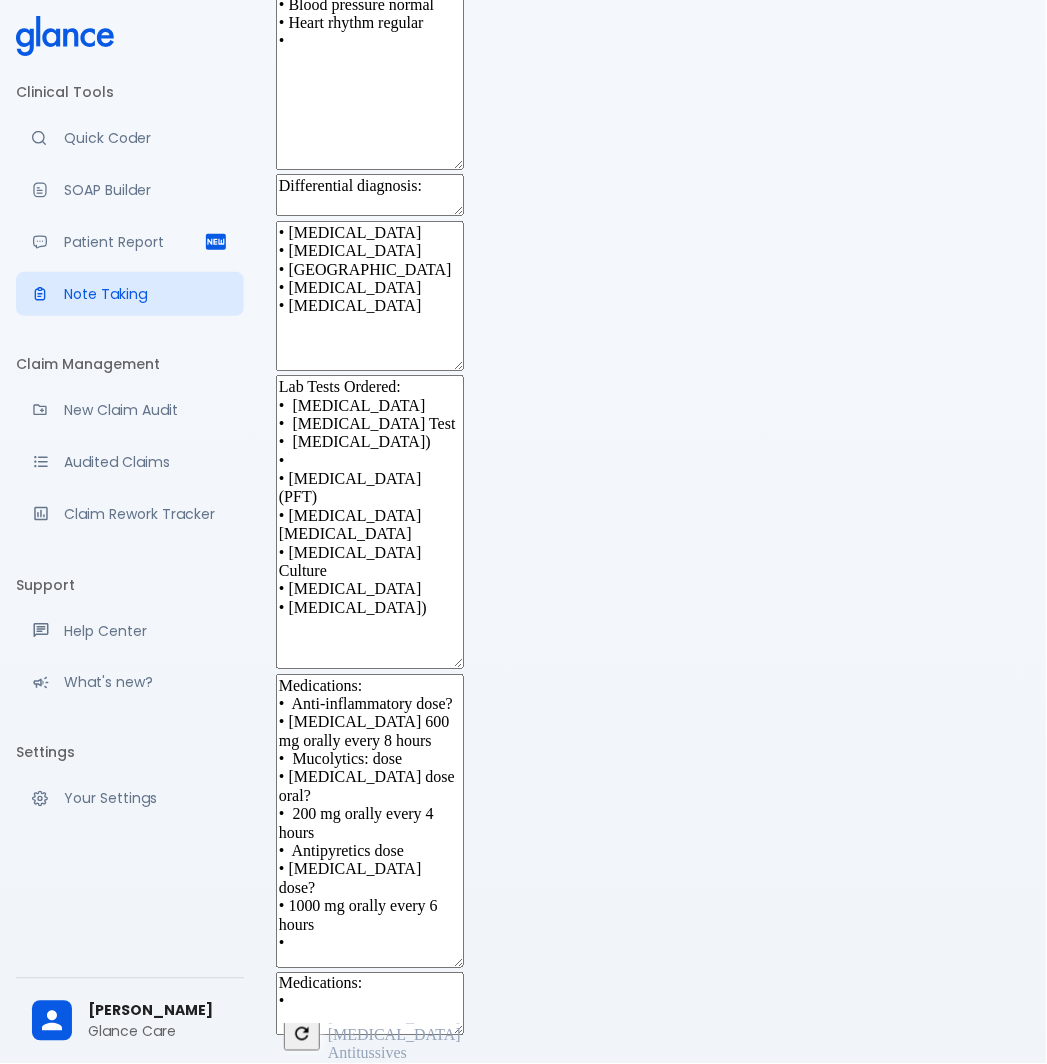 click on "Medications:
•  Anti-inflammatory dose?
• [MEDICAL_DATA] 600 mg orally every 8 hours
•  Mucolytics: dose
• [MEDICAL_DATA] dose oral?
•  200 mg orally every 4 hours
•  Antipyretics dose
• [MEDICAL_DATA] dose?
• 1000 mg orally every 6 hours
•" at bounding box center [370, 821] 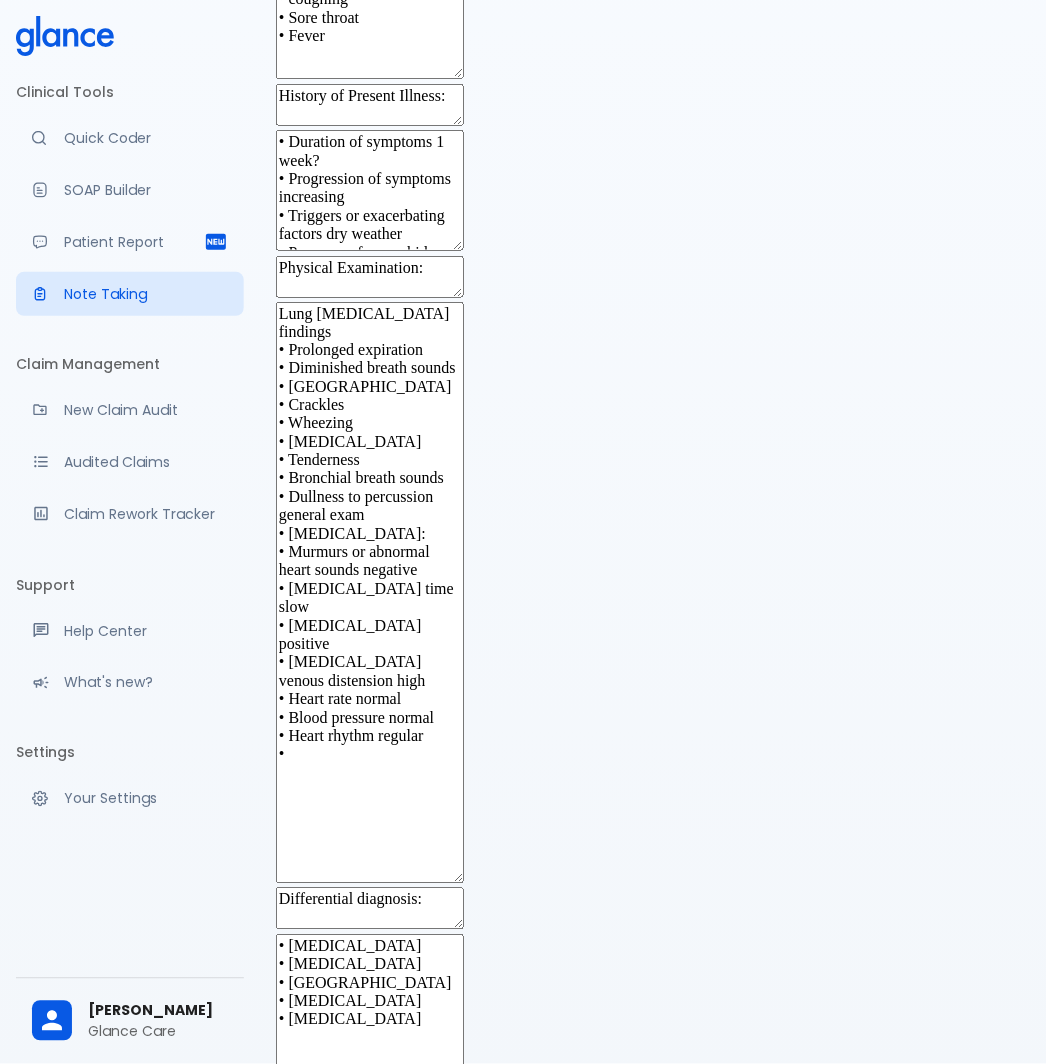 scroll, scrollTop: 510, scrollLeft: 0, axis: vertical 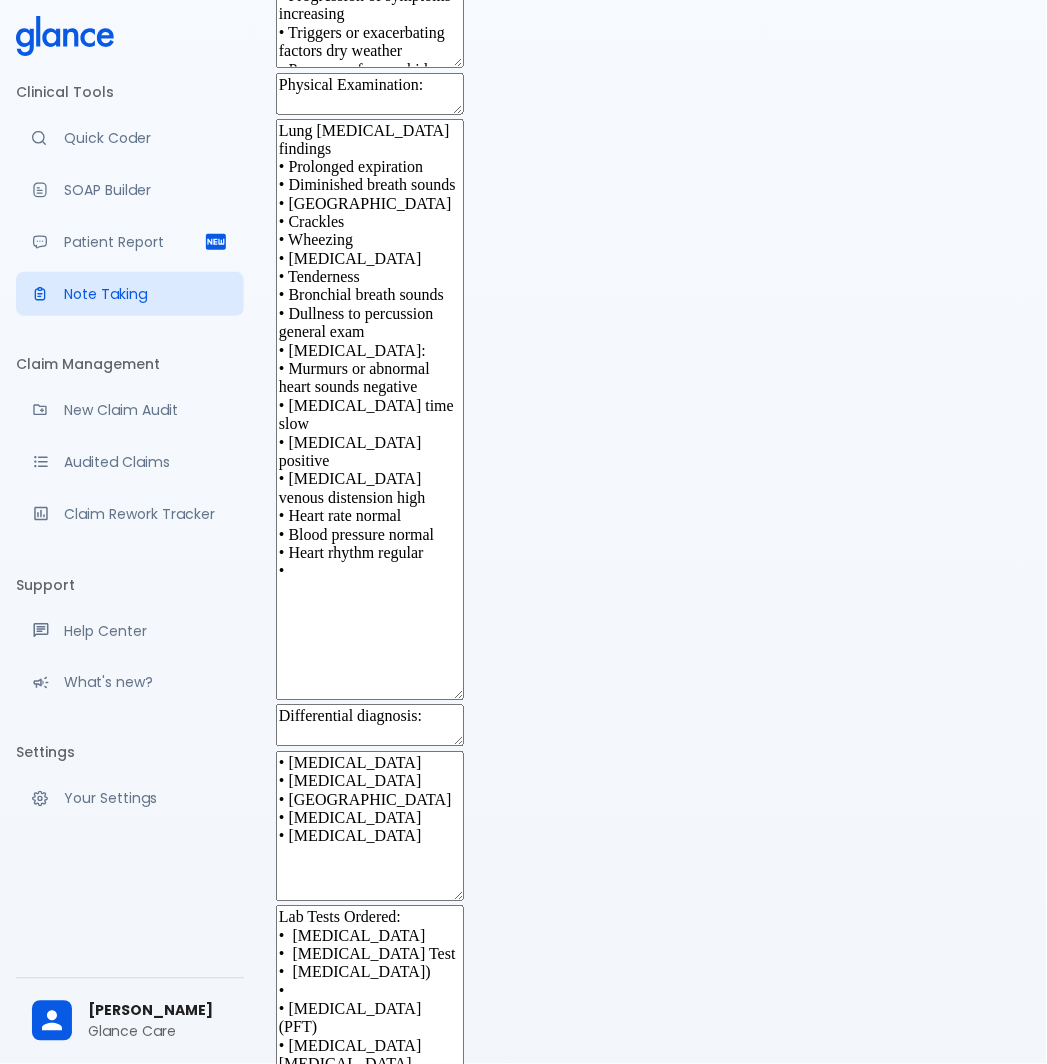 click on "Lung [MEDICAL_DATA] findings
• Prolonged expiration
• Diminished breath sounds
• [GEOGRAPHIC_DATA]
• Crackles
• Wheezing
• [MEDICAL_DATA]
• Tenderness
• Bronchial breath sounds
• Dullness to percussion
general exam
• [MEDICAL_DATA]:
• Murmurs or abnormal heart sounds negative
• [MEDICAL_DATA] time slow
• [MEDICAL_DATA] positive
• [MEDICAL_DATA] venous distension high
• Heart rate normal
• Blood pressure normal
• Heart rhythm regular
•" at bounding box center [370, 410] 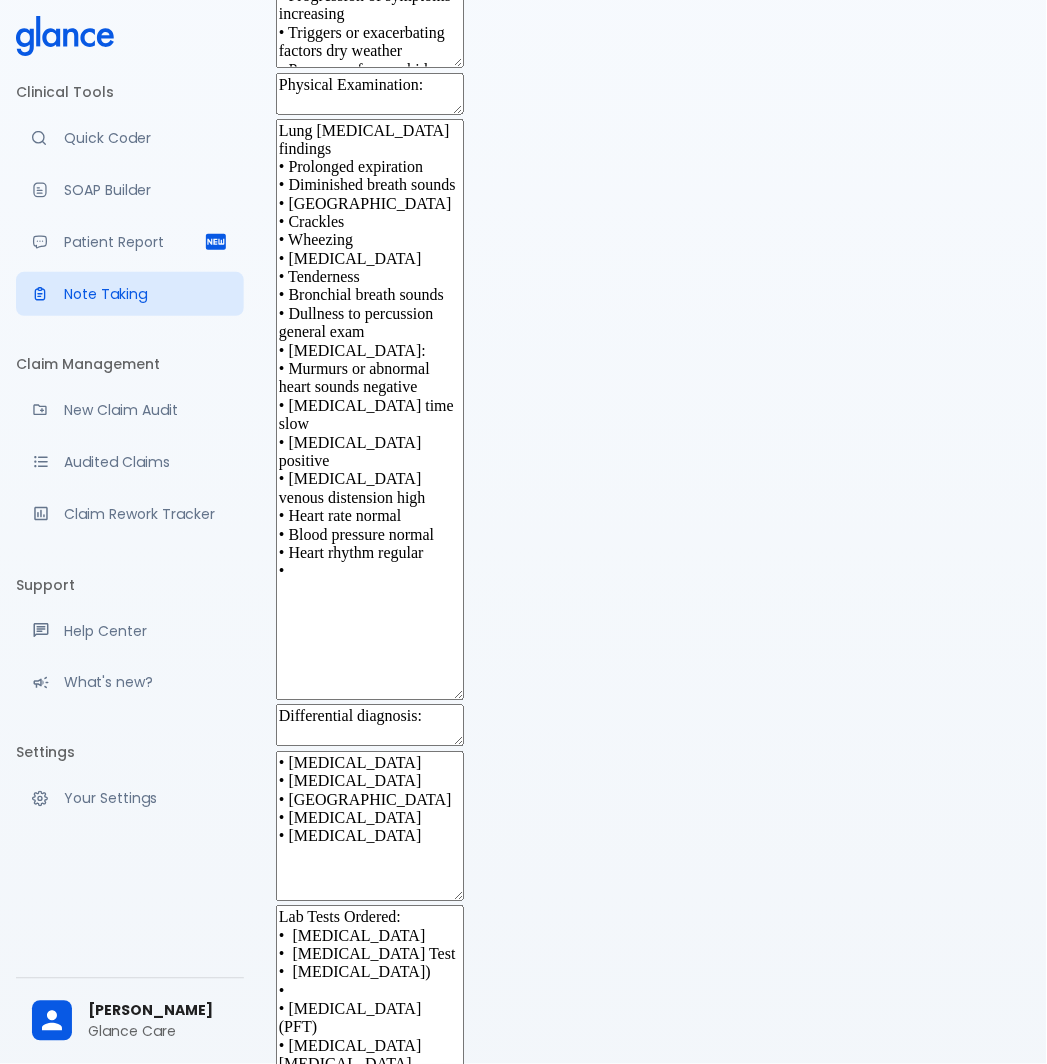 drag, startPoint x: 423, startPoint y: 525, endPoint x: 444, endPoint y: 526, distance: 21.023796 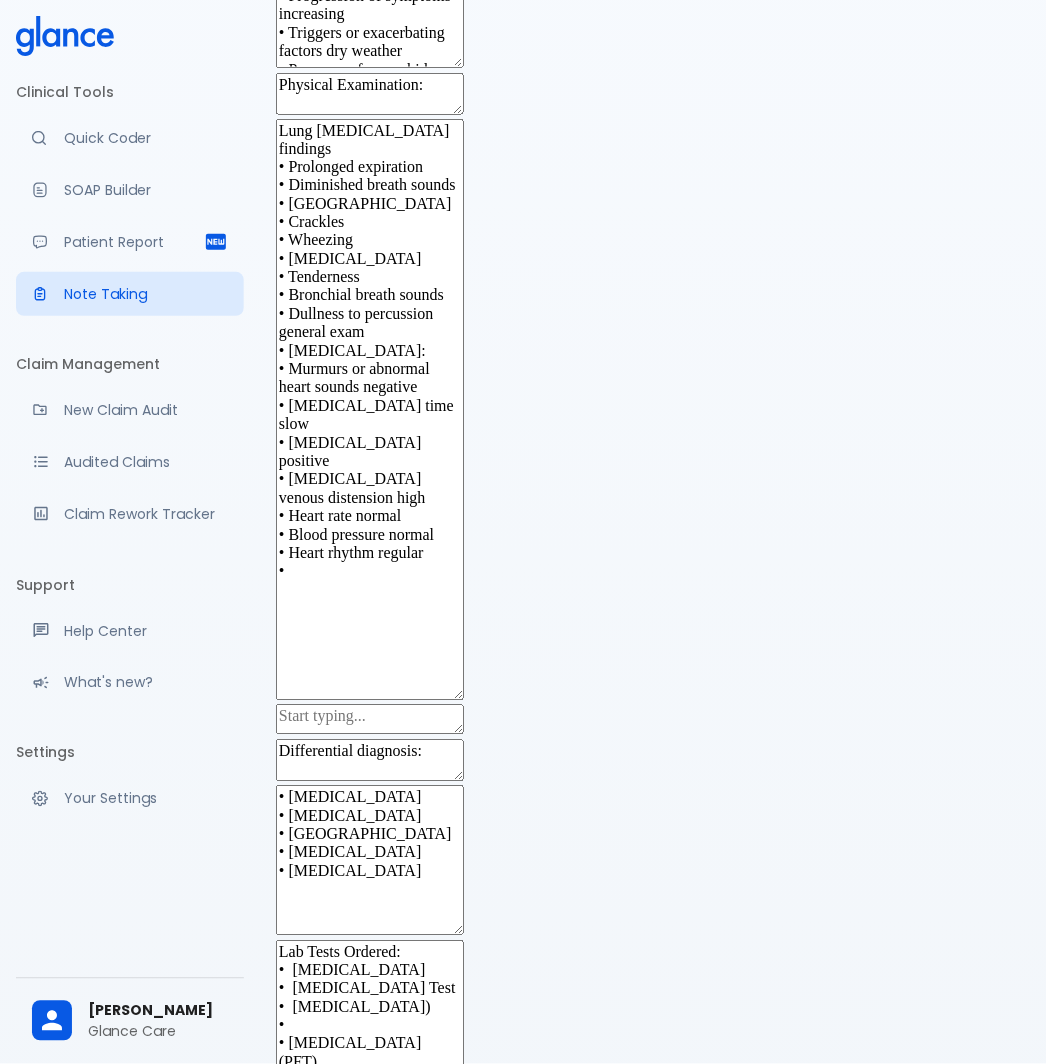 click on "Lung [MEDICAL_DATA] findings
• Prolonged expiration
• Diminished breath sounds
• [GEOGRAPHIC_DATA]
• Crackles
• Wheezing
• [MEDICAL_DATA]
• Tenderness
• Bronchial breath sounds
• Dullness to percussion
general exam
• [MEDICAL_DATA]:
• Murmurs or abnormal heart sounds negative
• [MEDICAL_DATA] time slow
• [MEDICAL_DATA] positive
• [MEDICAL_DATA] venous distension high
• Heart rate normal
• Blood pressure normal
• Heart rhythm regular
•" at bounding box center (370, 410) 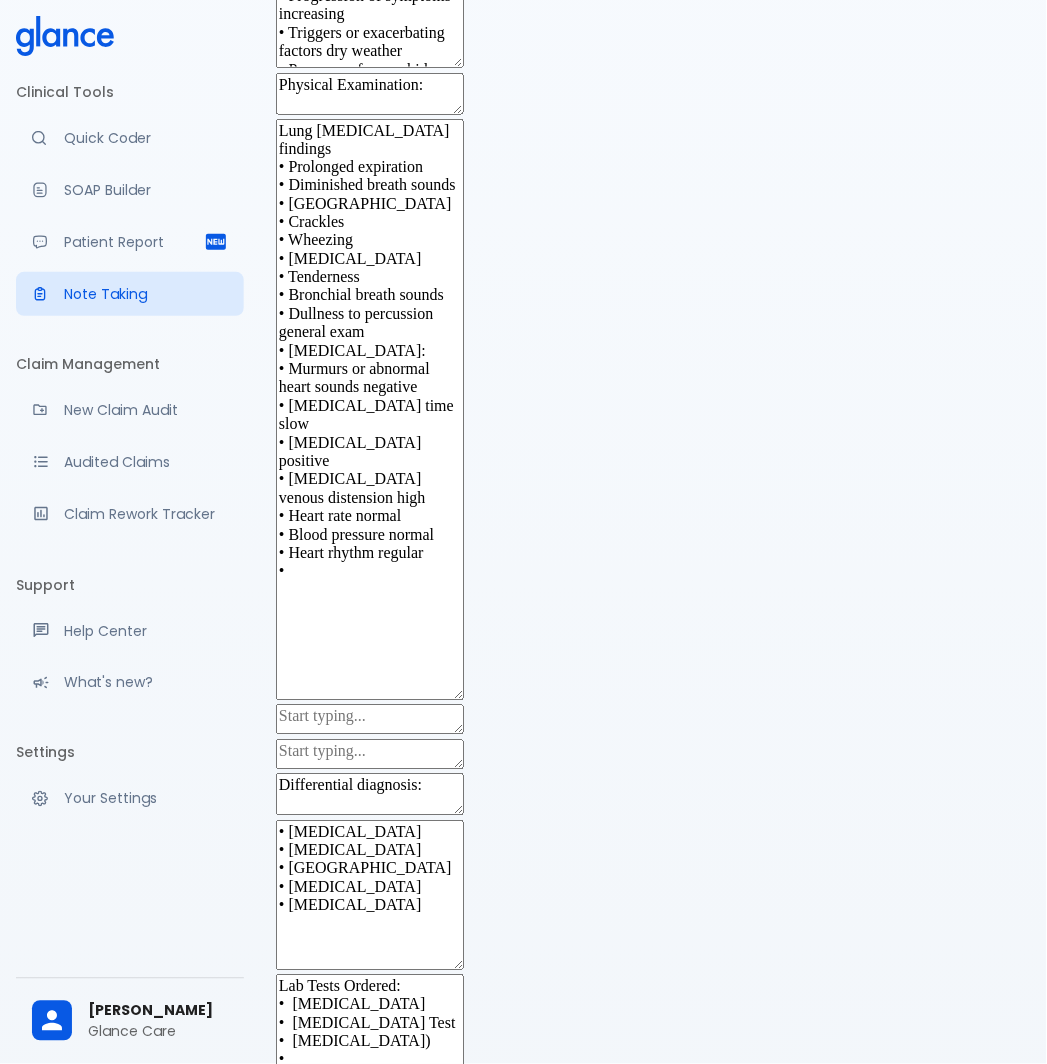 click on "Lung [MEDICAL_DATA] findings
• Prolonged expiration
• Diminished breath sounds
• [GEOGRAPHIC_DATA]
• Crackles
• Wheezing
• [MEDICAL_DATA]
• Tenderness
• Bronchial breath sounds
• Dullness to percussion
general exam
• [MEDICAL_DATA]:
• Murmurs or abnormal heart sounds negative
• [MEDICAL_DATA] time slow
• [MEDICAL_DATA] positive
• [MEDICAL_DATA] venous distension high
• Heart rate normal
• Blood pressure normal
• Heart rhythm regular
•" at bounding box center [370, 410] 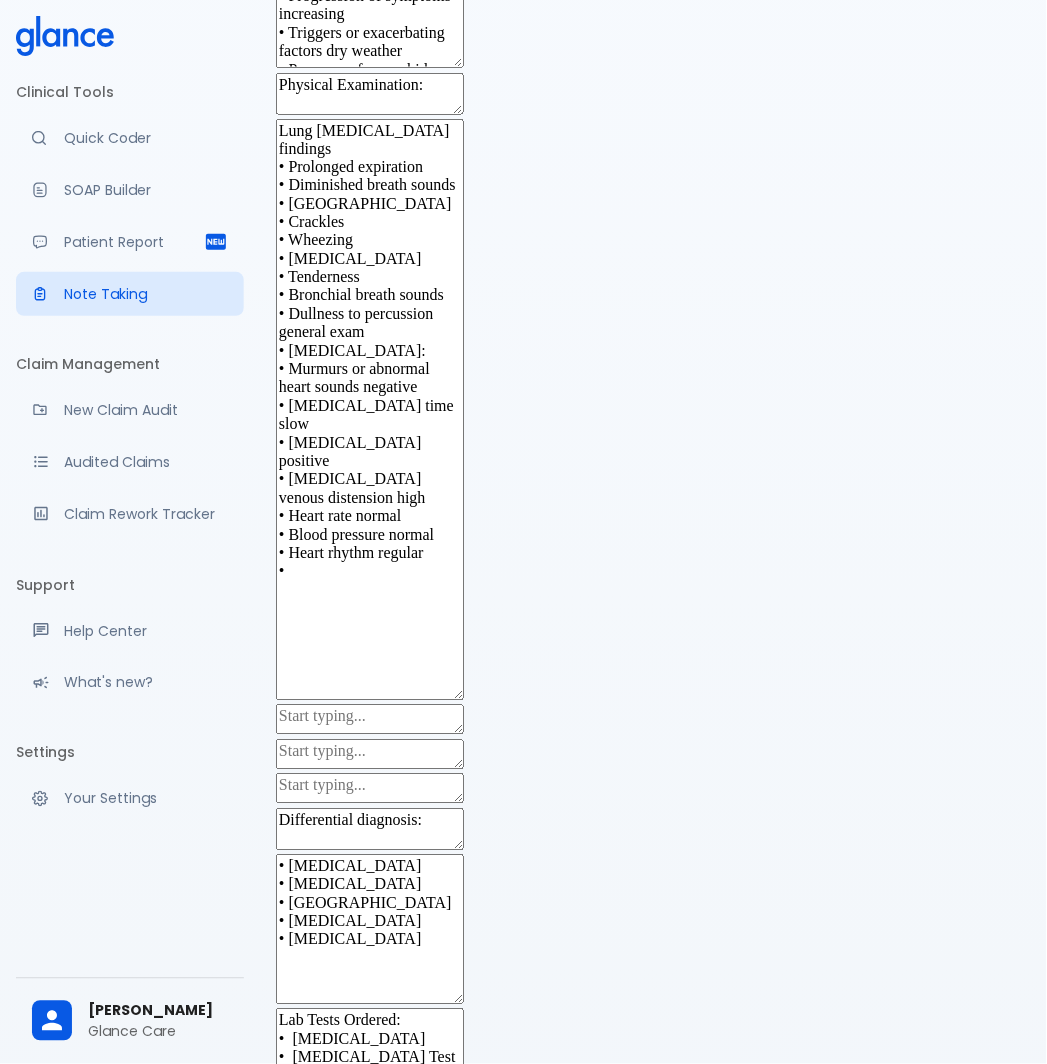 click on "Lung [MEDICAL_DATA] findings
• Prolonged expiration
• Diminished breath sounds
• [GEOGRAPHIC_DATA]
• Crackles
• Wheezing
• [MEDICAL_DATA]
• Tenderness
• Bronchial breath sounds
• Dullness to percussion
general exam
• [MEDICAL_DATA]:
• Murmurs or abnormal heart sounds negative
• [MEDICAL_DATA] time slow
• [MEDICAL_DATA] positive
• [MEDICAL_DATA] venous distension high
• Heart rate normal
• Blood pressure normal
• Heart rhythm regular
•" at bounding box center (370, 410) 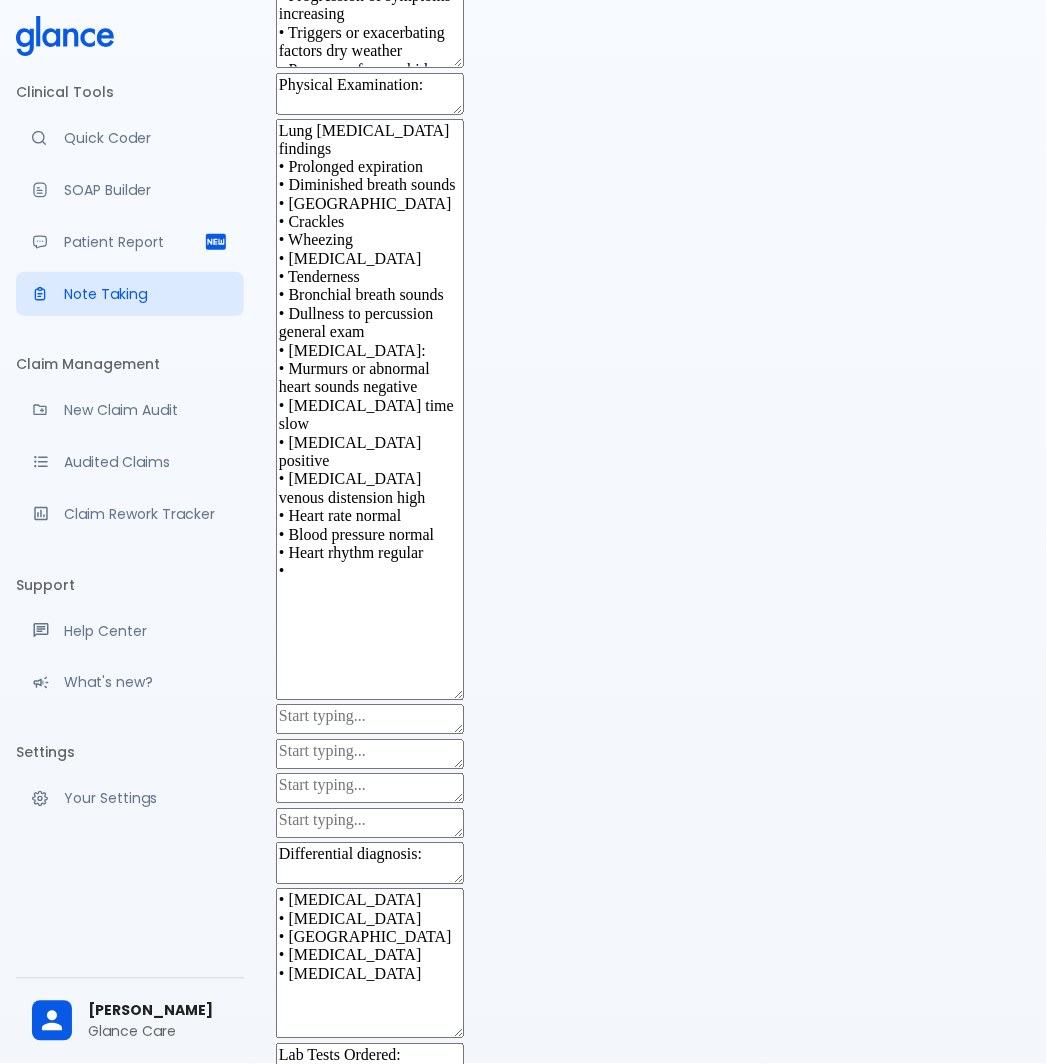 click on "Lung [MEDICAL_DATA] findings
• Prolonged expiration
• Diminished breath sounds
• [GEOGRAPHIC_DATA]
• Crackles
• Wheezing
• [MEDICAL_DATA]
• Tenderness
• Bronchial breath sounds
• Dullness to percussion
general exam
• [MEDICAL_DATA]:
• Murmurs or abnormal heart sounds negative
• [MEDICAL_DATA] time slow
• [MEDICAL_DATA] positive
• [MEDICAL_DATA] venous distension high
• Heart rate normal
• Blood pressure normal
• Heart rhythm regular
•" at bounding box center [370, 410] 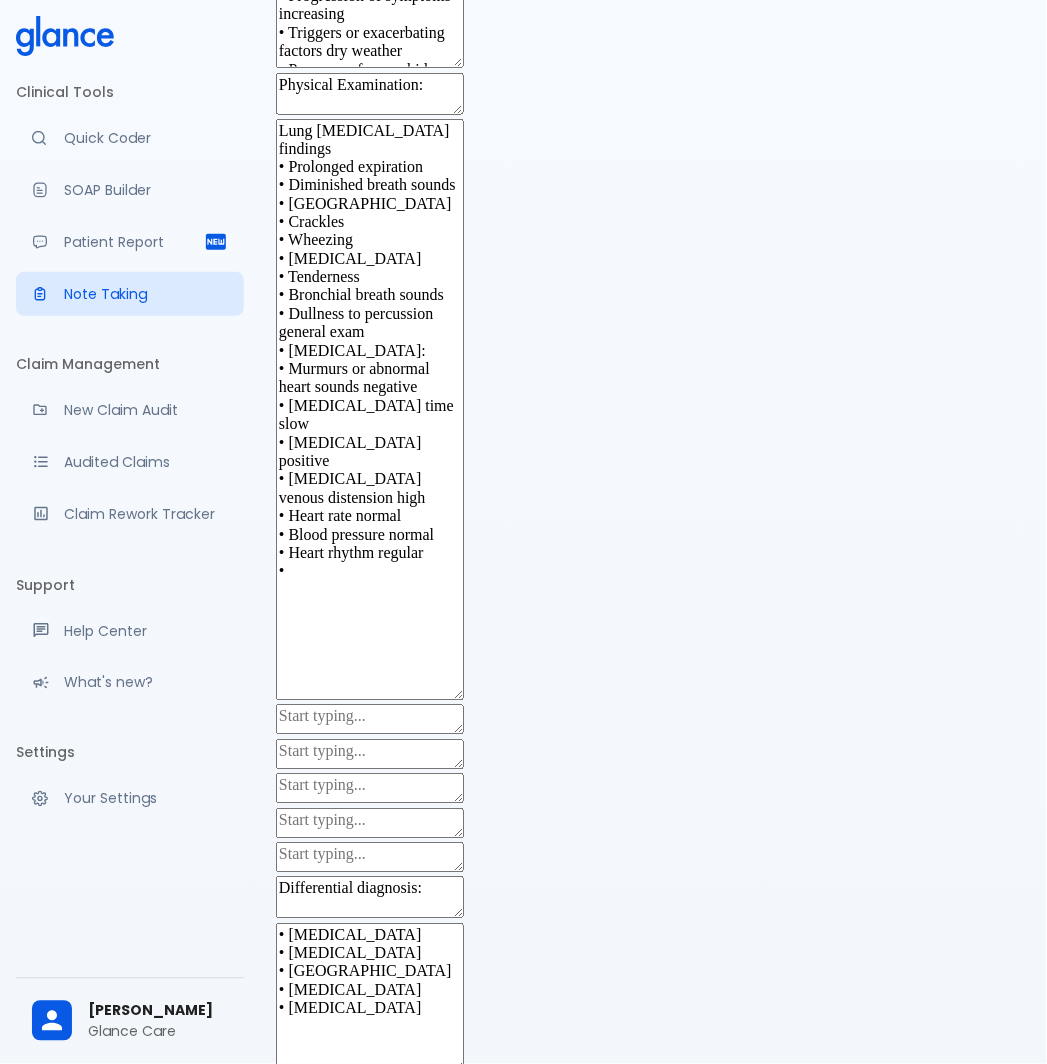 click on "Lung [MEDICAL_DATA] findings
• Prolonged expiration
• Diminished breath sounds
• [GEOGRAPHIC_DATA]
• Crackles
• Wheezing
• [MEDICAL_DATA]
• Tenderness
• Bronchial breath sounds
• Dullness to percussion
general exam
• [MEDICAL_DATA]:
• Murmurs or abnormal heart sounds negative
• [MEDICAL_DATA] time slow
• [MEDICAL_DATA] positive
• [MEDICAL_DATA] venous distension high
• Heart rate normal
• Blood pressure normal
• Heart rhythm regular
•" at bounding box center (370, 410) 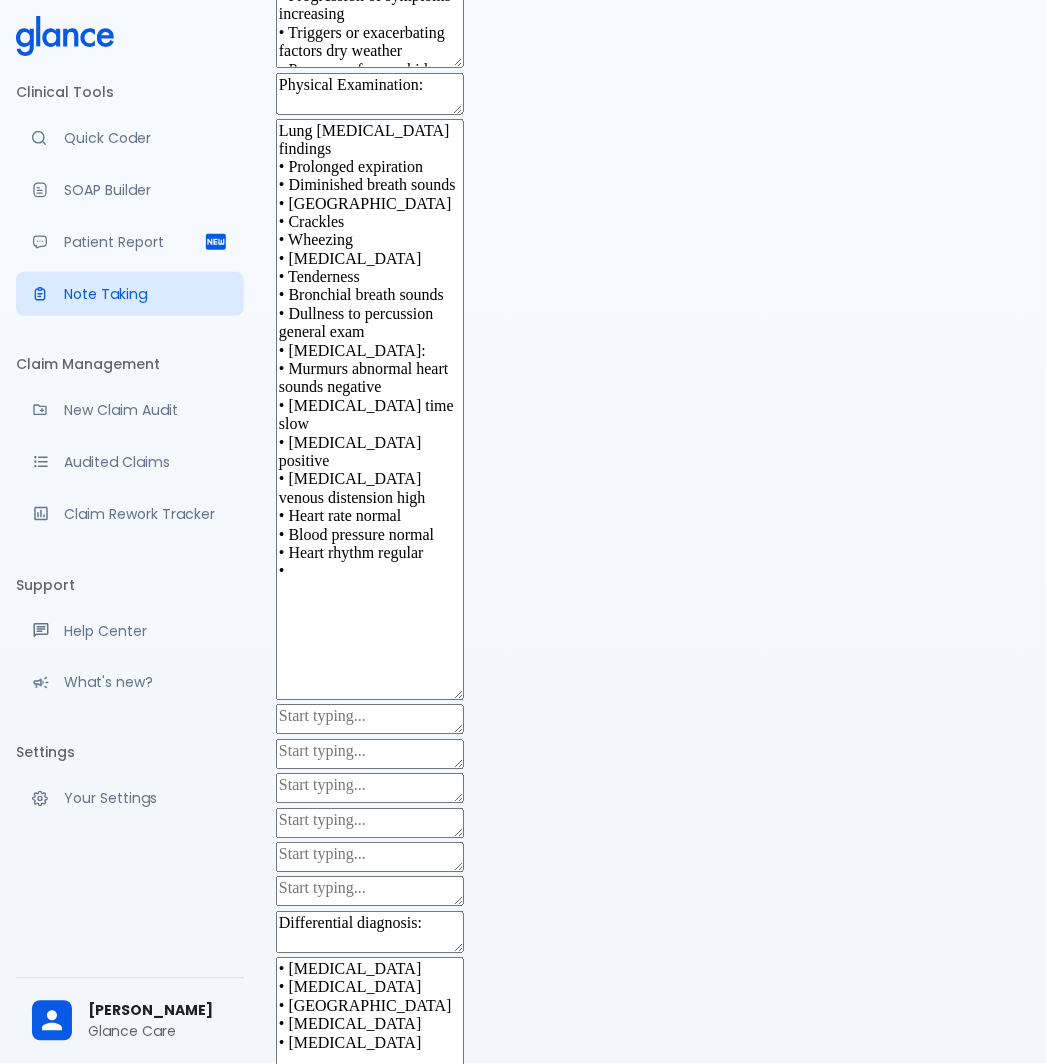 click on "Lung auscultation findings
• Prolonged expiration
• Diminished breath sounds
• Rhonchi
• Crackles
• Wheezing
• Lymphadenopathy
• Tenderness
• Bronchial breath sounds
• Dullness to percussion
general exam
• Cardiovascular examination:
• Murmurs abnormal heart sounds negative
• Capillary refill time slow
• Peripheral edema positive
• Jugular venous distension high
• Heart rate normal
• Blood pressure normal
• Heart rhythm regular
•" at bounding box center [370, 410] 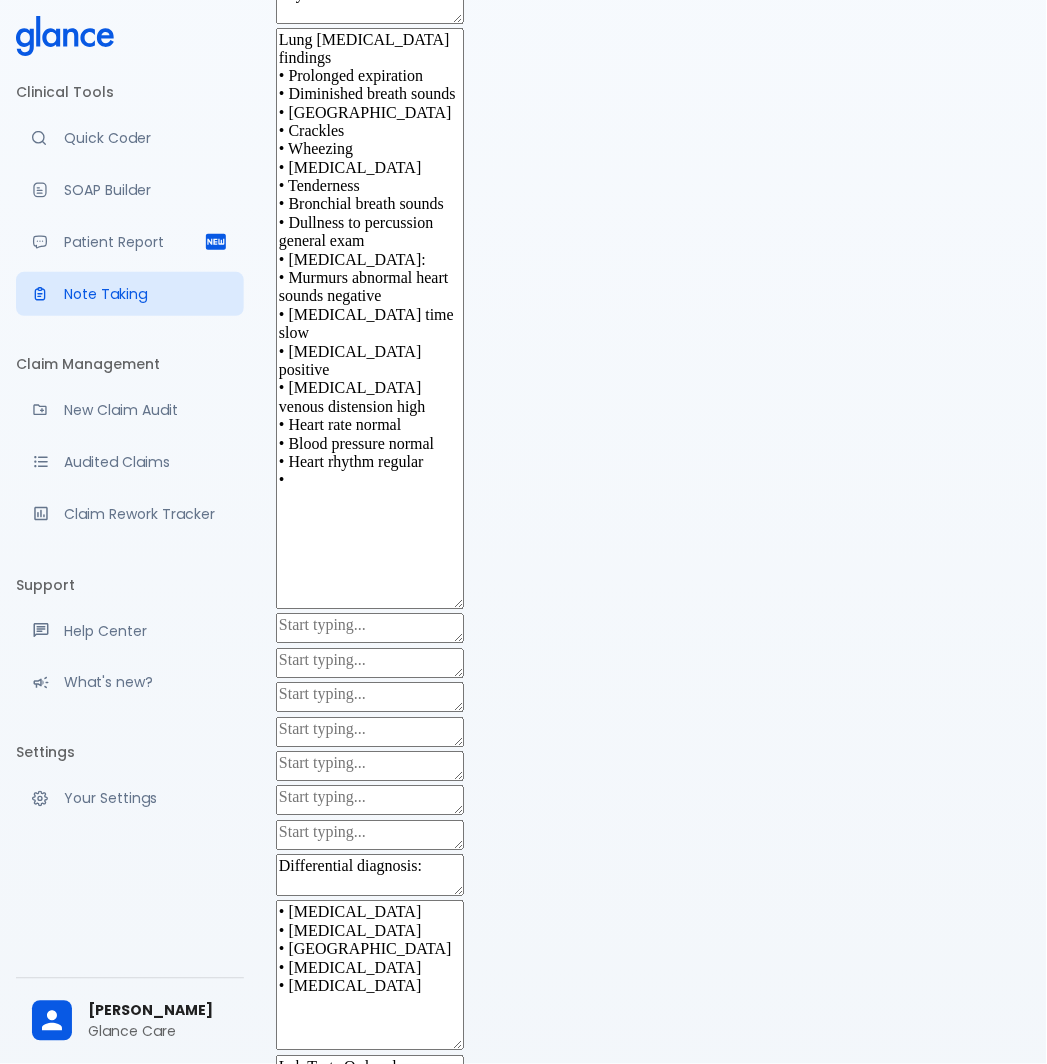 scroll, scrollTop: 602, scrollLeft: 0, axis: vertical 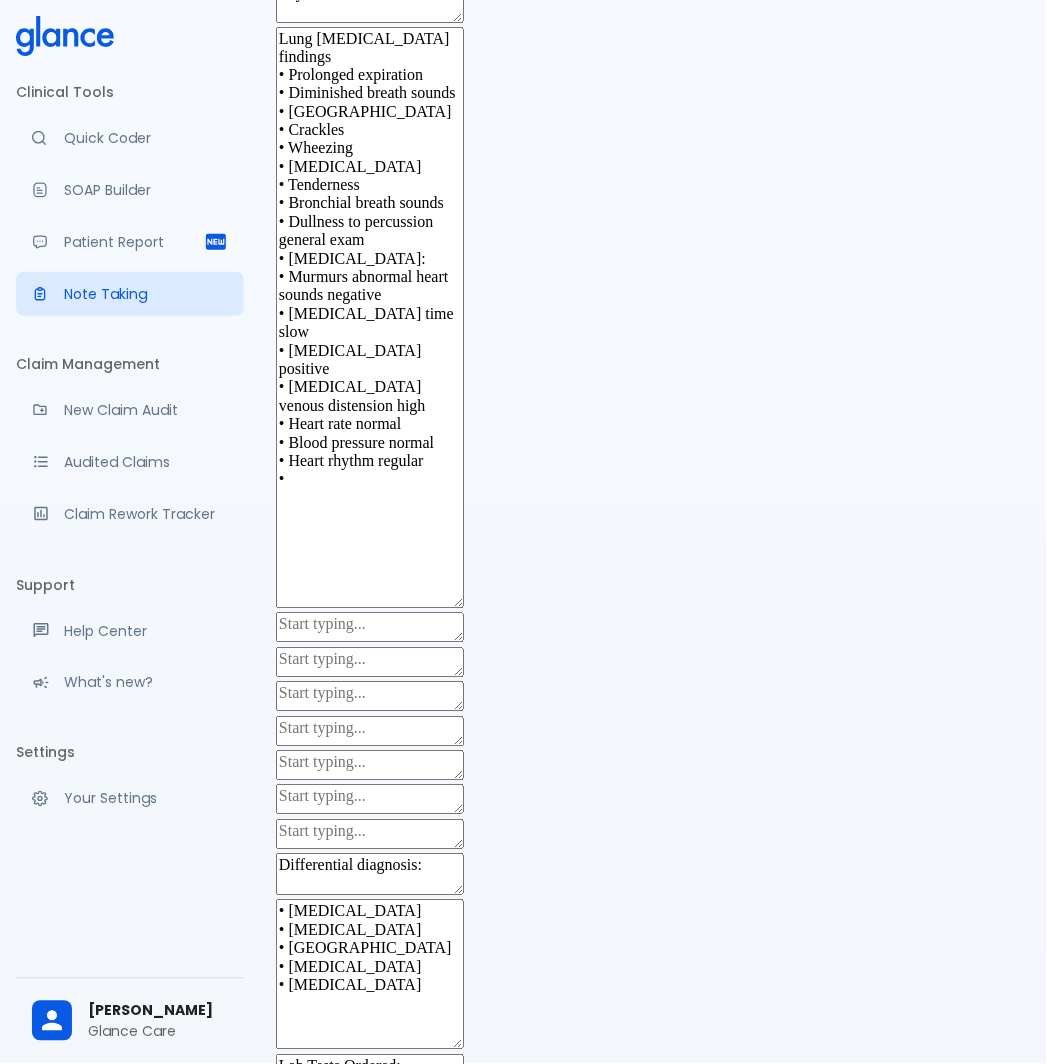 click on "Lung auscultation findings
• Prolonged expiration
• Diminished breath sounds
• Rhonchi
• Crackles
• Wheezing
• Lymphadenopathy
• Tenderness
• Bronchial breath sounds
• Dullness to percussion
general exam
• Cardiovascular examination:
• Murmurs abnormal heart sounds negative
• Capillary refill time slow
• Peripheral edema positive
• Jugular venous distension high
• Heart rate normal
• Blood pressure normal
• Heart rhythm regular
•" at bounding box center (370, 318) 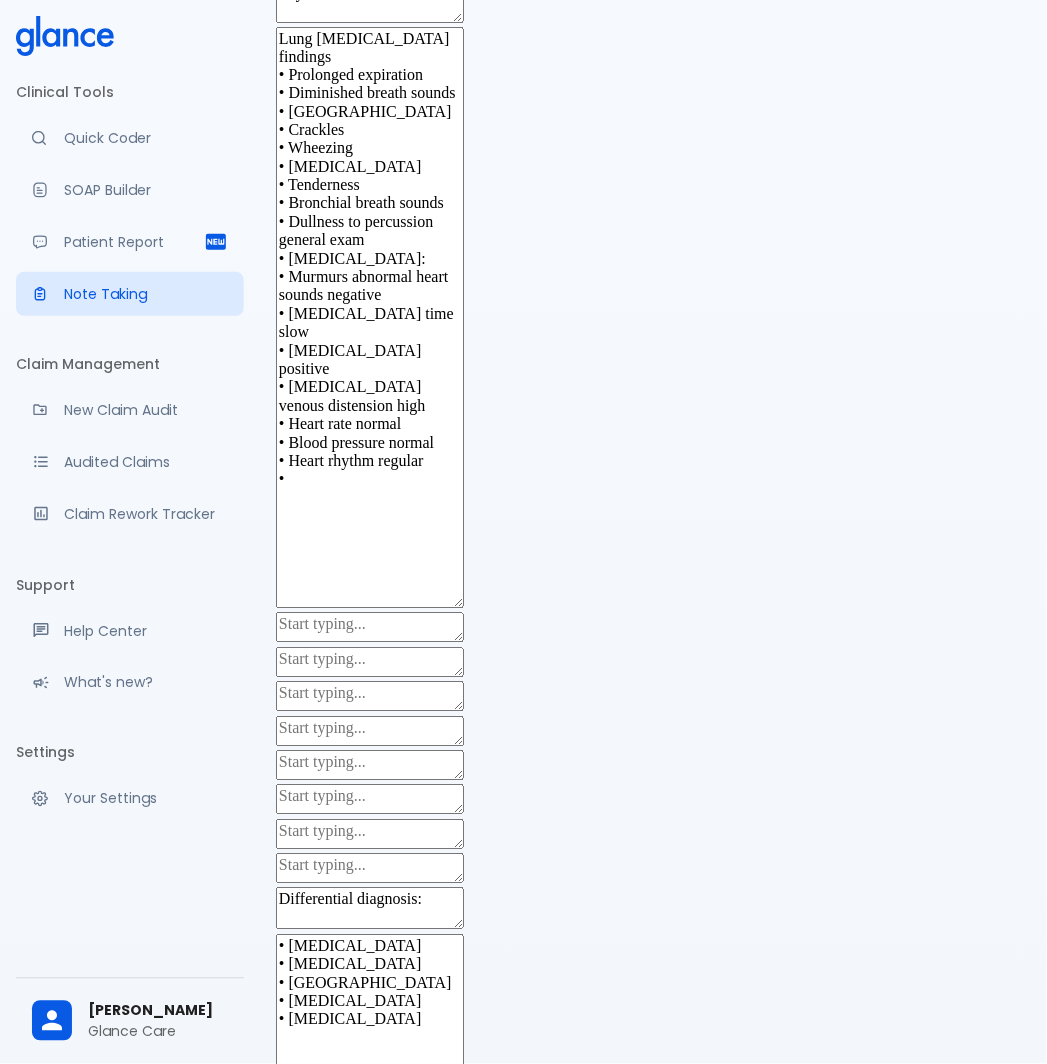 click on "Lung auscultation findings
• Prolonged expiration
• Diminished breath sounds
• Rhonchi
• Crackles
• Wheezing
• Lymphadenopathy
• Tenderness
• Bronchial breath sounds
• Dullness to percussion
general exam
• Cardiovascular examination:
• Murmurs abnormal heart sounds negative
• Capillary refill time slow
• Peripheral edema positive
• Jugular venous distension high
• Heart rate normal
• Blood pressure normal
• Heart rhythm regular
•" at bounding box center (370, 318) 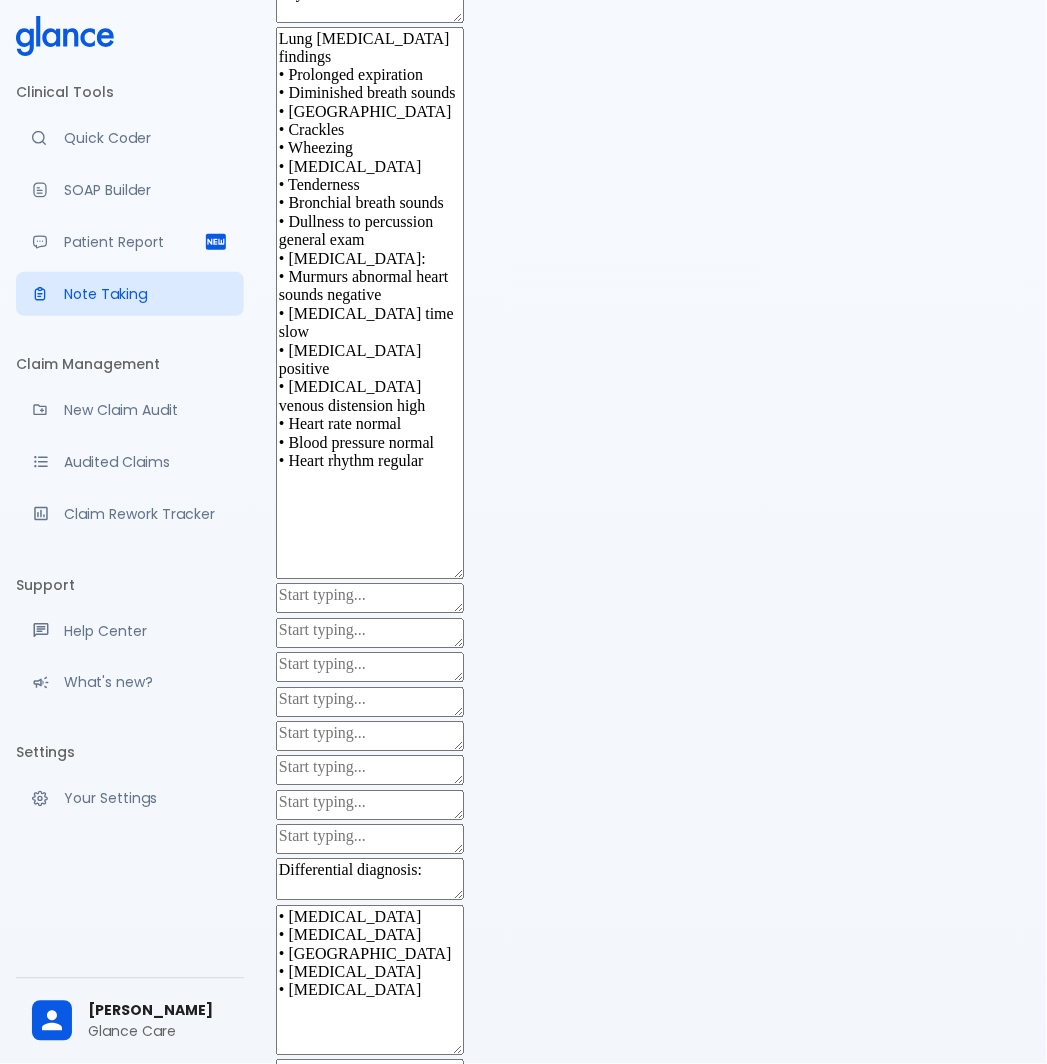 click on "Lung auscultation findings
• Prolonged expiration
• Diminished breath sounds
• Rhonchi
• Crackles
• Wheezing
• Lymphadenopathy
• Tenderness
• Bronchial breath sounds
• Dullness to percussion
general exam
• Cardiovascular examination:
• Murmurs abnormal heart sounds negative
• Capillary refill time slow
• Peripheral edema positive
• Jugular venous distension high
• Heart rate normal
• Blood pressure normal
• Heart rhythm regular" at bounding box center (370, 303) 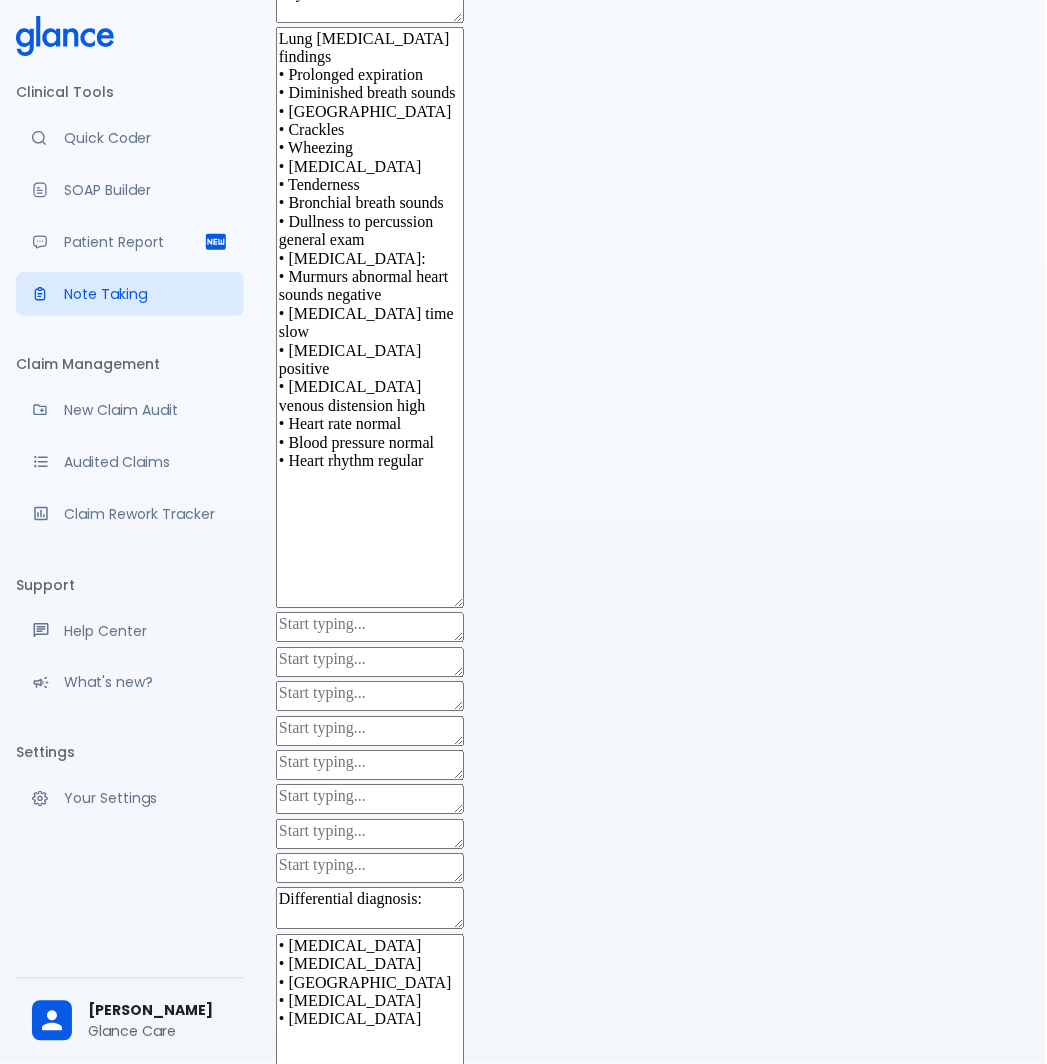 type on "Lung auscultation findings
• Prolonged expiration
• Diminished breath sounds
• Rhonchi
• Crackles
• Wheezing
• Lymphadenopathy
• Tenderness
• Bronchial breath sounds
• Dullness to percussion
general exam
• Cardiovascular examination:
• Murmurs abnormal heart sounds negative
• Capillary refill time slow
• Peripheral edema positive
• Jugular venous distension high
• Heart rate normal
• Blood pressure normal
• Heart rhythm regular
•" 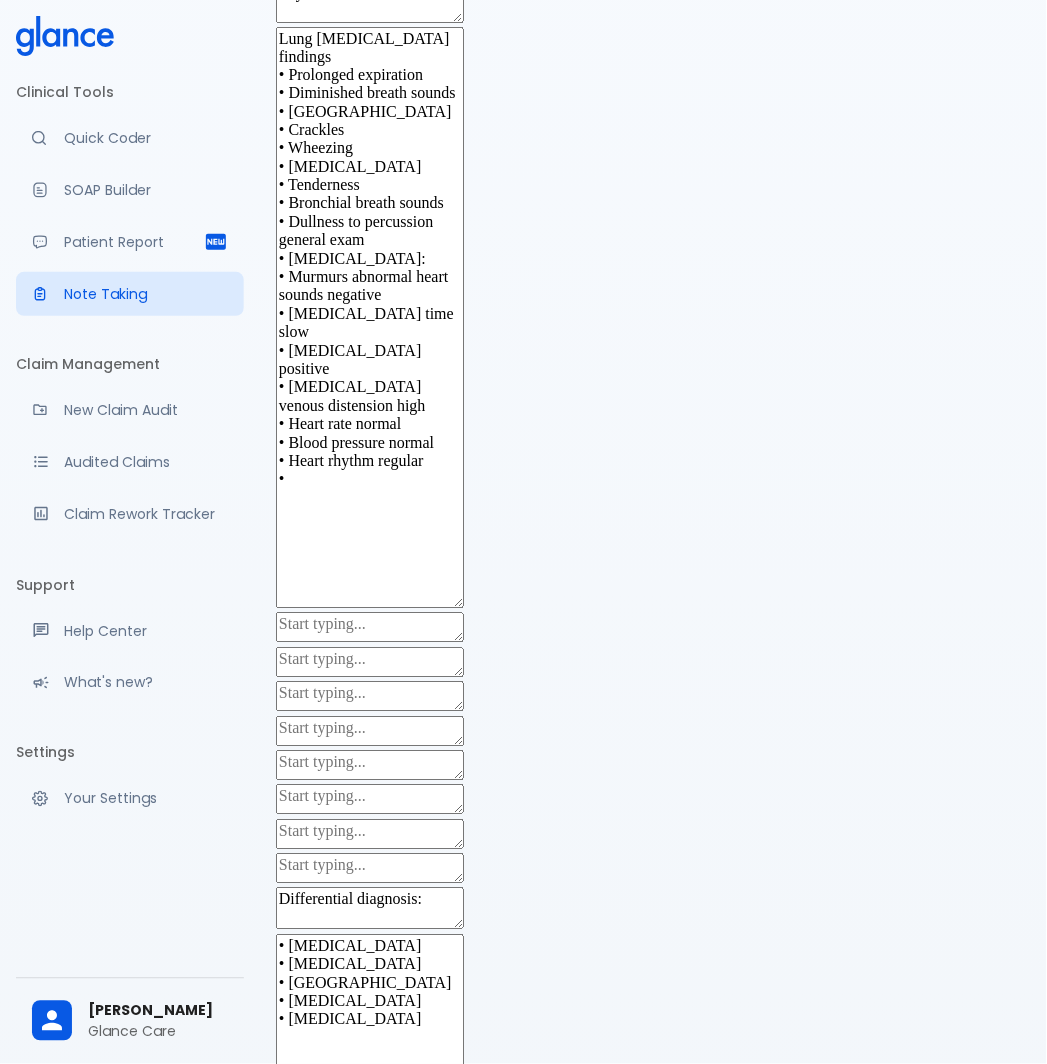 click on "Lung auscultation findings
• Prolonged expiration
• Diminished breath sounds
• Rhonchi
• Crackles
• Wheezing
• Lymphadenopathy
• Tenderness
• Bronchial breath sounds
• Dullness to percussion
general exam
• Cardiovascular examination:
• Murmurs abnormal heart sounds negative
• Capillary refill time slow
• Peripheral edema positive
• Jugular venous distension high
• Heart rate normal
• Blood pressure normal
• Heart rhythm regular
•" at bounding box center [370, 318] 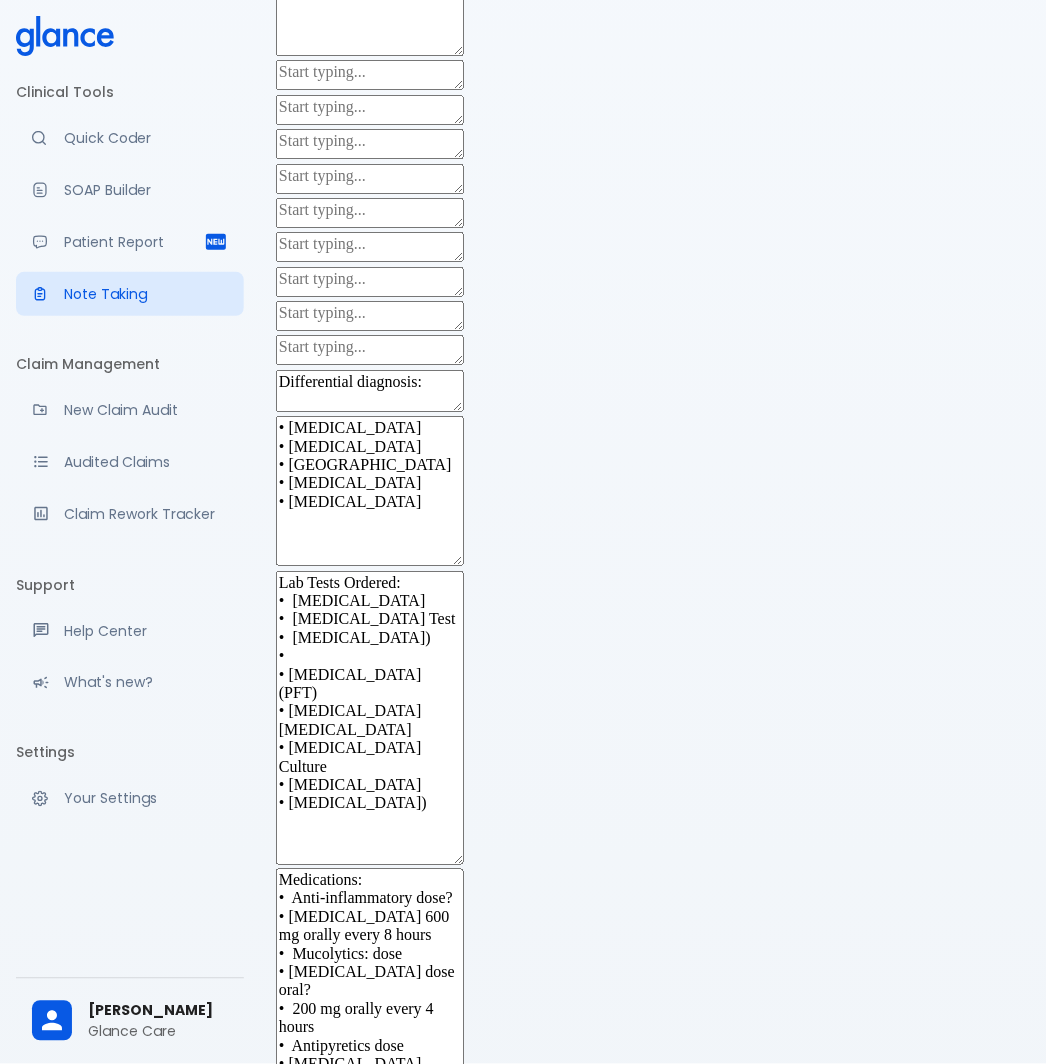 scroll, scrollTop: 1157, scrollLeft: 0, axis: vertical 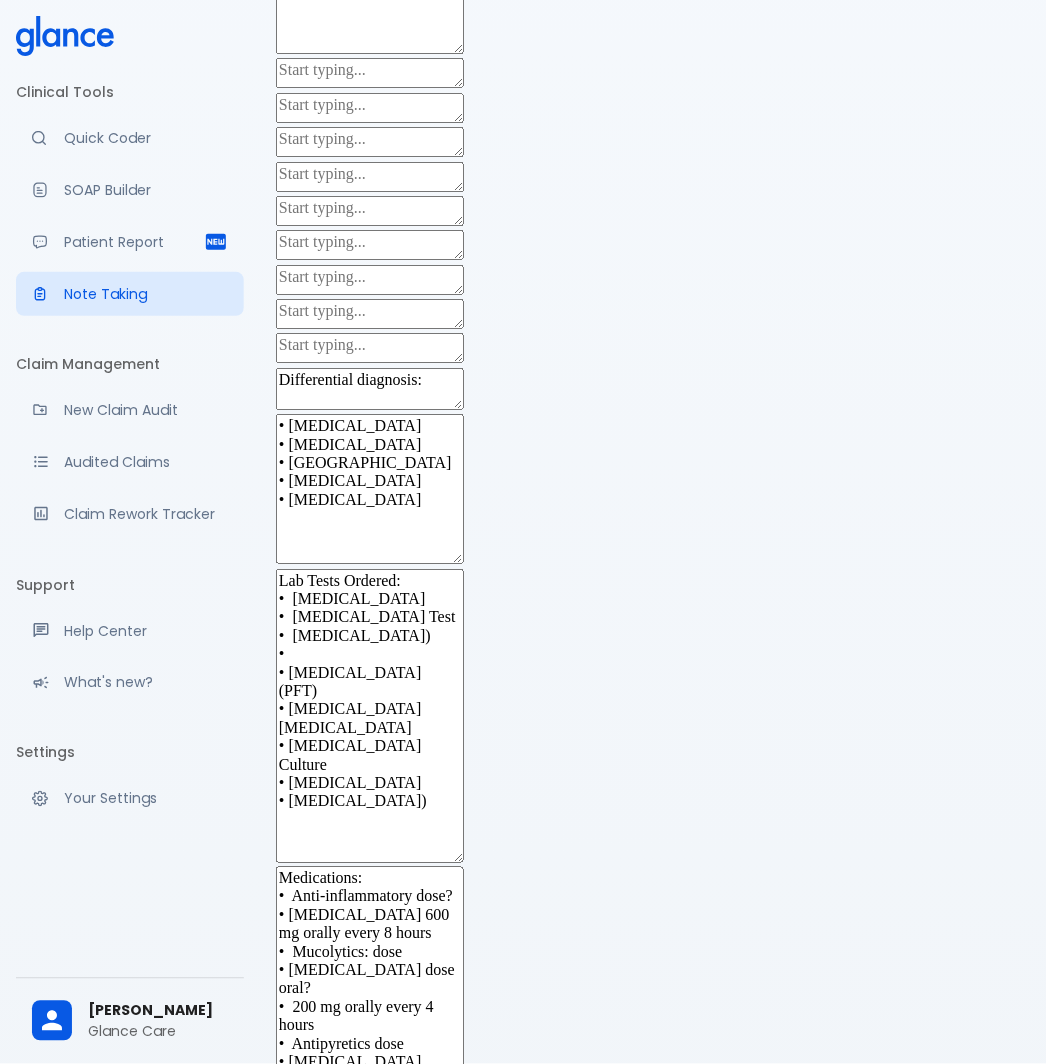 click on "x" at bounding box center [653, 350] 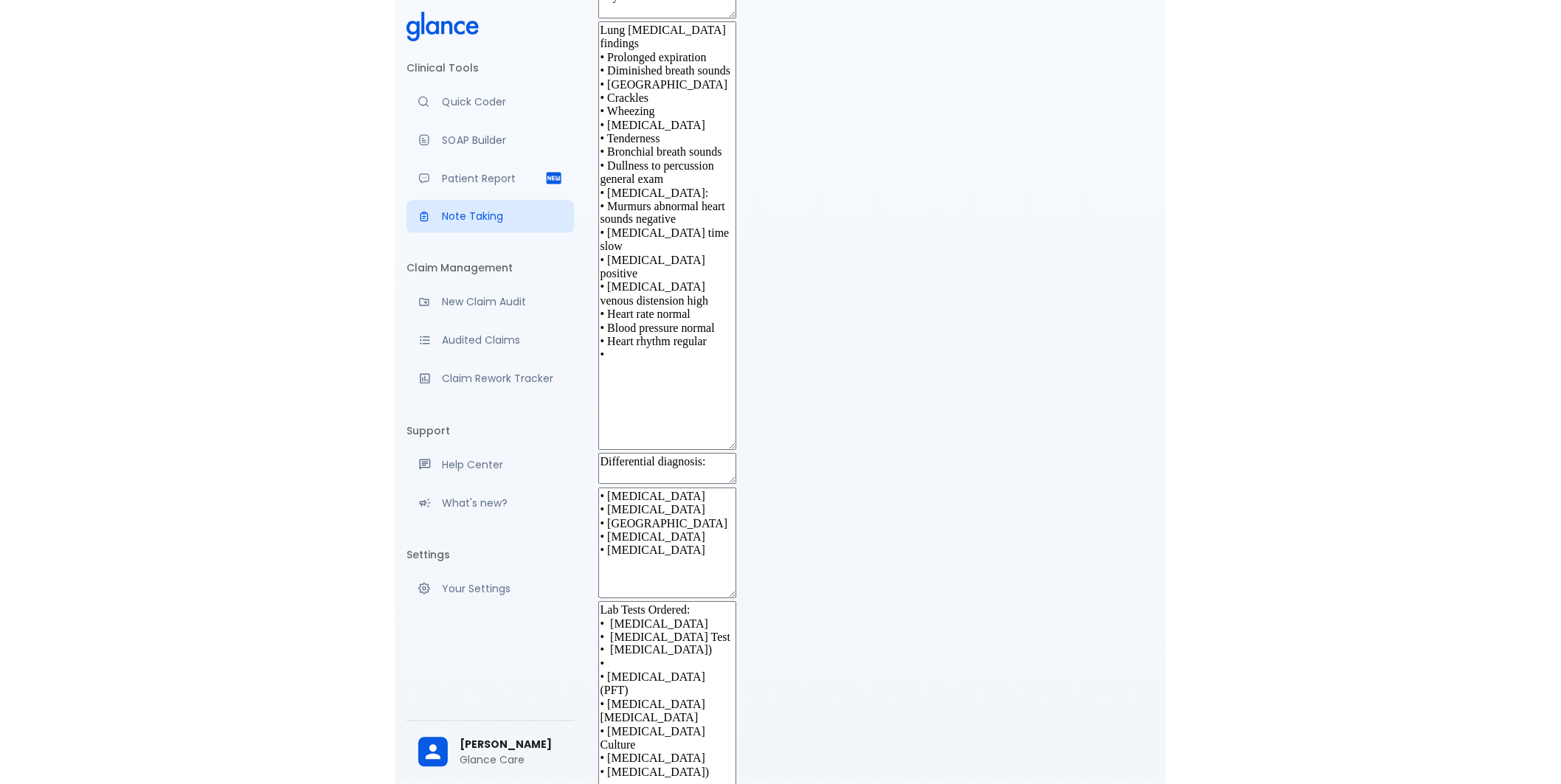 scroll, scrollTop: 436, scrollLeft: 0, axis: vertical 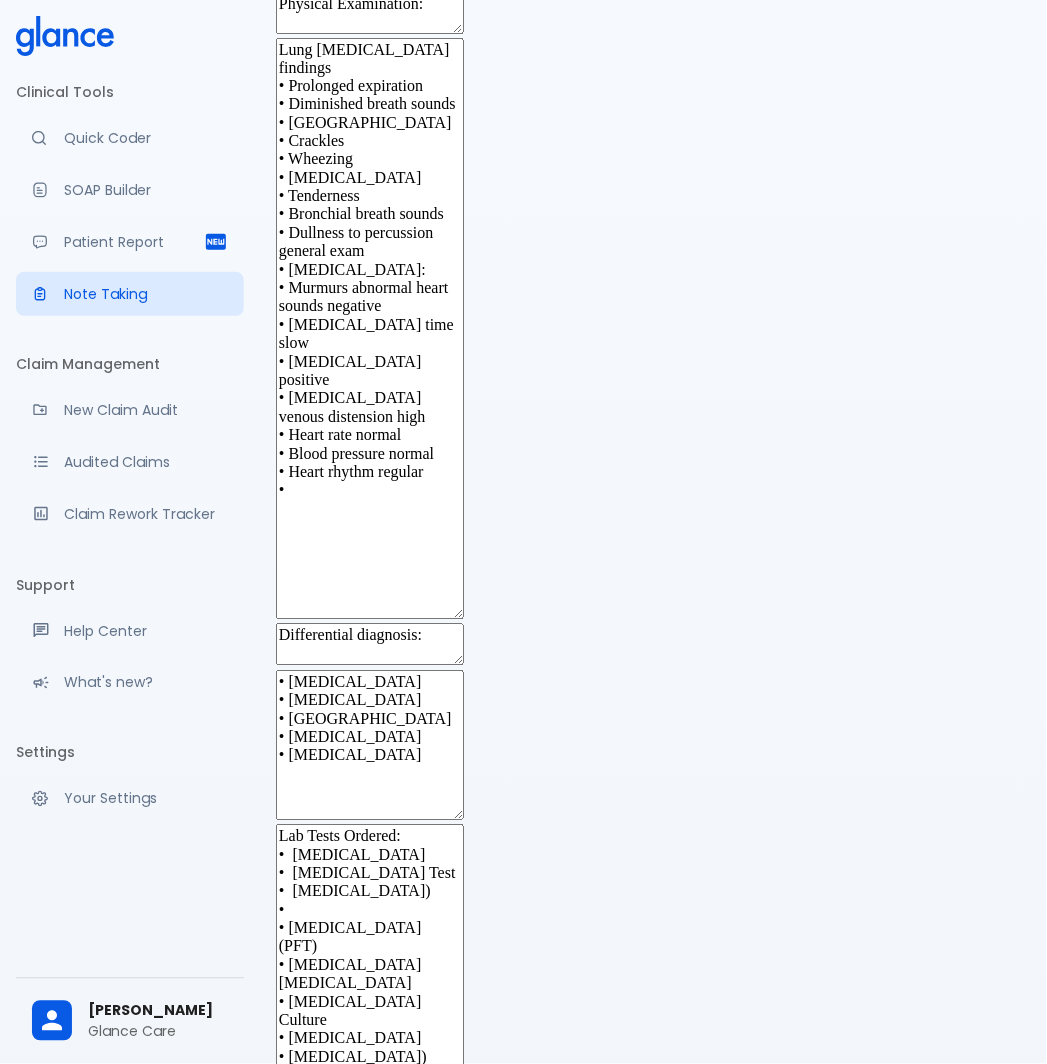 click on "Lung auscultation findings
• Prolonged expiration
• Diminished breath sounds
• Rhonchi
• Crackles
• Wheezing
• Lymphadenopathy
• Tenderness
• Bronchial breath sounds
• Dullness to percussion
general exam
• Cardiovascular examination:
• Murmurs abnormal heart sounds negative
• Capillary refill time slow
• Peripheral edema positive
• Jugular venous distension high
• Heart rate normal
• Blood pressure normal
• Heart rhythm regular
•" at bounding box center [370, 329] 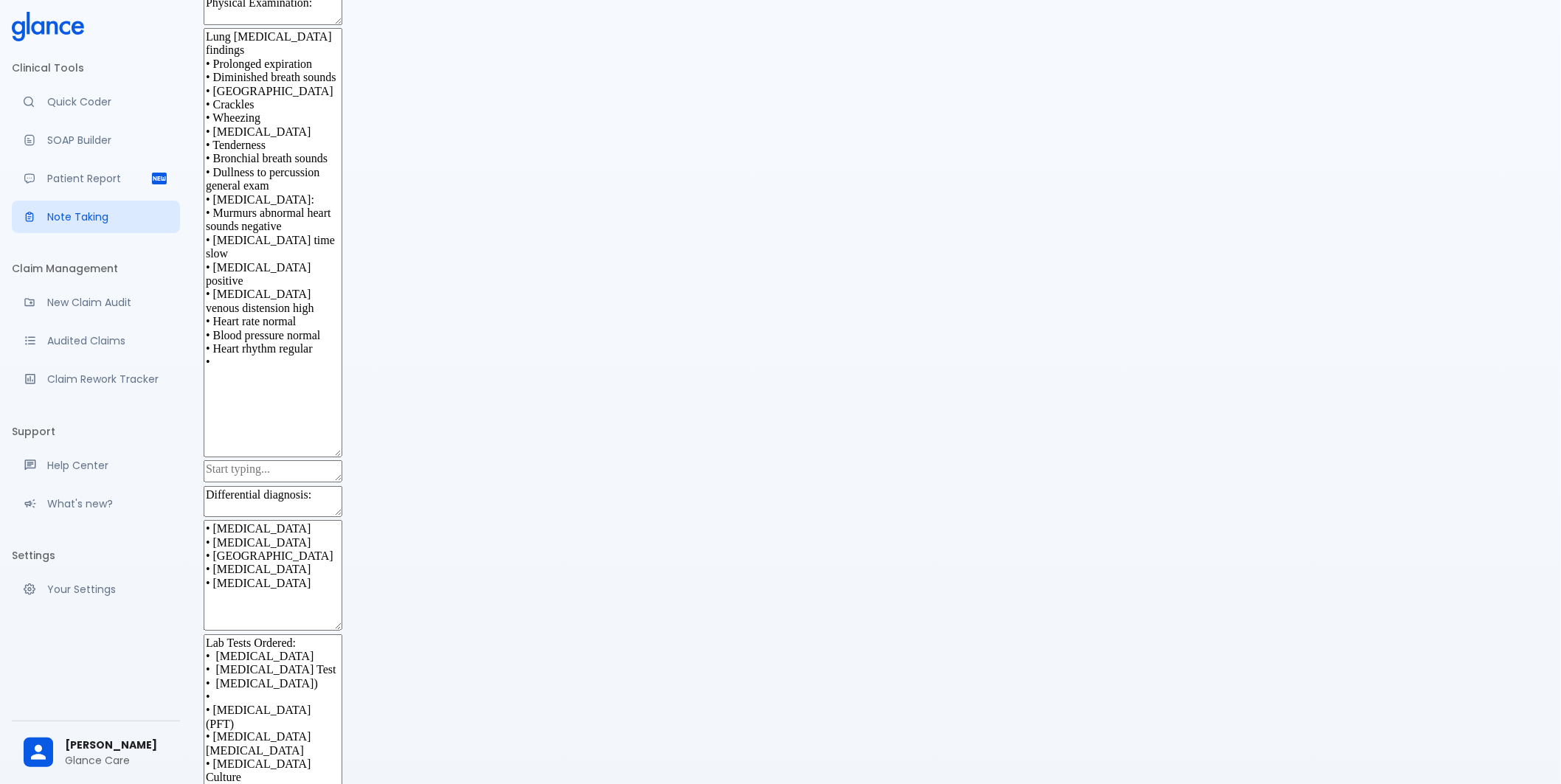 click on "Lung auscultation findings
• Prolonged expiration
• Diminished breath sounds
• Rhonchi
• Crackles
• Wheezing
• Lymphadenopathy
• Tenderness
• Bronchial breath sounds
• Dullness to percussion
general exam
• Cardiovascular examination:
• Murmurs abnormal heart sounds negative
• Capillary refill time slow
• Peripheral edema positive
• Jugular venous distension high
• Heart rate normal
• Blood pressure normal
• Heart rhythm regular
•" at bounding box center (273, 243) 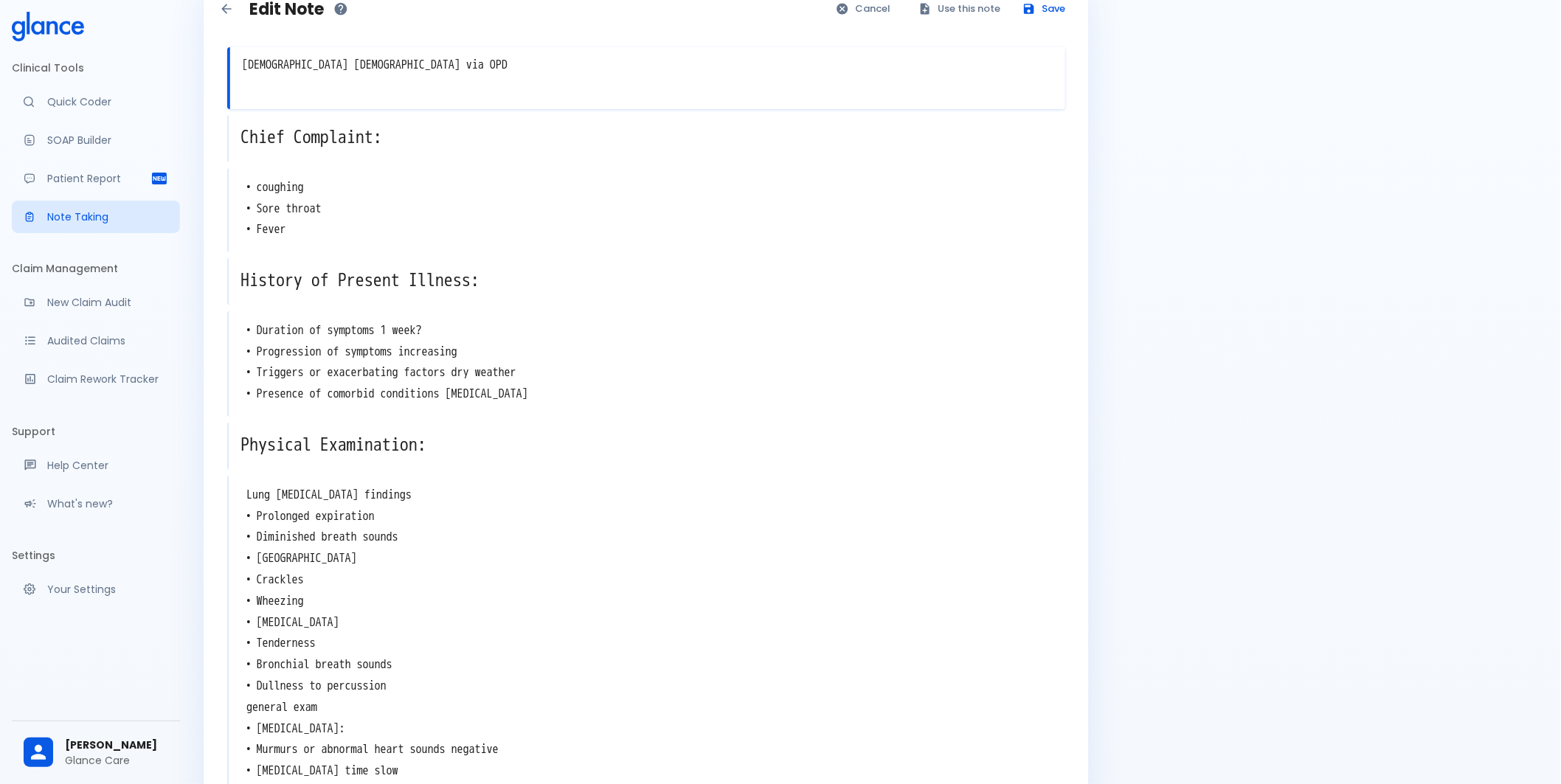 click on "• Duration of symptoms 1 week?
• Progression of symptoms increasing
• Triggers or exacerbating factors dry weather
• Presence of comorbid conditions [MEDICAL_DATA]" at bounding box center (647, 362) 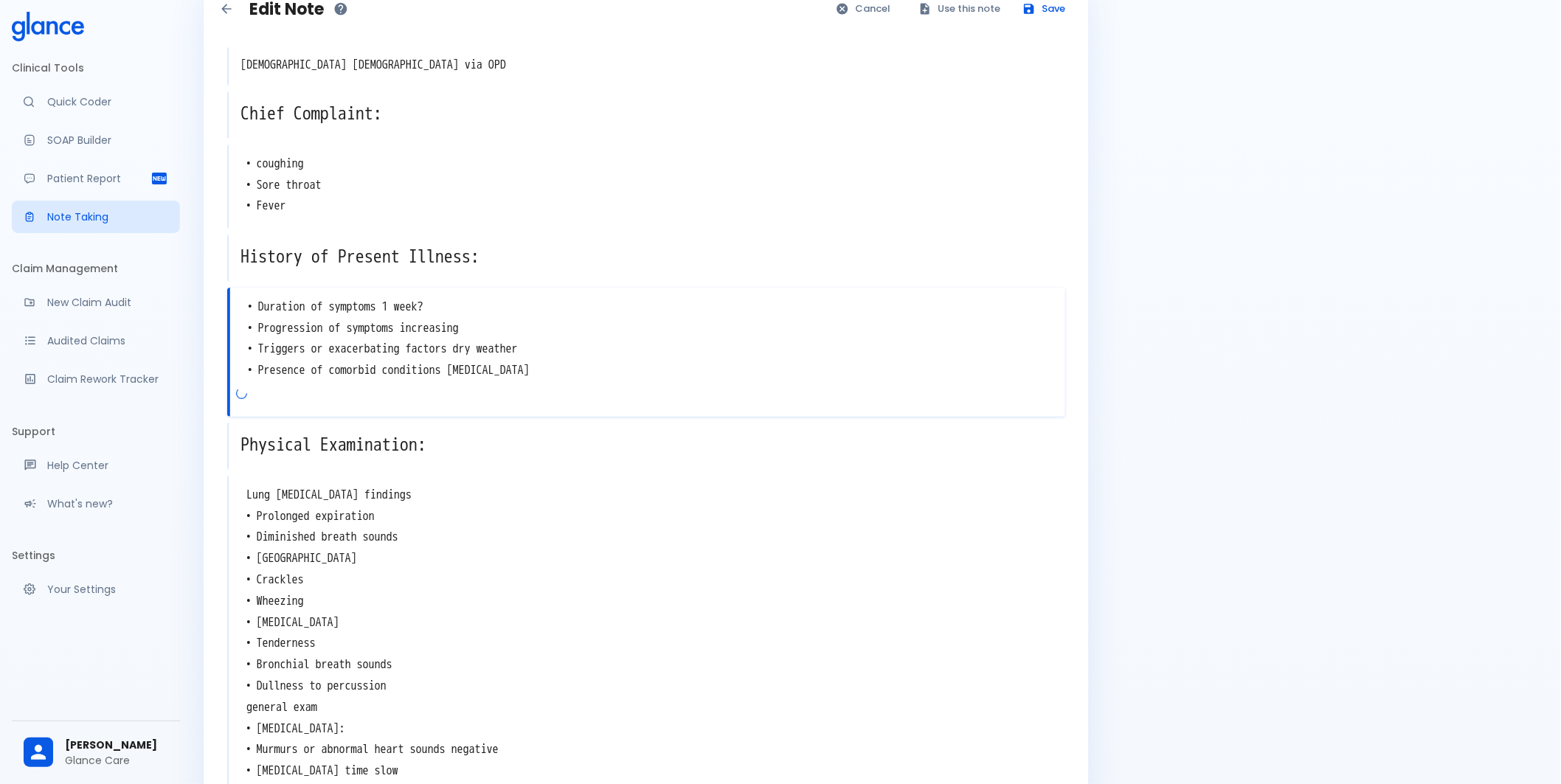 scroll, scrollTop: 35, scrollLeft: 0, axis: vertical 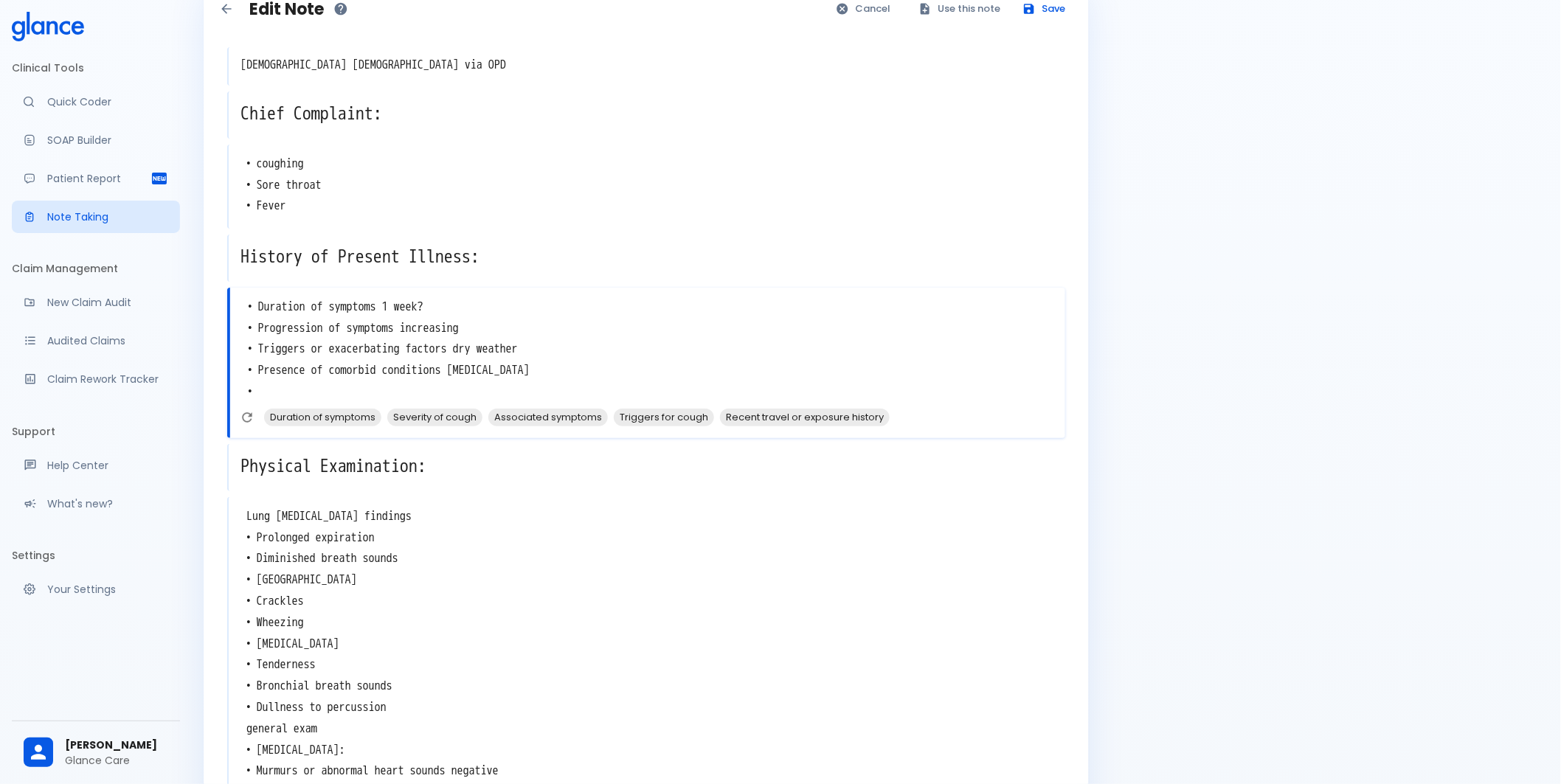 click on "• Duration of symptoms 1 week?
• Progression of symptoms increasing
• Triggers or exacerbating factors dry weather
• Presence of comorbid conditions [MEDICAL_DATA]
•" at bounding box center [648, 350] 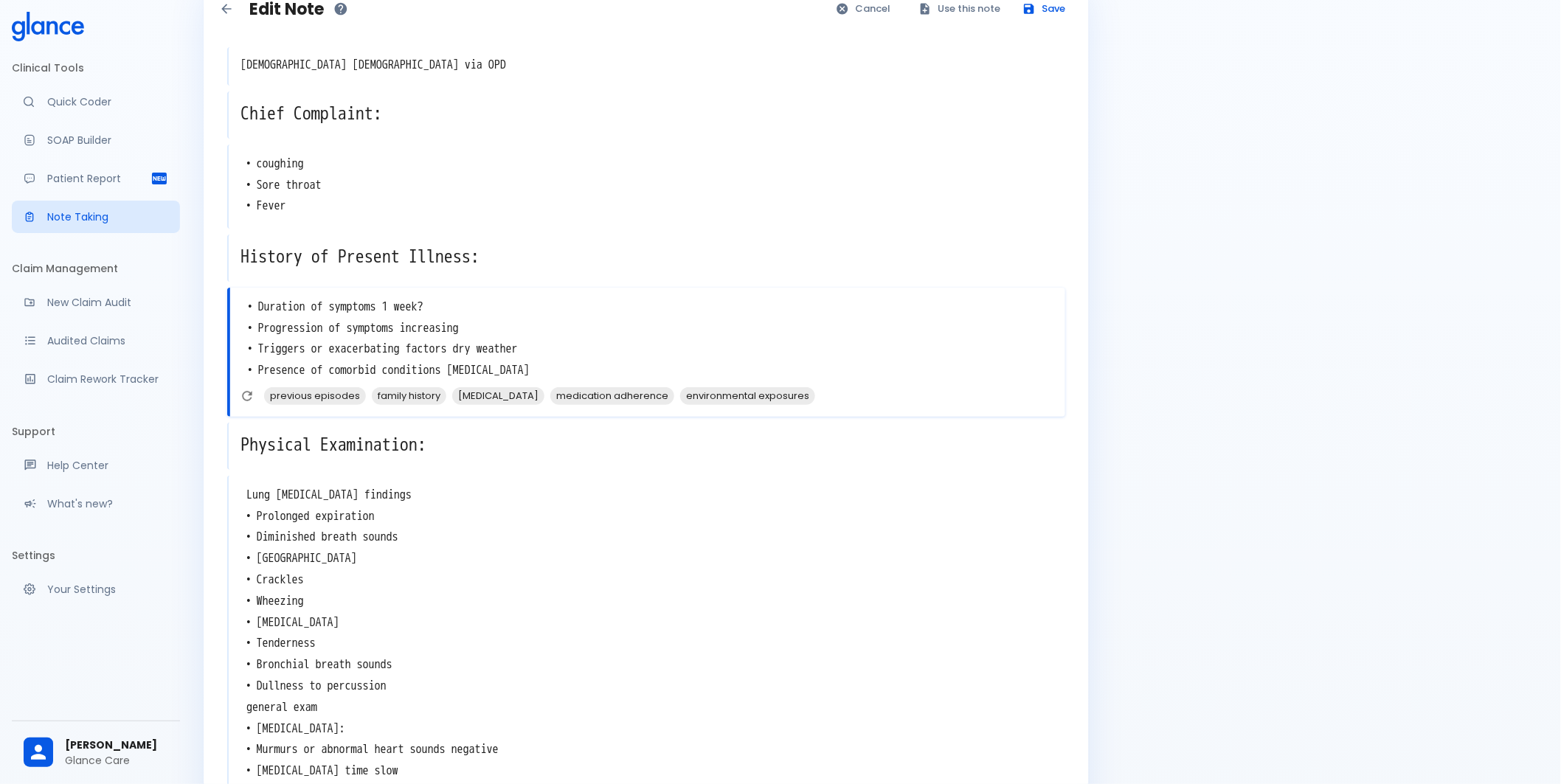 type on "• Duration of symptoms 1 week?
• Progression of symptoms increasing
• Triggers or exacerbating factors dry weather
• Presence of comorbid conditions [MEDICAL_DATA]" 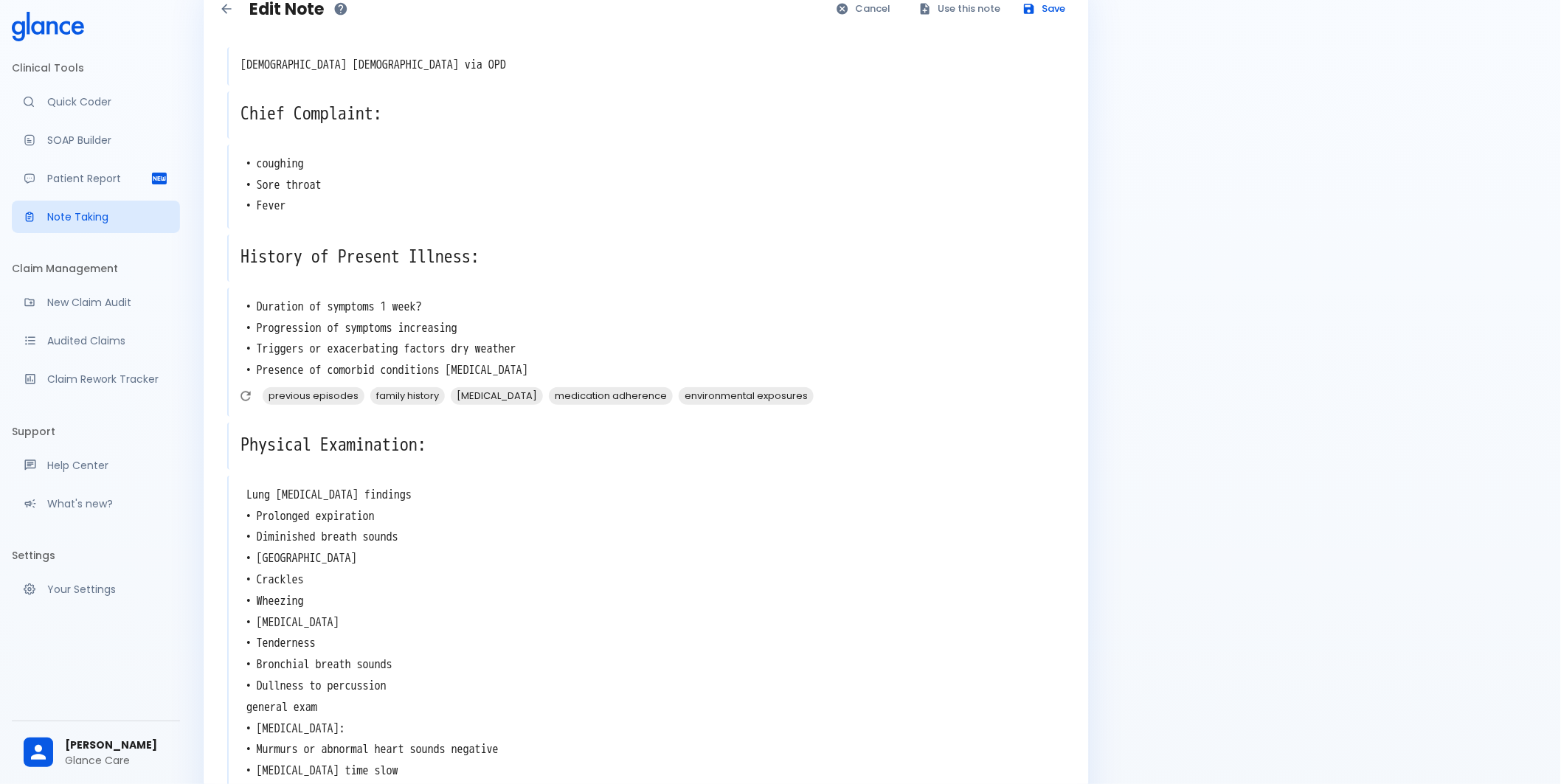 click on "Lung [MEDICAL_DATA] findings
• Prolonged expiration
• Diminished breath sounds
• [GEOGRAPHIC_DATA]
• Crackles
• Wheezing
• [MEDICAL_DATA]
• Tenderness
• Bronchial breath sounds
• Dullness to percussion
general exam
• [MEDICAL_DATA]:
• Murmurs or abnormal heart sounds negative
• [MEDICAL_DATA] time slow
• [MEDICAL_DATA] positive
• [MEDICAL_DATA] venous distension high
• Heart rate normal
• Blood pressure normal
• Heart rhythm regular
•" at bounding box center (647, 697) 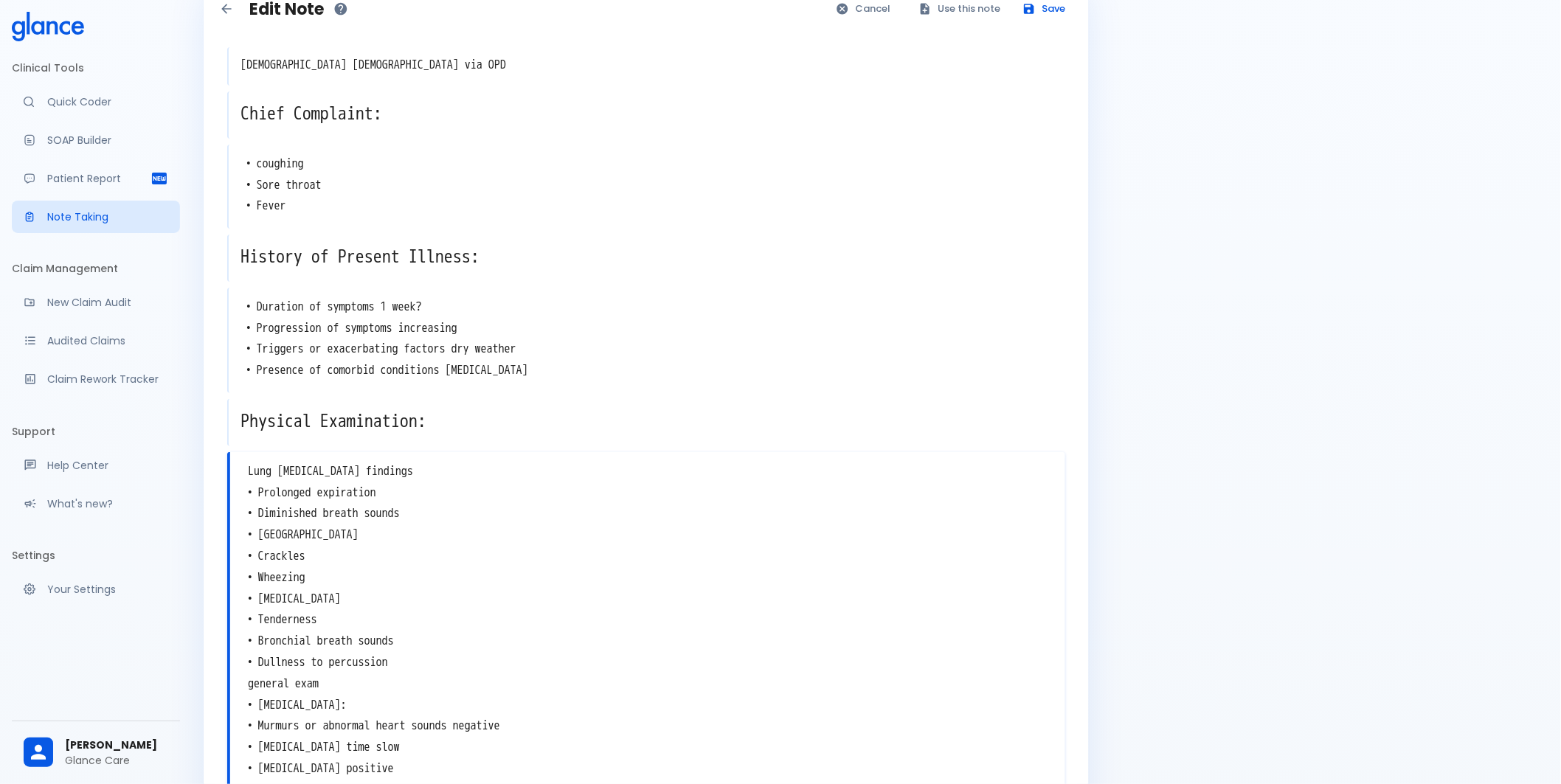 click on "Lung [MEDICAL_DATA] findings
• Prolonged expiration
• Diminished breath sounds
• [GEOGRAPHIC_DATA]
• Crackles
• Wheezing
• [MEDICAL_DATA]
• Tenderness
• Bronchial breath sounds
• Dullness to percussion
general exam
• [MEDICAL_DATA]:
• Murmurs or abnormal heart sounds negative
• [MEDICAL_DATA] time slow
• [MEDICAL_DATA] positive
• [MEDICAL_DATA] venous distension high
• Heart rate normal
• Blood pressure normal
• Heart rhythm regular
•" at bounding box center (648, 673) 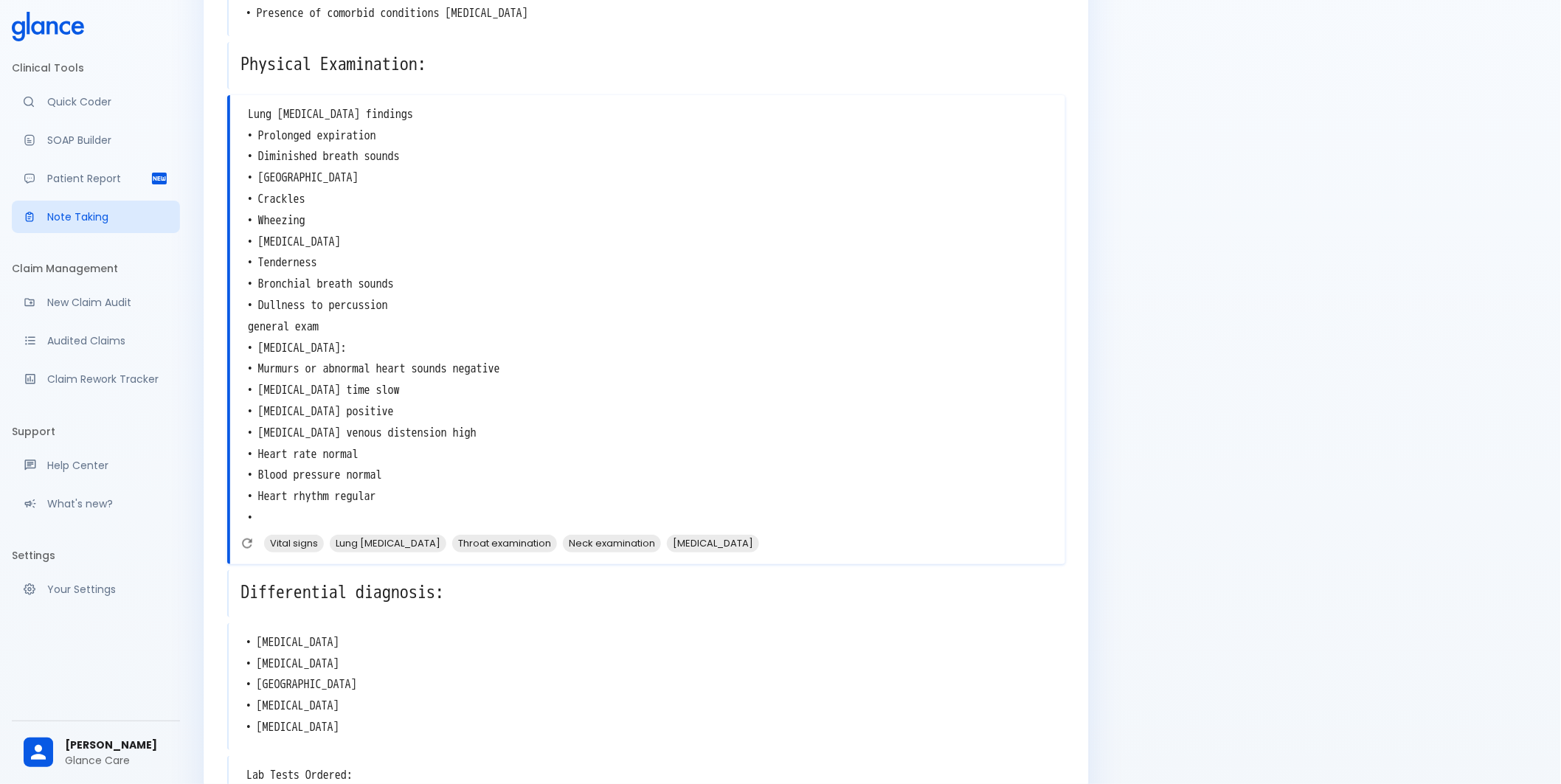 scroll, scrollTop: 363, scrollLeft: 0, axis: vertical 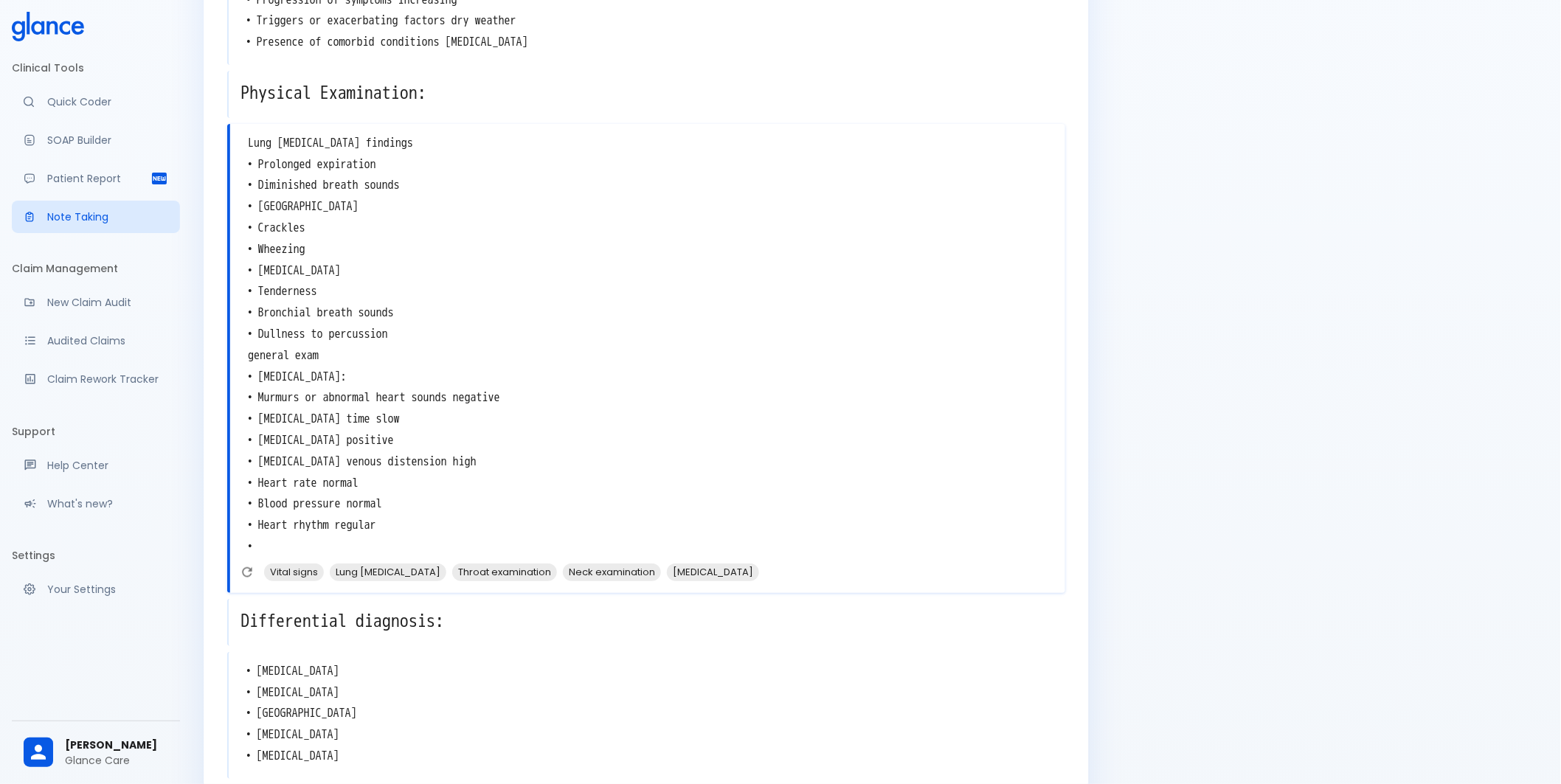 click on "Lung [MEDICAL_DATA] findings
• Prolonged expiration
• Diminished breath sounds
• [GEOGRAPHIC_DATA]
• Crackles
• Wheezing
• [MEDICAL_DATA]
• Tenderness
• Bronchial breath sounds
• Dullness to percussion
general exam
• [MEDICAL_DATA]:
• Murmurs or abnormal heart sounds negative
• [MEDICAL_DATA] time slow
• [MEDICAL_DATA] positive
• [MEDICAL_DATA] venous distension high
• Heart rate normal
• Blood pressure normal
• Heart rhythm regular
•" at bounding box center (648, 345) 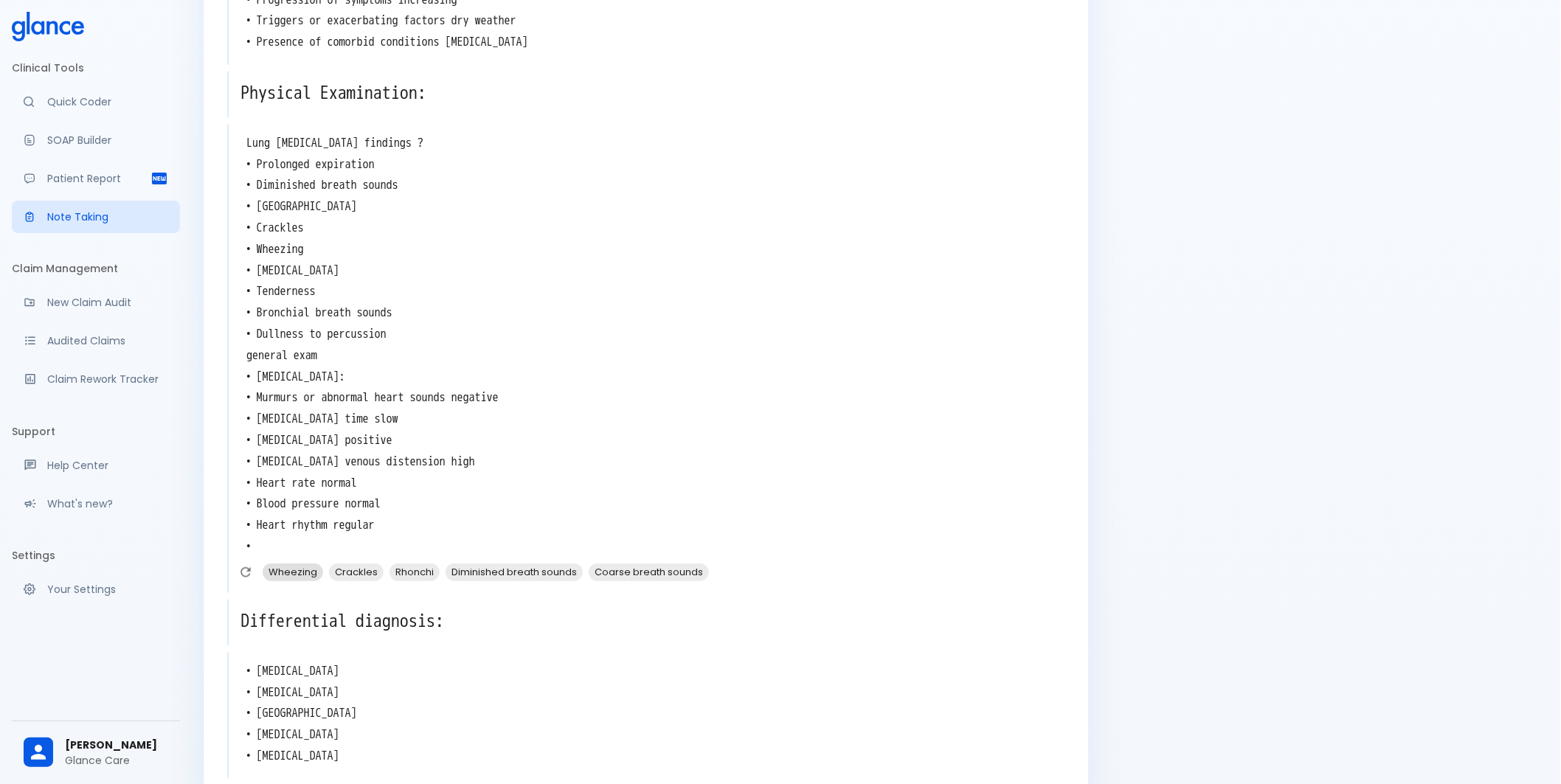 click on "Wheezing" at bounding box center [293, 572] 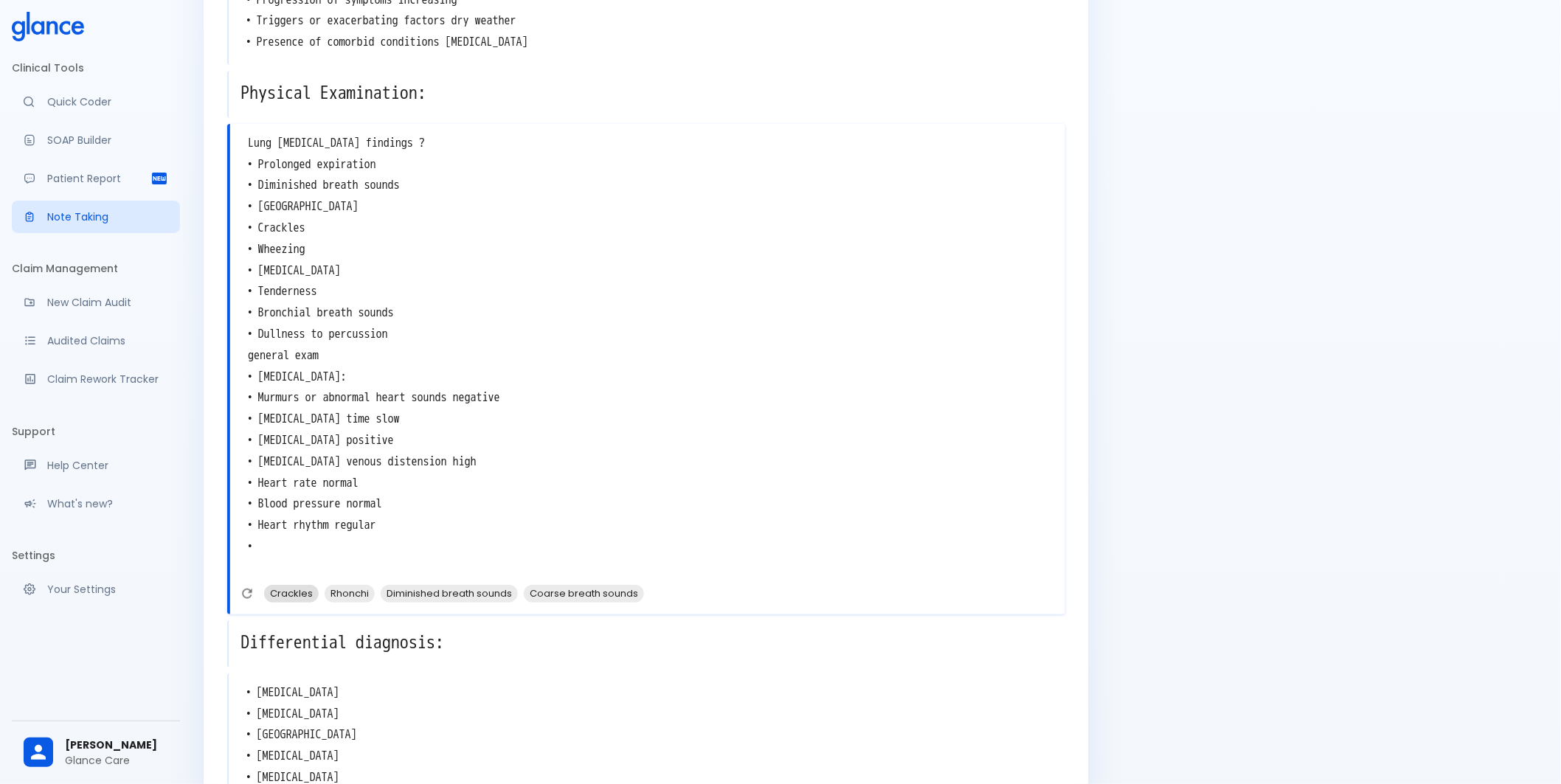 click on "Crackles" at bounding box center (291, 593) 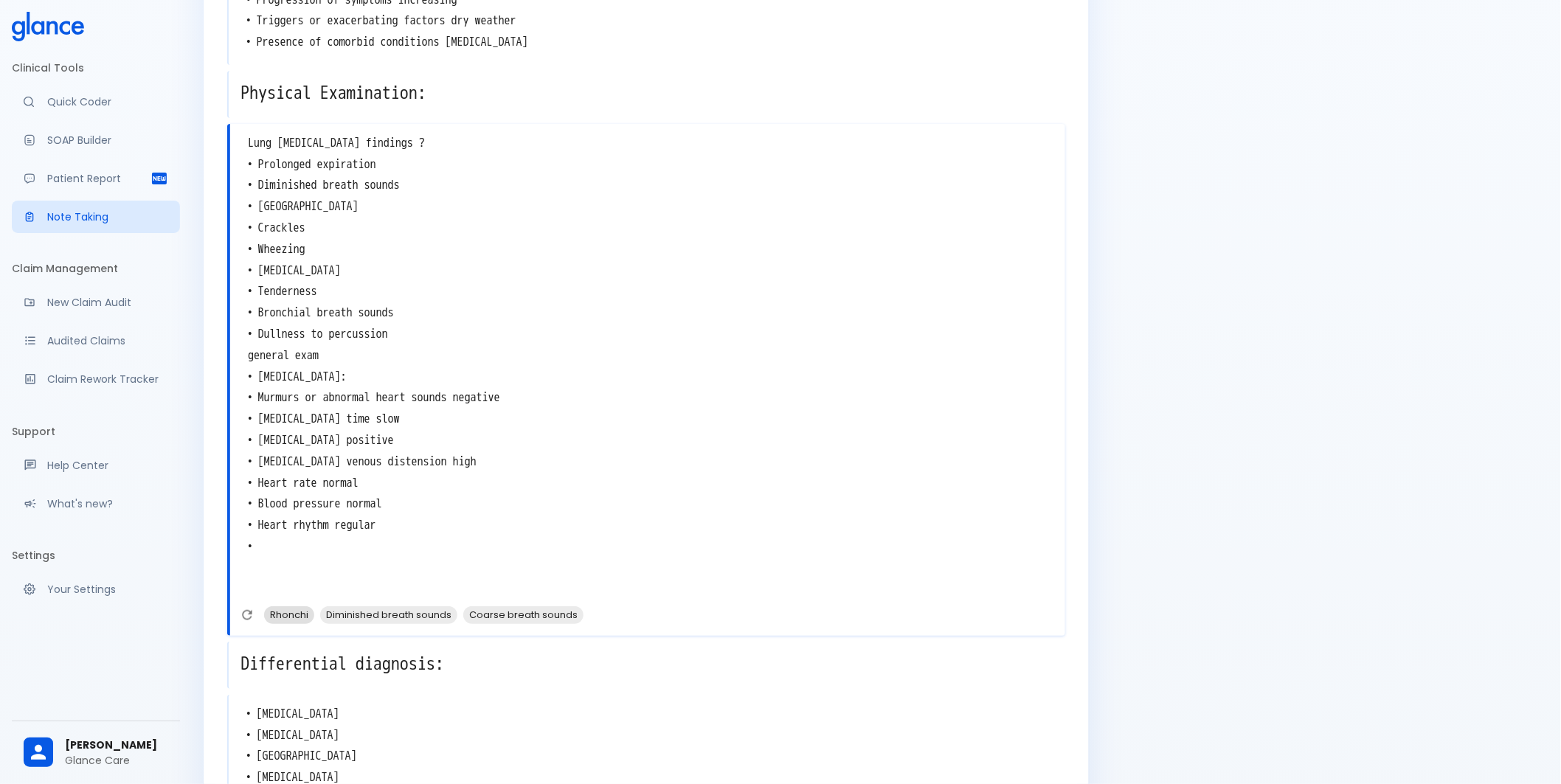 click on "Rhonchi" at bounding box center (289, 614) 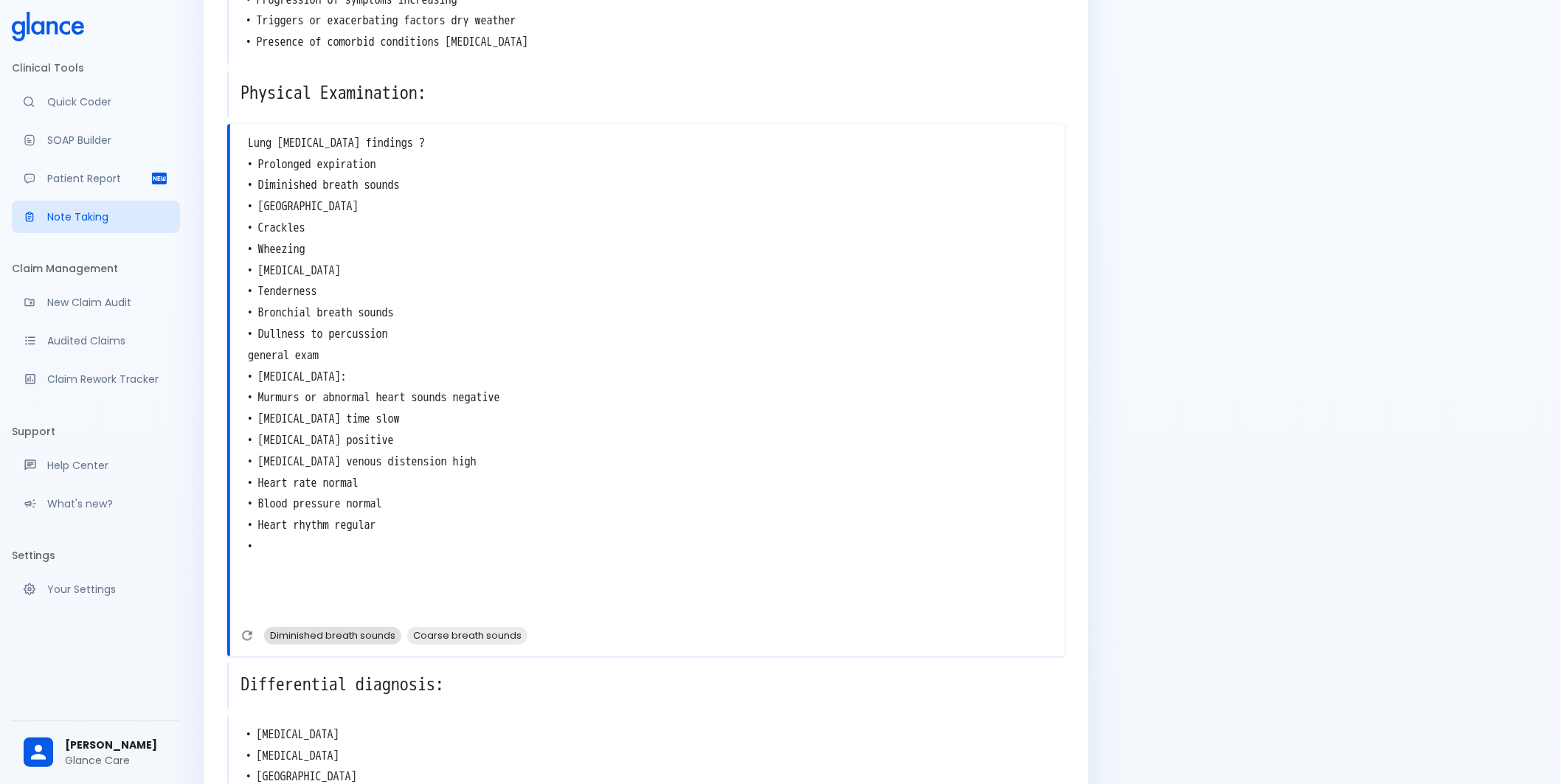 click on "Diminished breath sounds" at bounding box center [333, 635] 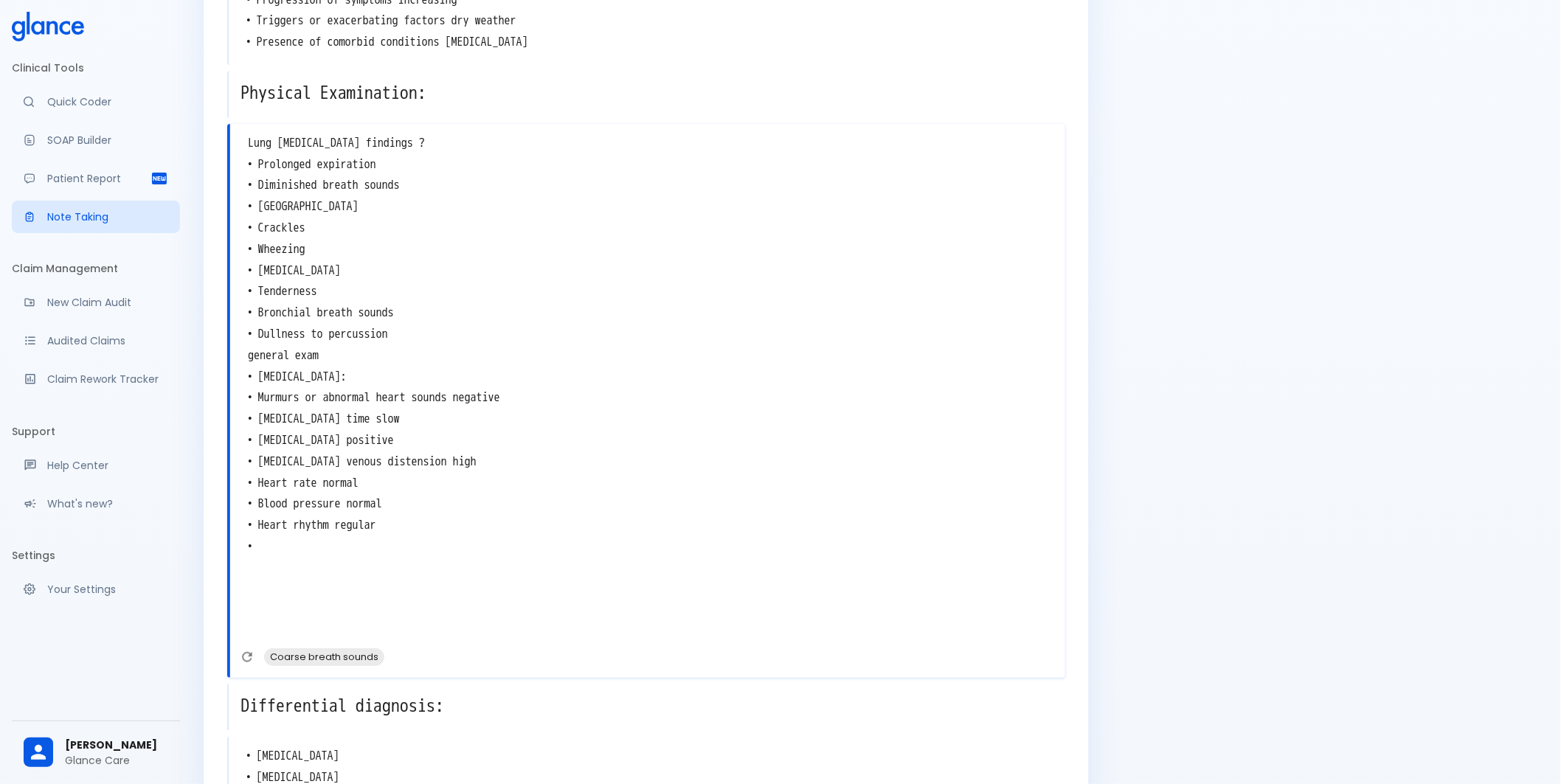 drag, startPoint x: 466, startPoint y: 629, endPoint x: 220, endPoint y: 166, distance: 524.2948 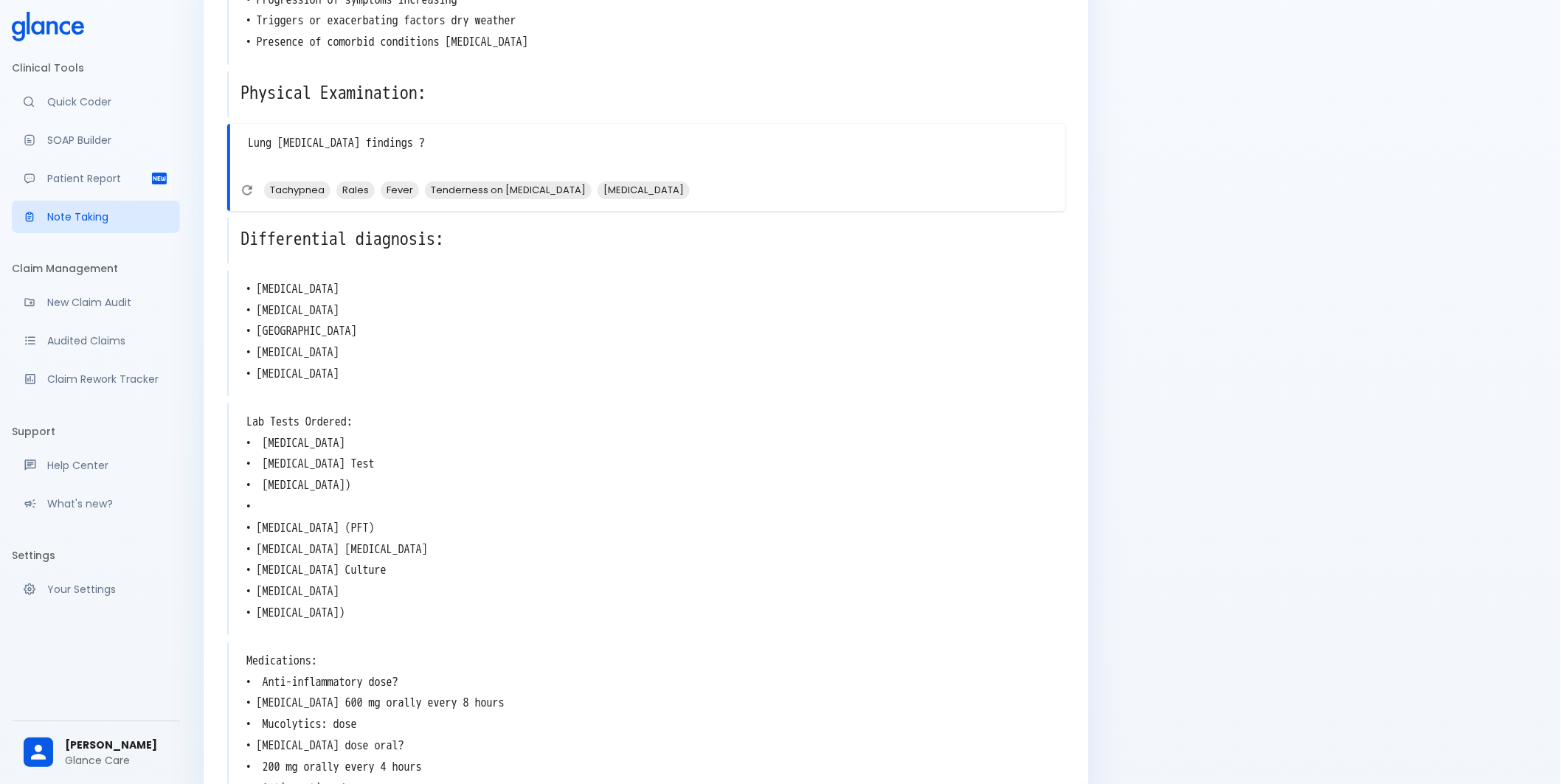 type on "Lung [MEDICAL_DATA] findings ?" 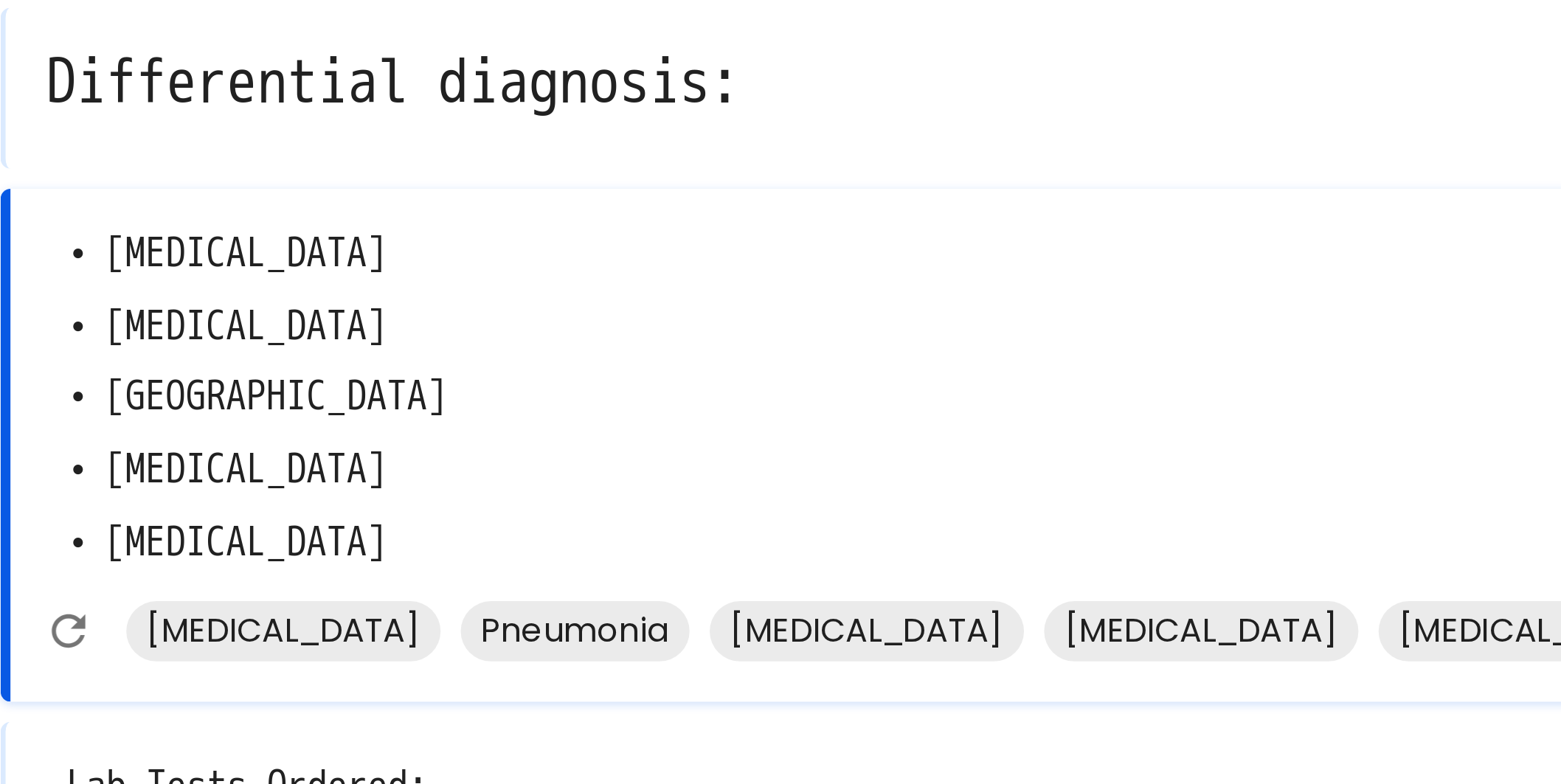 scroll, scrollTop: 363, scrollLeft: 0, axis: vertical 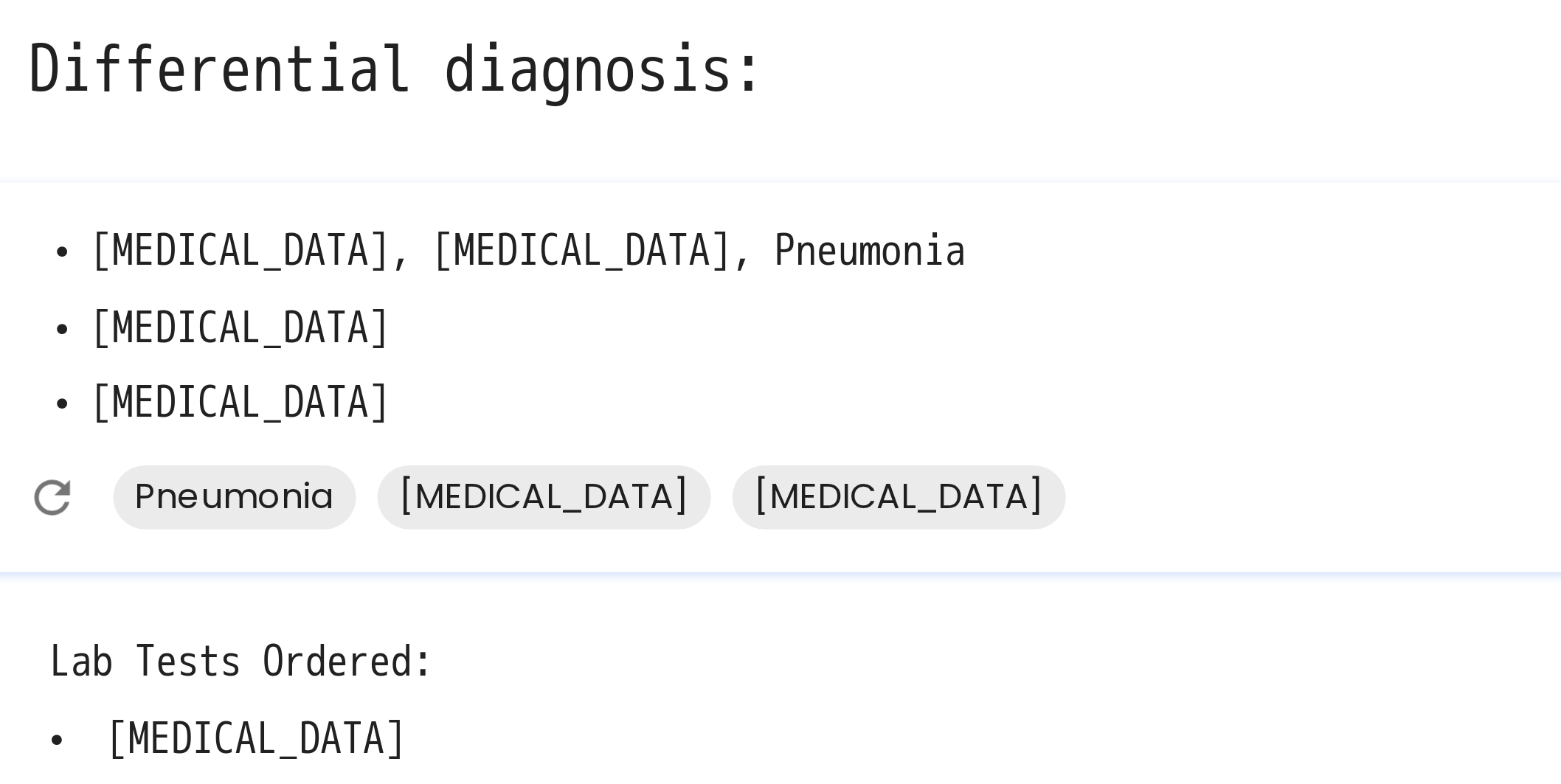 click on "• [MEDICAL_DATA], [MEDICAL_DATA], Pneumonia
• [MEDICAL_DATA]
• [MEDICAL_DATA]" at bounding box center [648, 287] 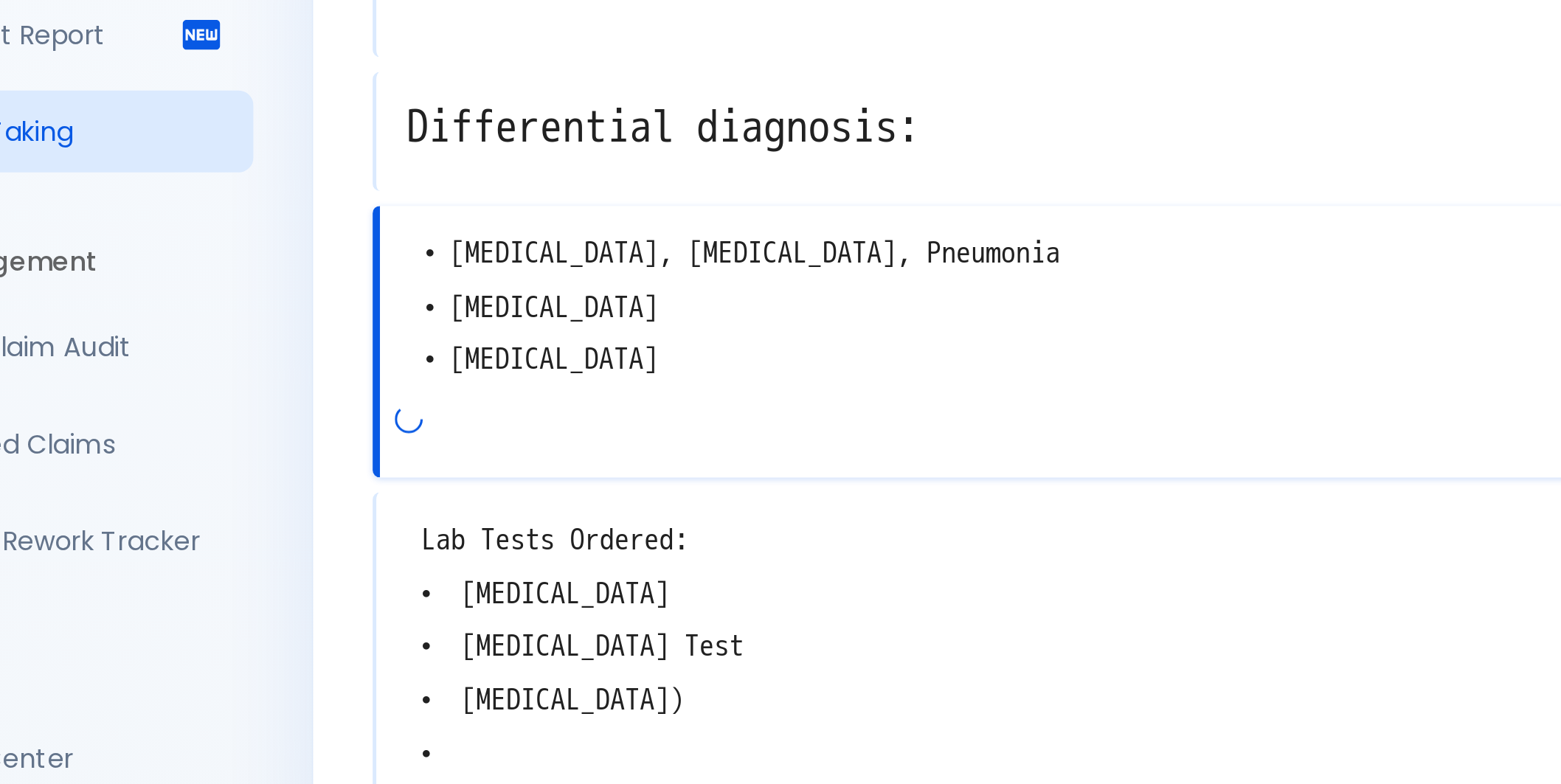 scroll, scrollTop: 363, scrollLeft: 0, axis: vertical 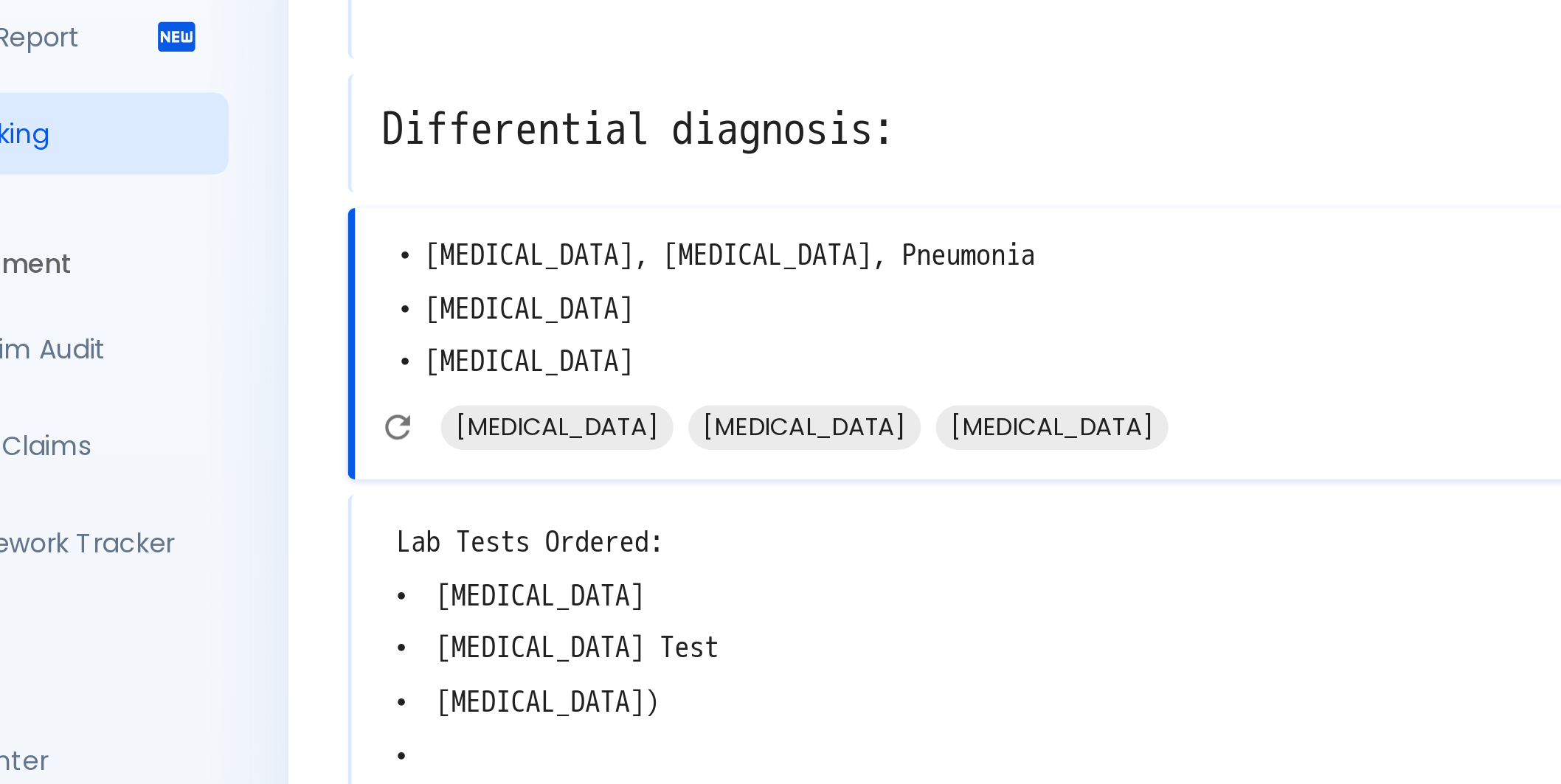 click on "• [MEDICAL_DATA], [MEDICAL_DATA], Pneumonia
• [MEDICAL_DATA]
• [MEDICAL_DATA]" at bounding box center (648, 287) 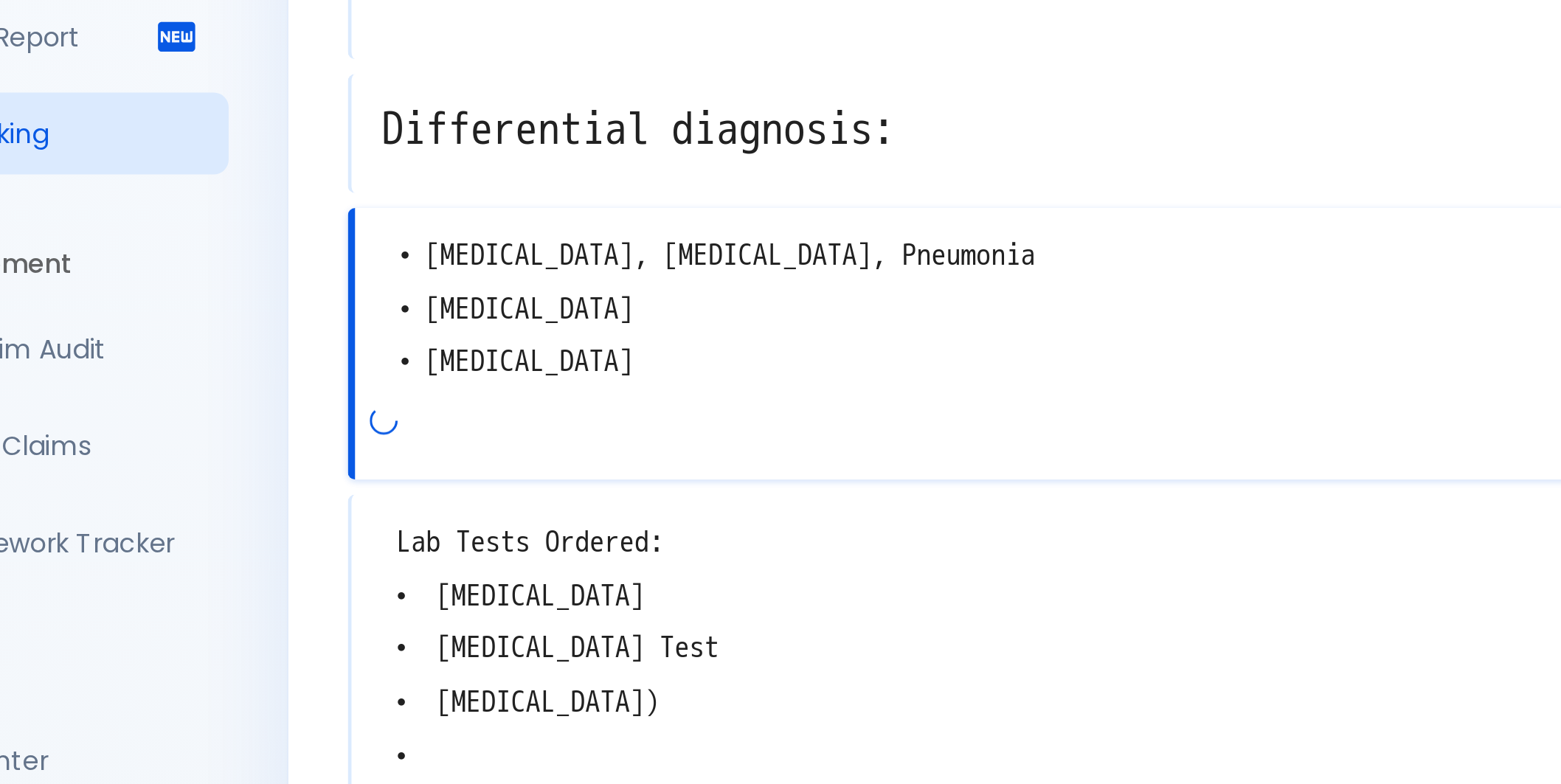 click on "• [MEDICAL_DATA], [MEDICAL_DATA], Pneumonia
• [MEDICAL_DATA]
• [MEDICAL_DATA]" at bounding box center [648, 287] 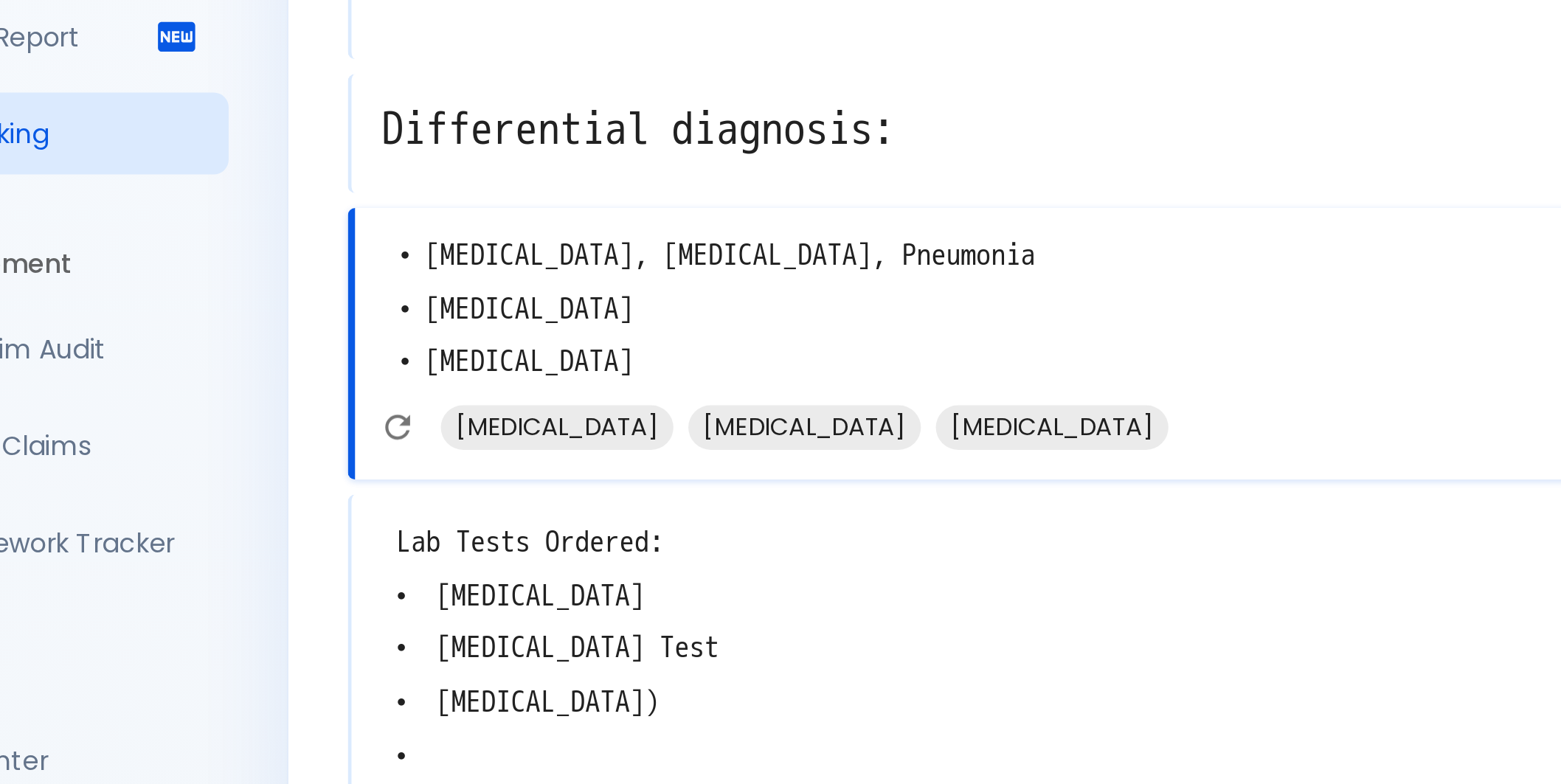 drag, startPoint x: 643, startPoint y: 266, endPoint x: 269, endPoint y: 264, distance: 374.00535 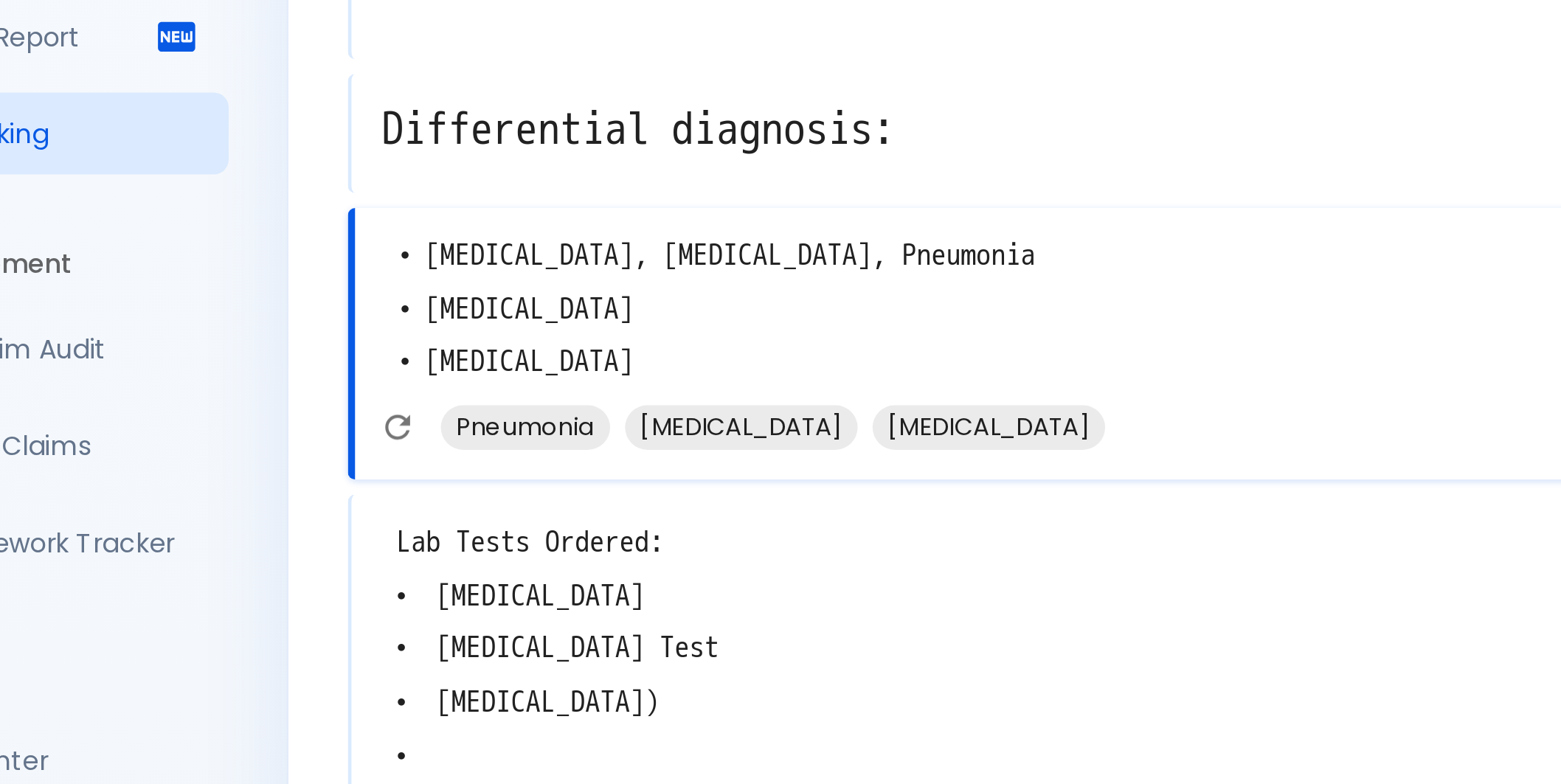 click on "• [MEDICAL_DATA], [MEDICAL_DATA], Pneumonia
• [MEDICAL_DATA]
• [MEDICAL_DATA]" at bounding box center [648, 287] 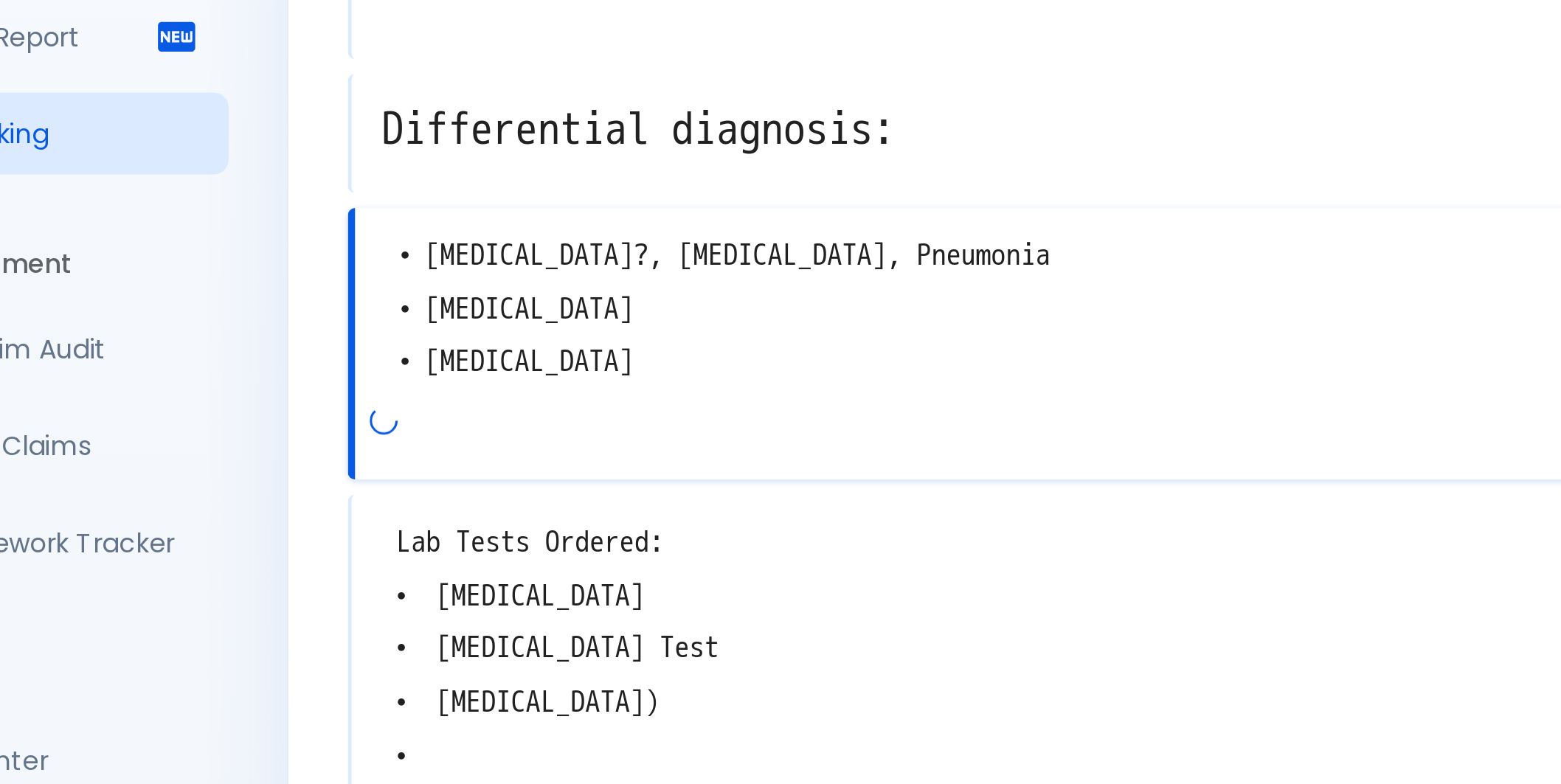 drag, startPoint x: 479, startPoint y: 263, endPoint x: 255, endPoint y: 256, distance: 224.10935 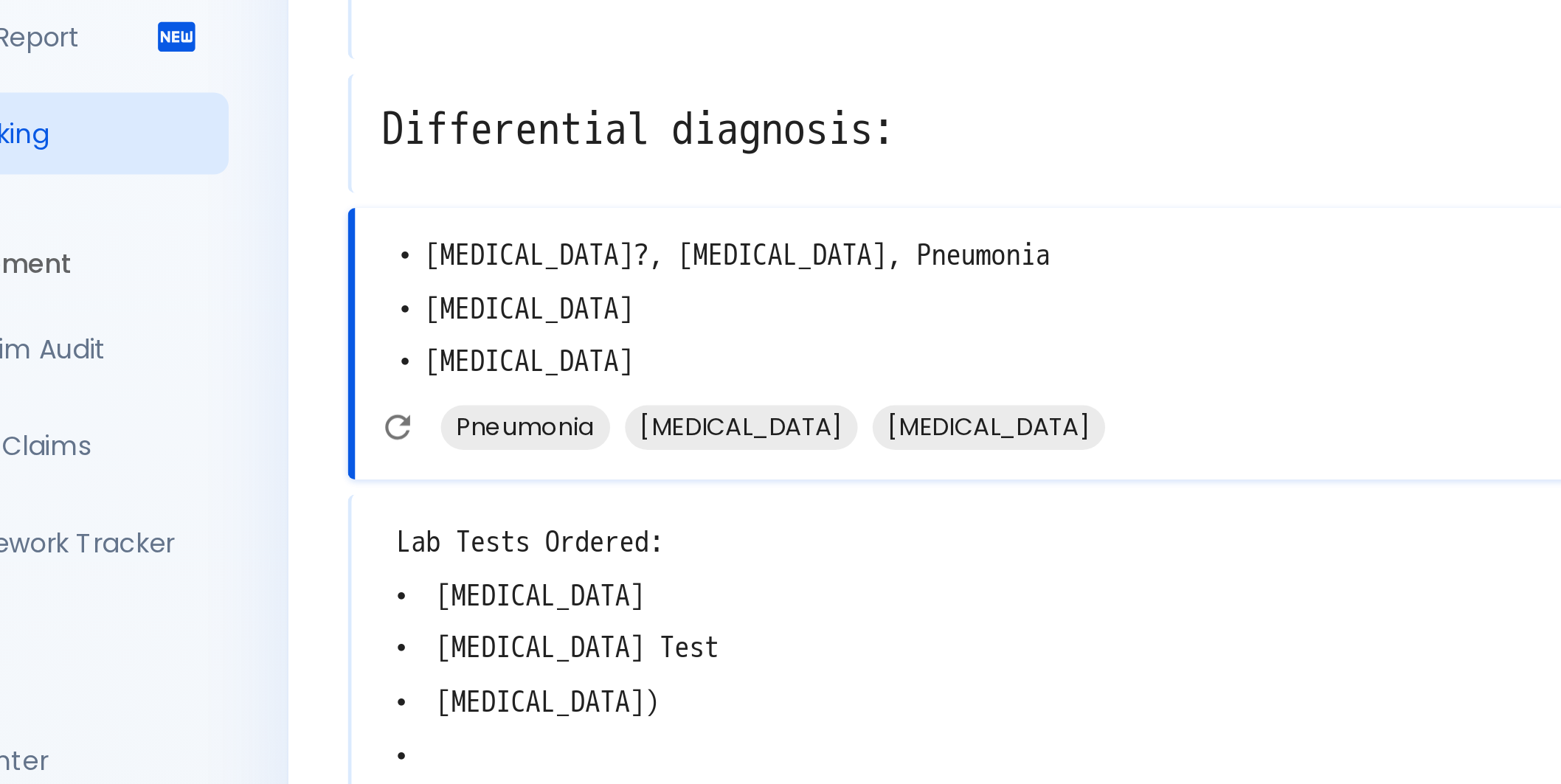 click on "• [MEDICAL_DATA]?, [MEDICAL_DATA], Pneumonia
• [MEDICAL_DATA]
• [MEDICAL_DATA]" at bounding box center (648, 287) 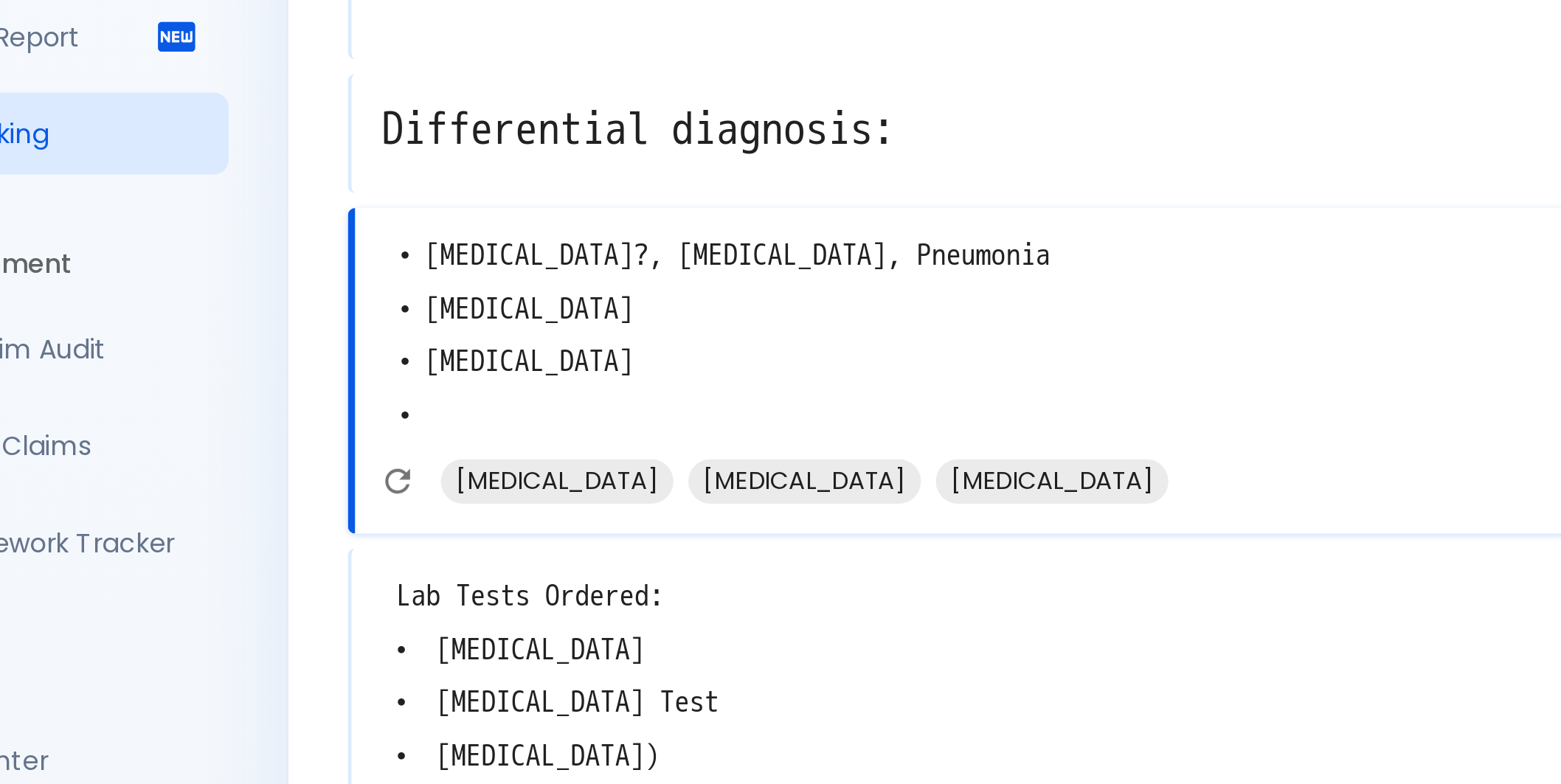 drag, startPoint x: 482, startPoint y: 265, endPoint x: 255, endPoint y: 260, distance: 227.05506 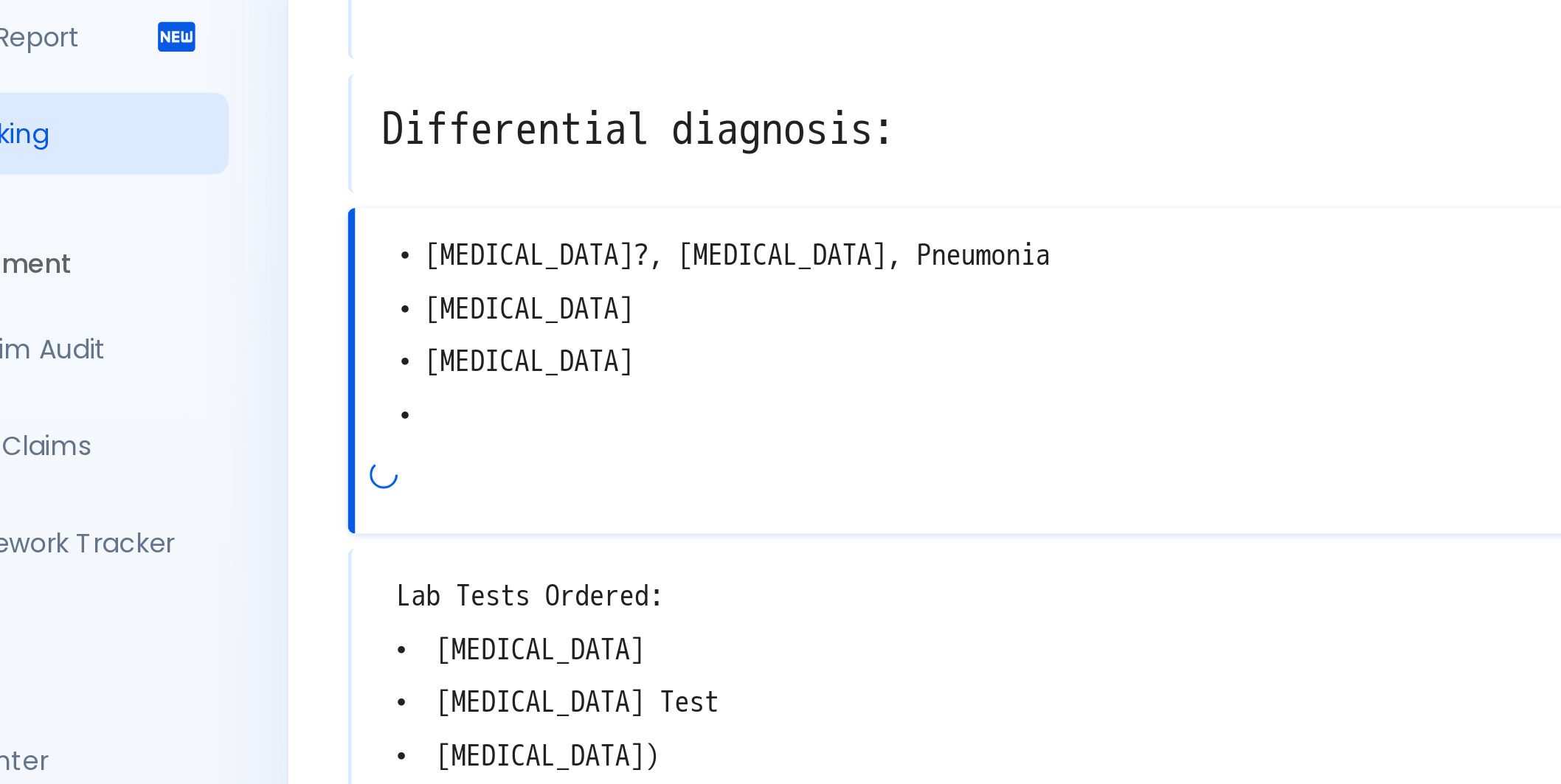 drag, startPoint x: 482, startPoint y: 266, endPoint x: 262, endPoint y: 268, distance: 220.00909 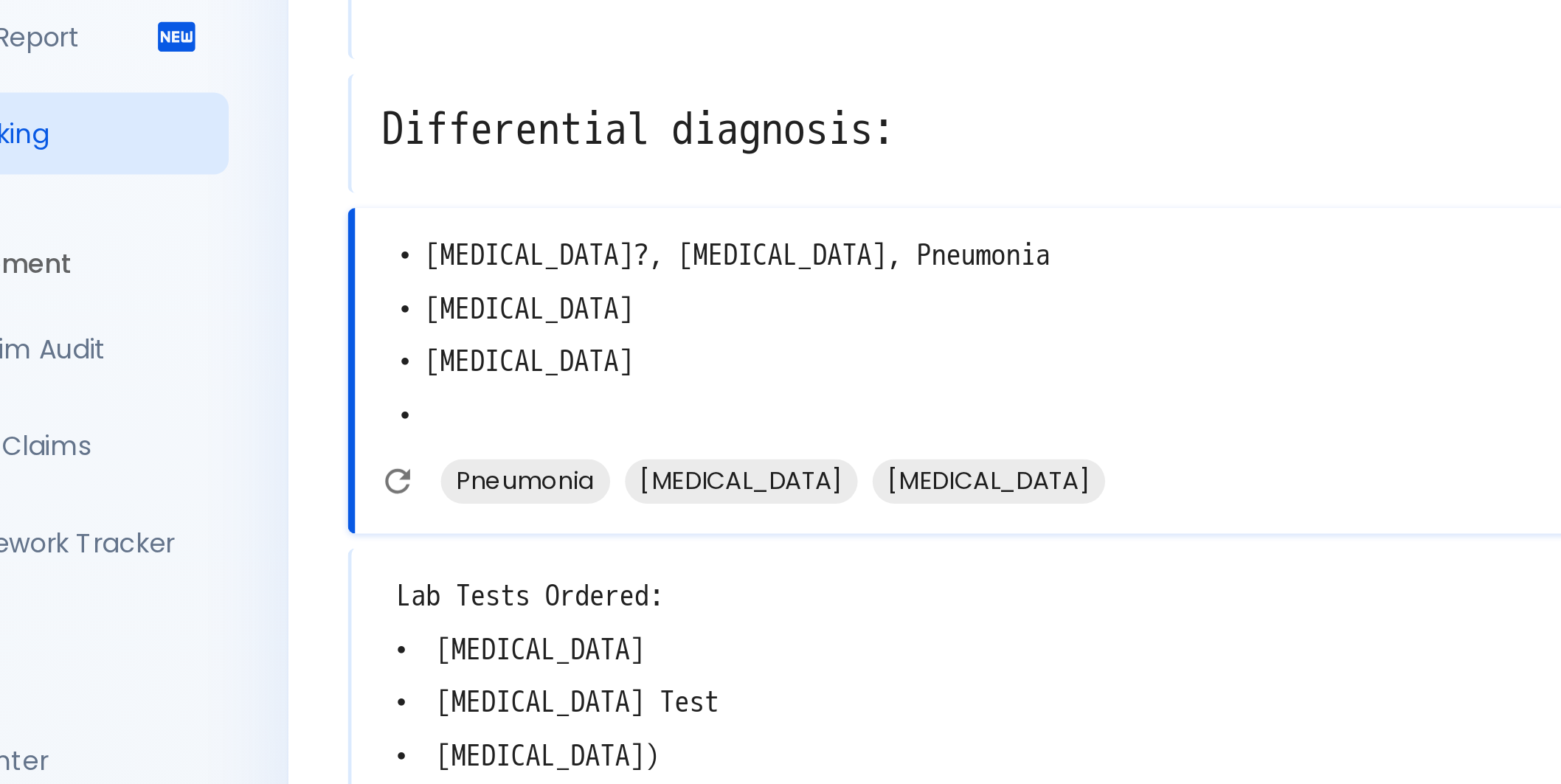 click on "• [MEDICAL_DATA]?, [MEDICAL_DATA], Pneumonia
• [MEDICAL_DATA]
• [MEDICAL_DATA]
•" at bounding box center [648, 297] 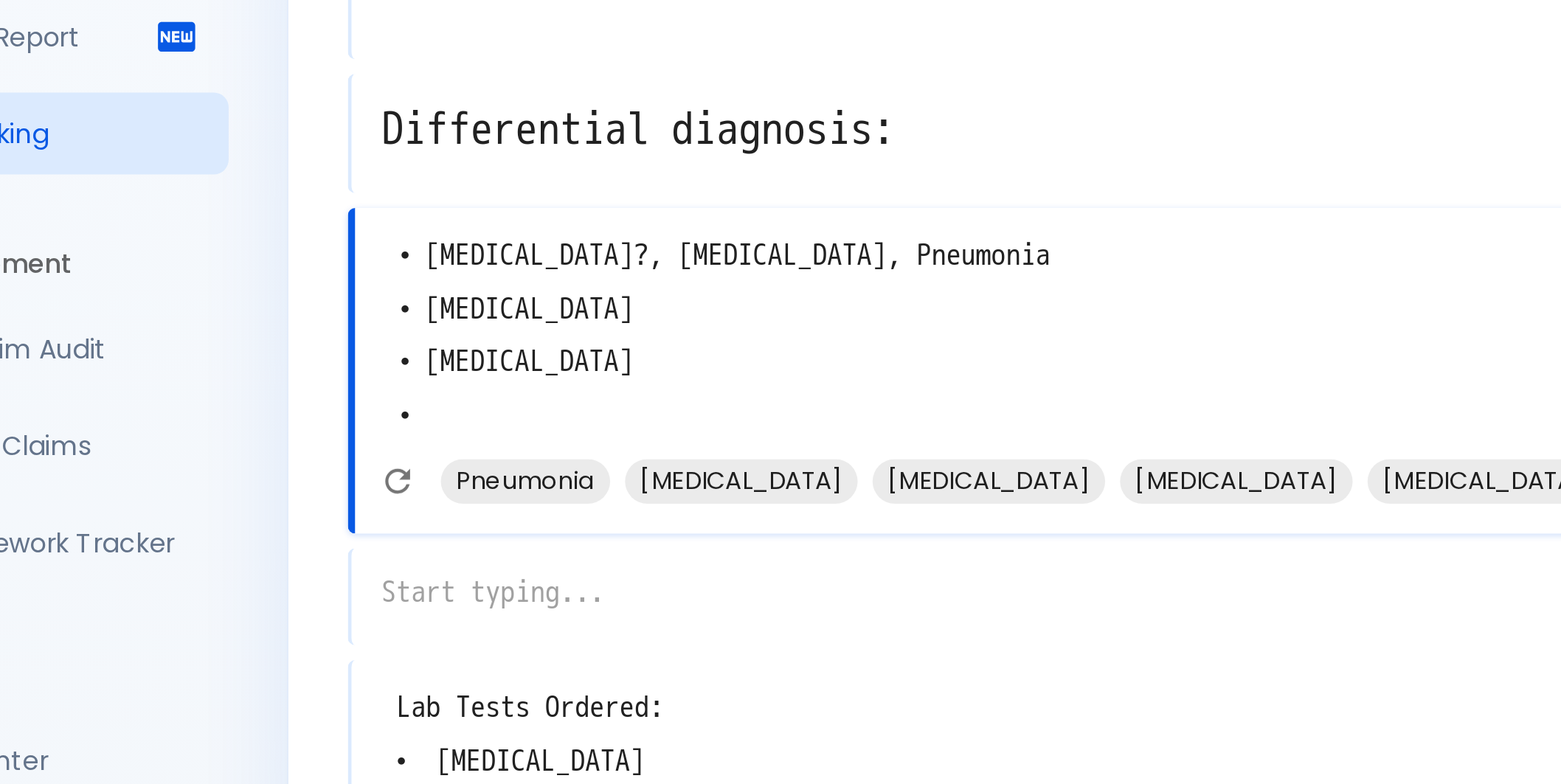 click on "• [MEDICAL_DATA]?, [MEDICAL_DATA], Pneumonia
• [MEDICAL_DATA]
• [MEDICAL_DATA]
•" at bounding box center [648, 297] 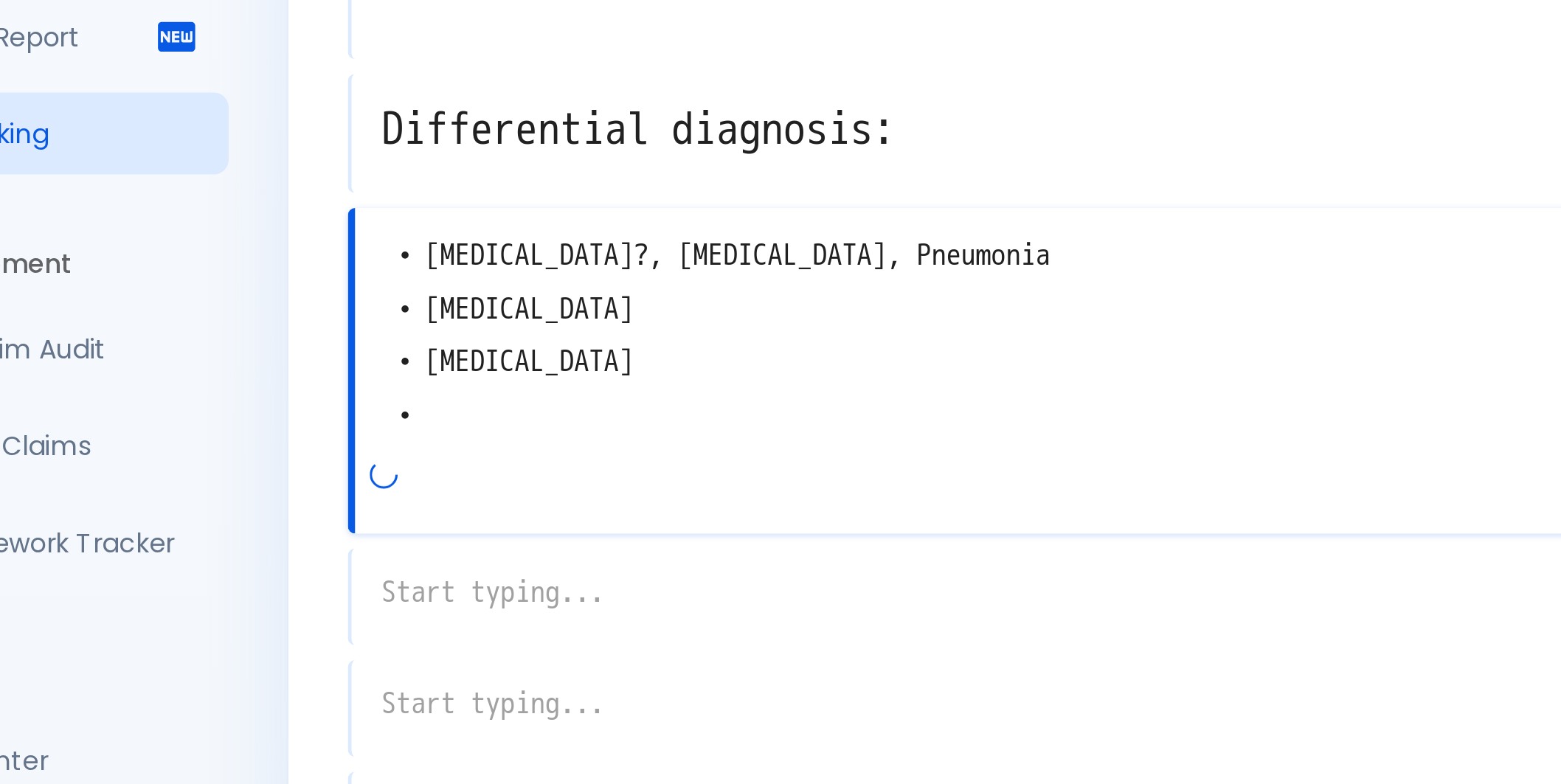 click on "• [MEDICAL_DATA]?, [MEDICAL_DATA], Pneumonia
• [MEDICAL_DATA]
• [MEDICAL_DATA]
•" at bounding box center (648, 297) 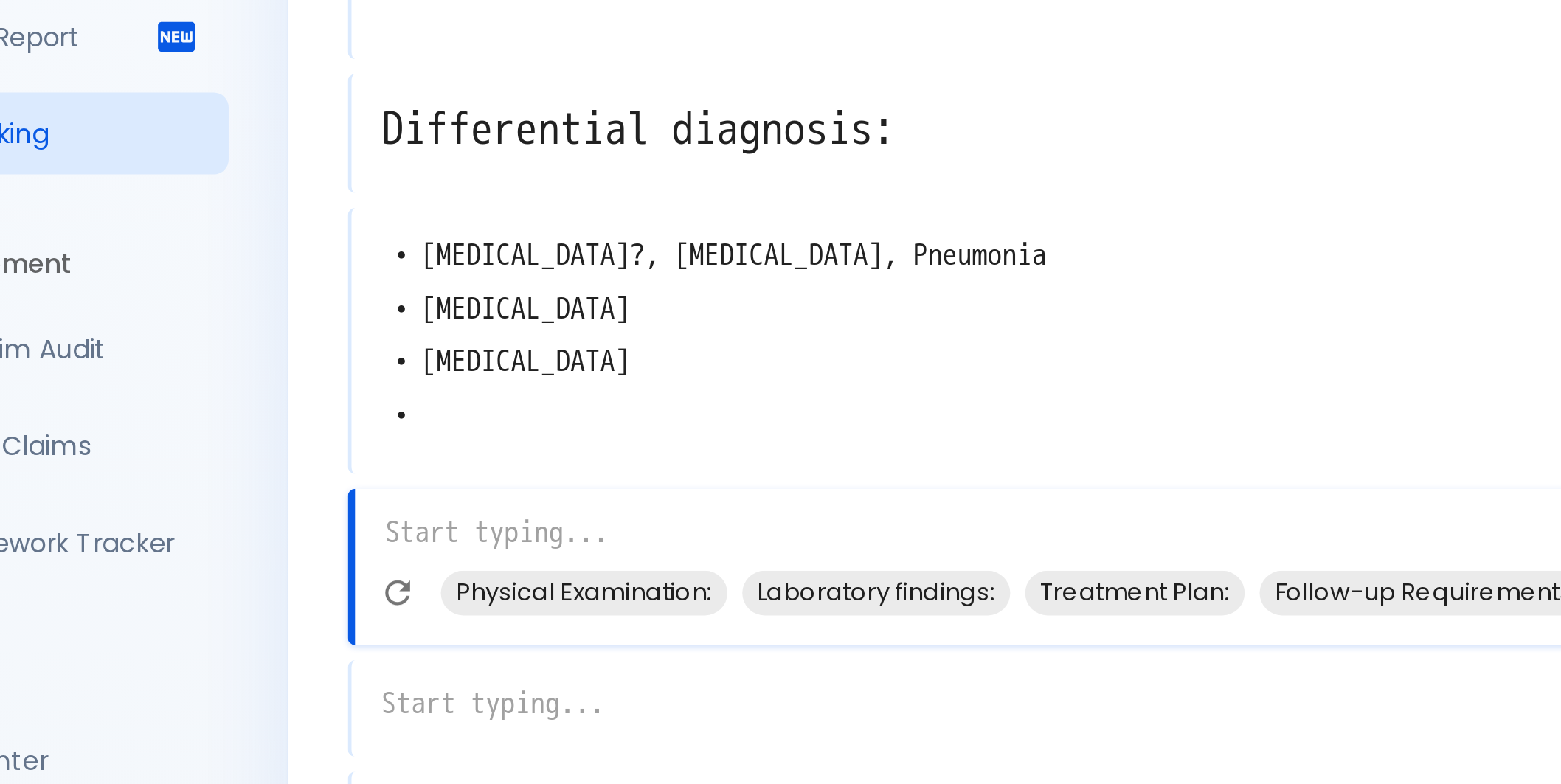 click on "• [MEDICAL_DATA]?, [MEDICAL_DATA], Pneumonia
• [MEDICAL_DATA]
• [MEDICAL_DATA]
•" at bounding box center (647, 297) 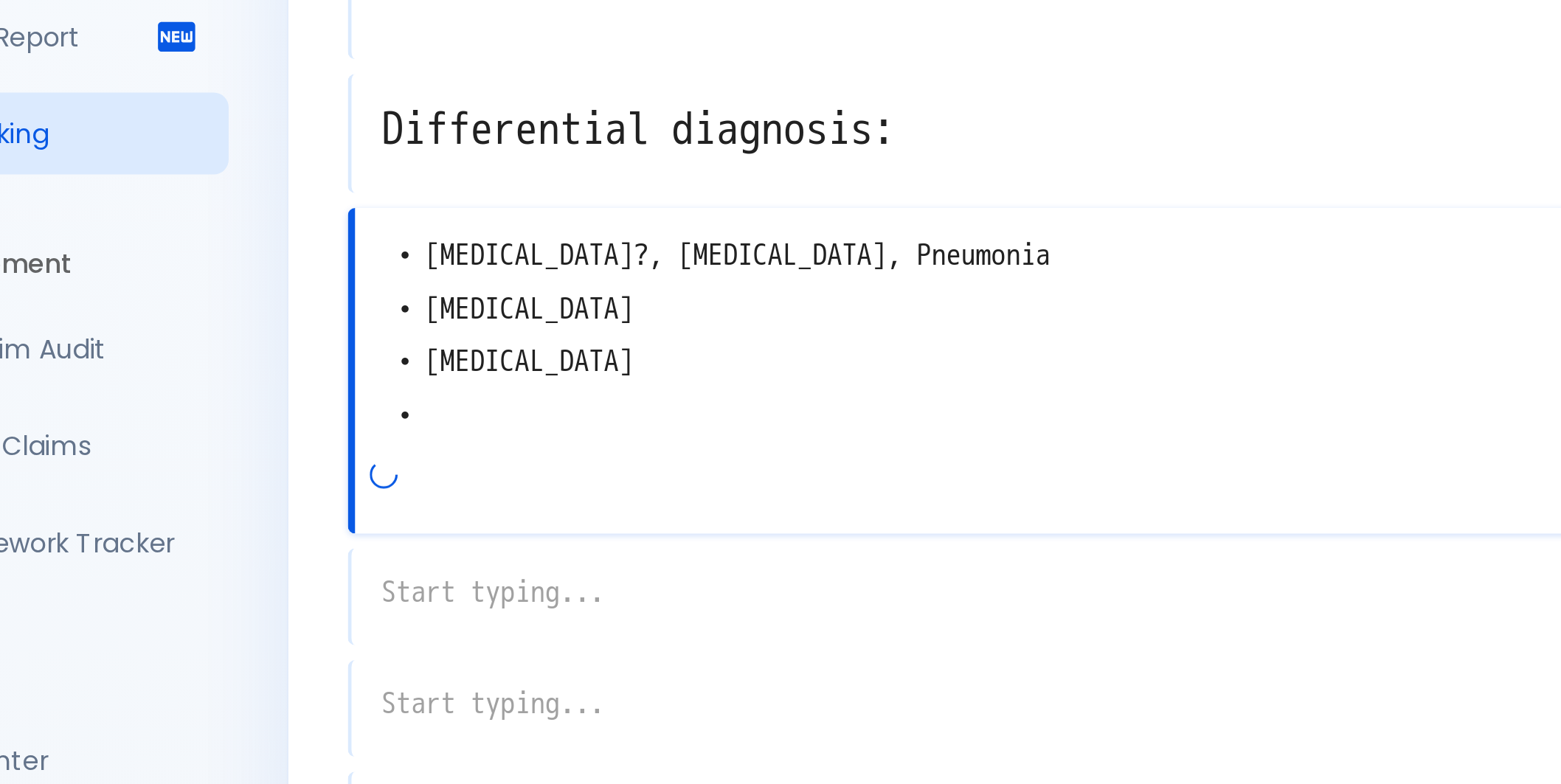 click on "• [MEDICAL_DATA]?, [MEDICAL_DATA], Pneumonia
• [MEDICAL_DATA]
• [MEDICAL_DATA]
•" at bounding box center [648, 297] 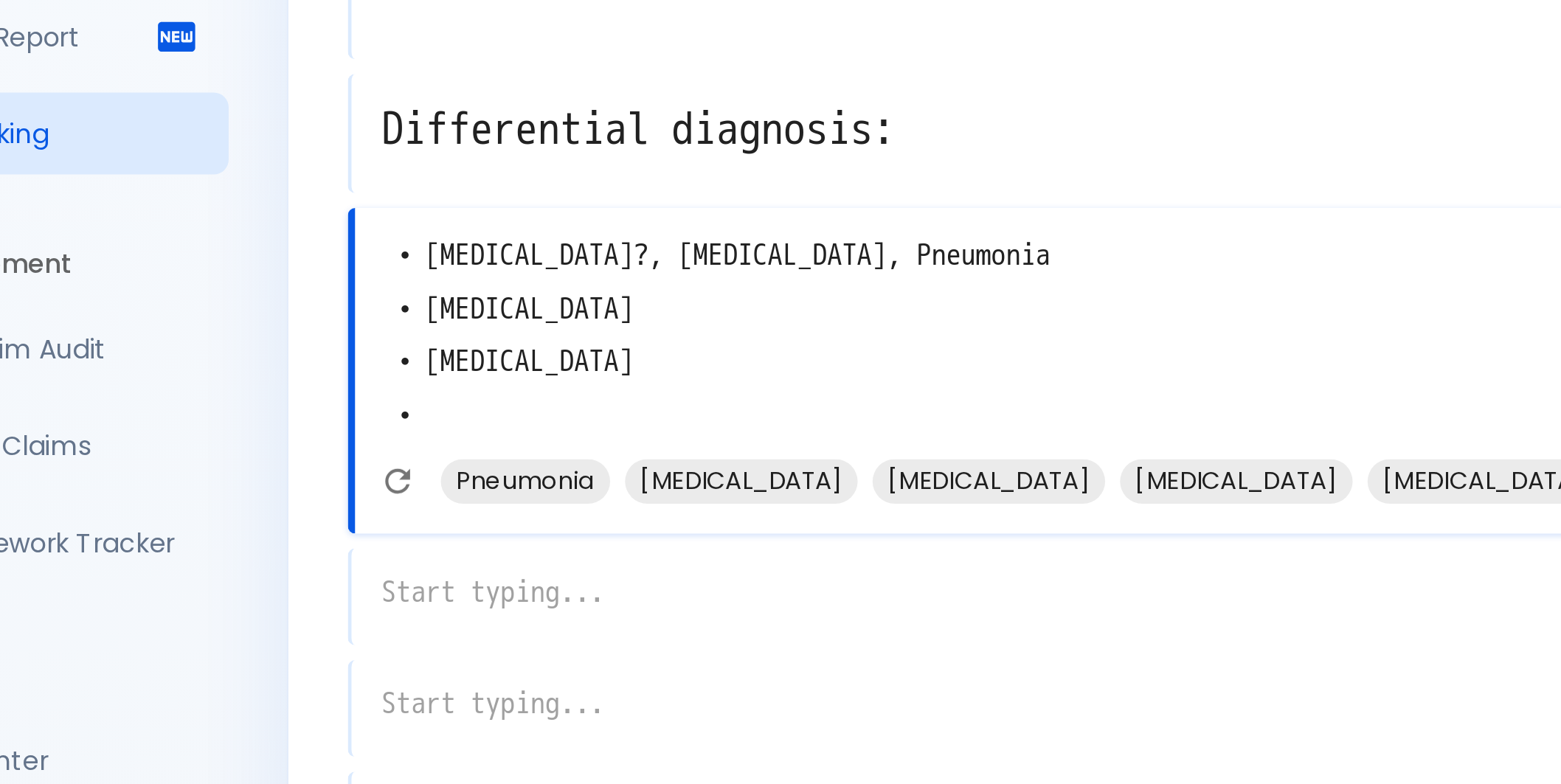 drag, startPoint x: 489, startPoint y: 264, endPoint x: 480, endPoint y: 267, distance: 9.486833 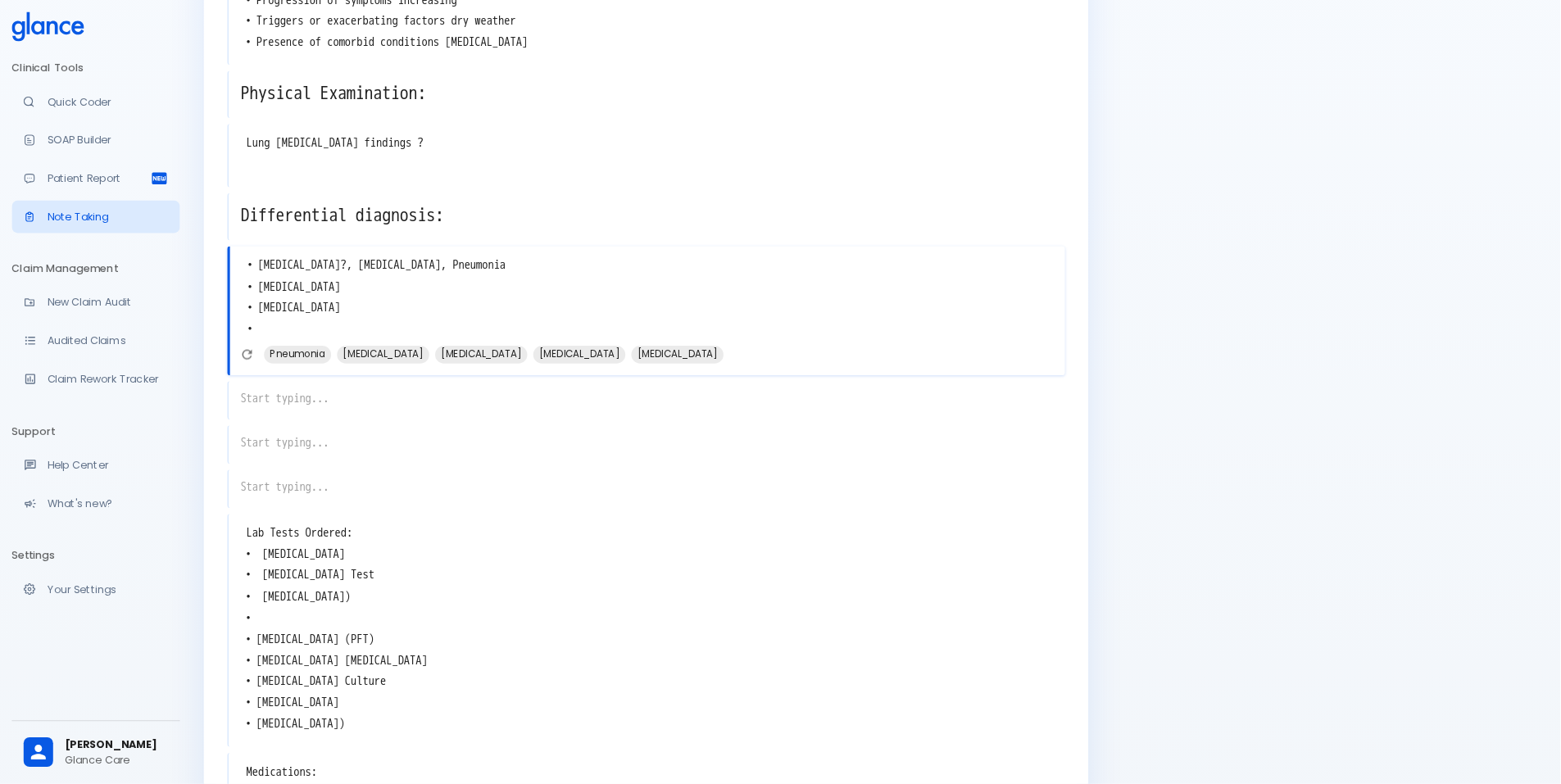 scroll, scrollTop: 403, scrollLeft: 0, axis: vertical 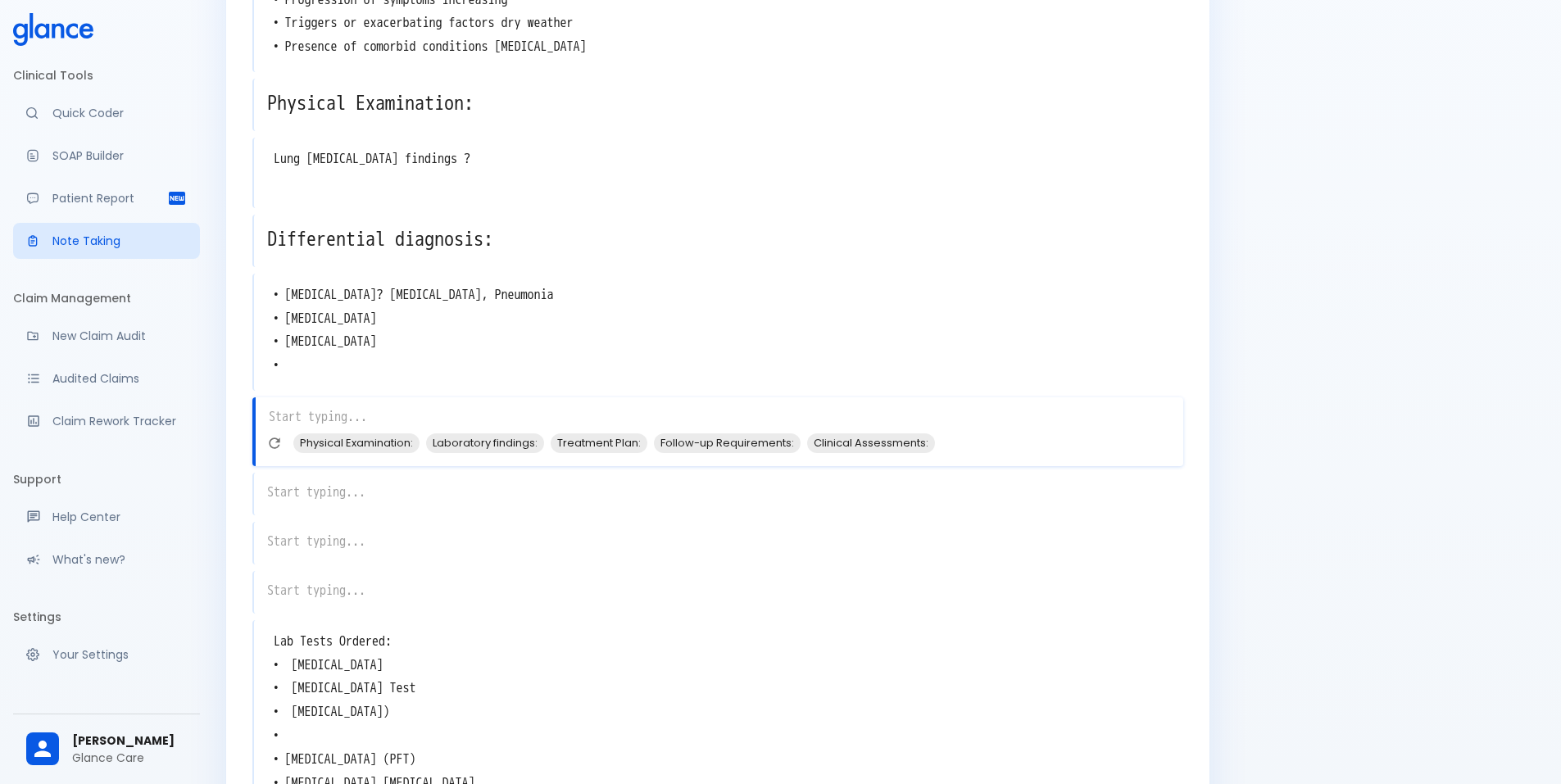 click on "• [MEDICAL_DATA]? [MEDICAL_DATA], Pneumonia
• [MEDICAL_DATA]
• [MEDICAL_DATA]
•" at bounding box center [719, 330] 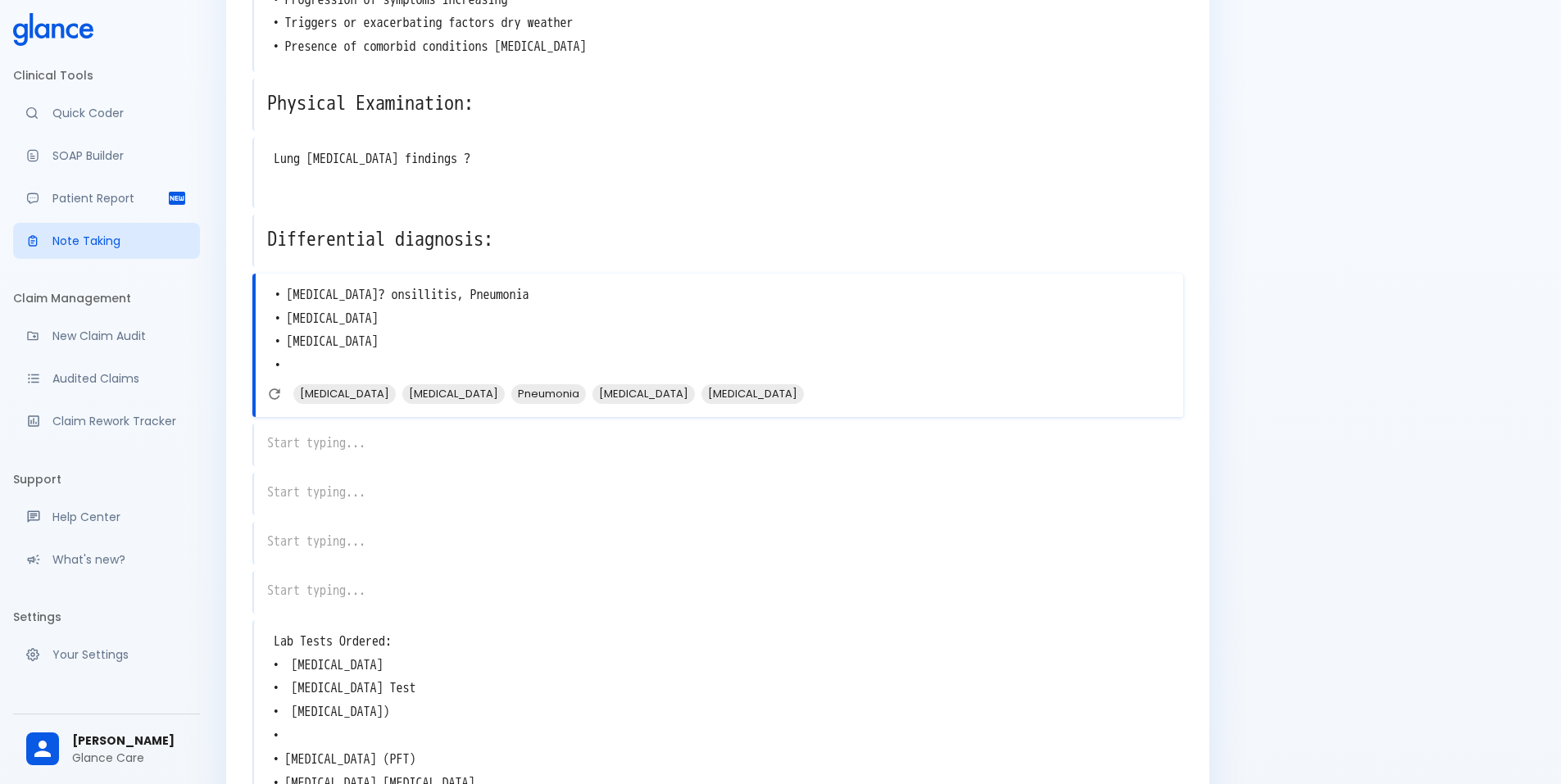 type on "• [MEDICAL_DATA]? [MEDICAL_DATA], Pneumonia
• [MEDICAL_DATA]
• [MEDICAL_DATA]
•" 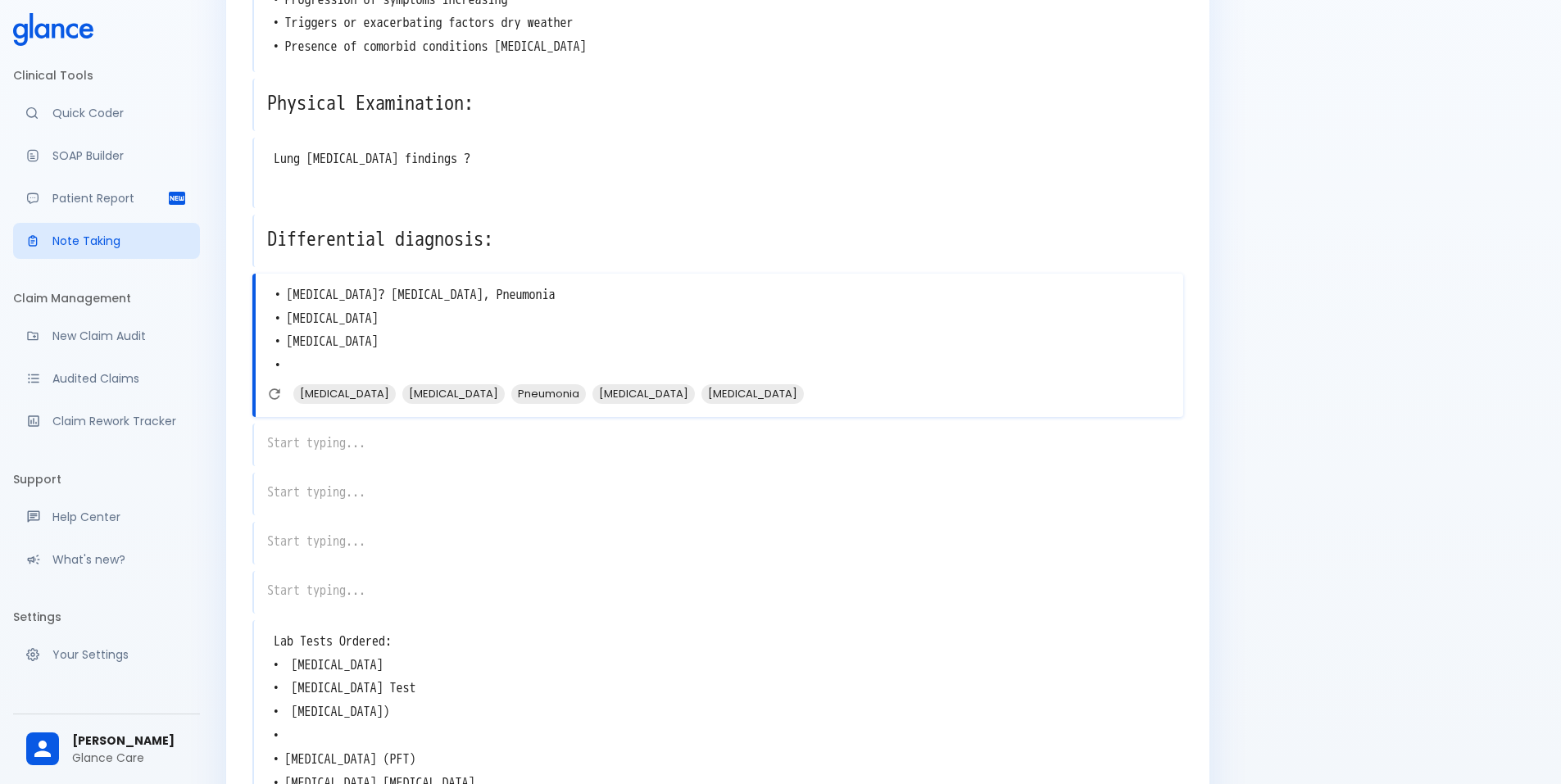 click on "• [MEDICAL_DATA]? [MEDICAL_DATA], Pneumonia
• [MEDICAL_DATA]
• [MEDICAL_DATA]
•" at bounding box center [719, 330] 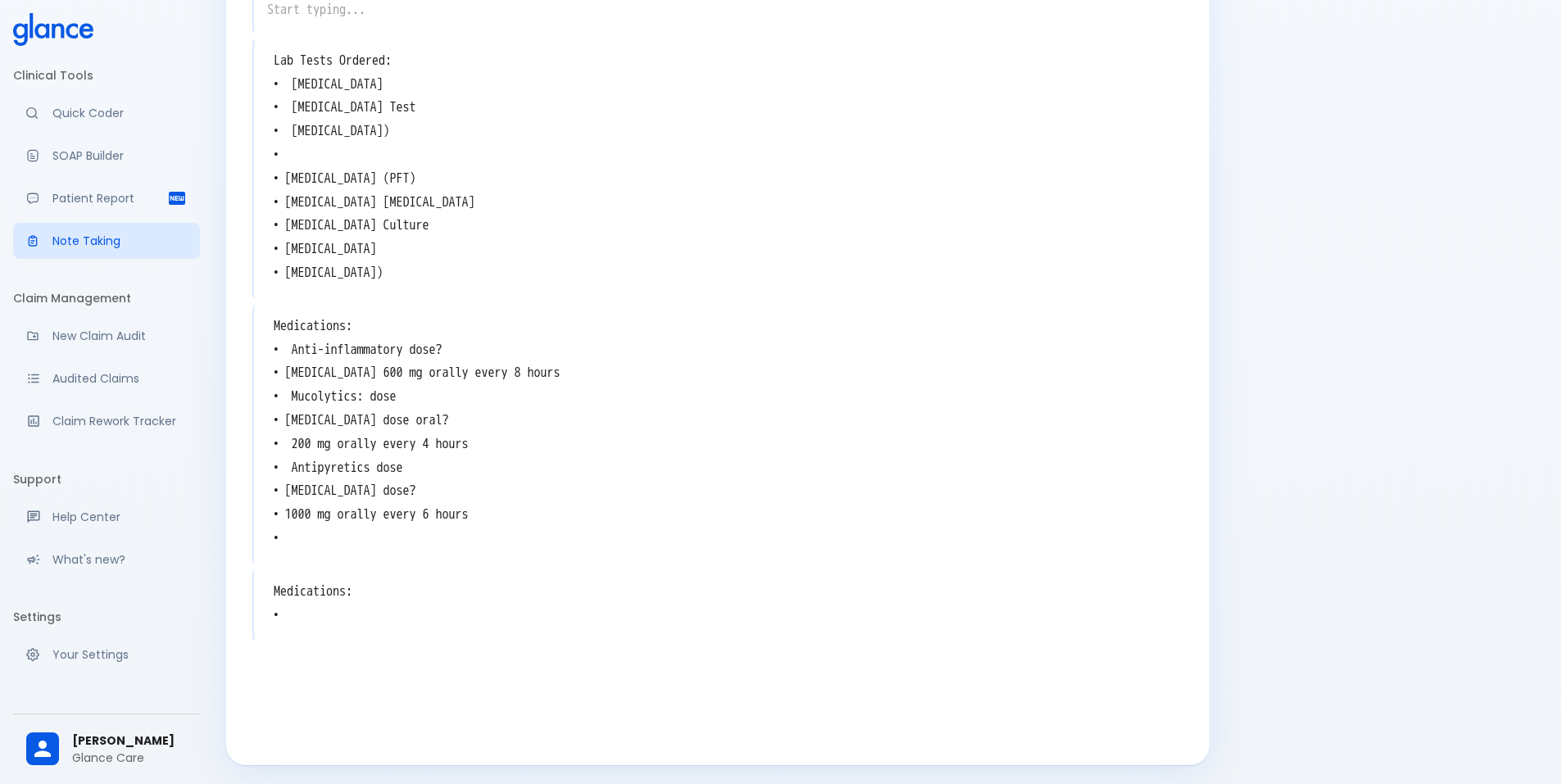 scroll, scrollTop: 985, scrollLeft: 0, axis: vertical 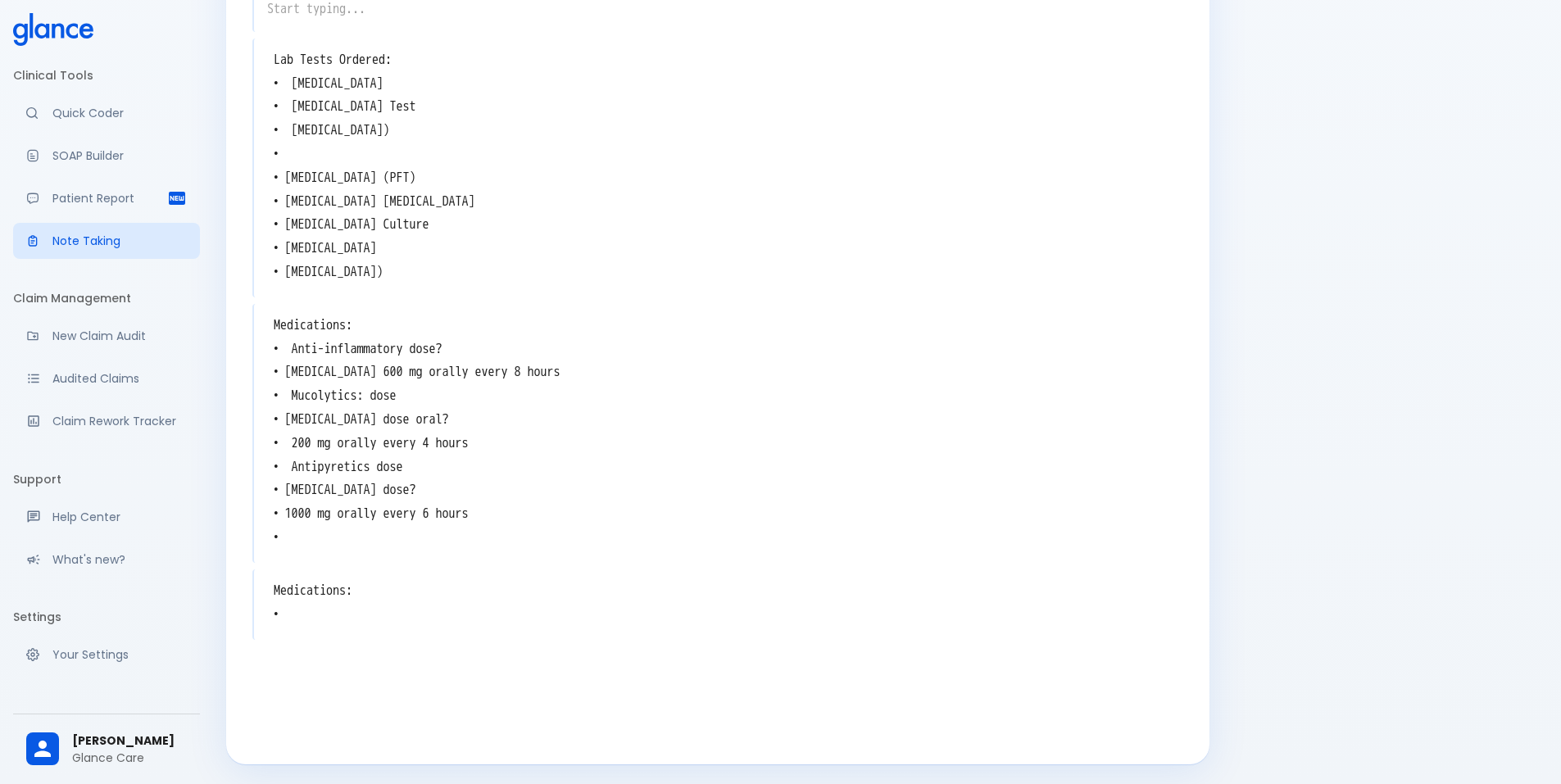 click on "Medications:
•  Anti-inflammatory dose?
• [MEDICAL_DATA] 600 mg orally every 8 hours
•  Mucolytics: dose
• [MEDICAL_DATA] dose oral?
•  200 mg orally every 4 hours
•  Antipyretics dose
• [MEDICAL_DATA] dose?
• 1000 mg orally every 6 hours
•" at bounding box center [719, 432] 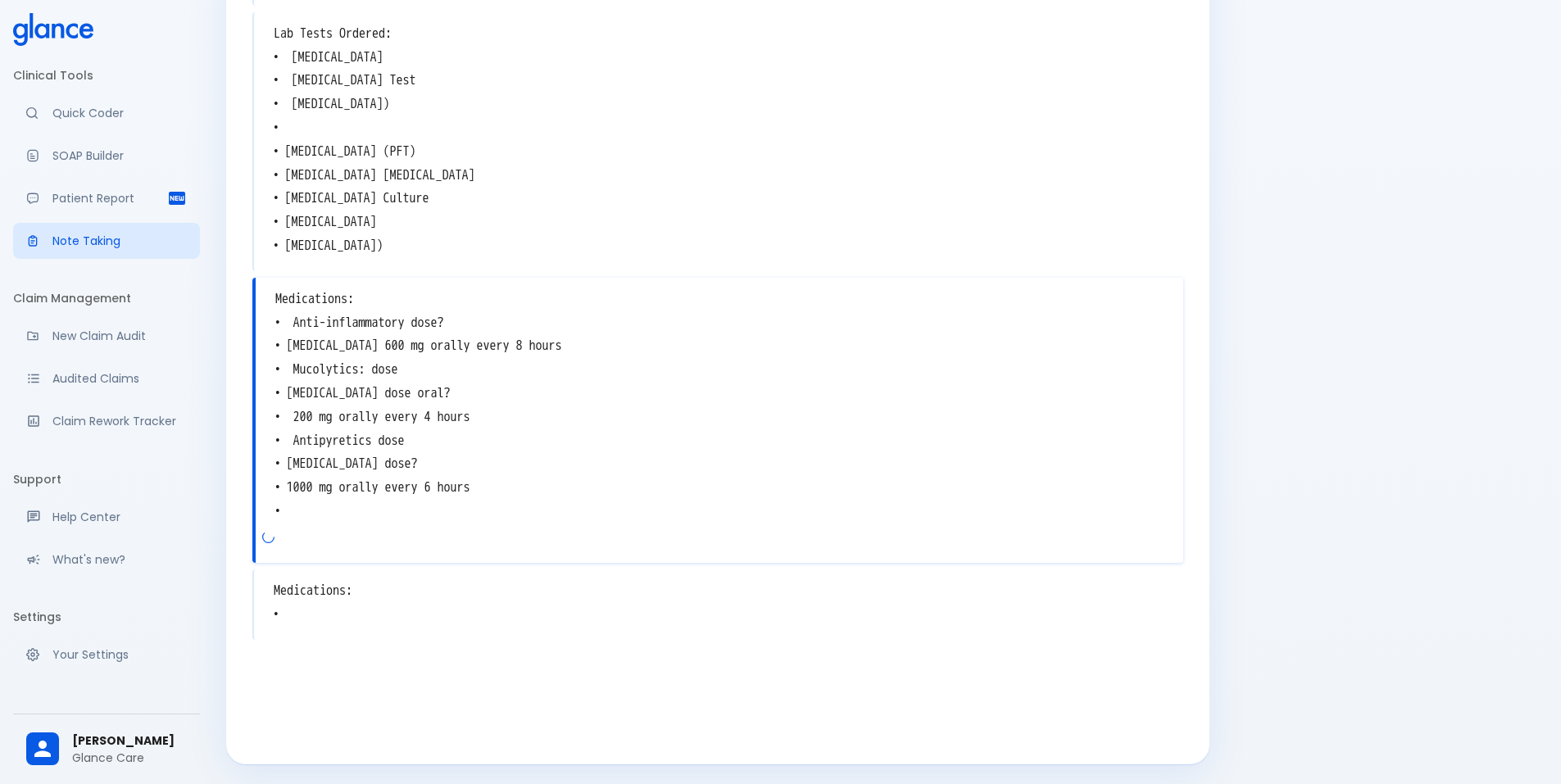 scroll, scrollTop: 958, scrollLeft: 0, axis: vertical 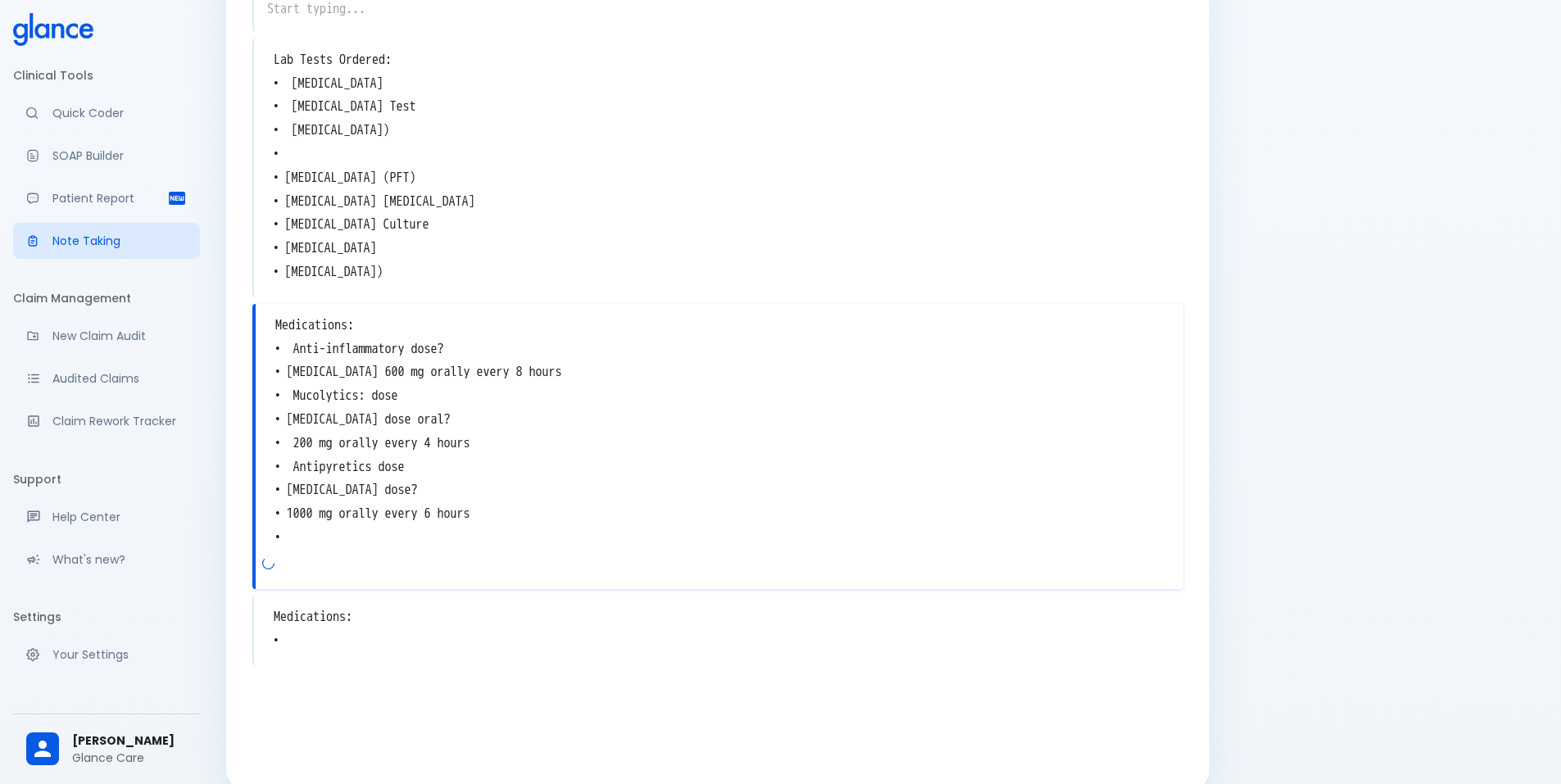 click on "Medications:
•  Anti-inflammatory dose?
• [MEDICAL_DATA] 600 mg orally every 8 hours
•  Mucolytics: dose
• [MEDICAL_DATA] dose oral?
•  200 mg orally every 4 hours
•  Antipyretics dose
• [MEDICAL_DATA] dose?
• 1000 mg orally every 6 hours
•" at bounding box center [719, 432] 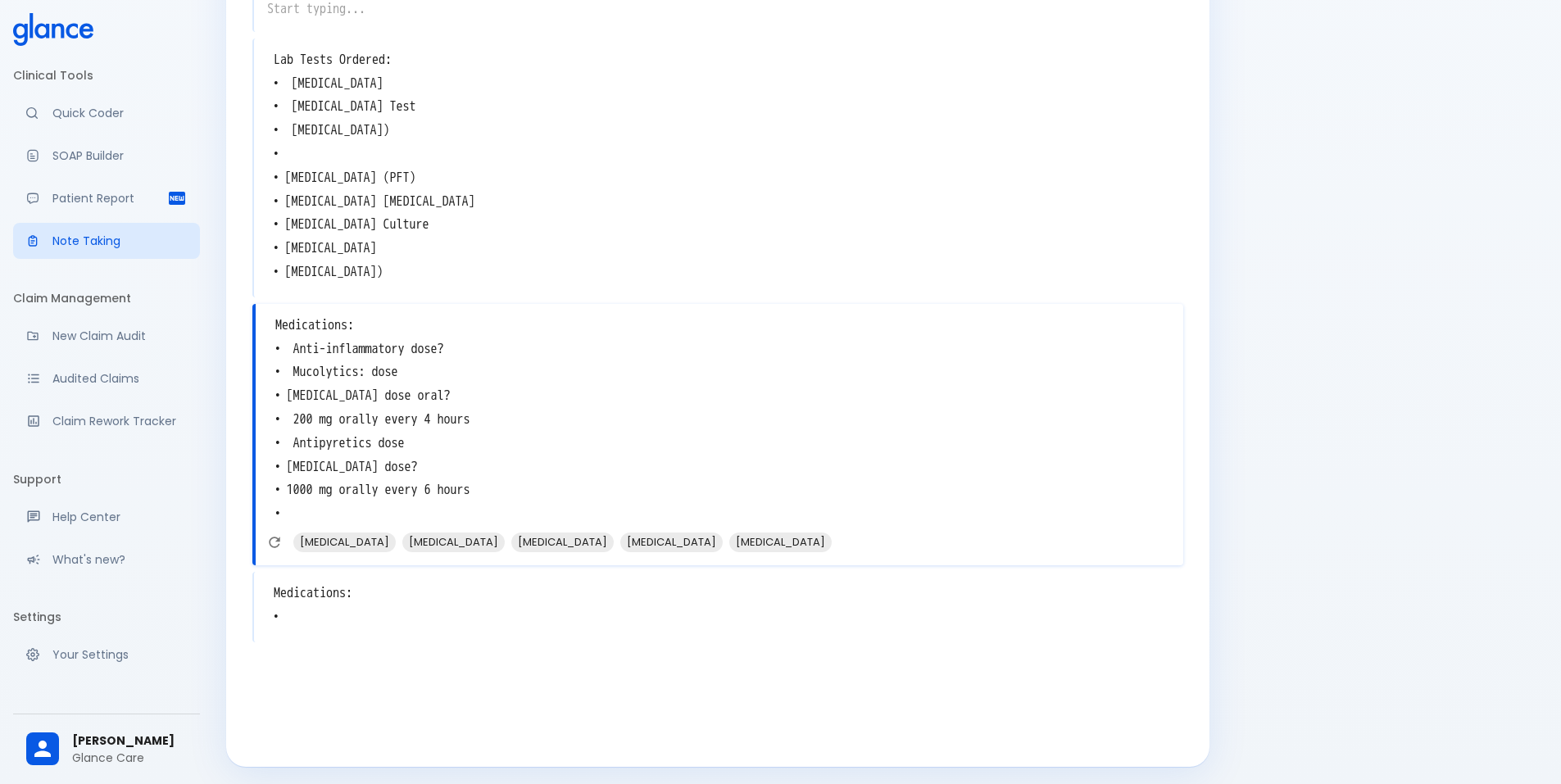 click on "Medications:
•  Anti-inflammatory dose?
•  Mucolytics: dose
• [MEDICAL_DATA] dose oral?
•  200 mg orally every 4 hours
•  Antipyretics dose
• [MEDICAL_DATA] dose?
• 1000 mg orally every 6 hours
•" at bounding box center (719, 419) 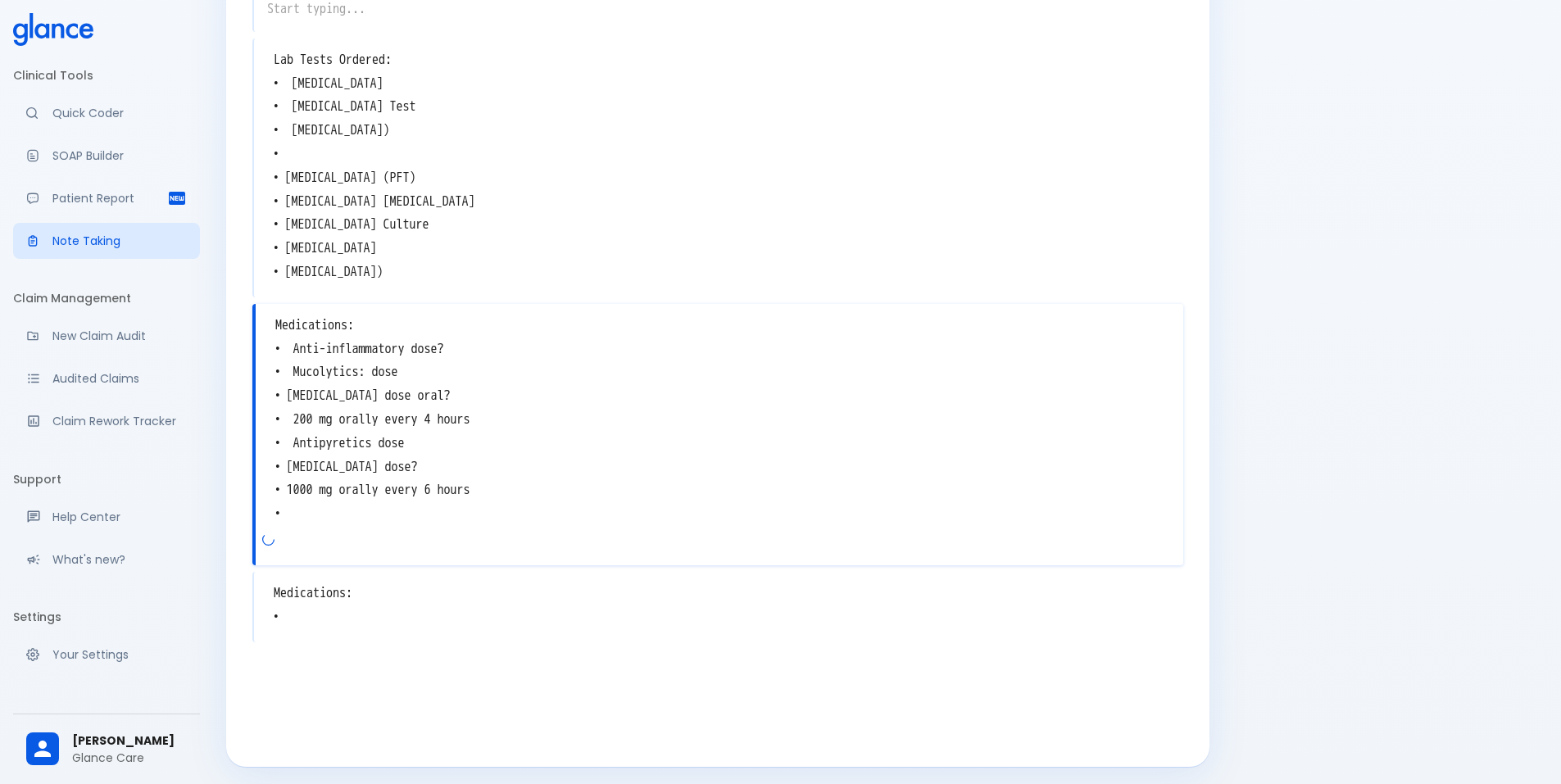 click on "Medications:
•  Anti-inflammatory dose?
•  Mucolytics: dose
• [MEDICAL_DATA] dose oral?
•  200 mg orally every 4 hours
•  Antipyretics dose
• [MEDICAL_DATA] dose?
• 1000 mg orally every 6 hours
•" at bounding box center (719, 419) 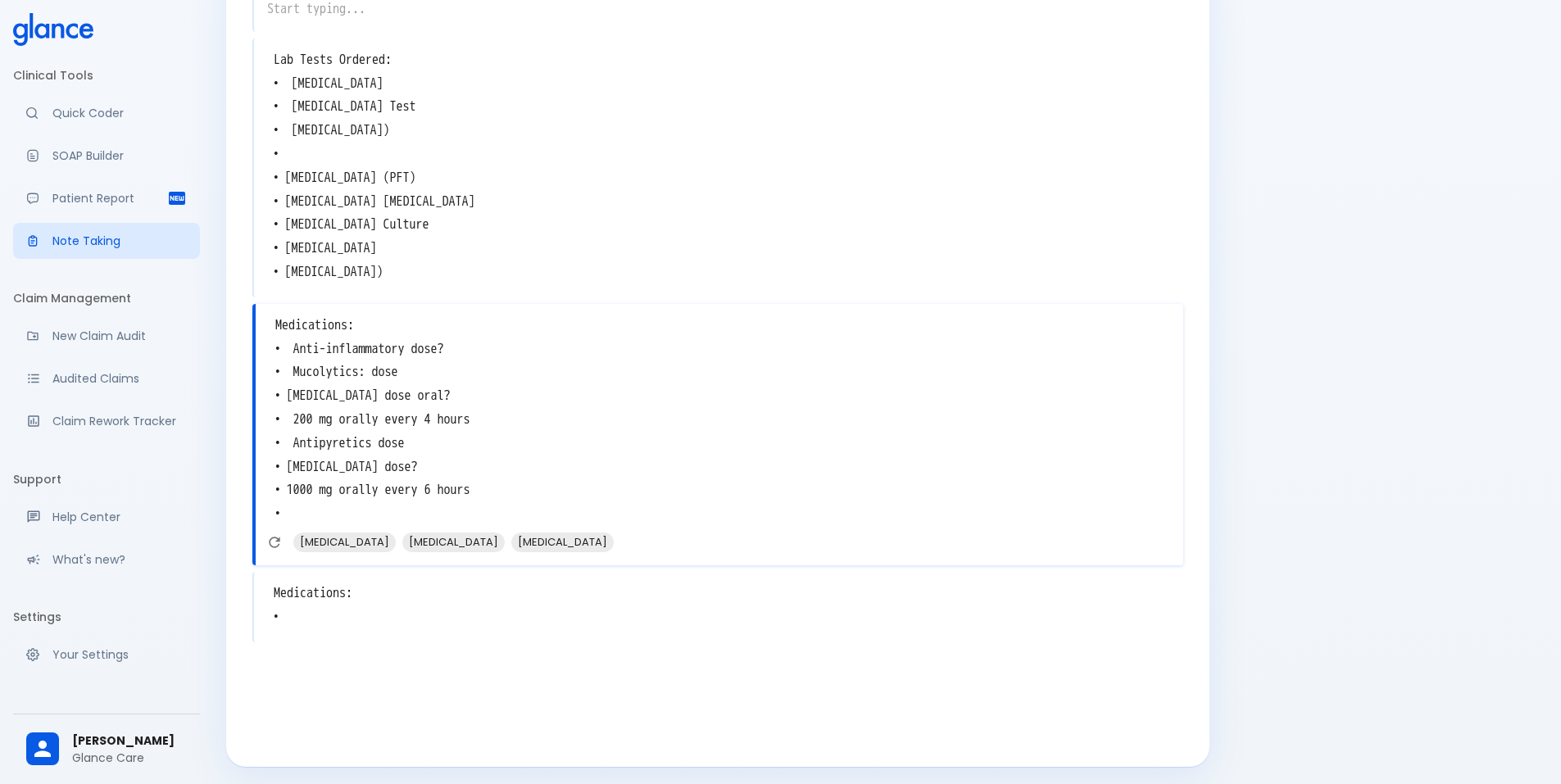 drag, startPoint x: 470, startPoint y: 347, endPoint x: 301, endPoint y: 355, distance: 169.18924 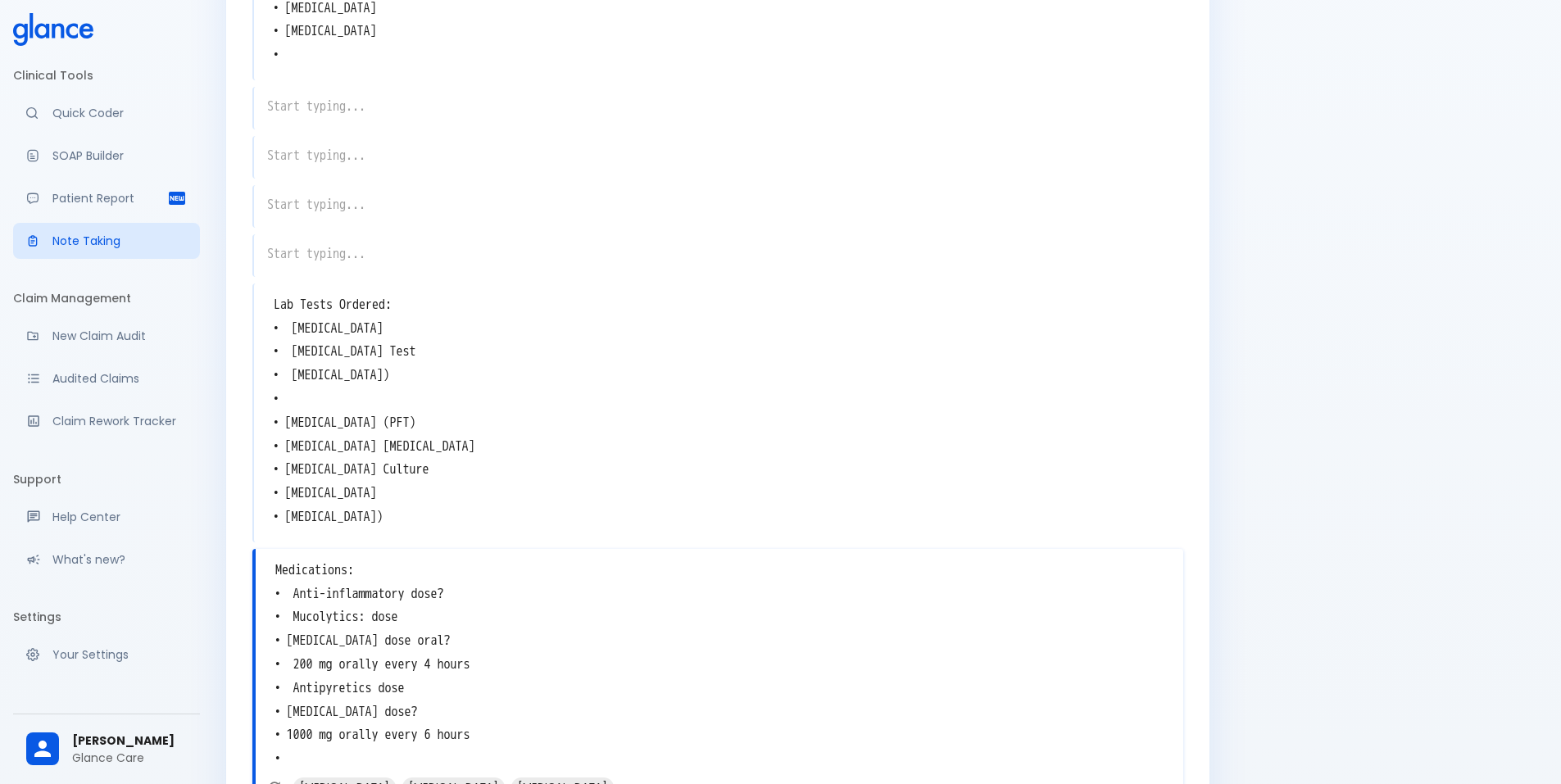 scroll, scrollTop: 713, scrollLeft: 0, axis: vertical 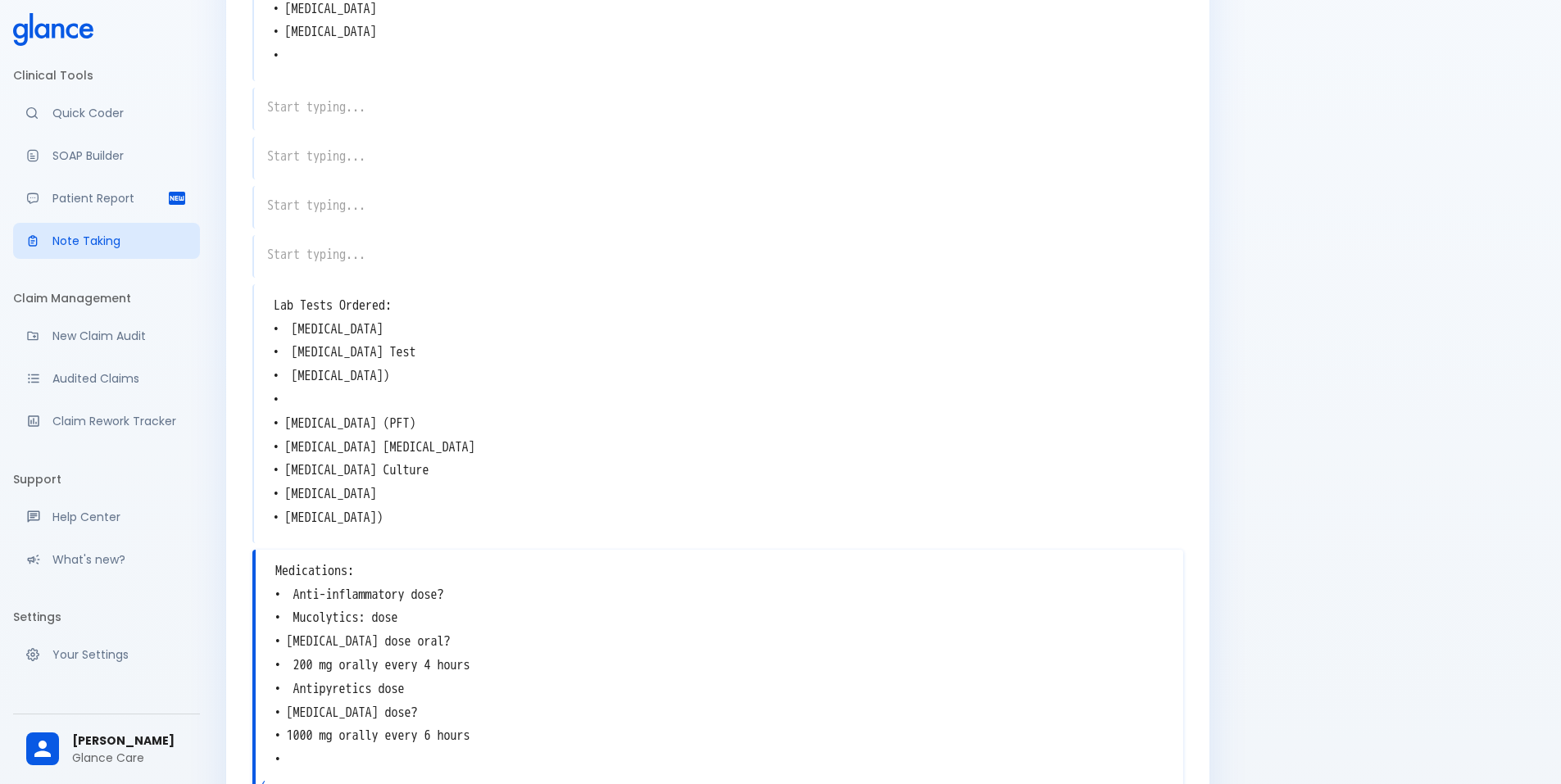 click on "Medications:
•  Anti-inflammatory dose?
•  Mucolytics: dose
• [MEDICAL_DATA] dose oral?
•  200 mg orally every 4 hours
•  Antipyretics dose
• [MEDICAL_DATA] dose?
• 1000 mg orally every 6 hours
•" at bounding box center [719, 665] 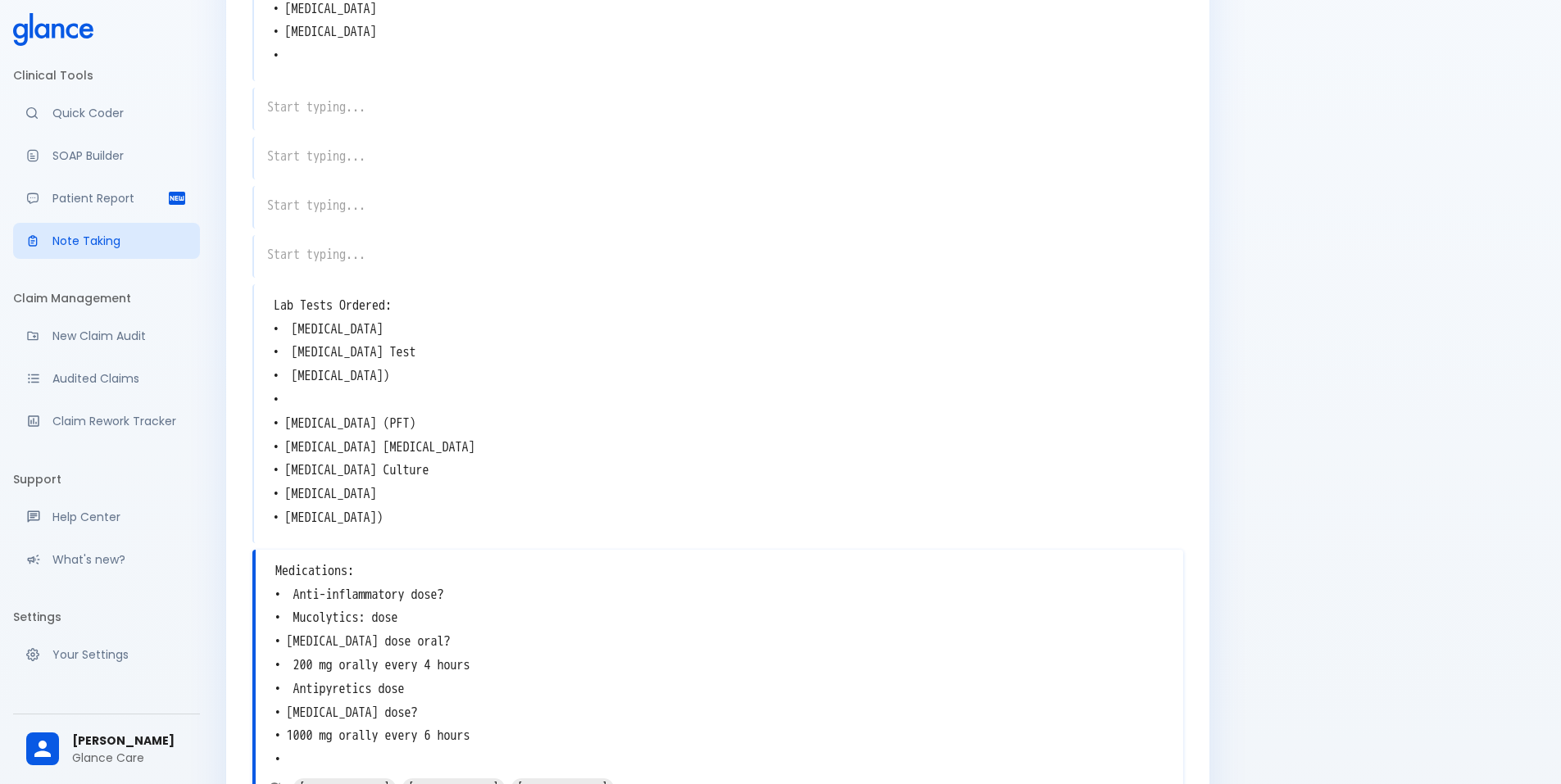 click on "Medications:
•  Anti-inflammatory dose?
•  Mucolytics: dose
• [MEDICAL_DATA] dose oral?
•  200 mg orally every 4 hours
•  Antipyretics dose
• [MEDICAL_DATA] dose?
• 1000 mg orally every 6 hours
•" at bounding box center [719, 665] 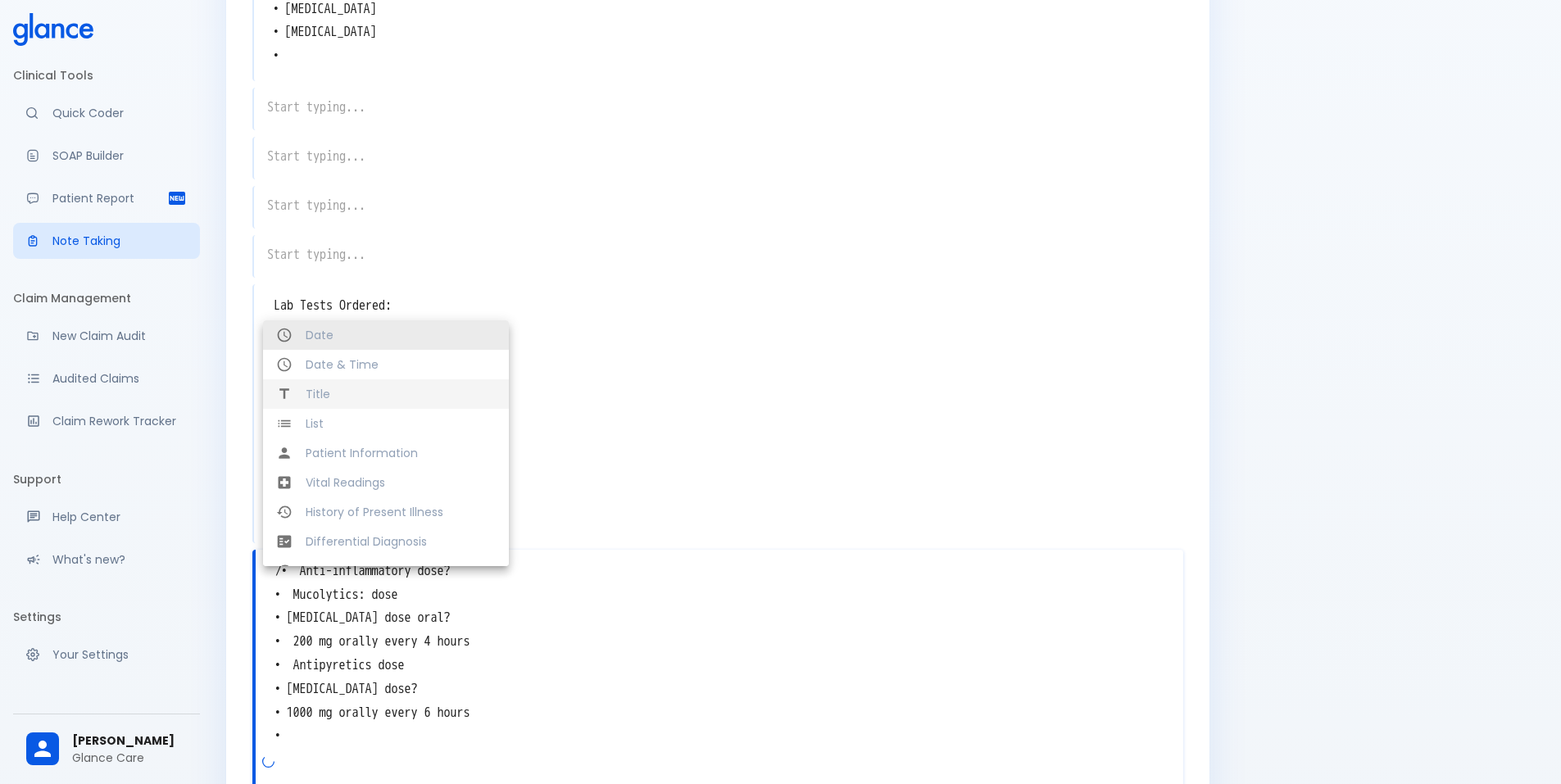 type on "/•  Anti-inflammatory dose?
•  Mucolytics: dose
• [MEDICAL_DATA] dose oral?
•  200 mg orally every 4 hours
•  Antipyretics dose
• [MEDICAL_DATA] dose?
• 1000 mg orally every 6 hours
•" 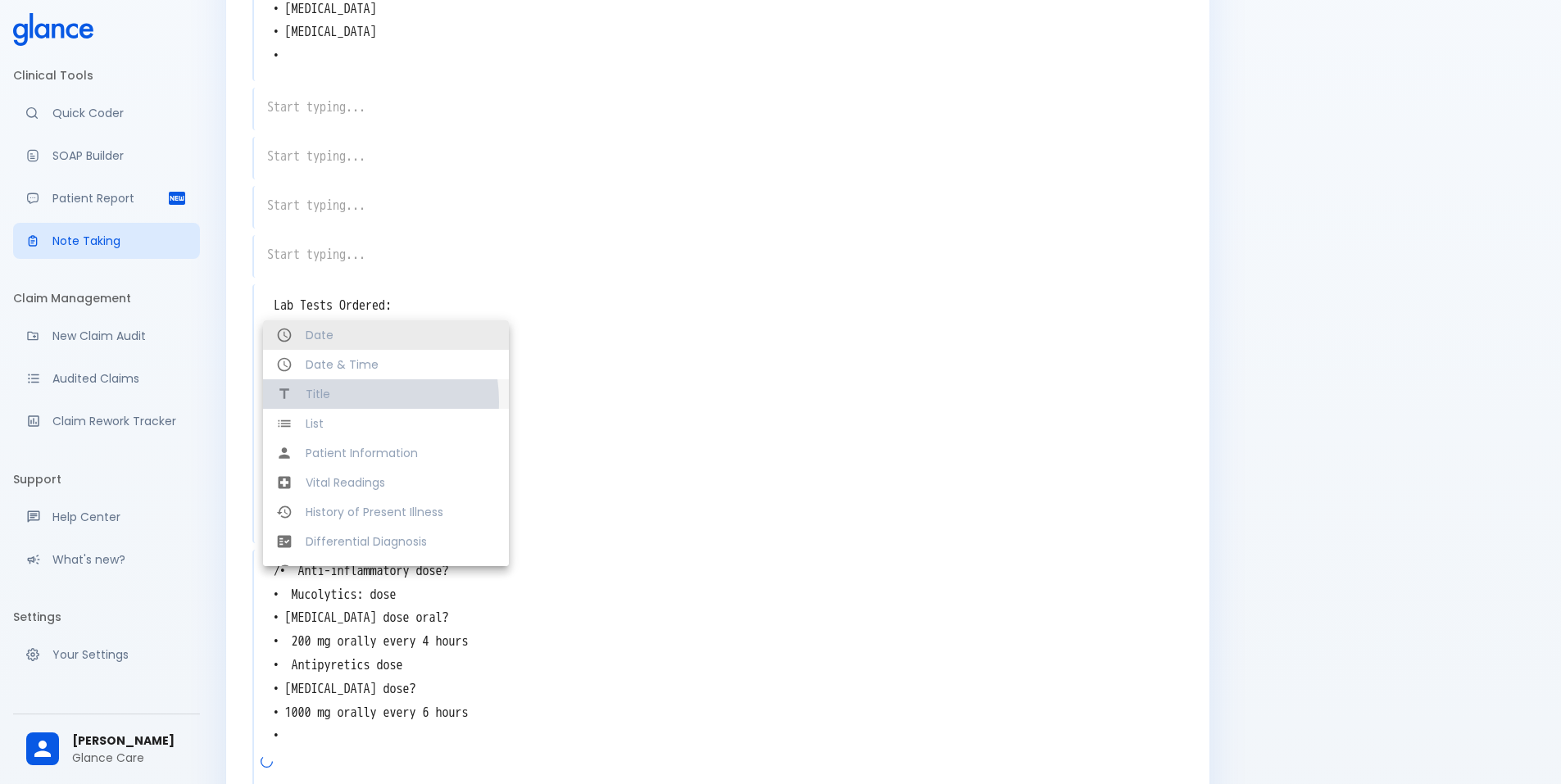 click on "Title" at bounding box center (401, 394) 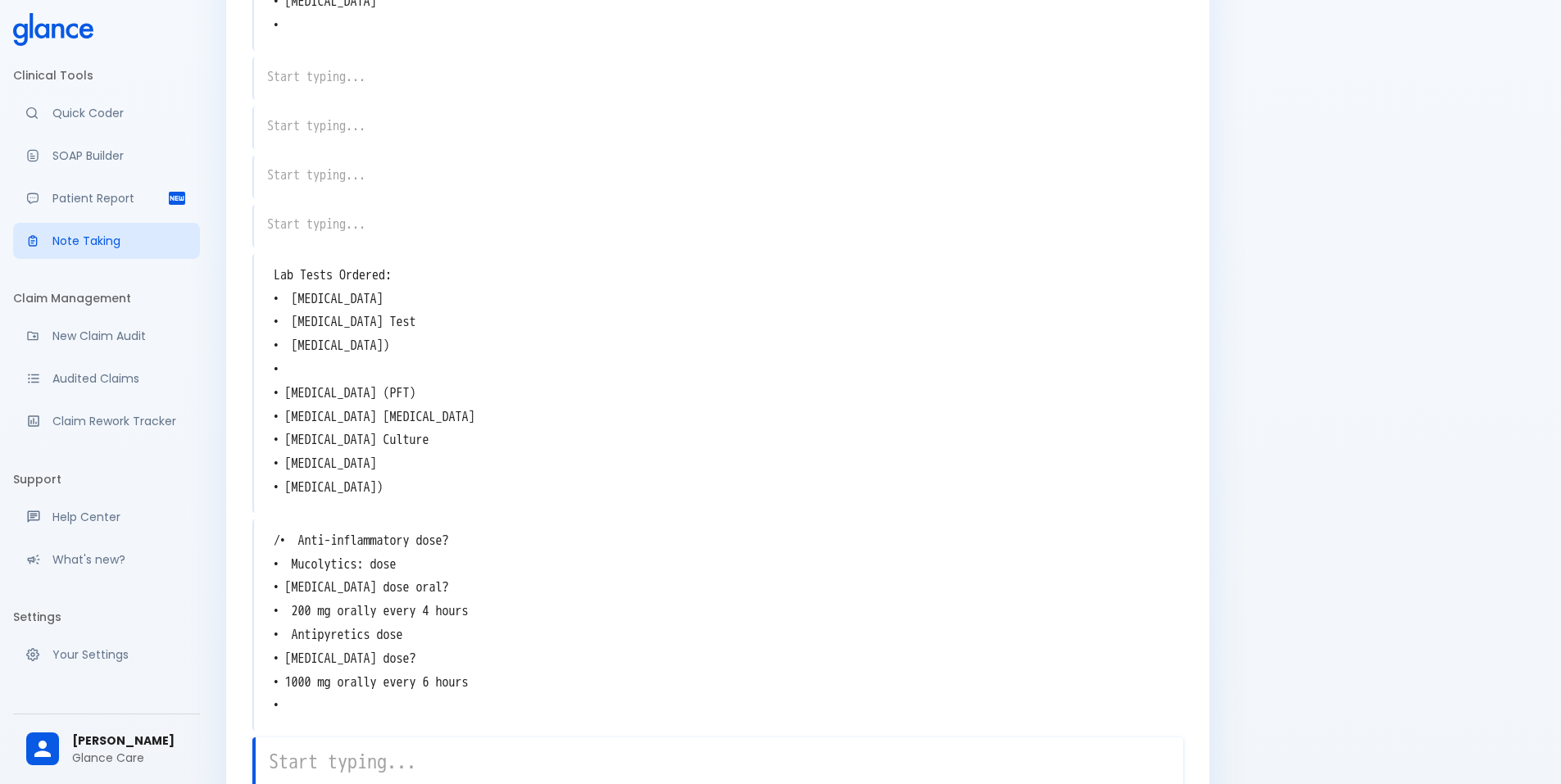 scroll, scrollTop: 996, scrollLeft: 0, axis: vertical 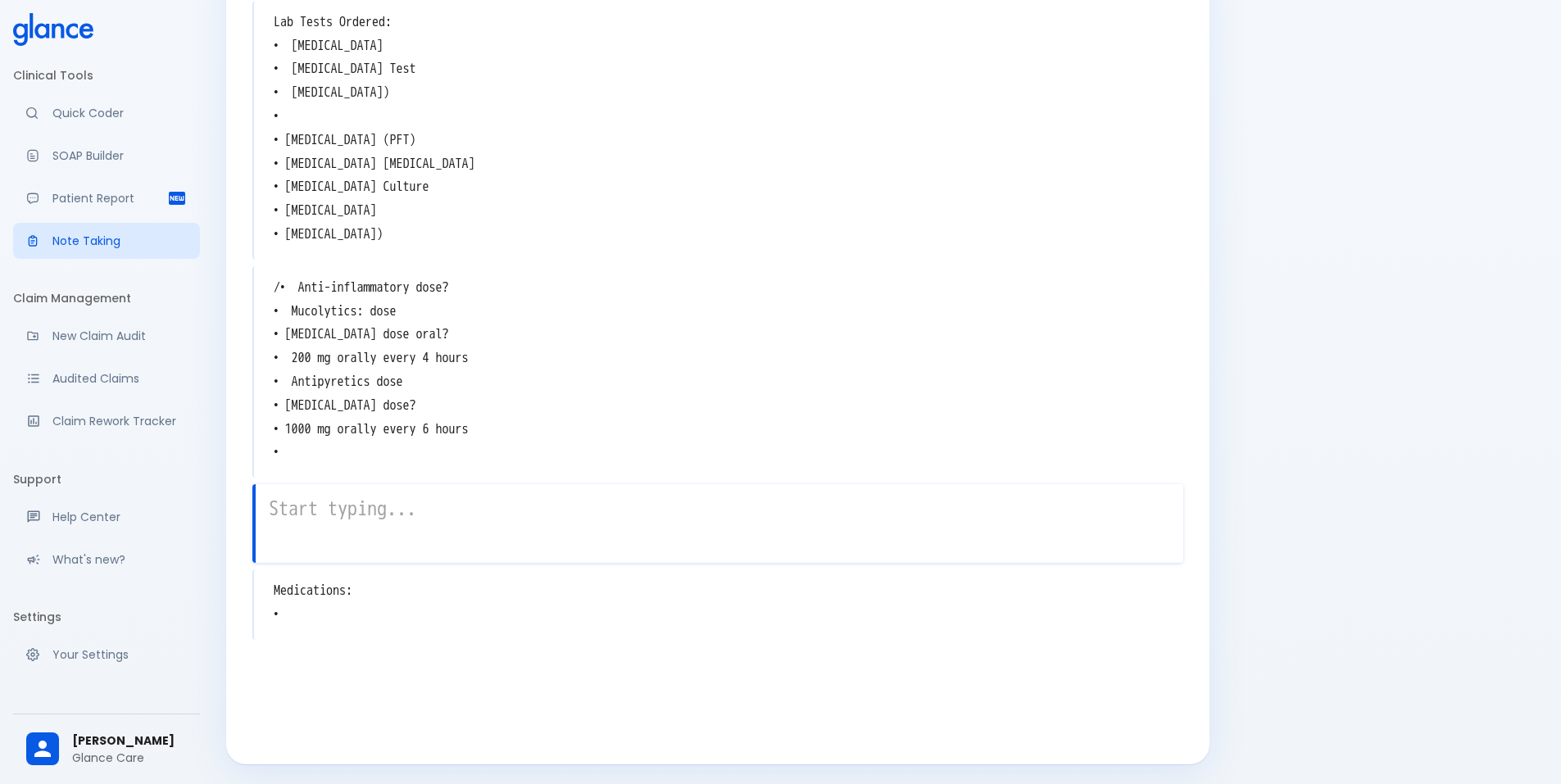 click at bounding box center [719, 509] 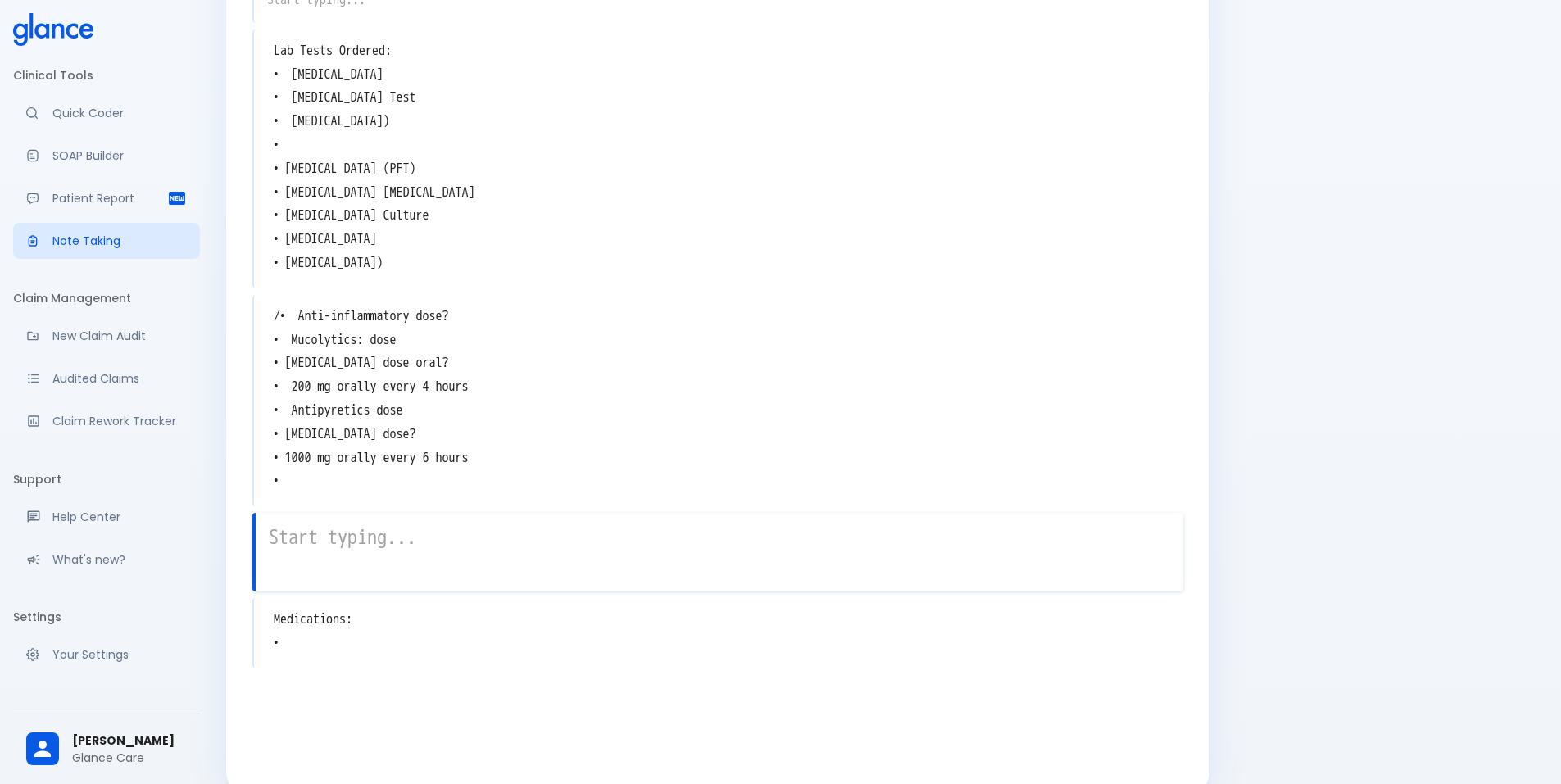 scroll, scrollTop: 996, scrollLeft: 0, axis: vertical 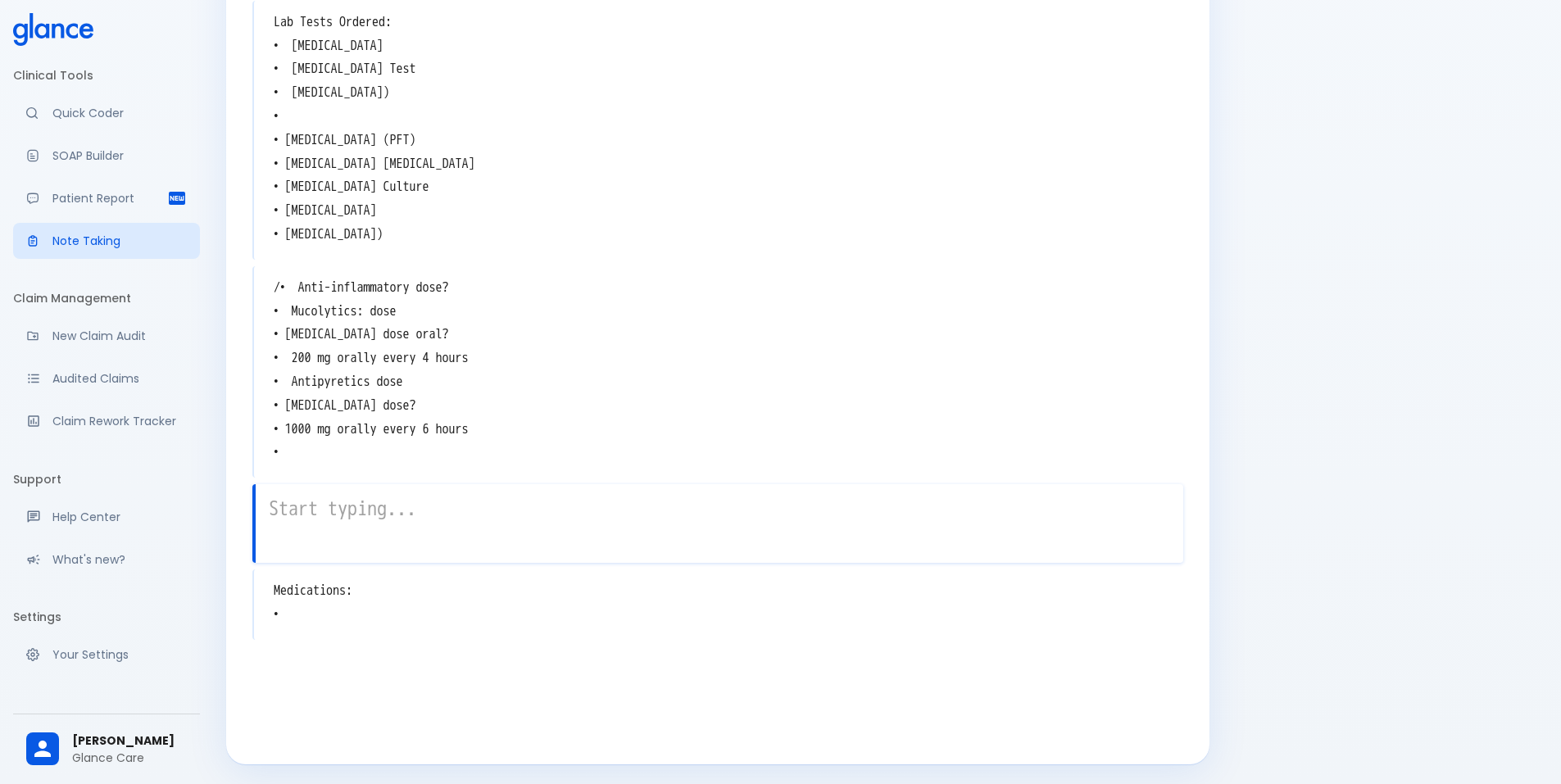 click at bounding box center (719, 509) 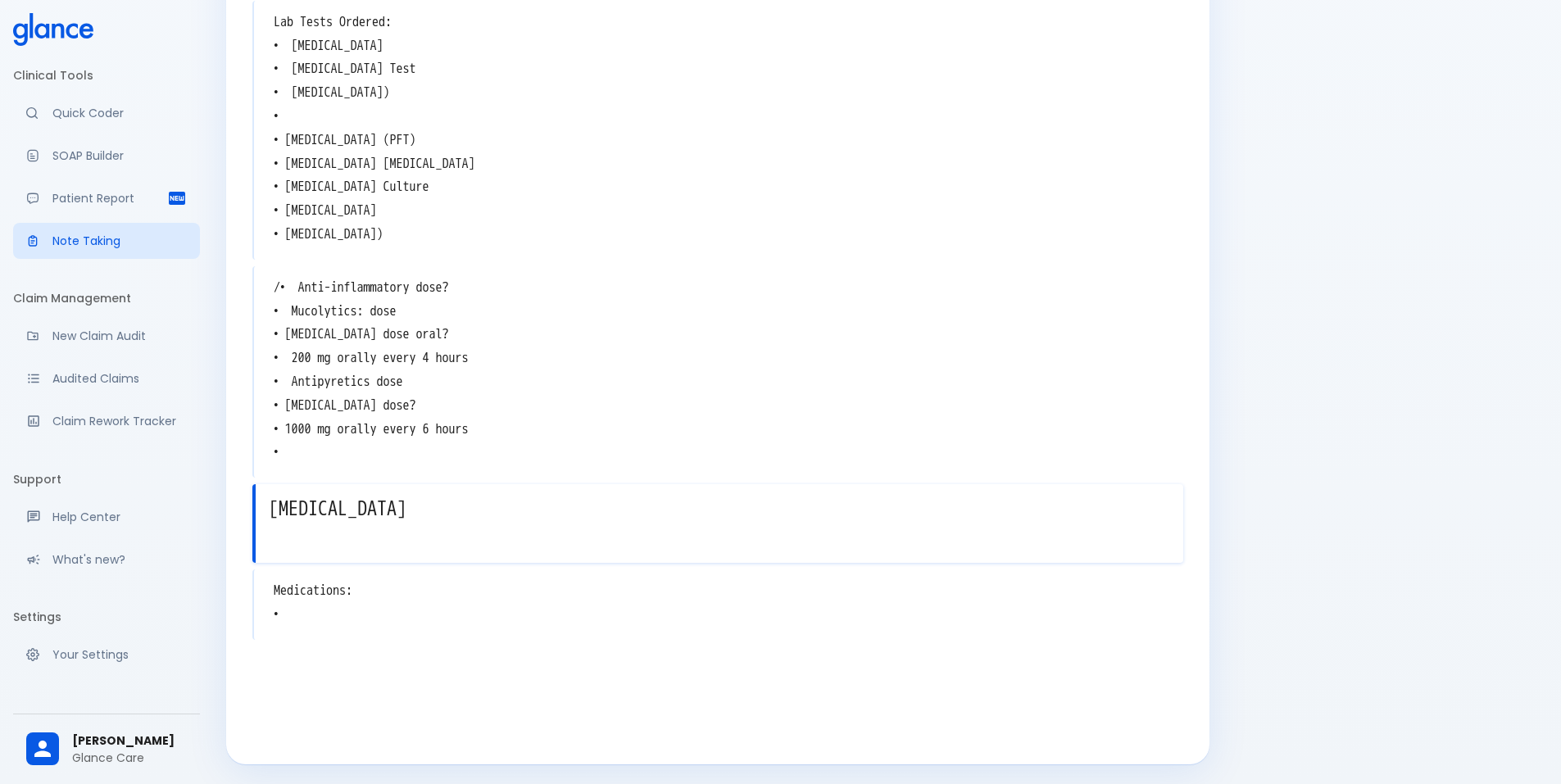 type on "[MEDICAL_DATA]" 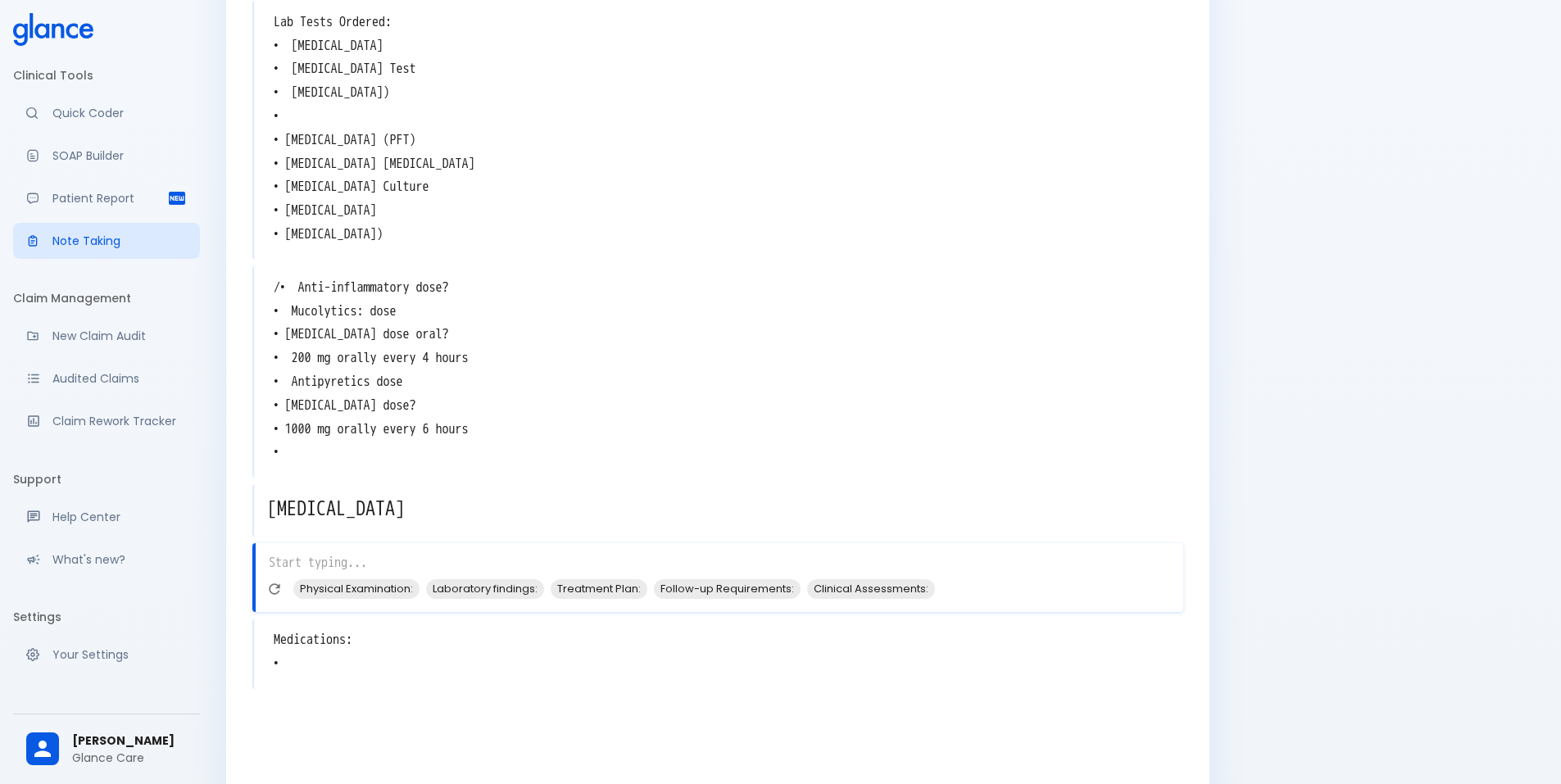 click on "[MEDICAL_DATA]" at bounding box center (719, 509) 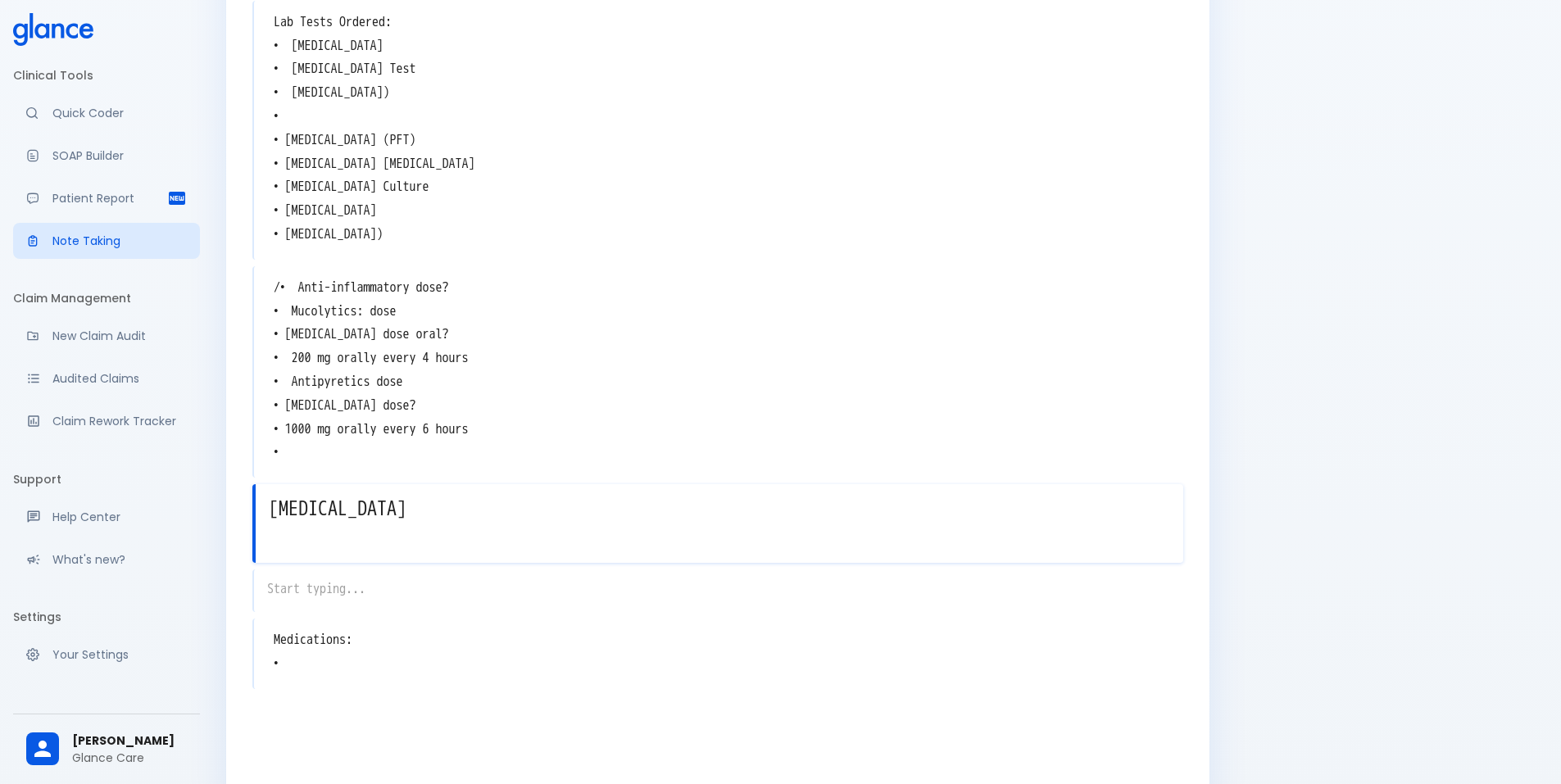 click on "x" at bounding box center (718, 591) 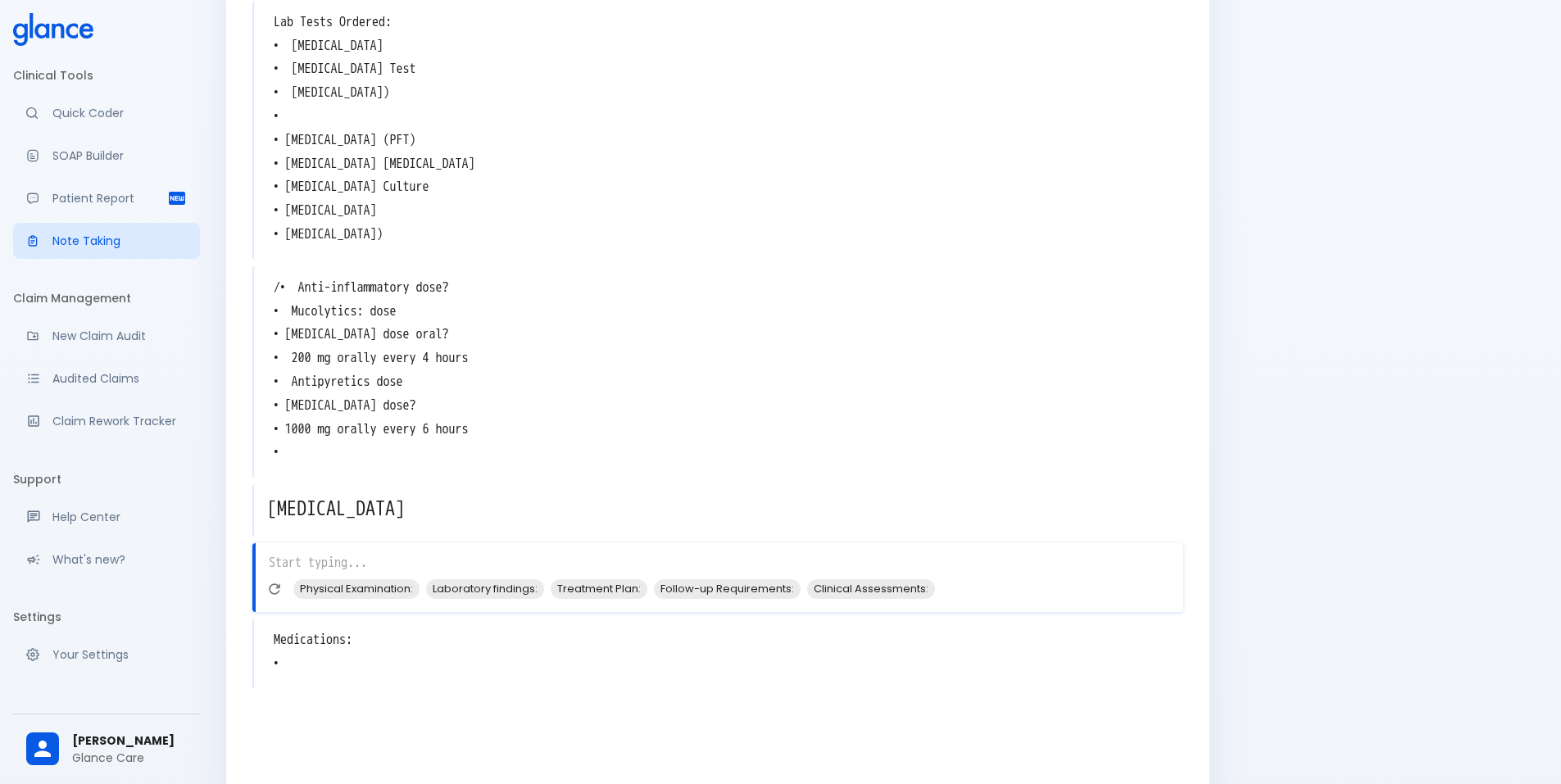 click on "[MEDICAL_DATA]" at bounding box center (719, 509) 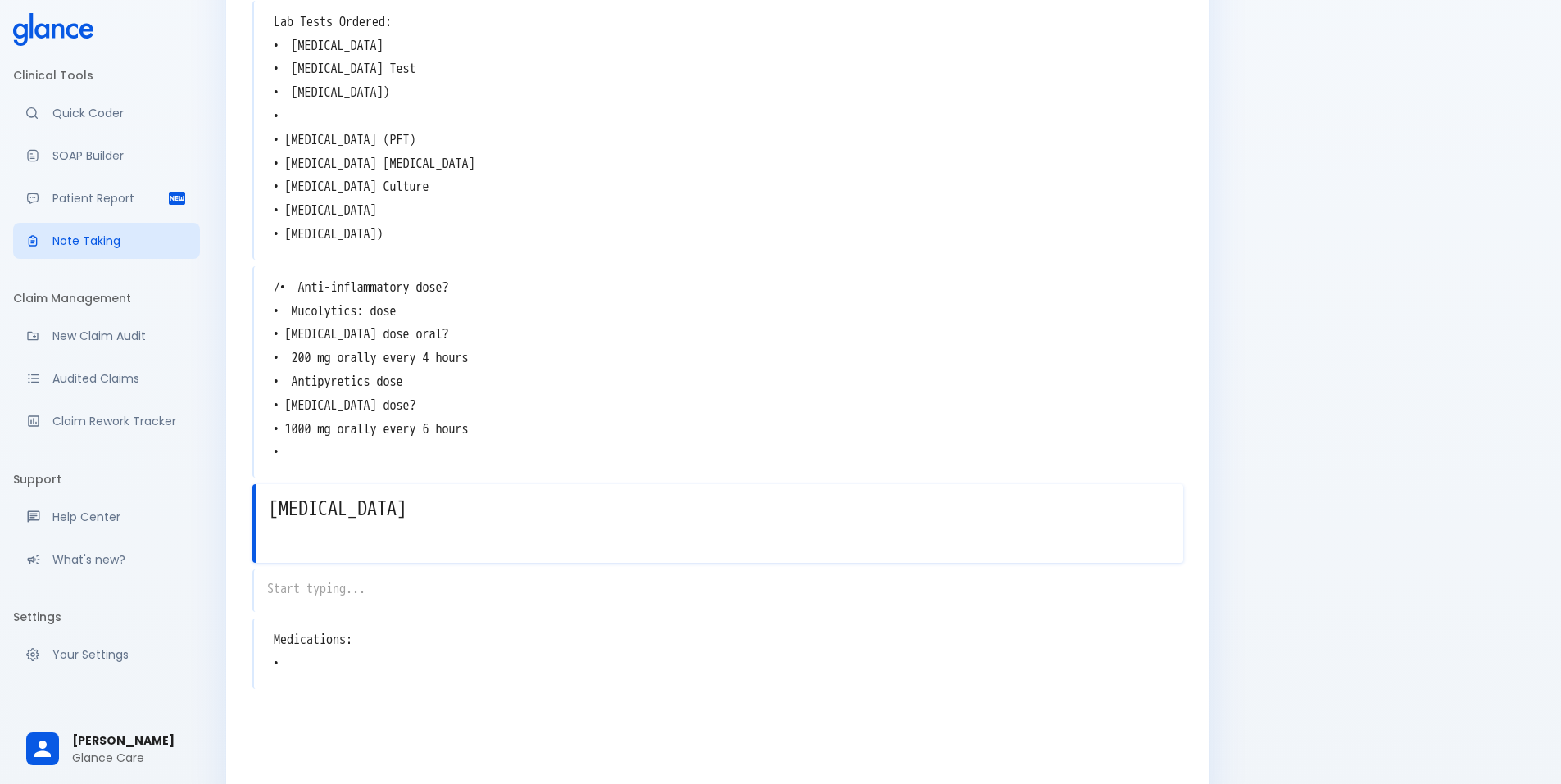 click on "[MEDICAL_DATA]" at bounding box center (719, 509) 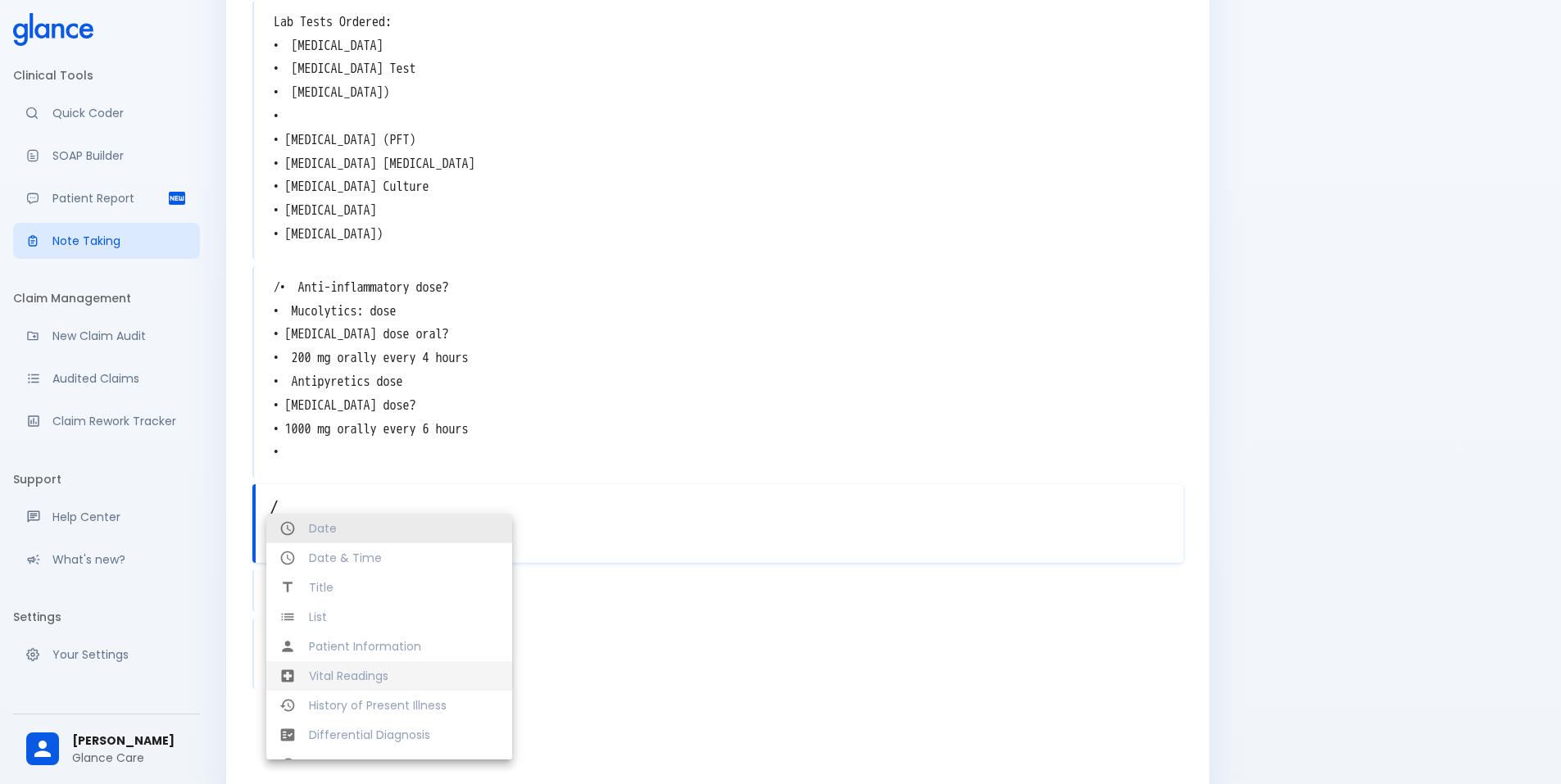 scroll, scrollTop: 82, scrollLeft: 0, axis: vertical 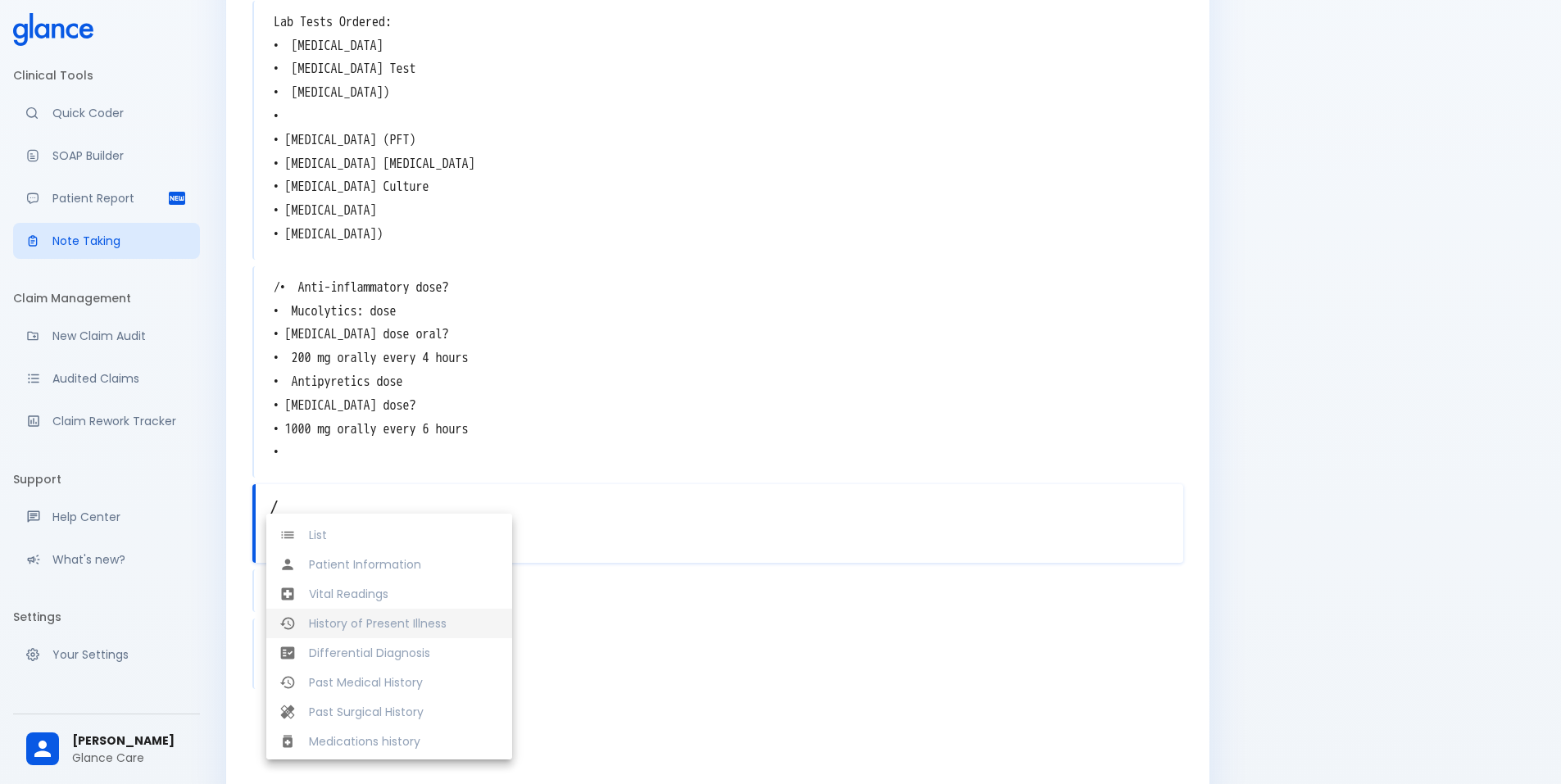 click on "History of Present Illness" at bounding box center (404, 623) 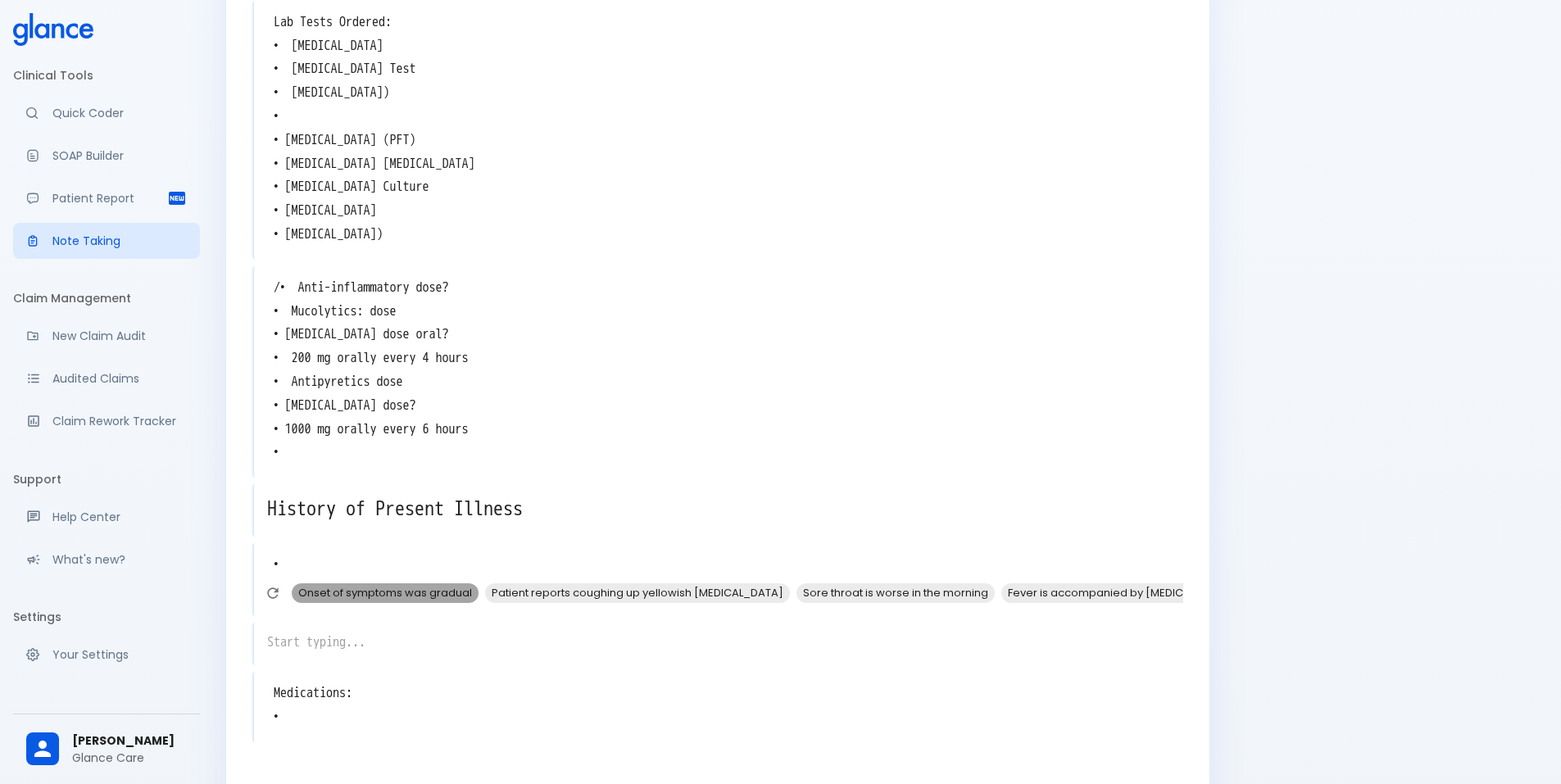 click on "Onset of symptoms was gradual" at bounding box center (385, 592) 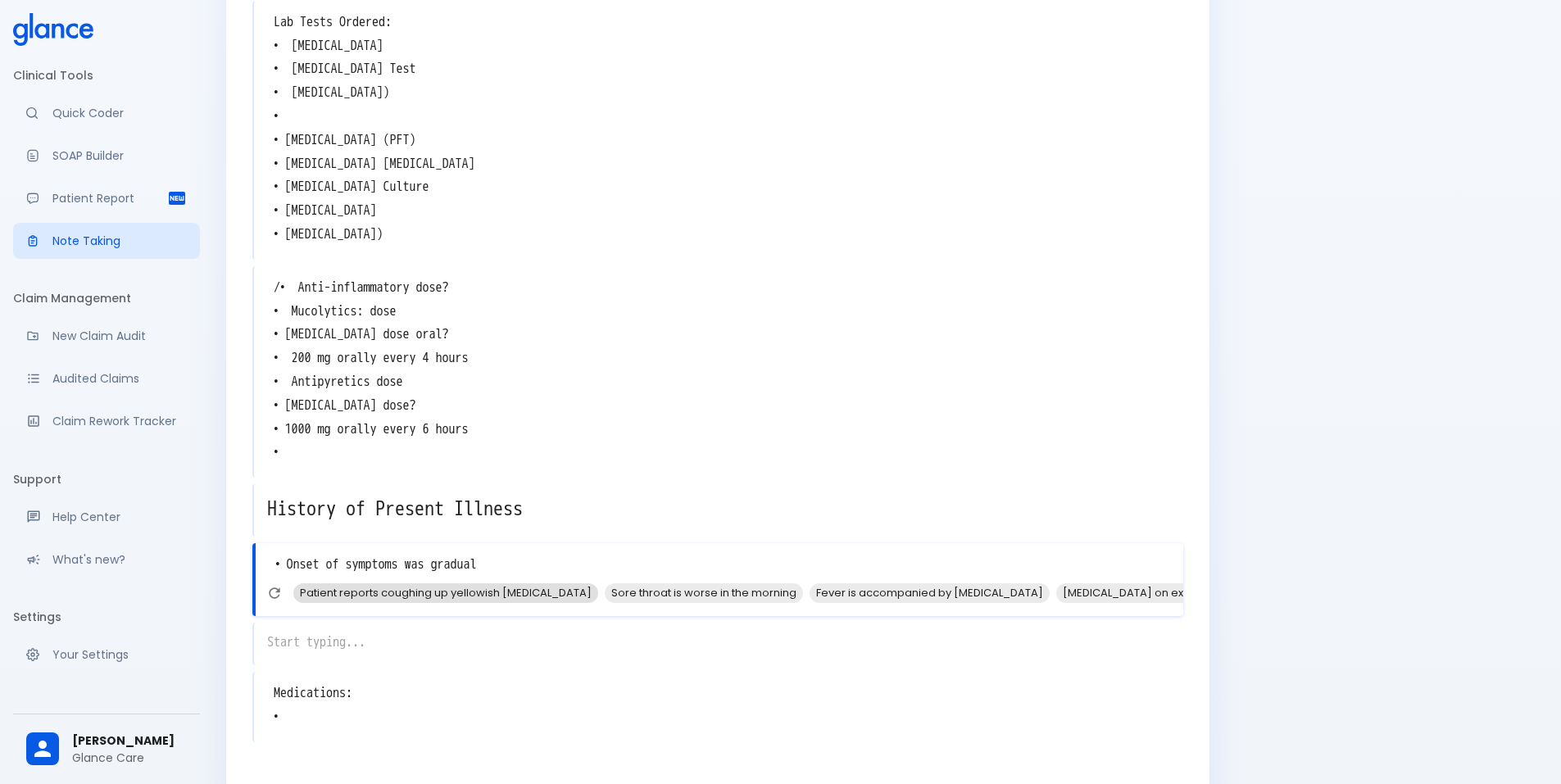 click on "Patient reports coughing up yellowish [MEDICAL_DATA]" at bounding box center (446, 592) 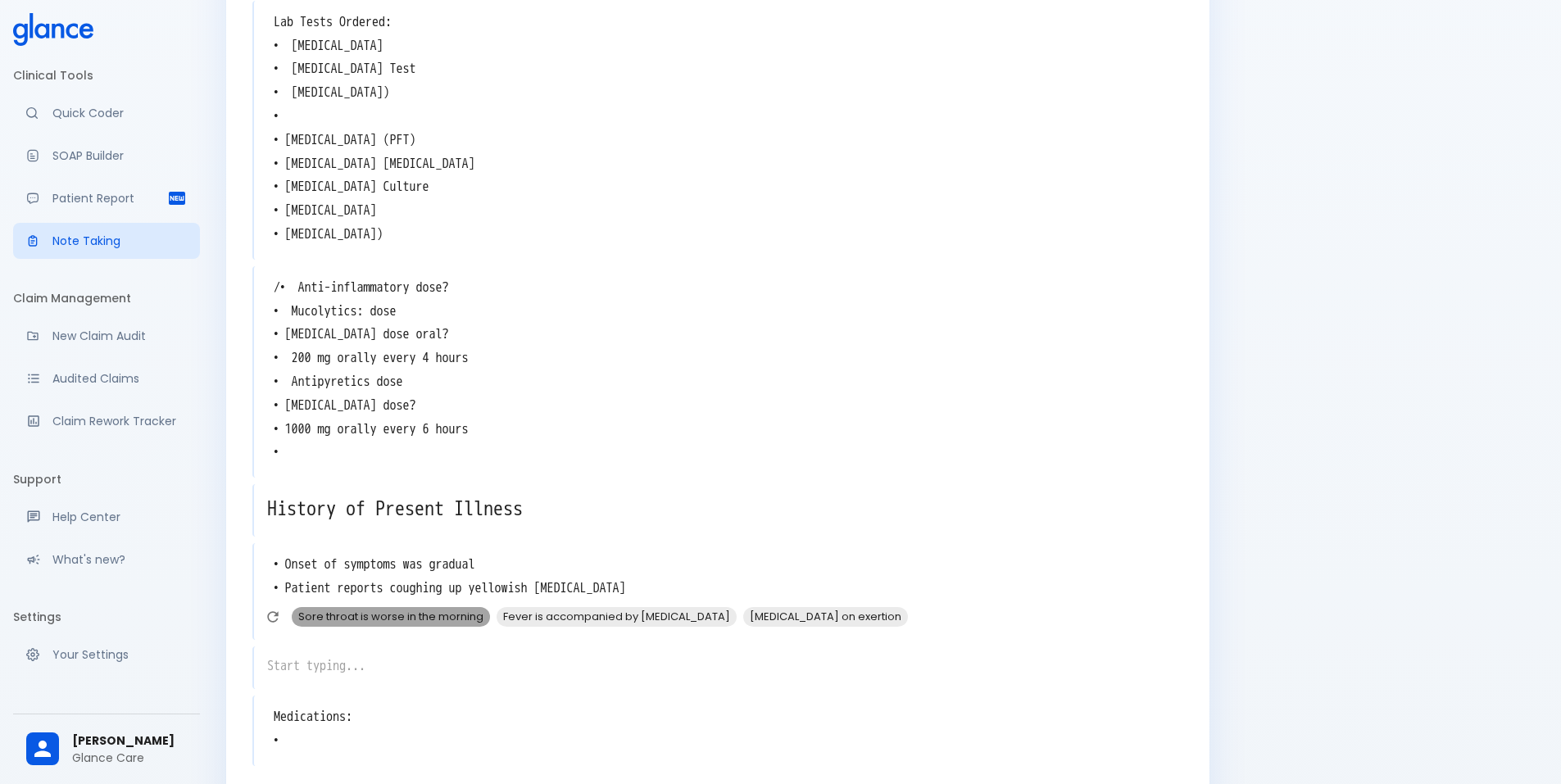 click on "Sore throat is worse in the morning" at bounding box center [391, 616] 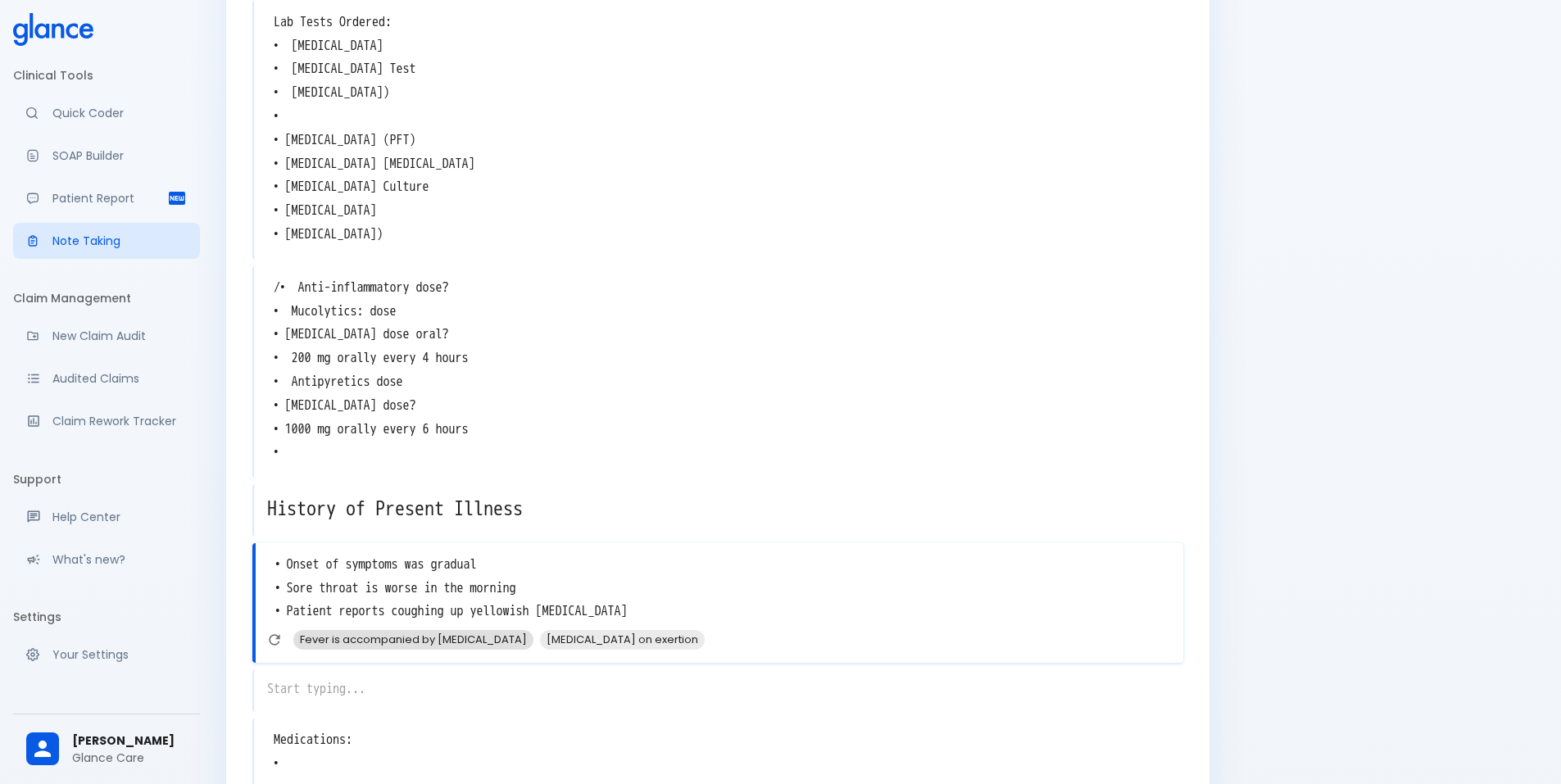 click on "Fever is accompanied by [MEDICAL_DATA]" at bounding box center (413, 639) 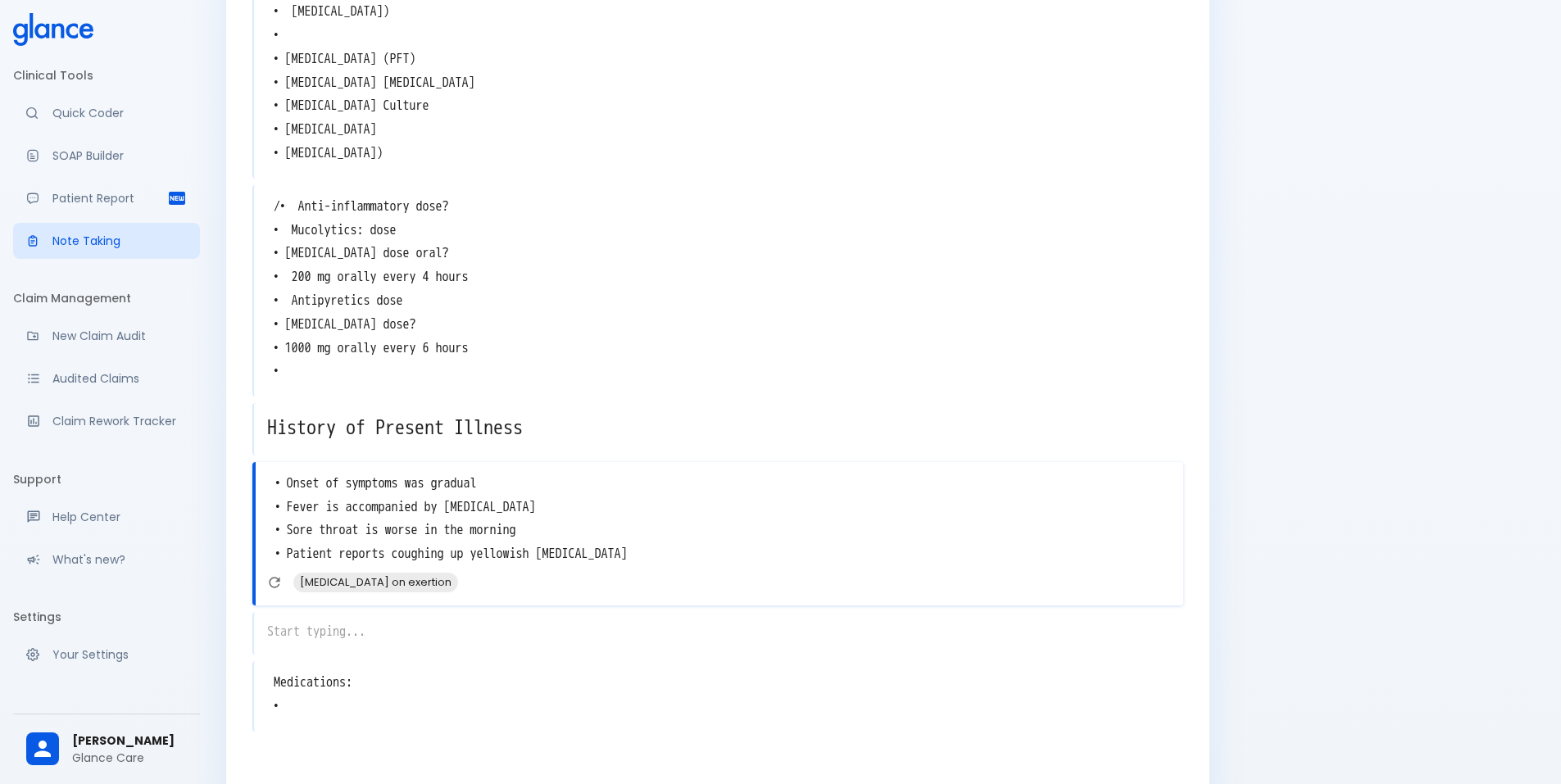 scroll, scrollTop: 1078, scrollLeft: 0, axis: vertical 